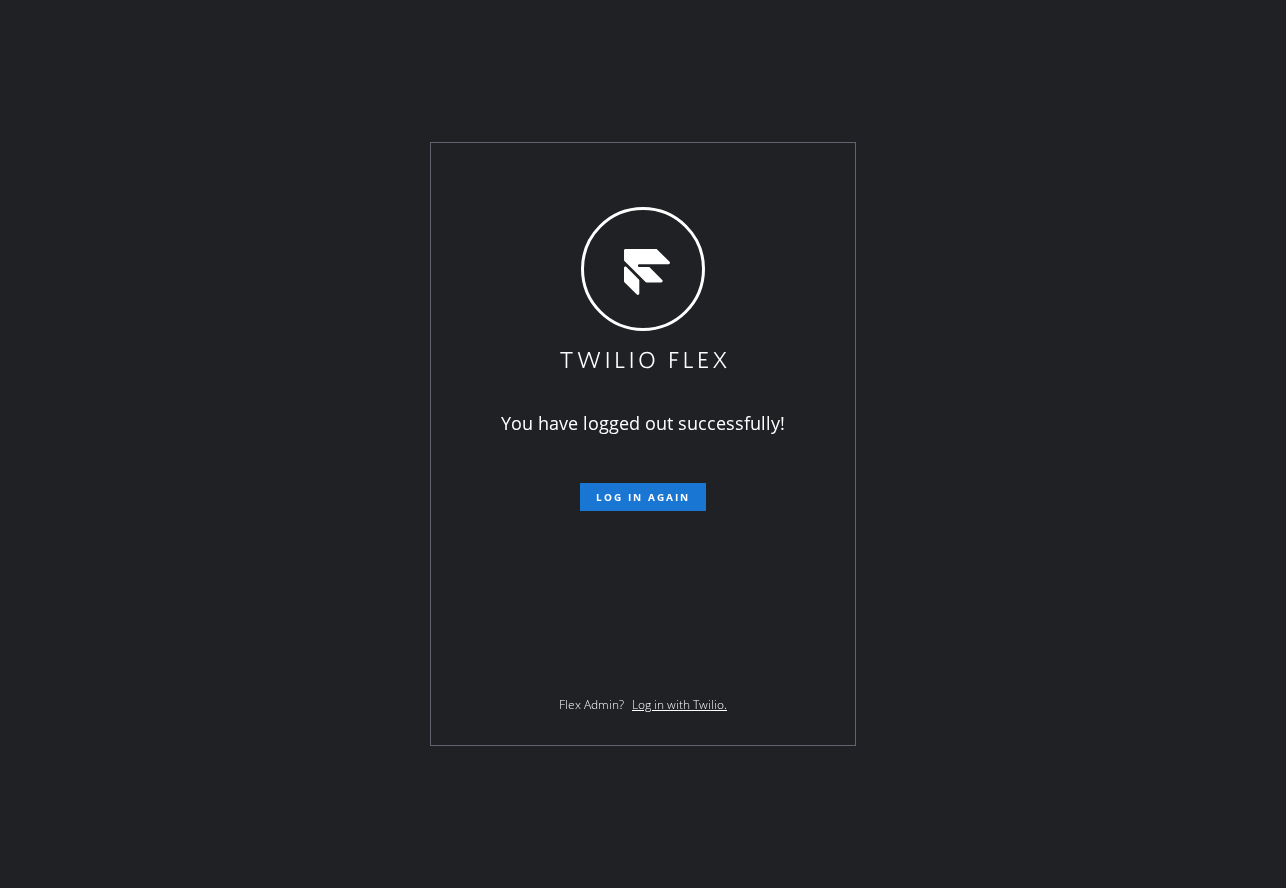 scroll, scrollTop: 0, scrollLeft: 0, axis: both 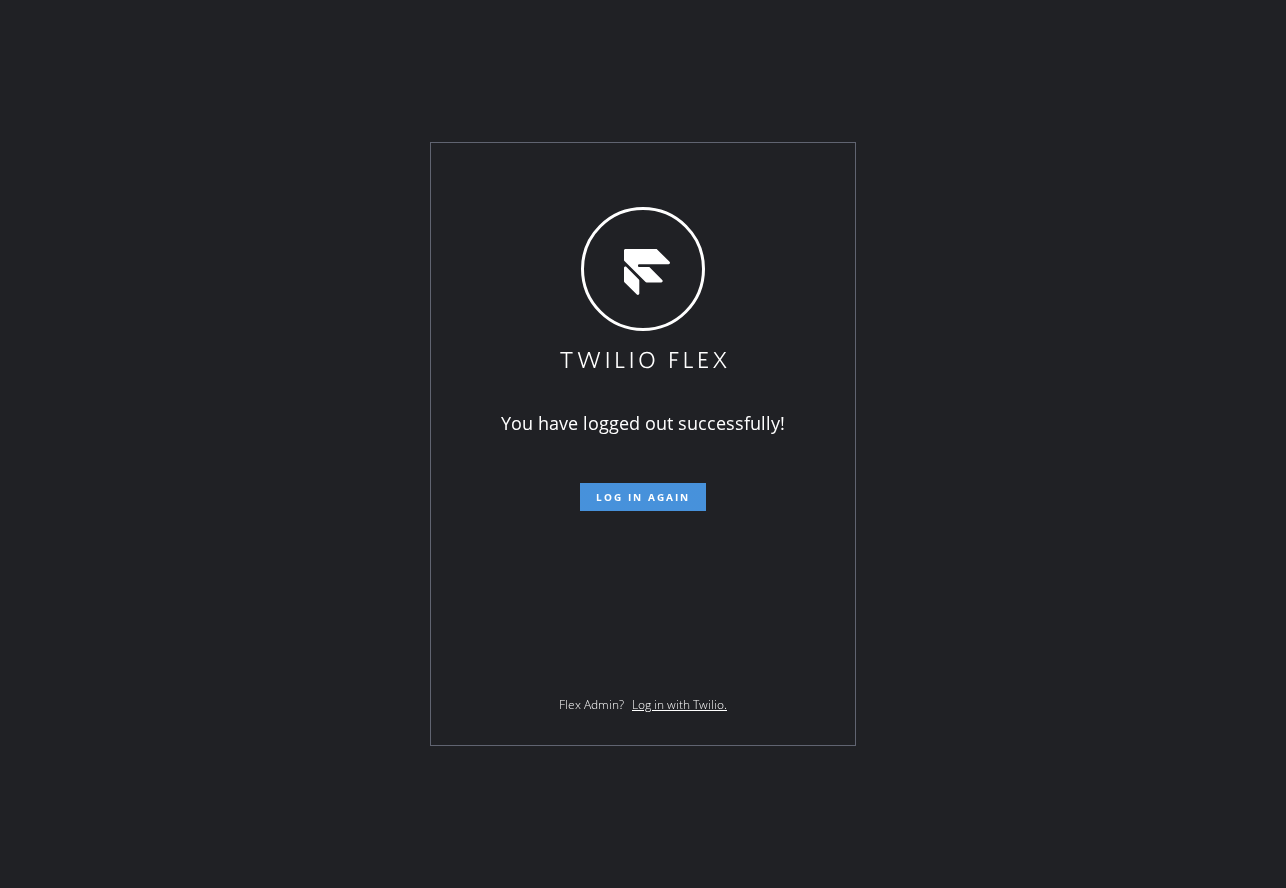 click on "Log in again" at bounding box center (643, 497) 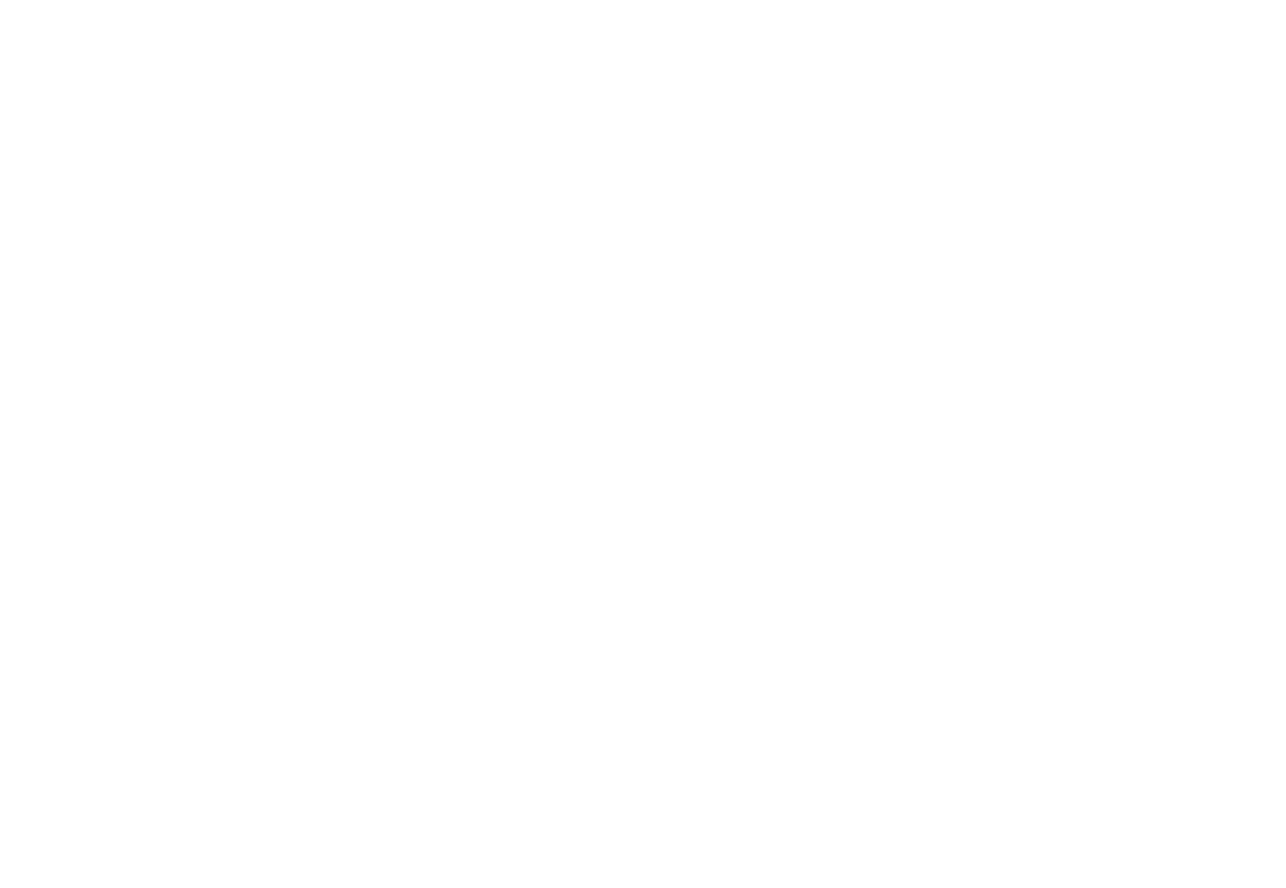 scroll, scrollTop: 0, scrollLeft: 0, axis: both 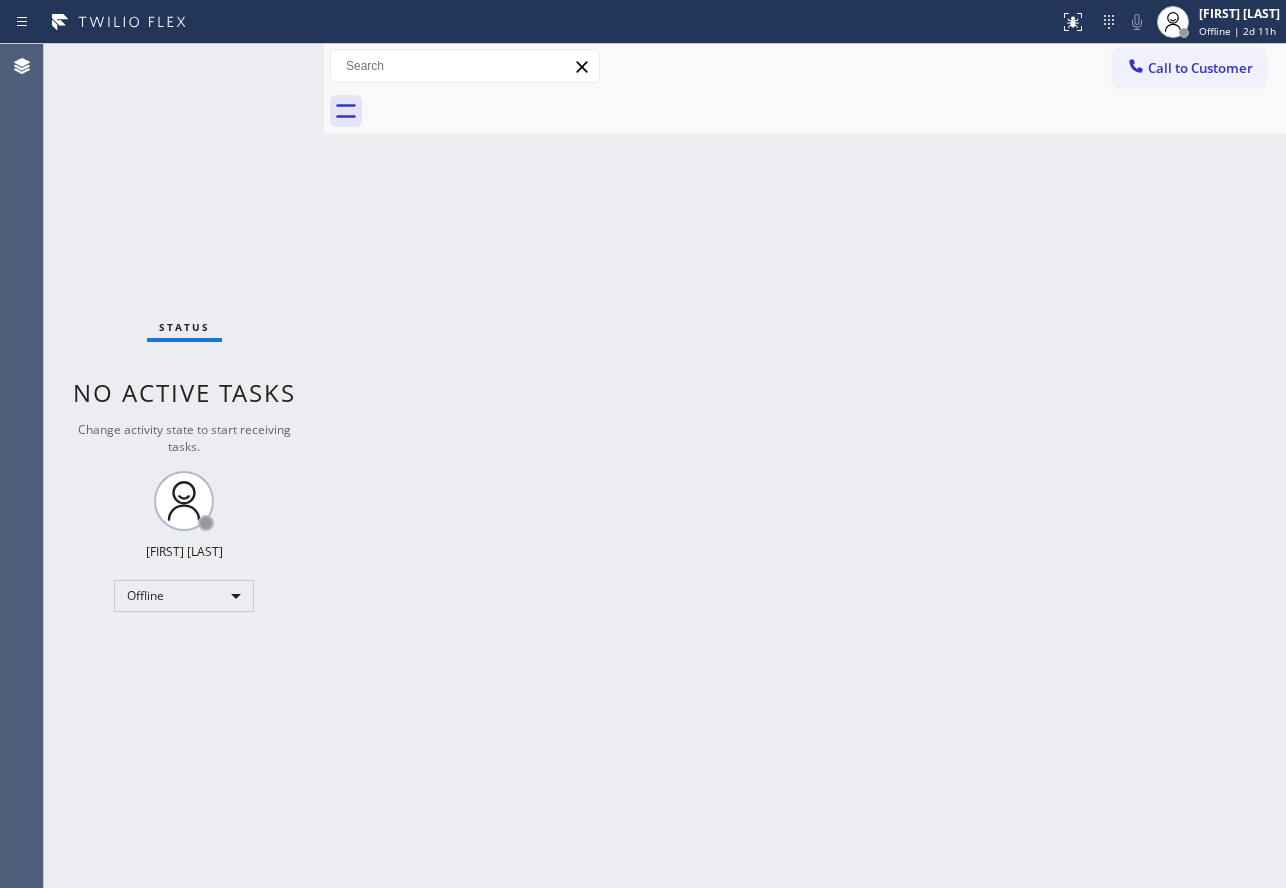 click on "Back to Dashboard Change Sender ID Customers Technicians Select a contact Outbound call Technician Search Technician Your caller id phone number Your caller id phone number Call Technician info Name   Phone none Address none Change Sender ID HVAC +18559994417 5 Star Appliance +18557314952 Appliance Repair +18554611149 Plumbing +18889090120 Air Duct Cleaning +18006865038  Electricians +18005688664 Cancel Change Check personal SMS Reset Change No tabs Call to Customer Outbound call Location Search location Your caller id phone number Customer number Call Outbound call Technician Search Technician Your caller id phone number Your caller id phone number Call" at bounding box center (805, 466) 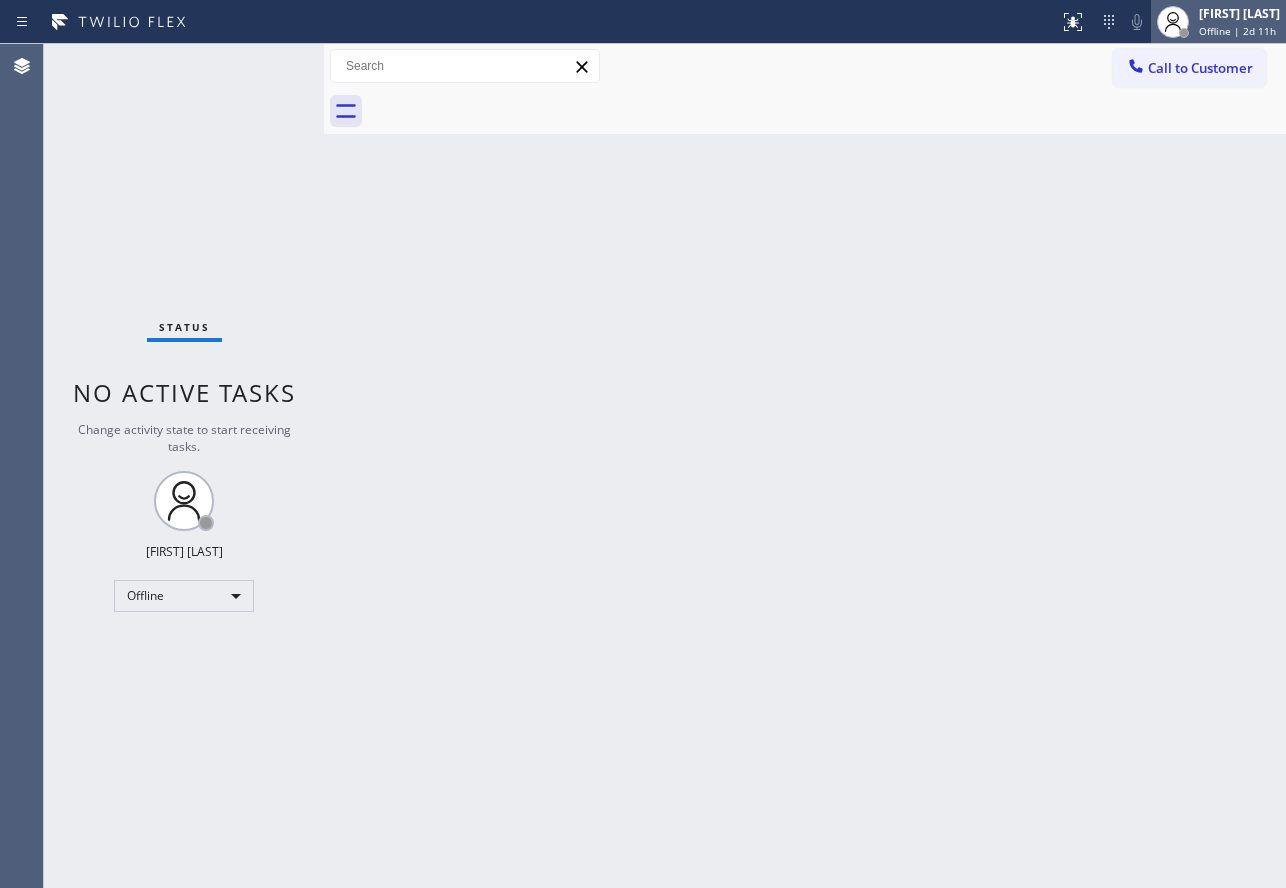 click on "Offline | 2d 11h" at bounding box center (1237, 31) 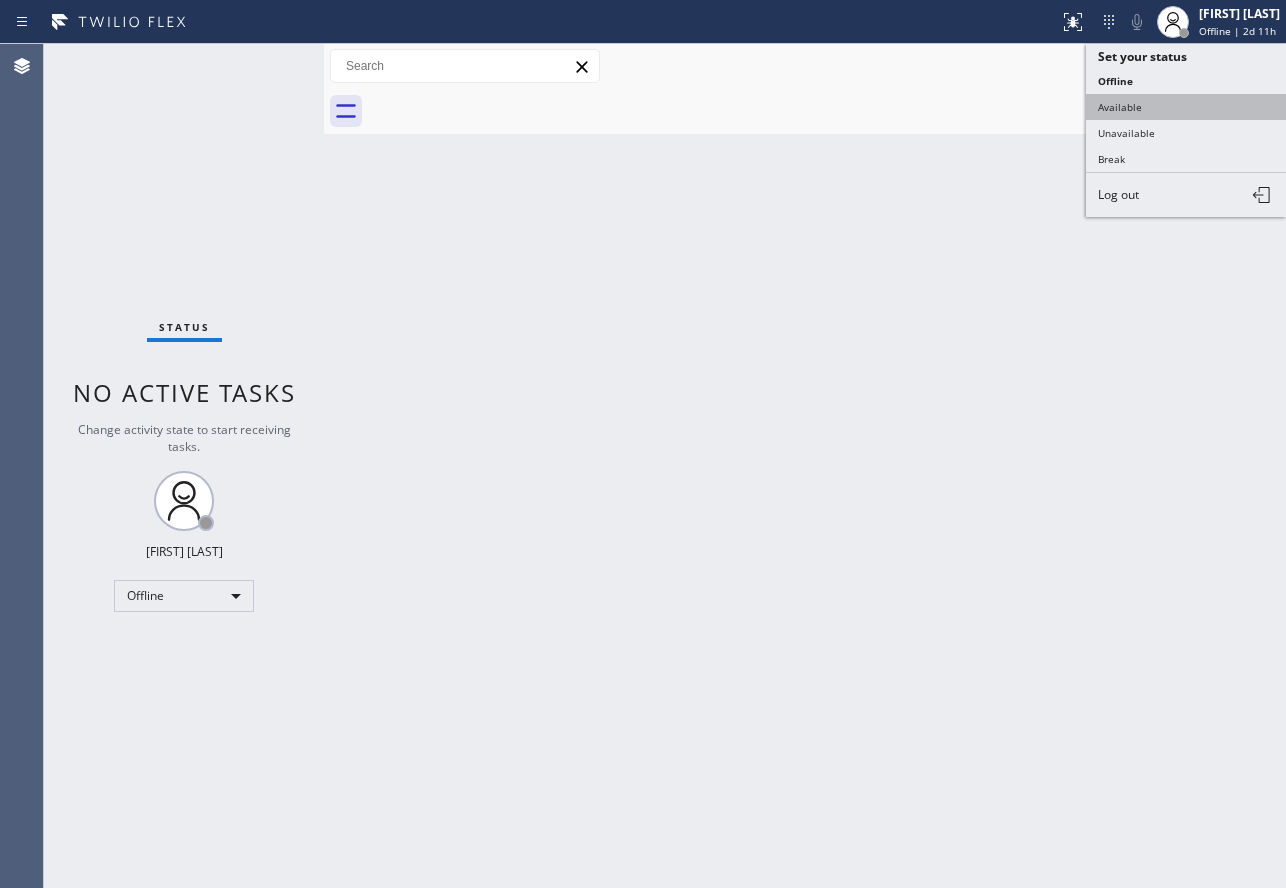 click on "Available" at bounding box center [1186, 107] 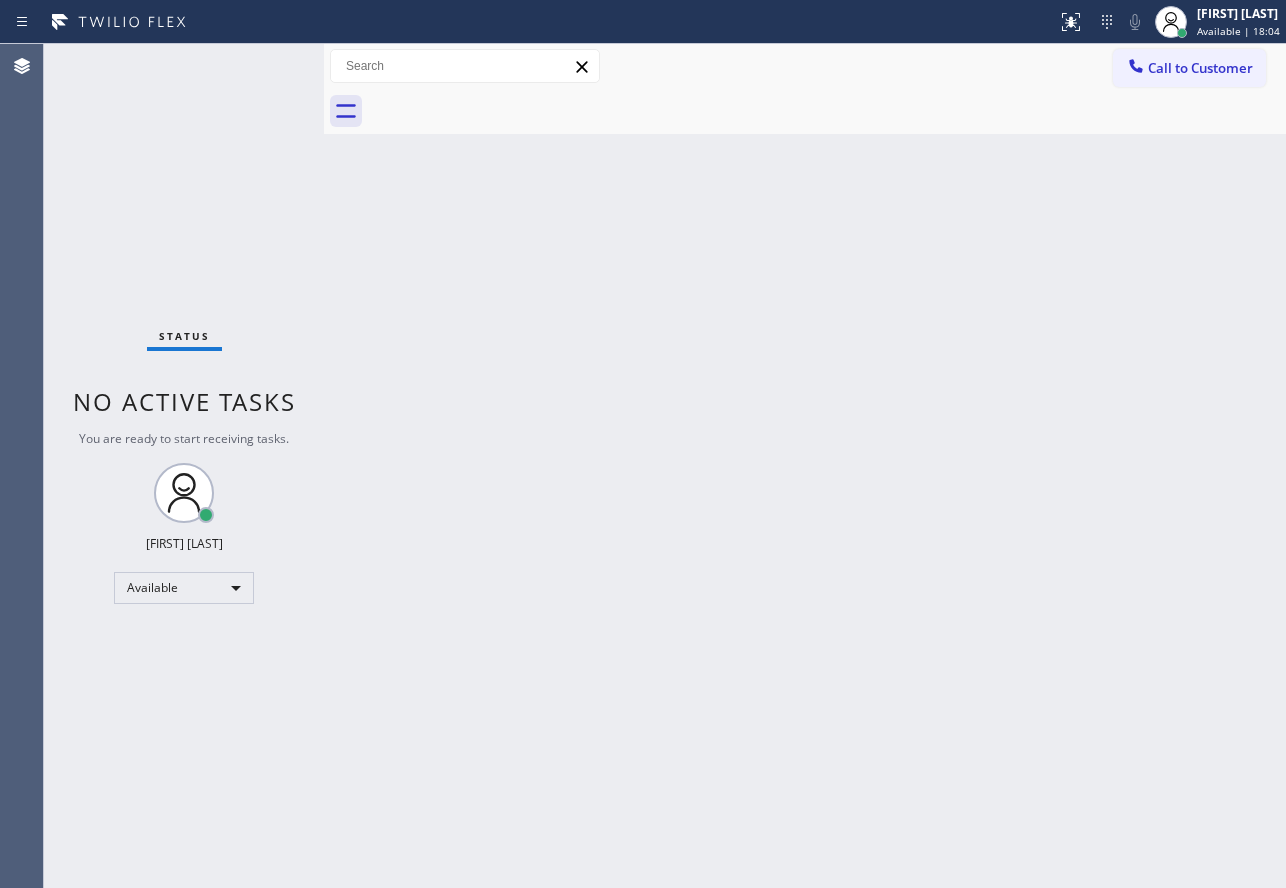 click on "Back to Dashboard Change Sender ID Customers Technicians Select a contact Outbound call Technician Search Technician Your caller id phone number Your caller id phone number Call Technician info Name   Phone none Address none Change Sender ID HVAC +18559994417 5 Star Appliance +18557314952 Appliance Repair +18554611149 Plumbing +18889090120 Air Duct Cleaning +18006865038  Electricians +18005688664 Cancel Change Check personal SMS Reset Change No tabs Call to Customer Outbound call Location Search location Your caller id phone number Customer number Call Outbound call Technician Search Technician Your caller id phone number Your caller id phone number Call" at bounding box center [805, 466] 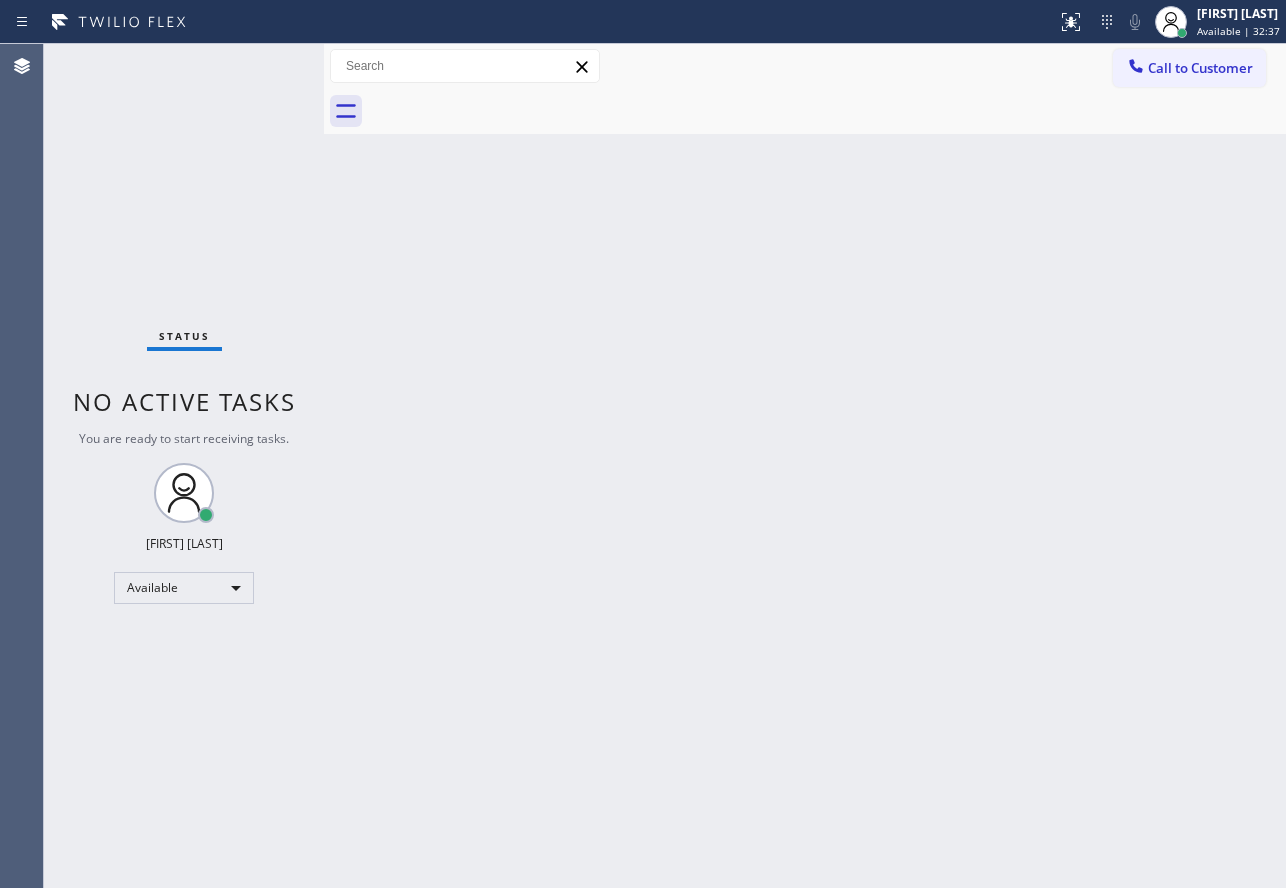 click on "Back to Dashboard Change Sender ID Customers Technicians Select a contact Outbound call Technician Search Technician Your caller id phone number Your caller id phone number Call Technician info Name   Phone none Address none Change Sender ID HVAC +18559994417 5 Star Appliance +18557314952 Appliance Repair +18554611149 Plumbing +18889090120 Air Duct Cleaning +18006865038  Electricians +18005688664 Cancel Change Check personal SMS Reset Change No tabs Call to Customer Outbound call Location Search location Your caller id phone number Customer number Call Outbound call Technician Search Technician Your caller id phone number Your caller id phone number Call" at bounding box center (805, 466) 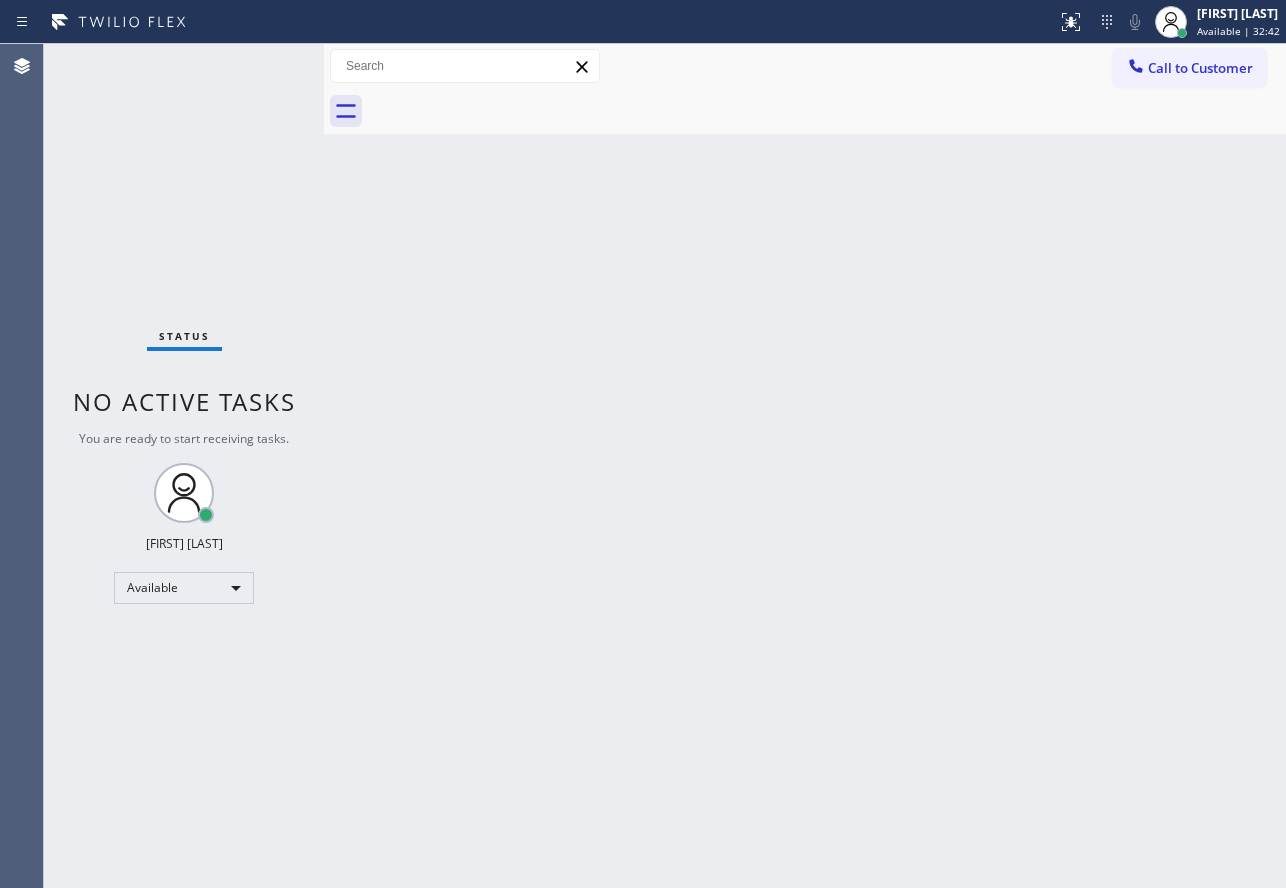 click on "Back to Dashboard Change Sender ID Customers Technicians Select a contact Outbound call Technician Search Technician Your caller id phone number Your caller id phone number Call Technician info Name   Phone none Address none Change Sender ID HVAC +18559994417 5 Star Appliance +18557314952 Appliance Repair +18554611149 Plumbing +18889090120 Air Duct Cleaning +18006865038  Electricians +18005688664 Cancel Change Check personal SMS Reset Change No tabs Call to Customer Outbound call Location Search location Your caller id phone number Customer number Call Outbound call Technician Search Technician Your caller id phone number Your caller id phone number Call" at bounding box center (805, 466) 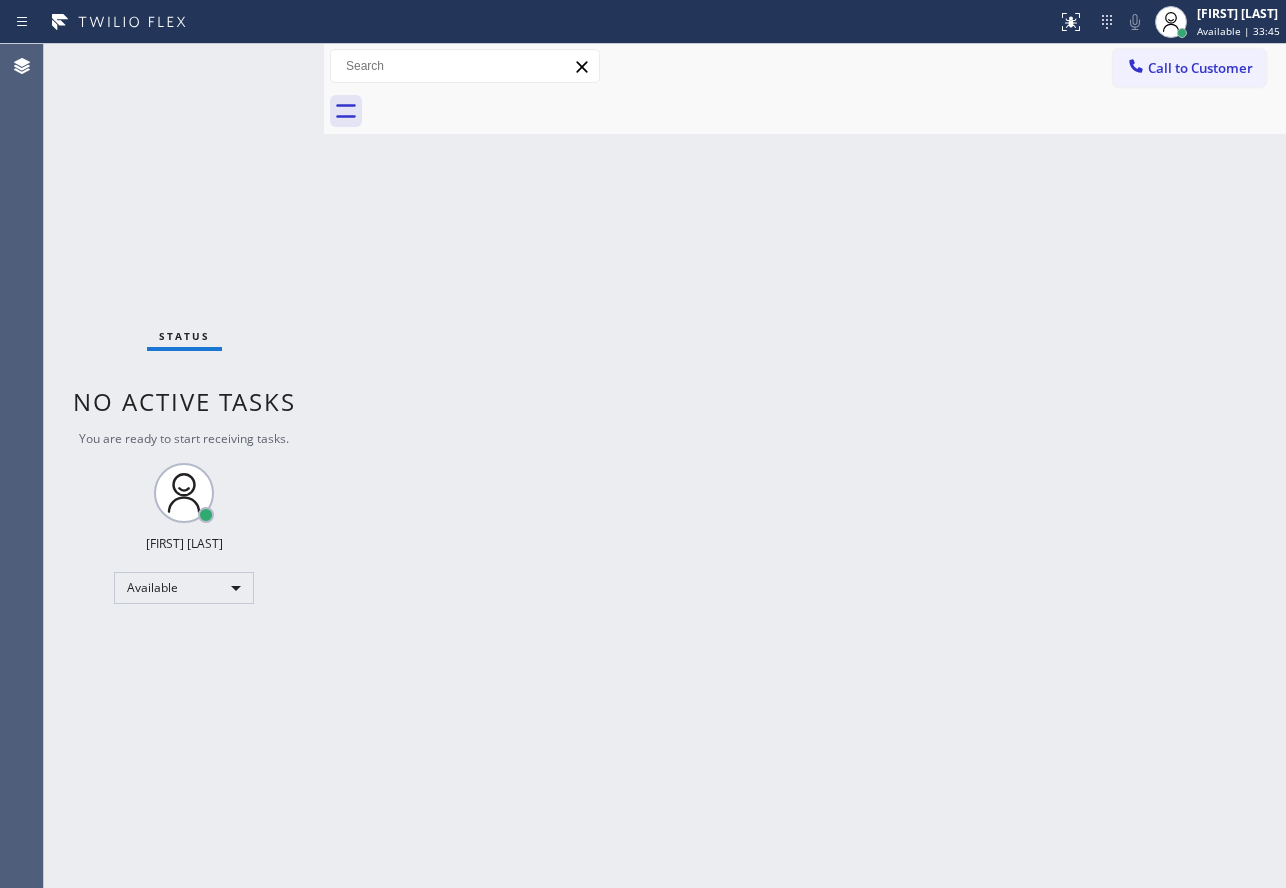 click on "Back to Dashboard Change Sender ID Customers Technicians Select a contact Outbound call Technician Search Technician Your caller id phone number Your caller id phone number Call Technician info Name   Phone none Address none Change Sender ID HVAC +18559994417 5 Star Appliance +18557314952 Appliance Repair +18554611149 Plumbing +18889090120 Air Duct Cleaning +18006865038  Electricians +18005688664 Cancel Change Check personal SMS Reset Change No tabs Call to Customer Outbound call Location Search location Your caller id phone number Customer number Call Outbound call Technician Search Technician Your caller id phone number Your caller id phone number Call" at bounding box center [805, 466] 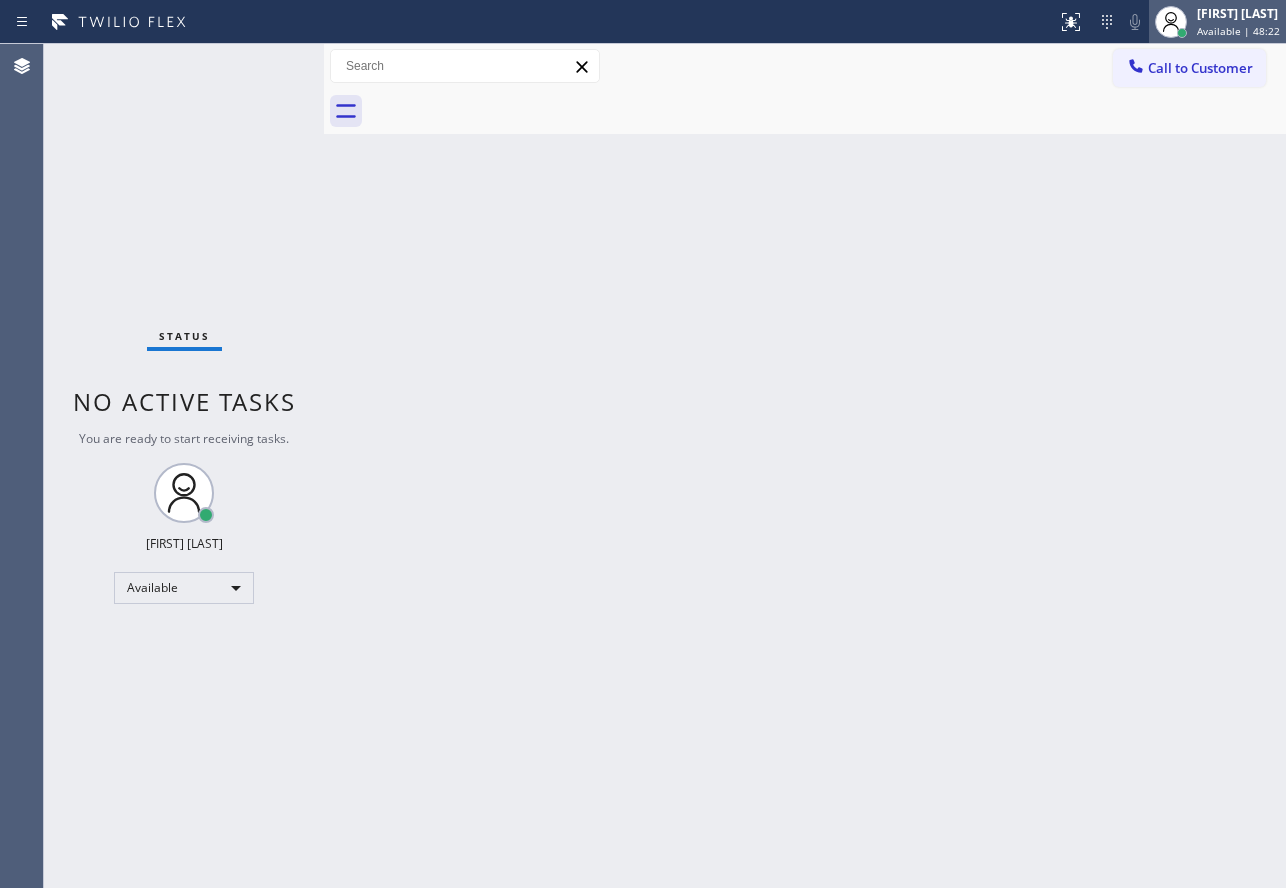 click at bounding box center (1171, 22) 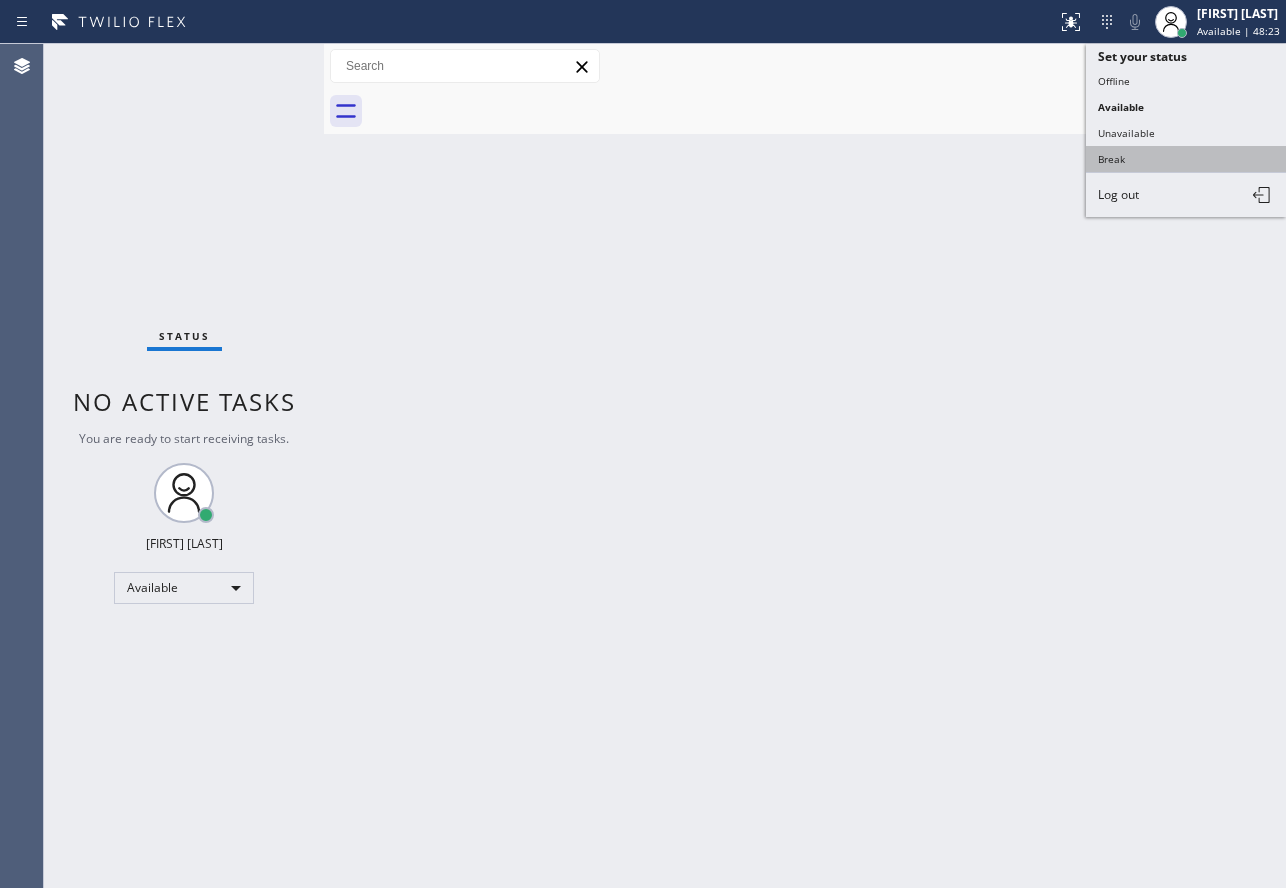 click on "Break" at bounding box center (1186, 159) 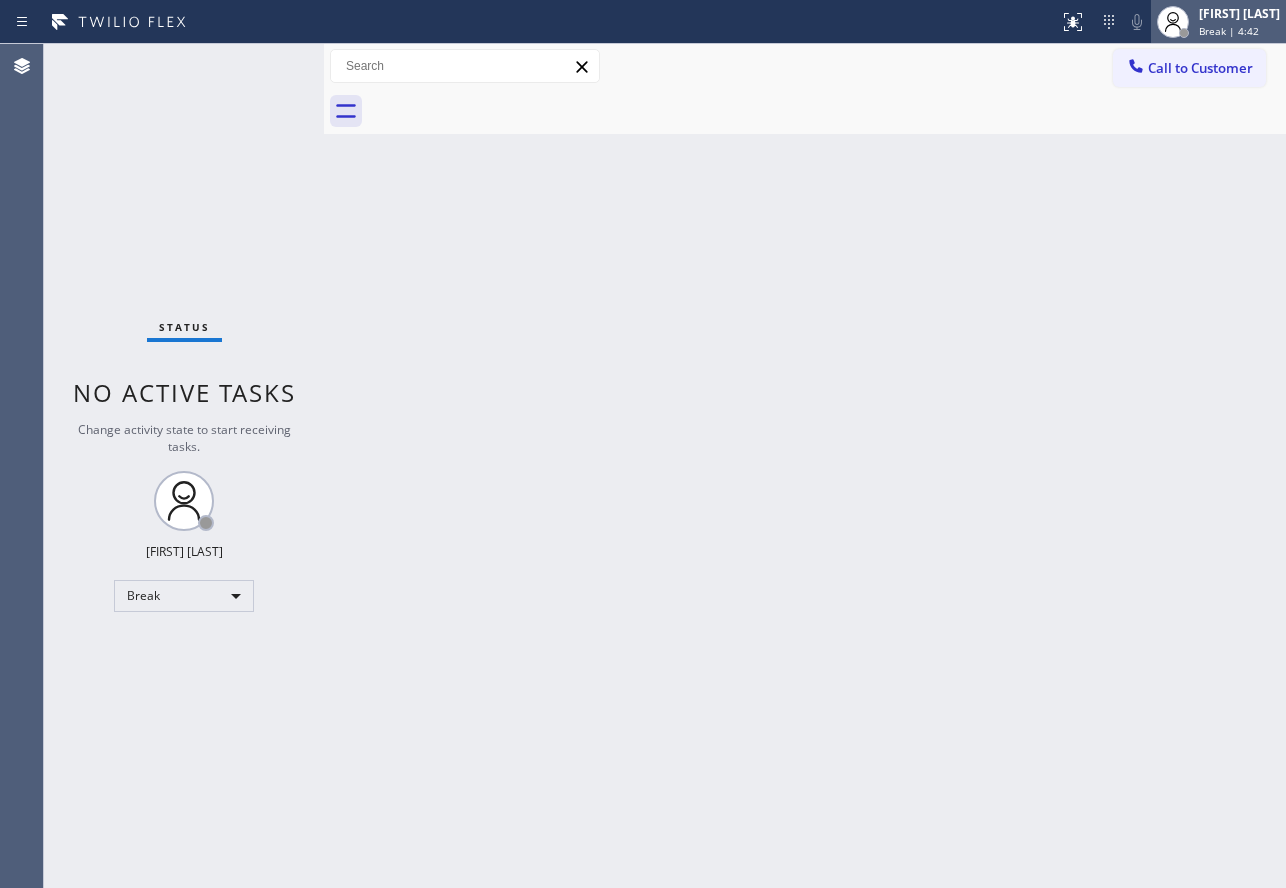 click on "[FIRST] [LAST]" at bounding box center [1239, 13] 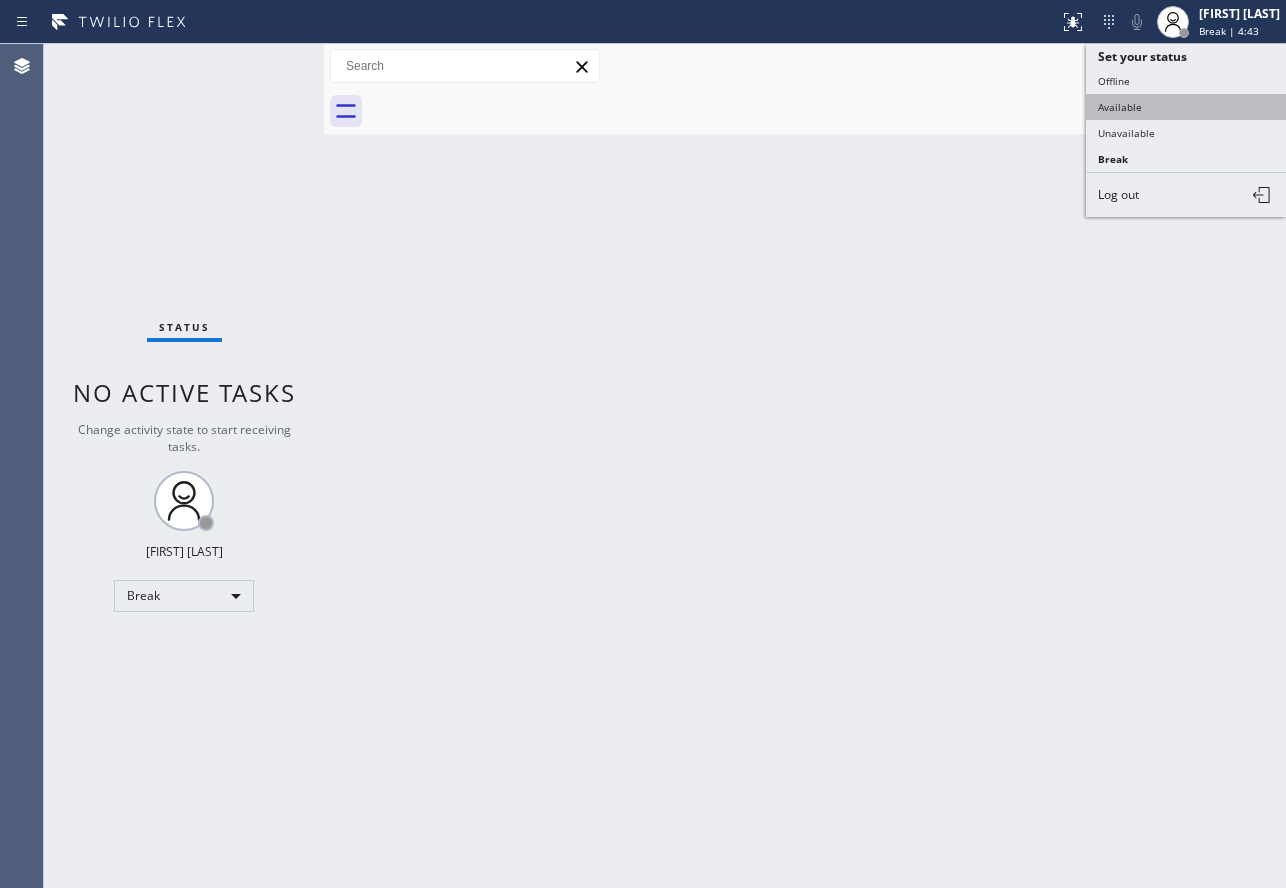 click on "Available" at bounding box center [1186, 107] 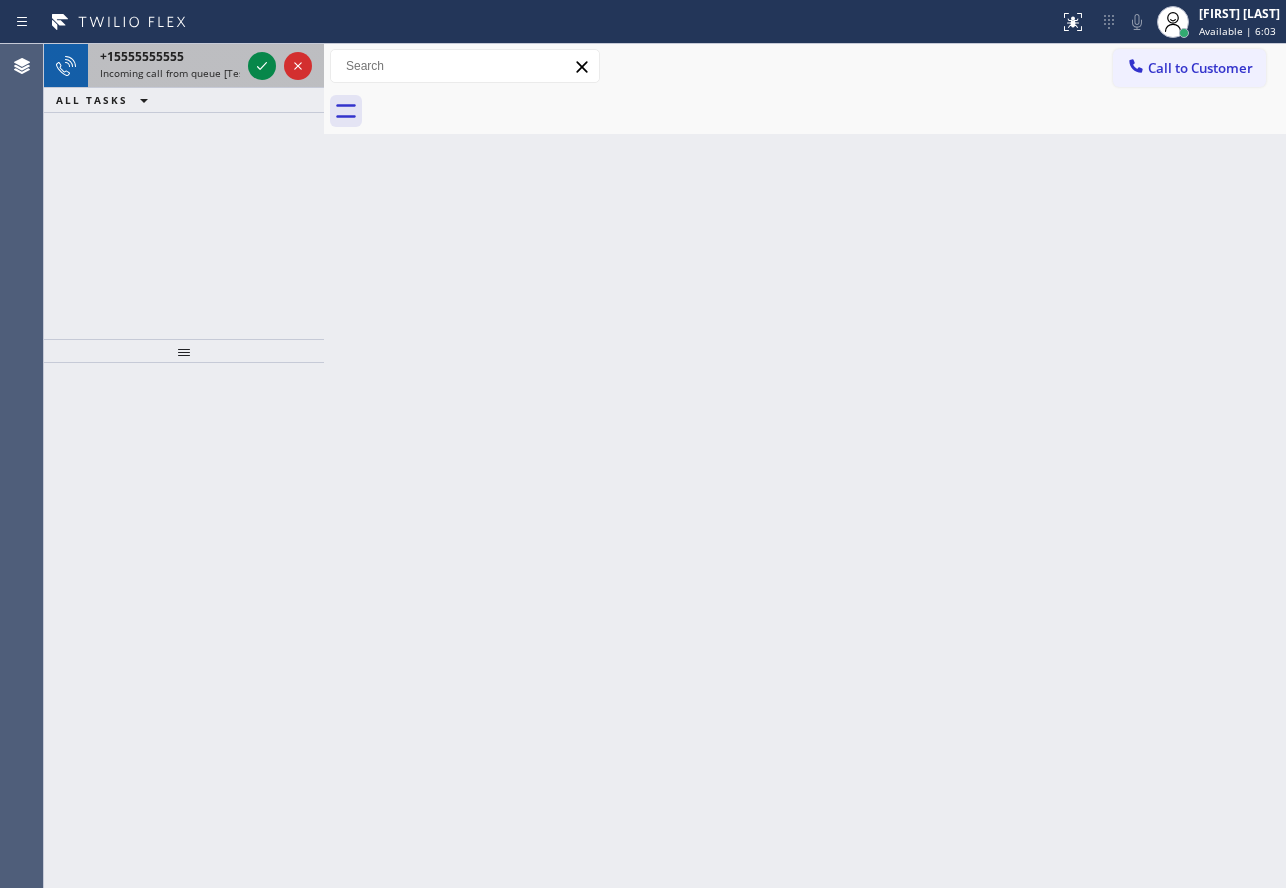 click on "+12132922519 Incoming call from queue [Test] All" at bounding box center [166, 66] 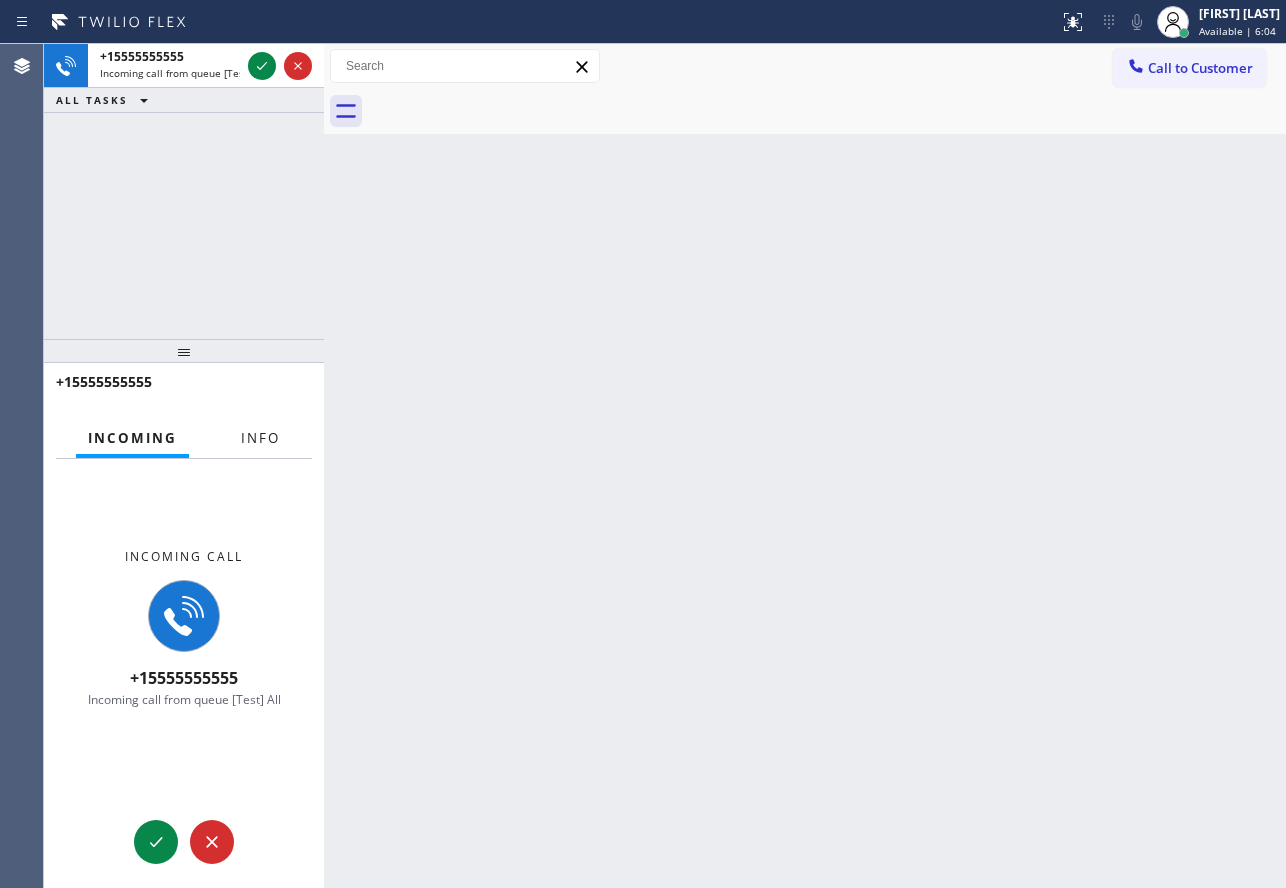 click on "Info" at bounding box center (260, 438) 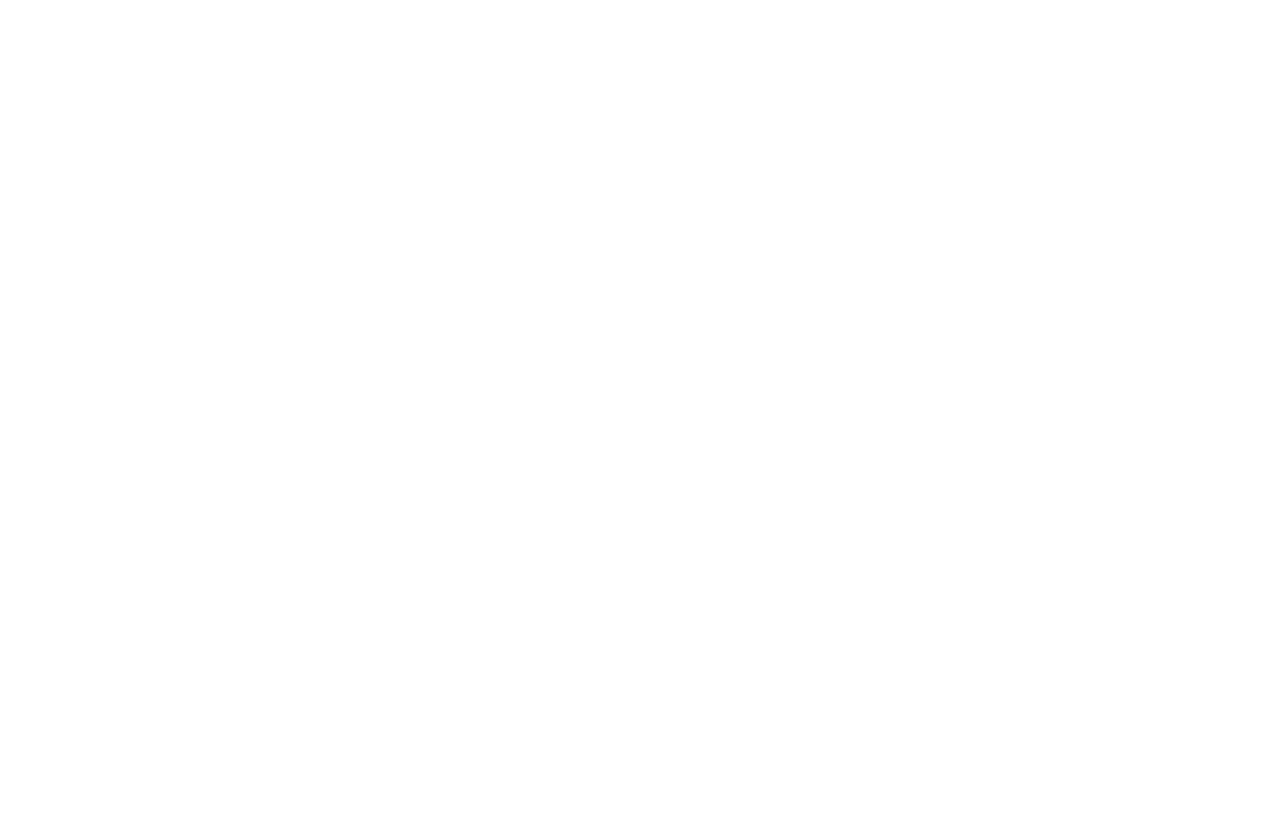 scroll, scrollTop: 0, scrollLeft: 0, axis: both 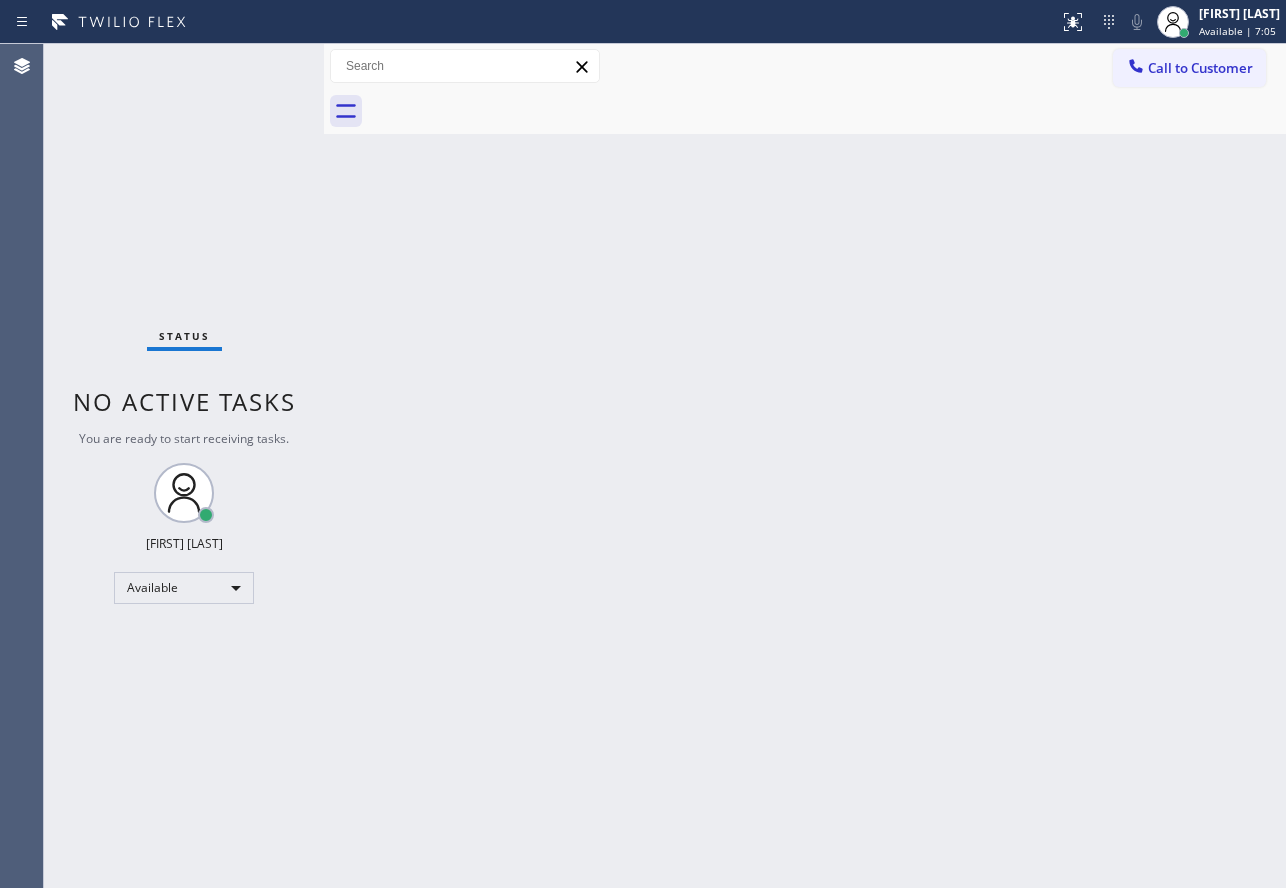 click on "Back to Dashboard Change Sender ID Customers Technicians Select a contact Outbound call Technician Search Technician Your caller id phone number Your caller id phone number Call Technician info Name   Phone none Address none Change Sender ID HVAC +18559994417 5 Star Appliance +18557314952 Appliance Repair +18554611149 Plumbing +18889090120 Air Duct Cleaning +18006865038  Electricians +18005688664 Cancel Change Check personal SMS Reset Change No tabs Call to Customer Outbound call Location Search location Your caller id phone number Customer number Call Outbound call Technician Search Technician Your caller id phone number Your caller id phone number Call" at bounding box center [805, 466] 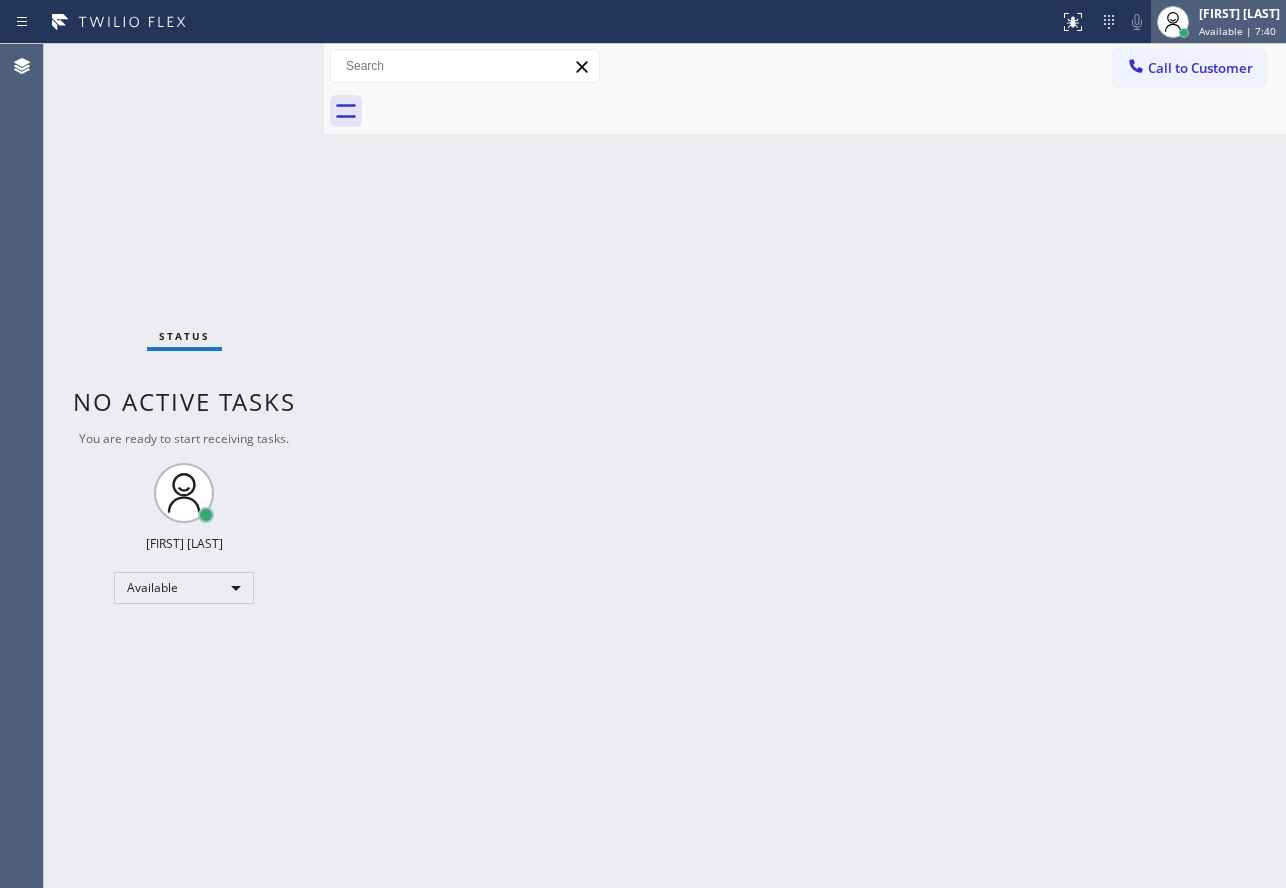 click on "[FIRST] [LAST]" at bounding box center [1239, 13] 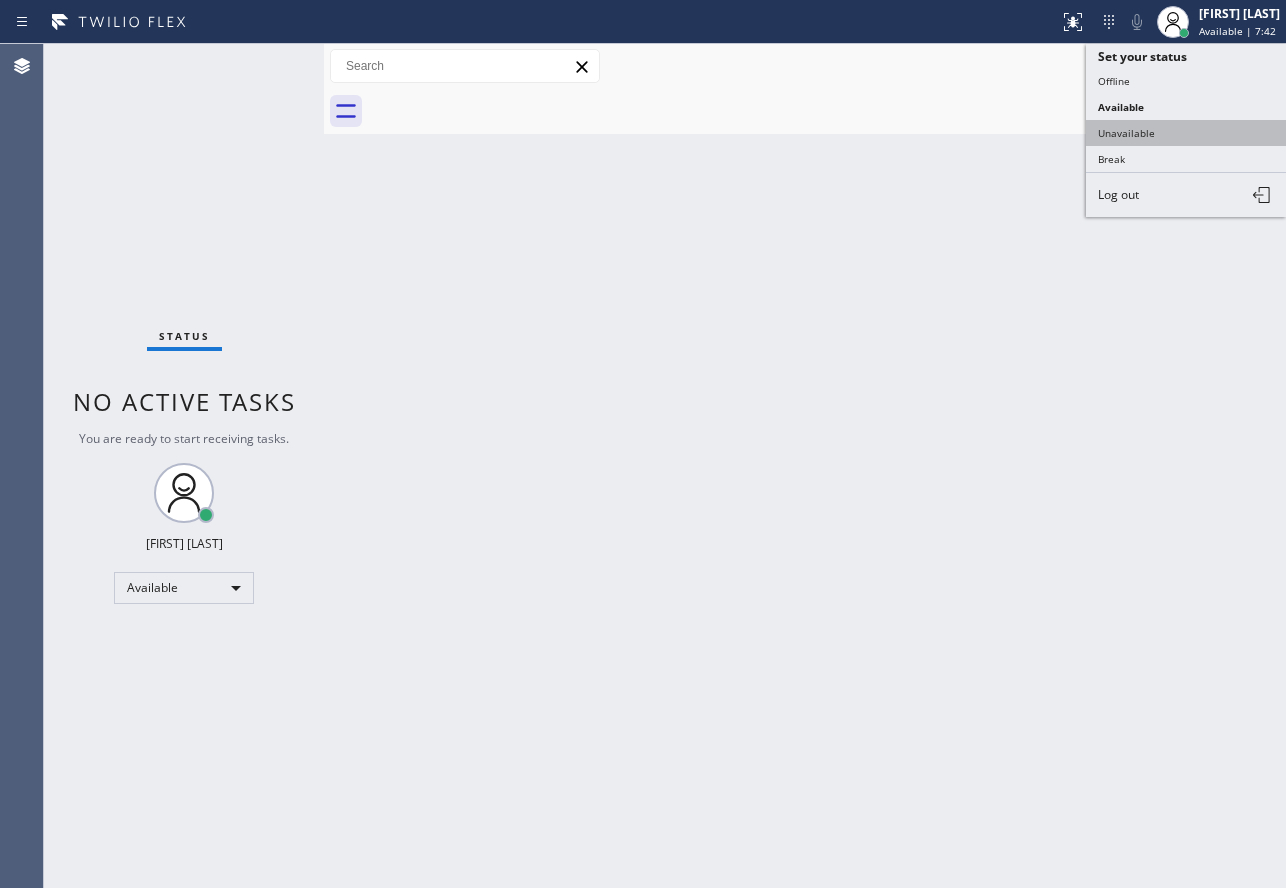 click on "Unavailable" at bounding box center [1186, 133] 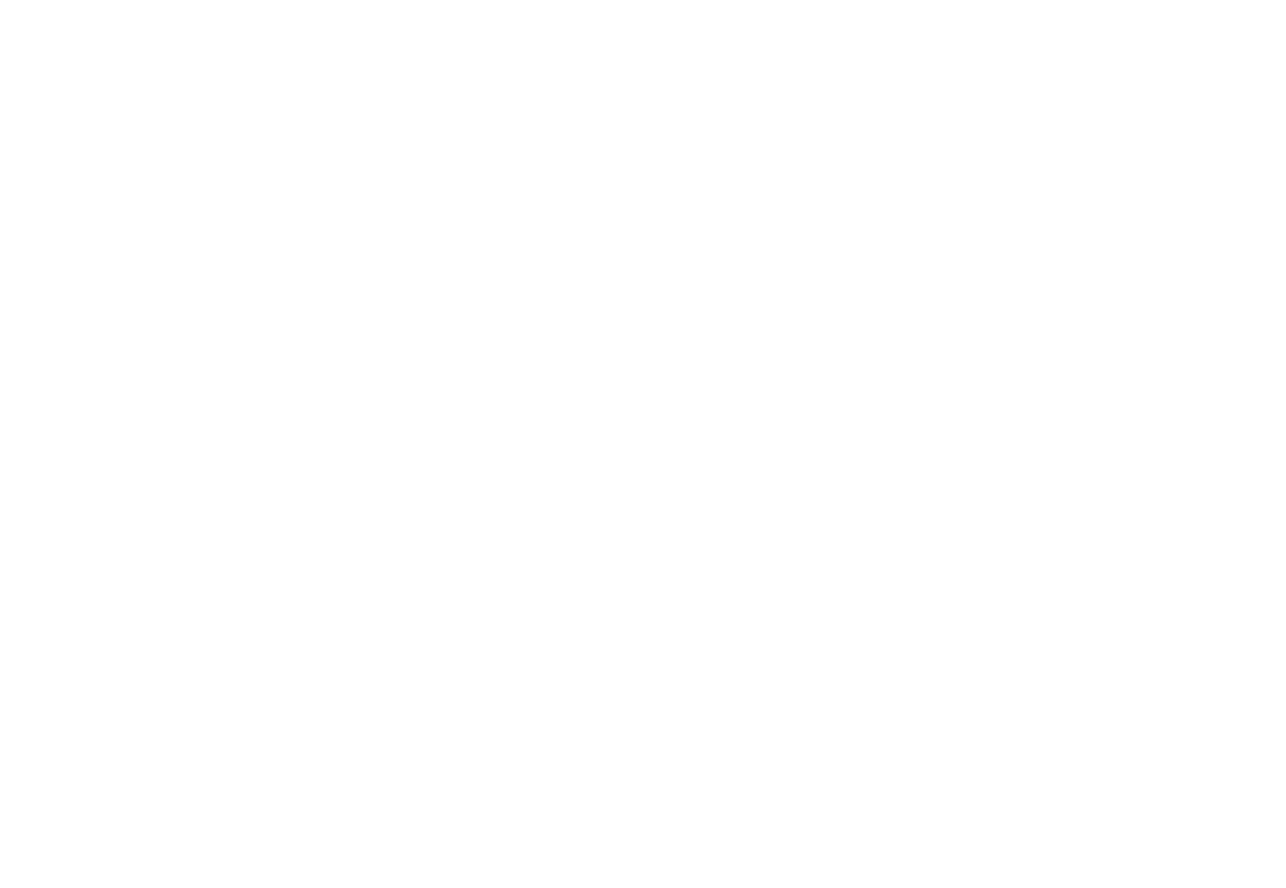 scroll, scrollTop: 0, scrollLeft: 0, axis: both 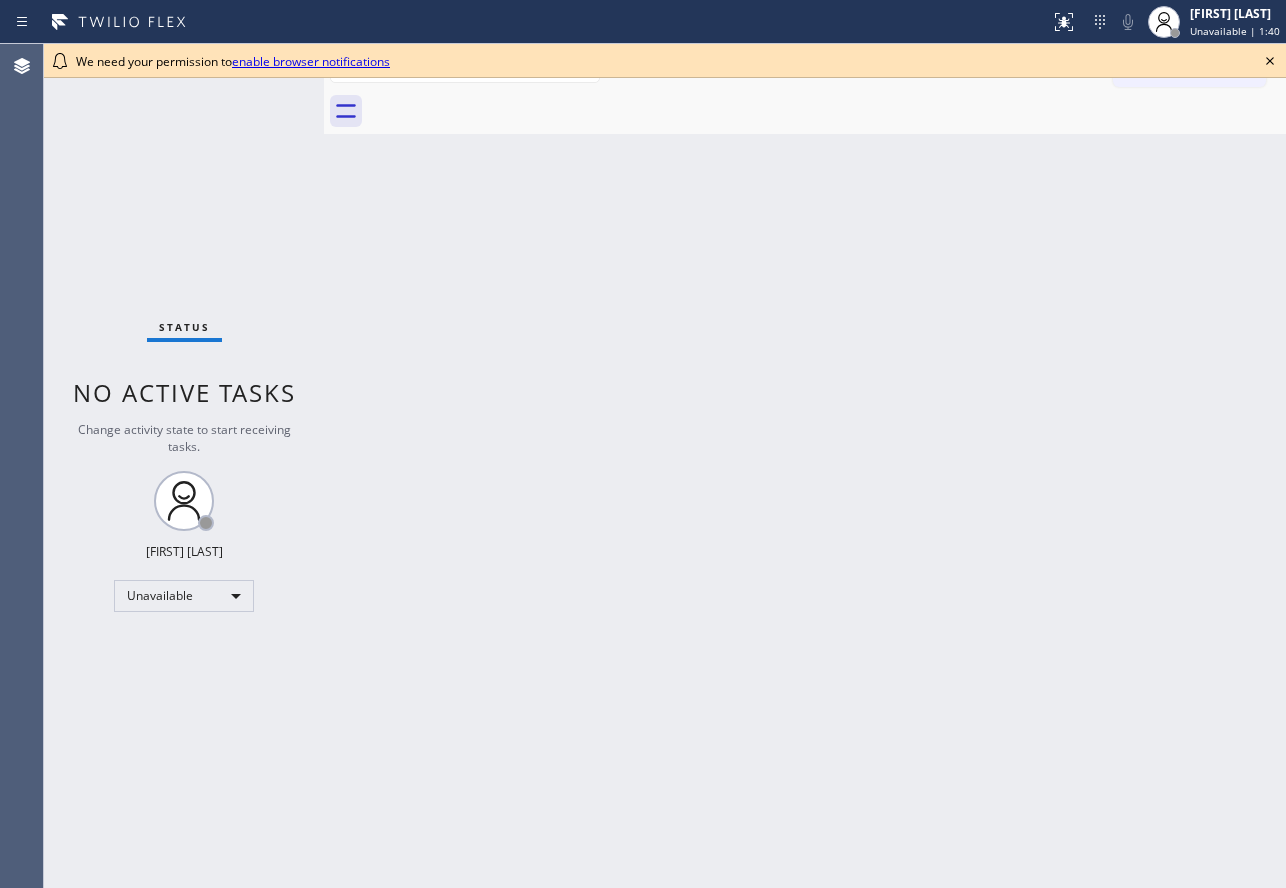click on "enable browser notifications" at bounding box center [311, 61] 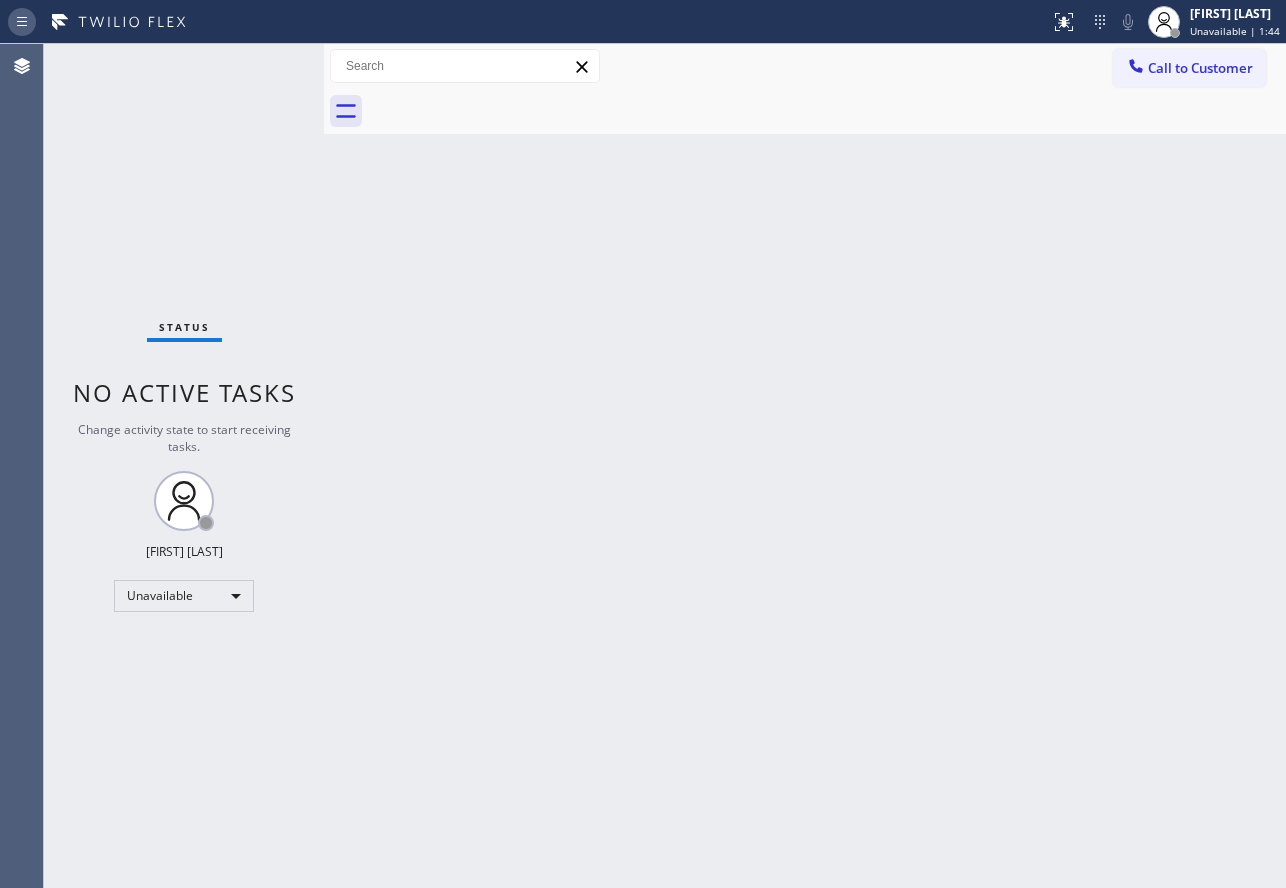 click 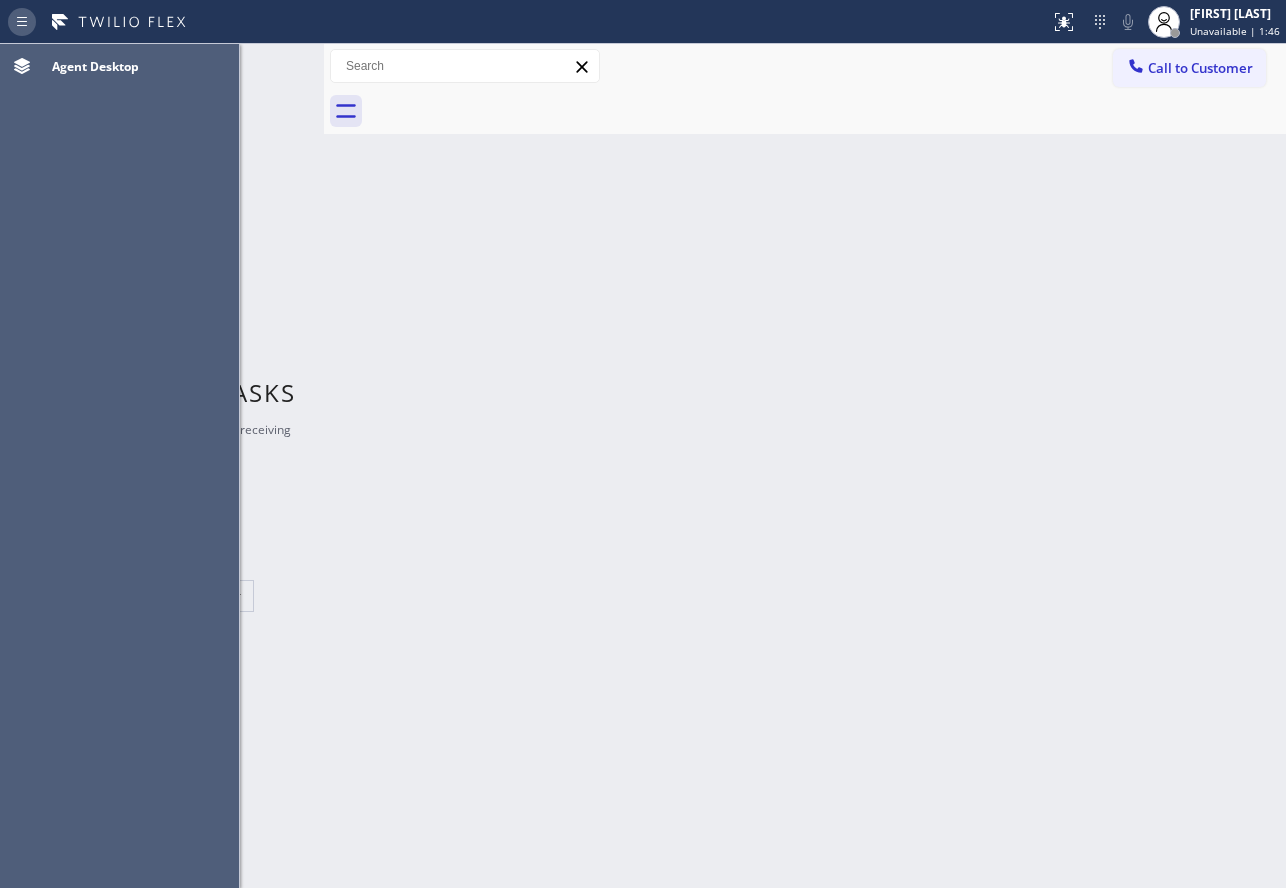 click 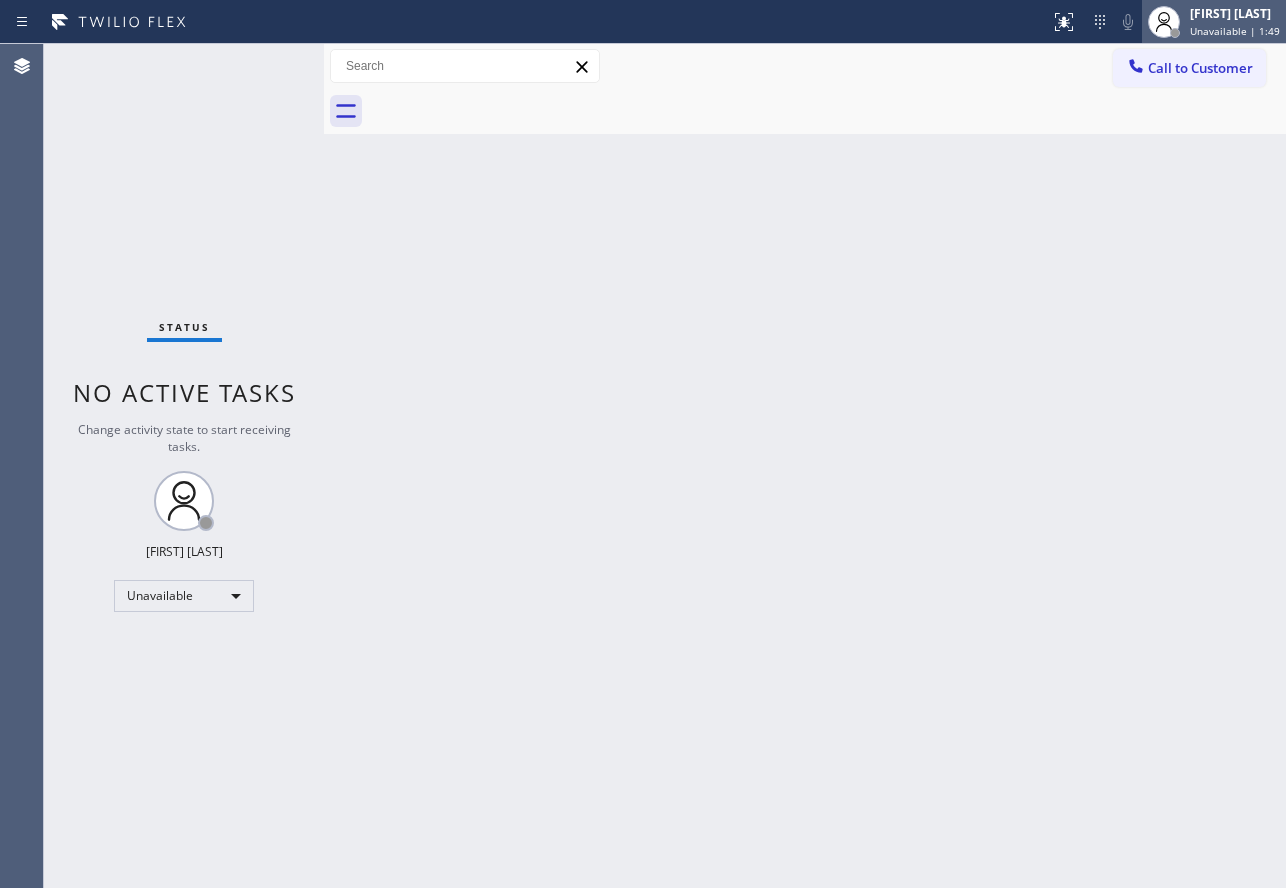 click on "[FIRST] [LAST]" at bounding box center [1235, 13] 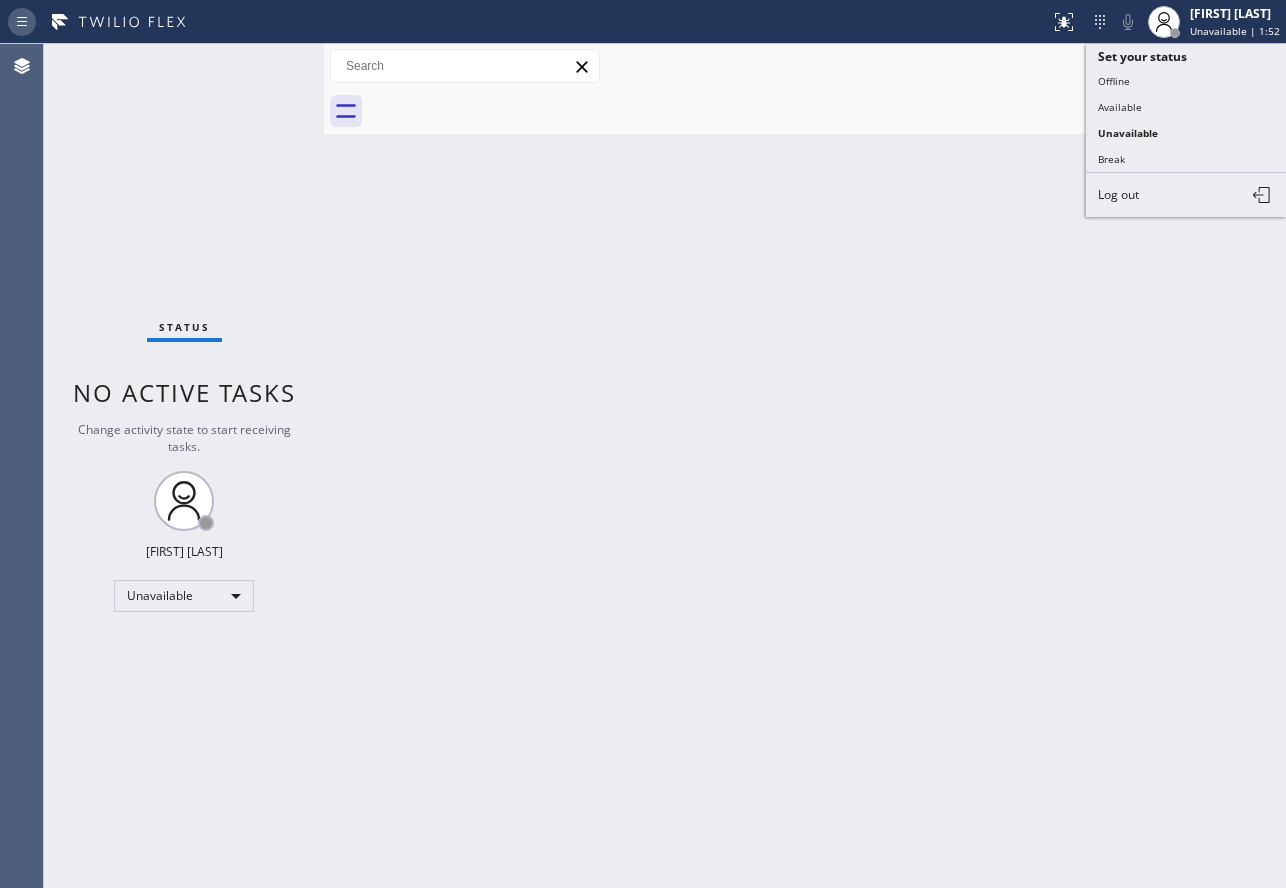 click 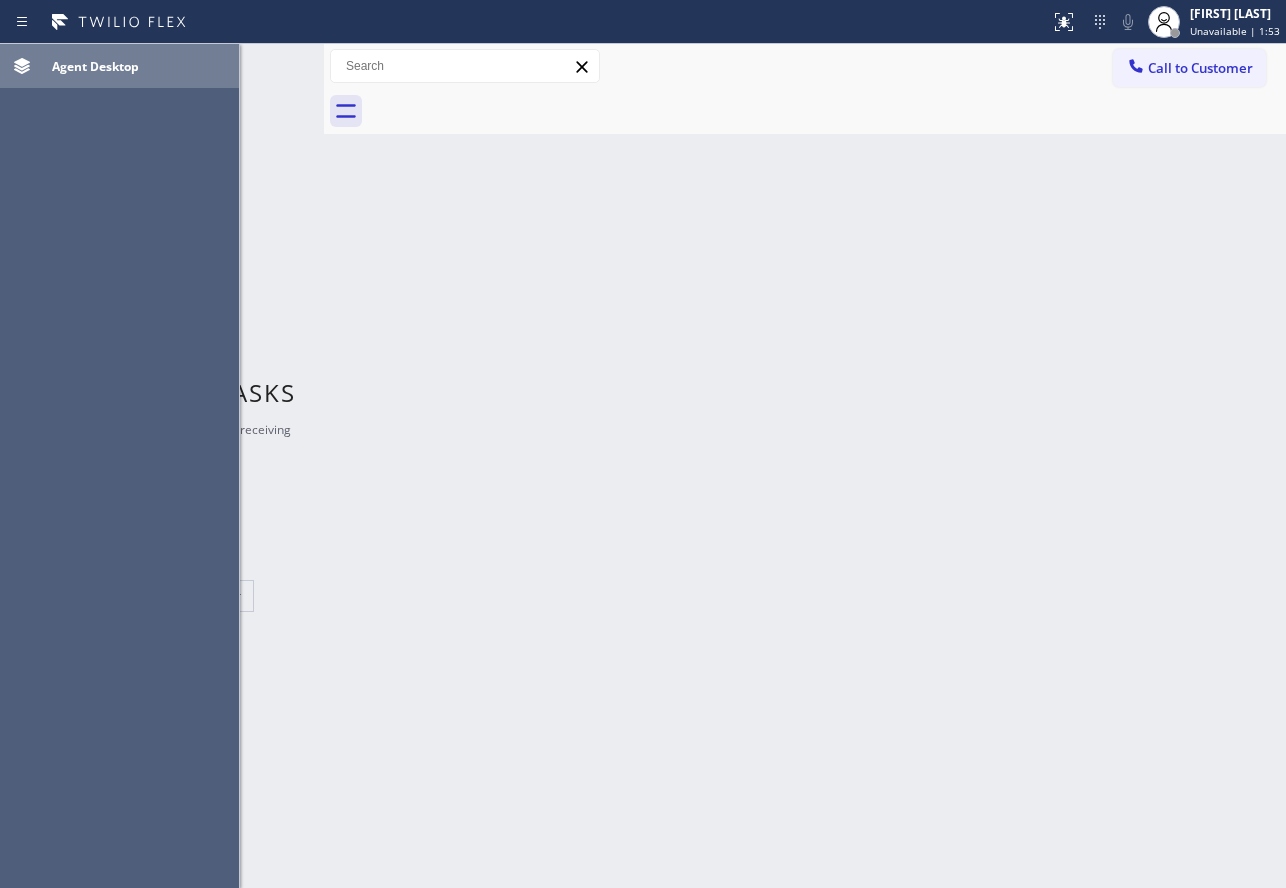click on "Agent Desktop" at bounding box center (95, 66) 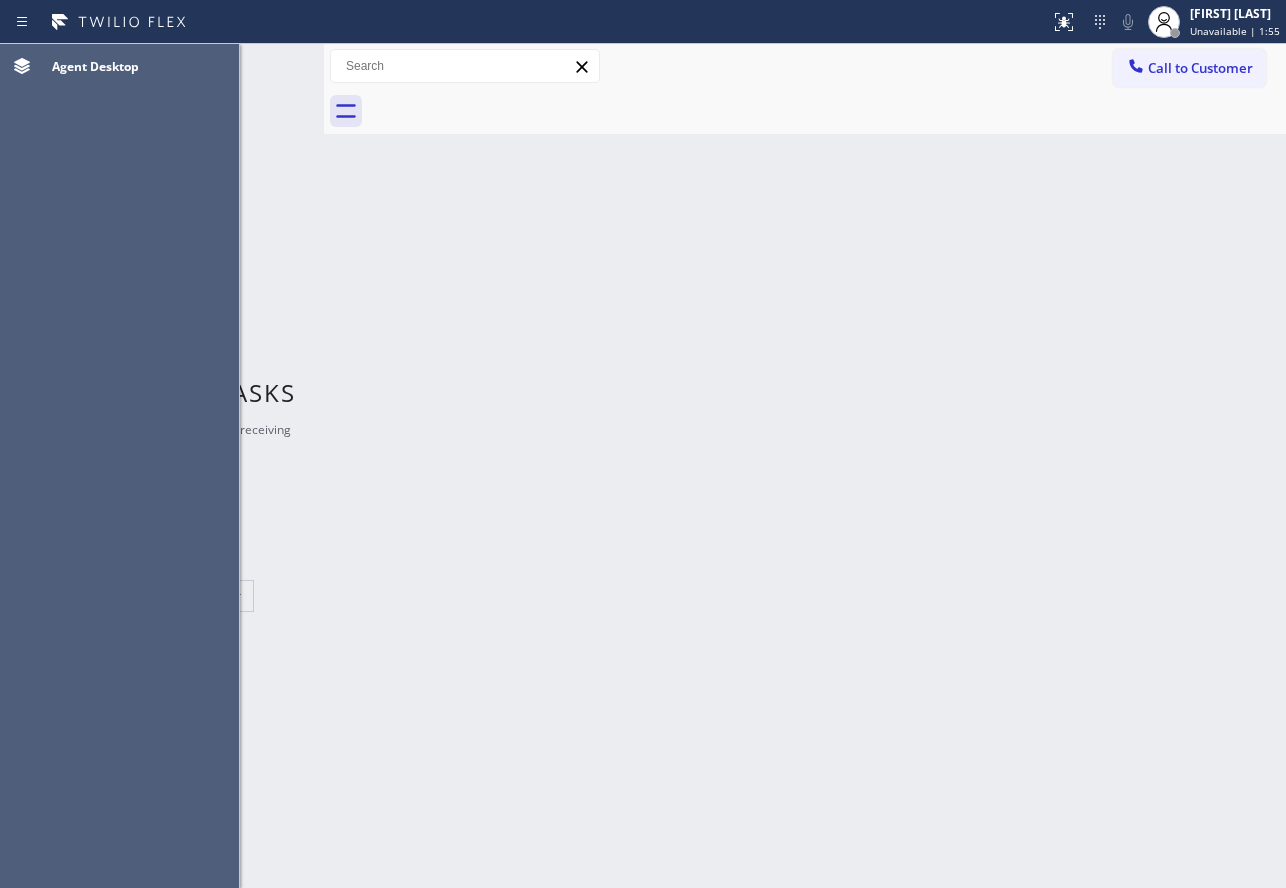 click on "Status   No active tasks     Change activity state to start receiving tasks.   [FIRST] [LAST] Unavailable" at bounding box center (184, 466) 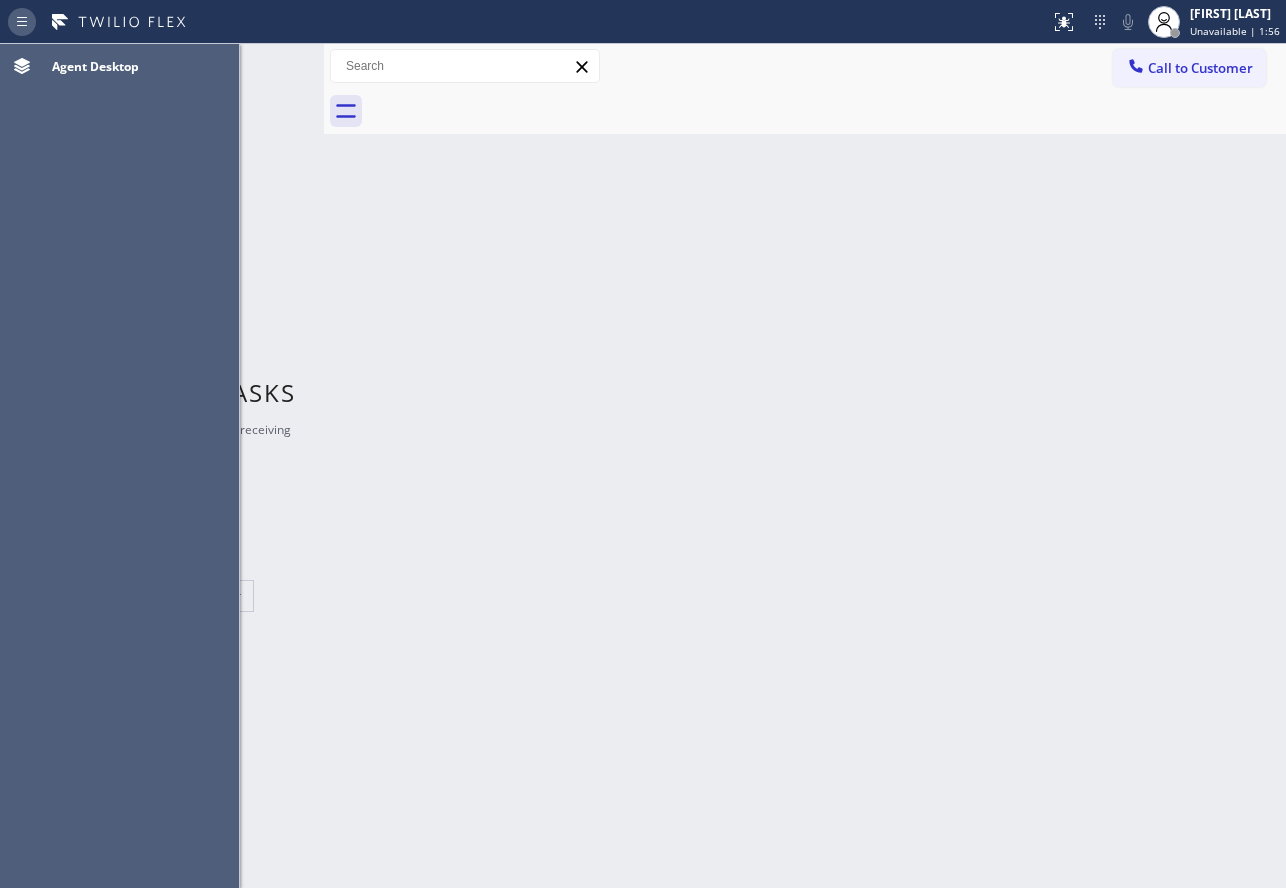 click 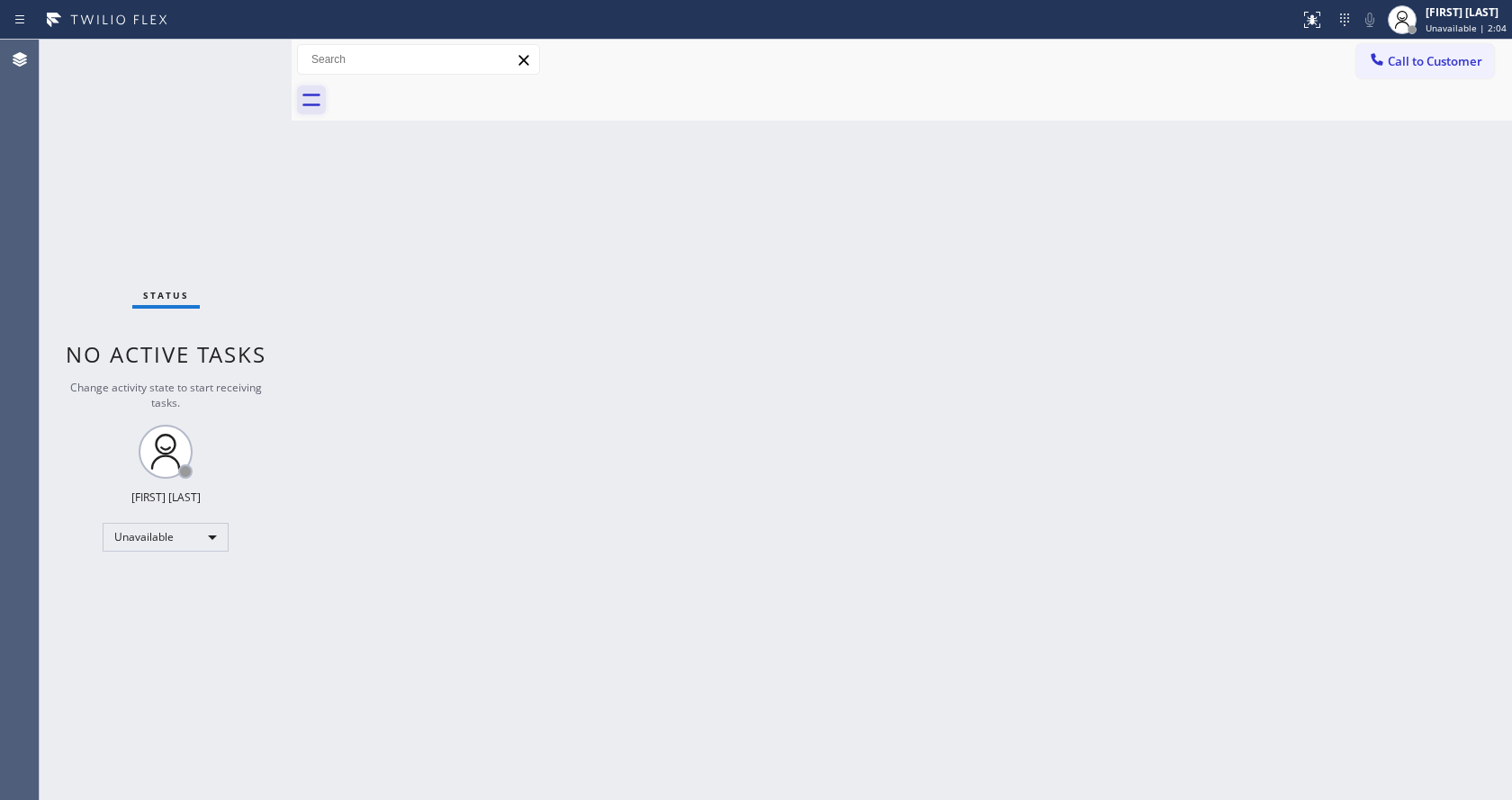 click 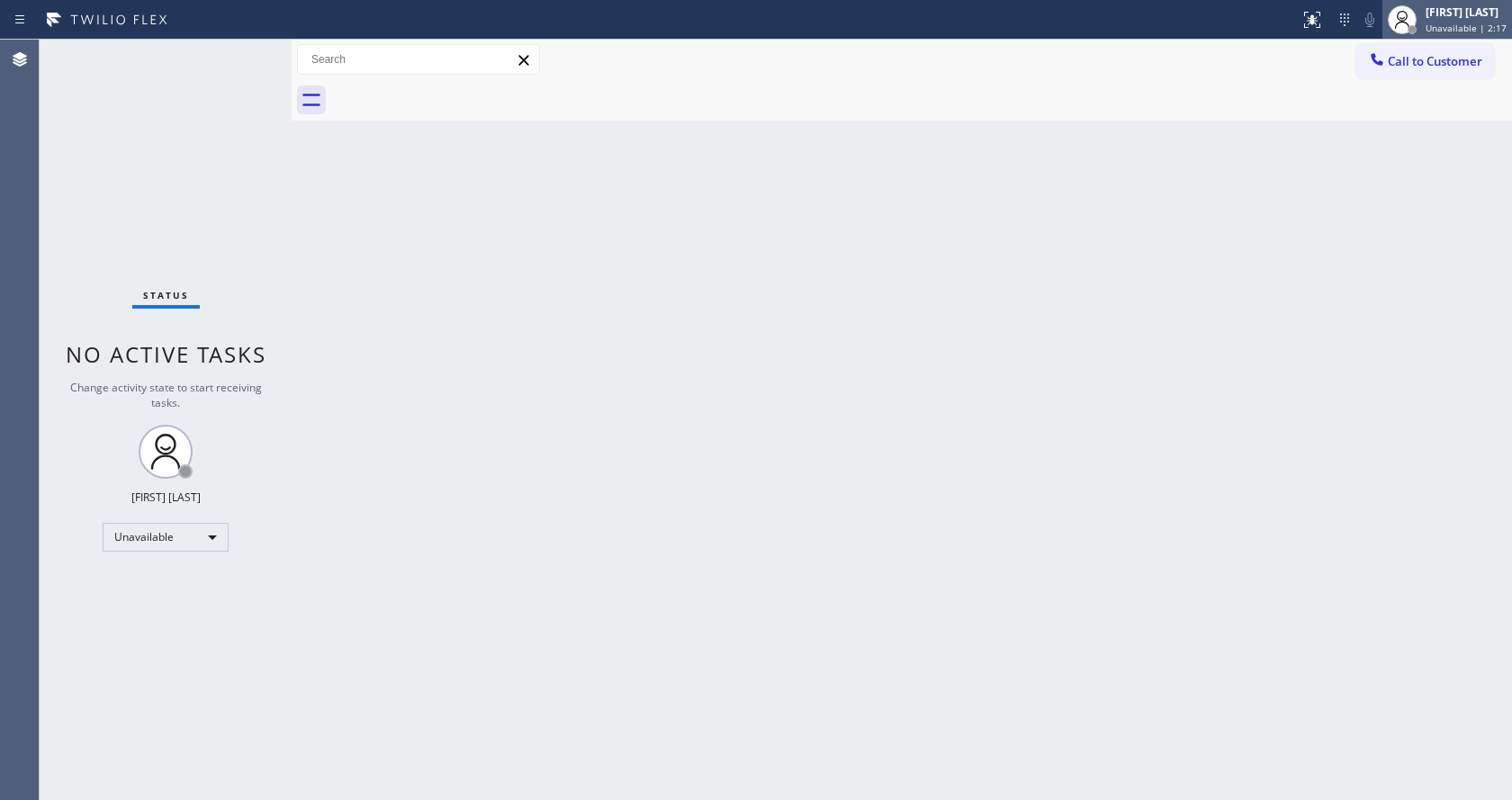 click at bounding box center (1402, 20) 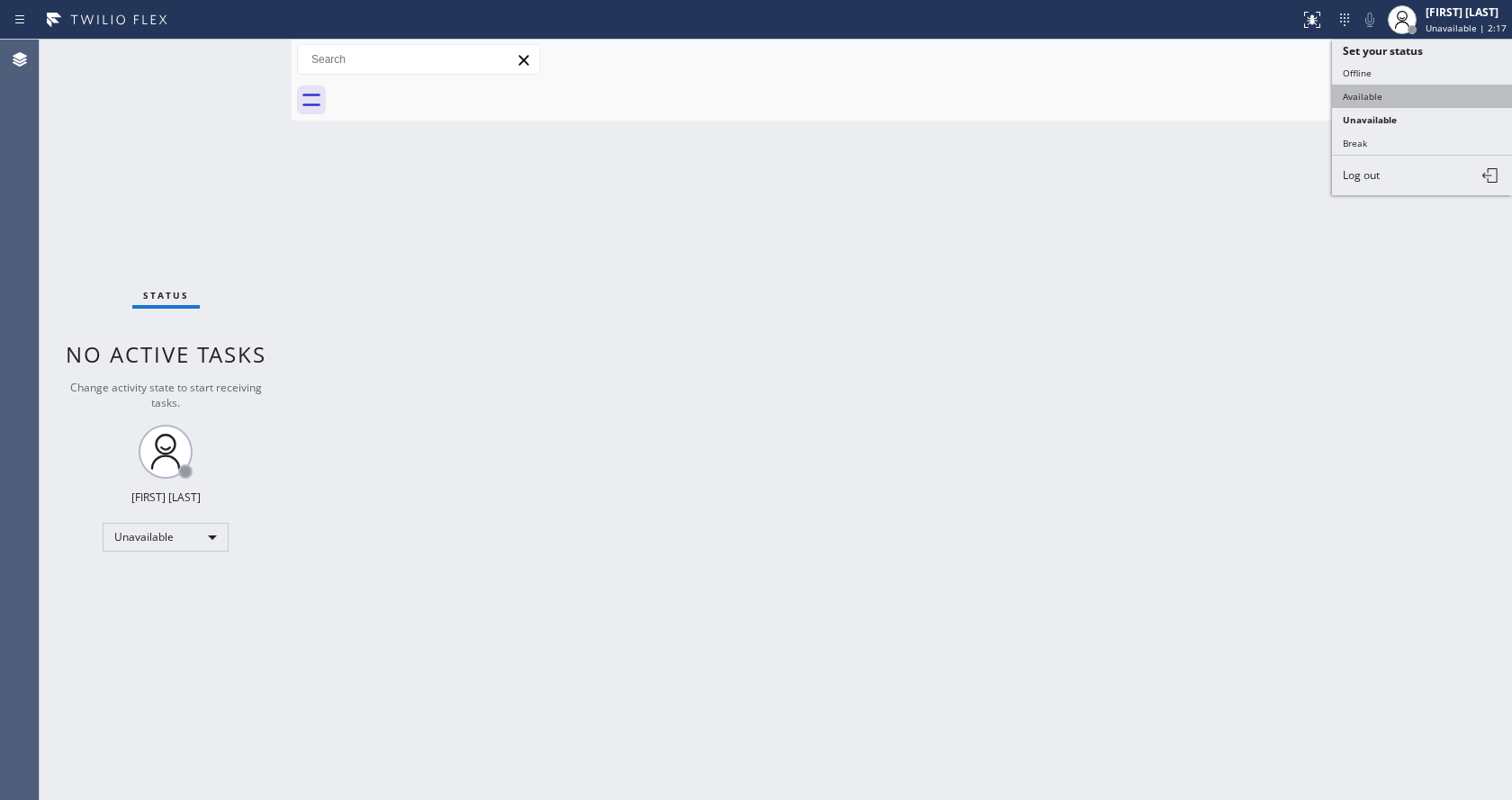 click on "Available" at bounding box center (1422, 96) 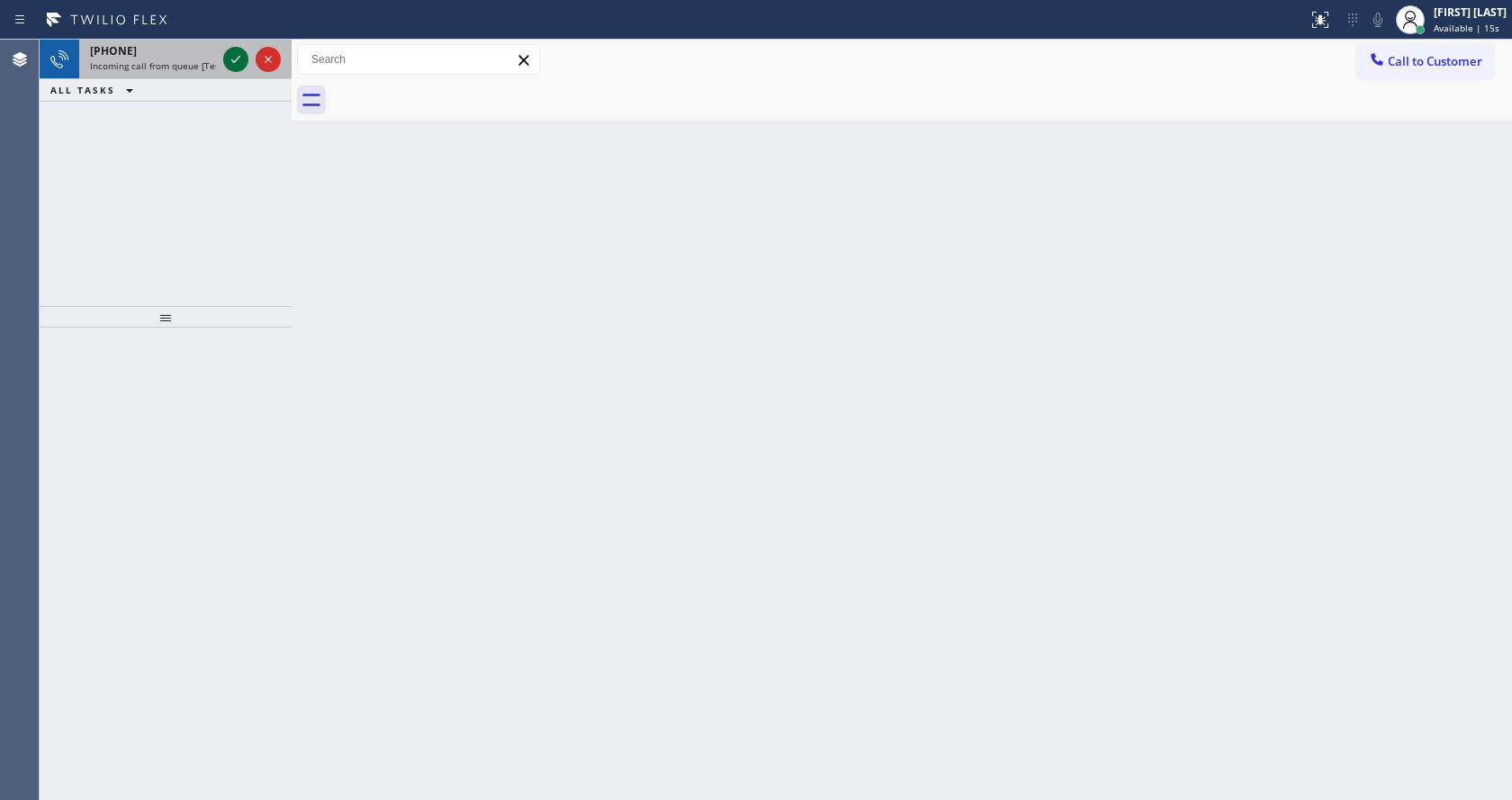 click 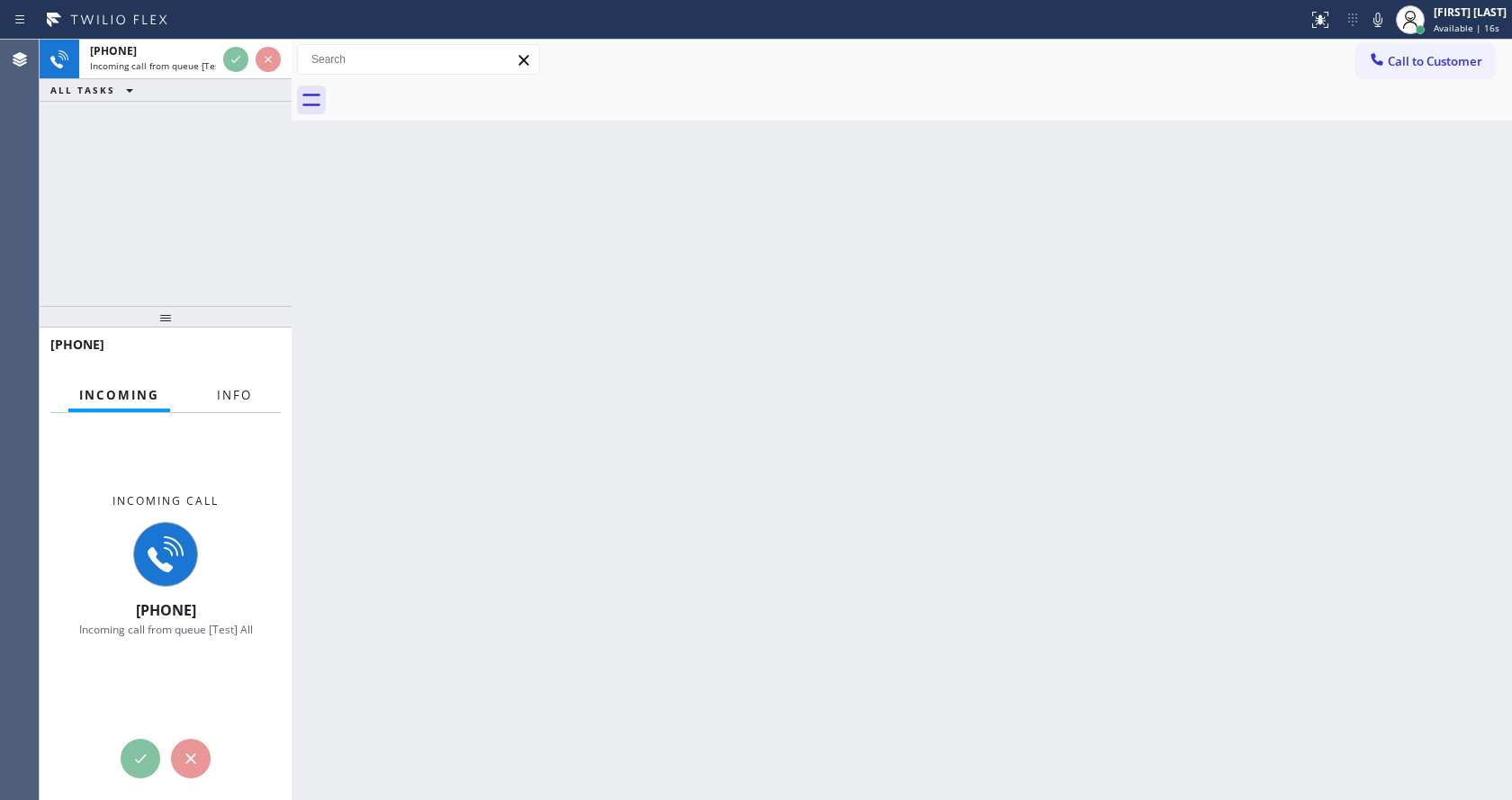 click on "Info" at bounding box center (234, 395) 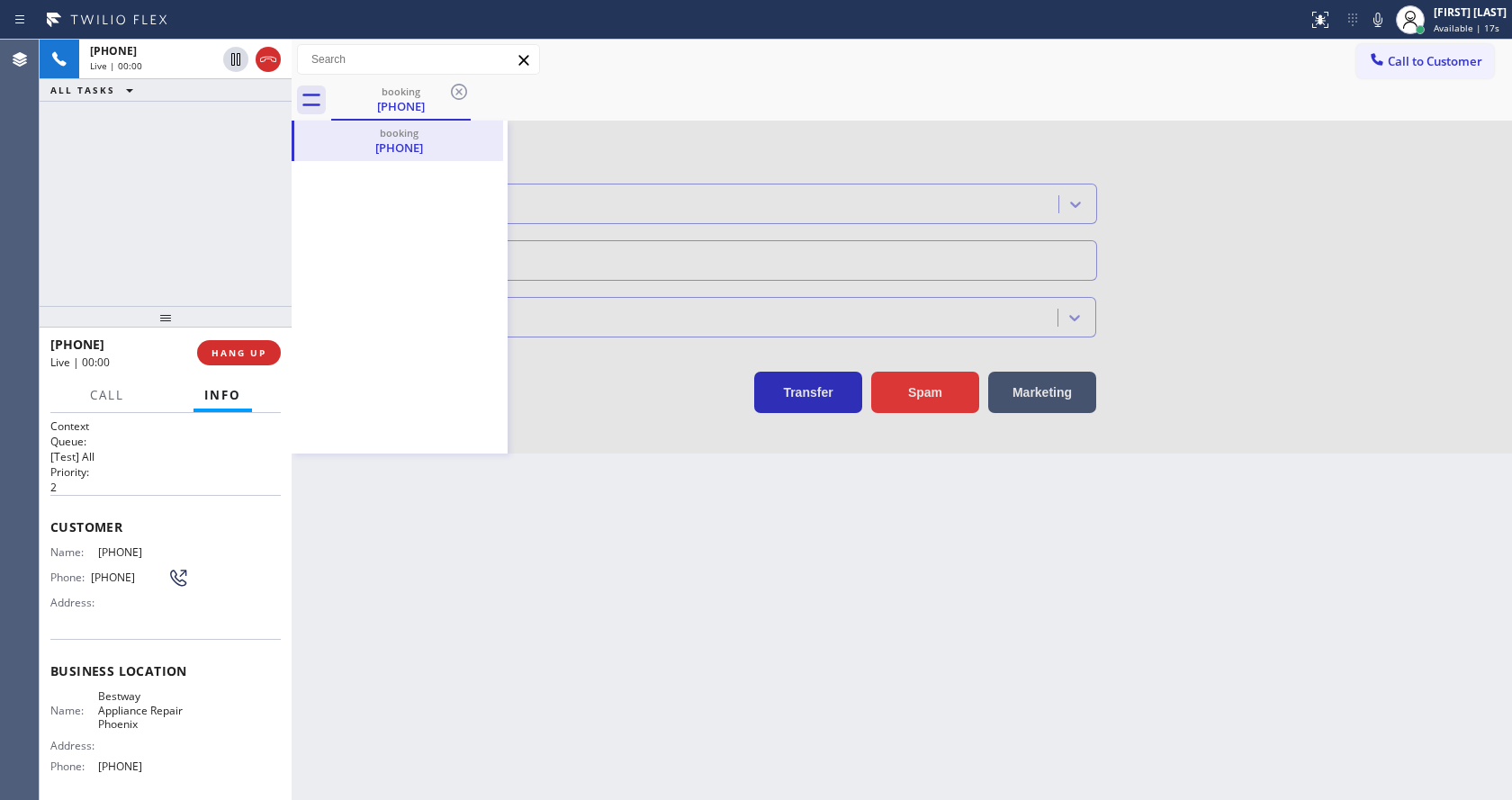 type on "[PHONE]" 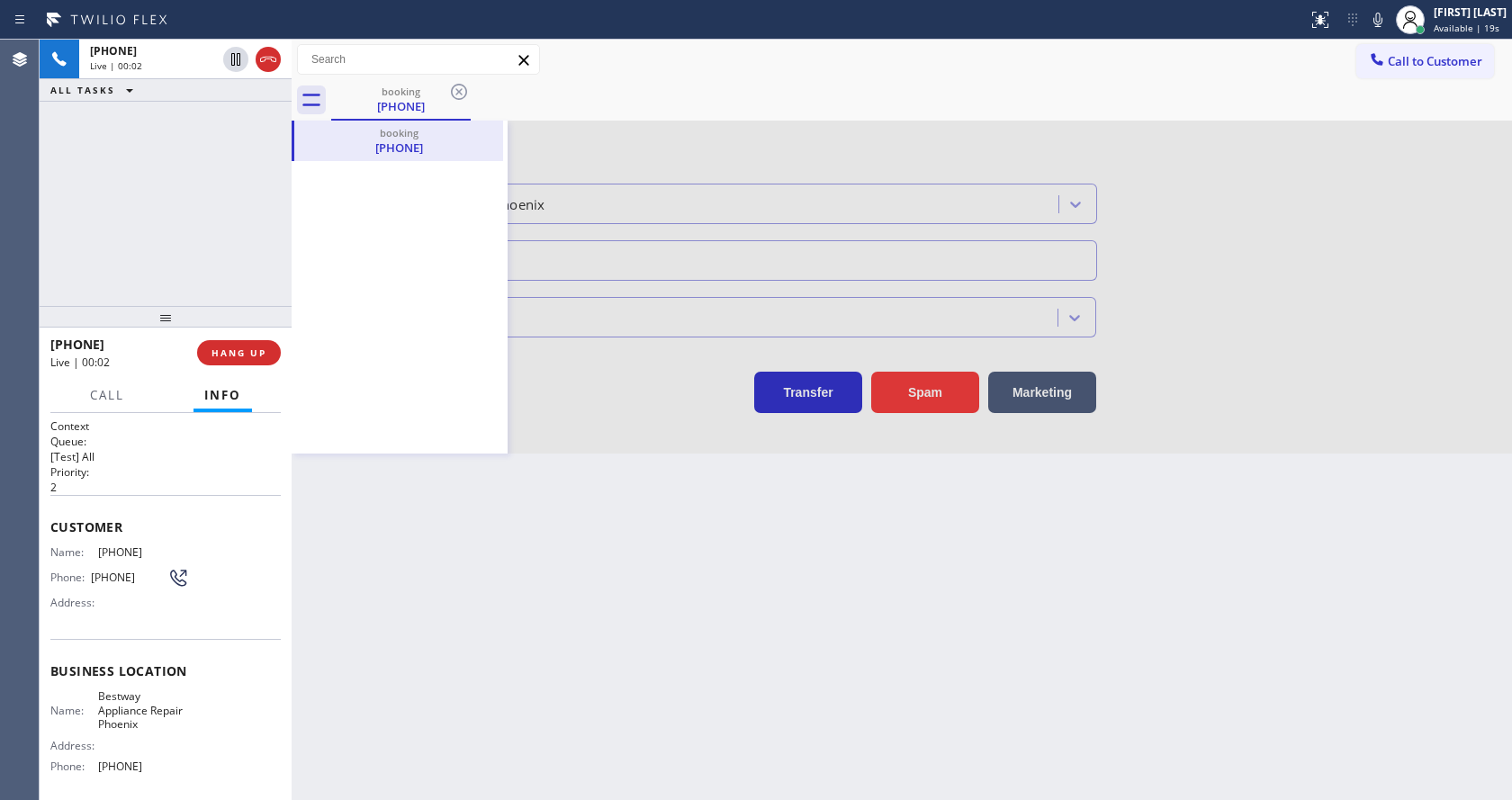 click on "Back to Dashboard Change Sender ID Customers Technicians Select a contact Outbound call Technician Search Technician Your caller id phone number Your caller id phone number Call Technician info Name   Phone none Address none Change Sender ID HVAC [PHONE] 5 Star Appliance [PHONE] Appliance Repair [PHONE] Plumbing [PHONE] Air Duct Cleaning [PHONE]  Electricians [PHONE]  Cancel Change Check personal SMS Reset Change booking [PHONE] Call to Customer Outbound call Location Search location Your caller id phone number Customer number Call Outbound call Technician Search Technician Your caller id phone number Your caller id phone number Call booking [PHONE] Business location Bestway Appliance Repair Phoenix [PHONE] Appliance Repair High End Transfer Spam Marketing" at bounding box center (902, 419) 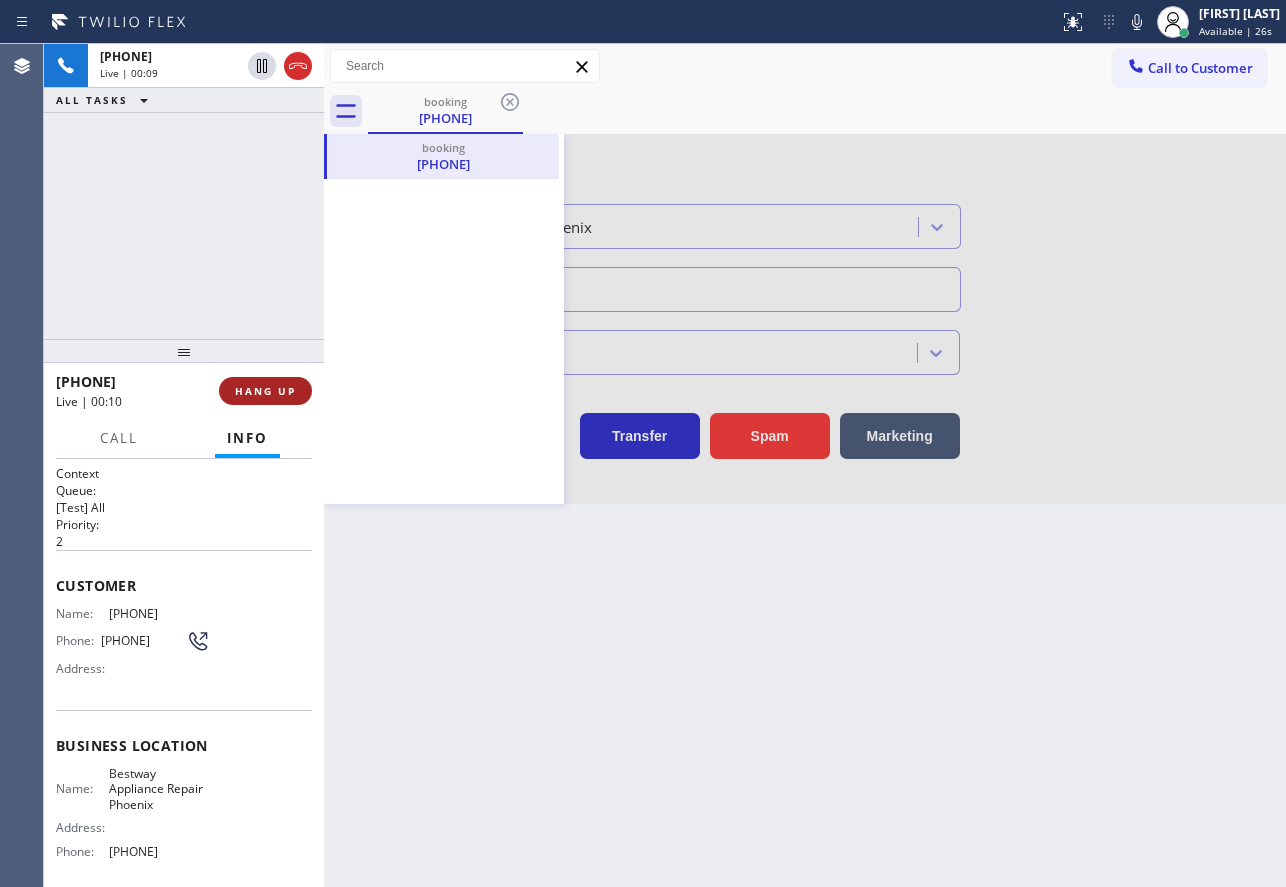 click on "HANG UP" at bounding box center [265, 391] 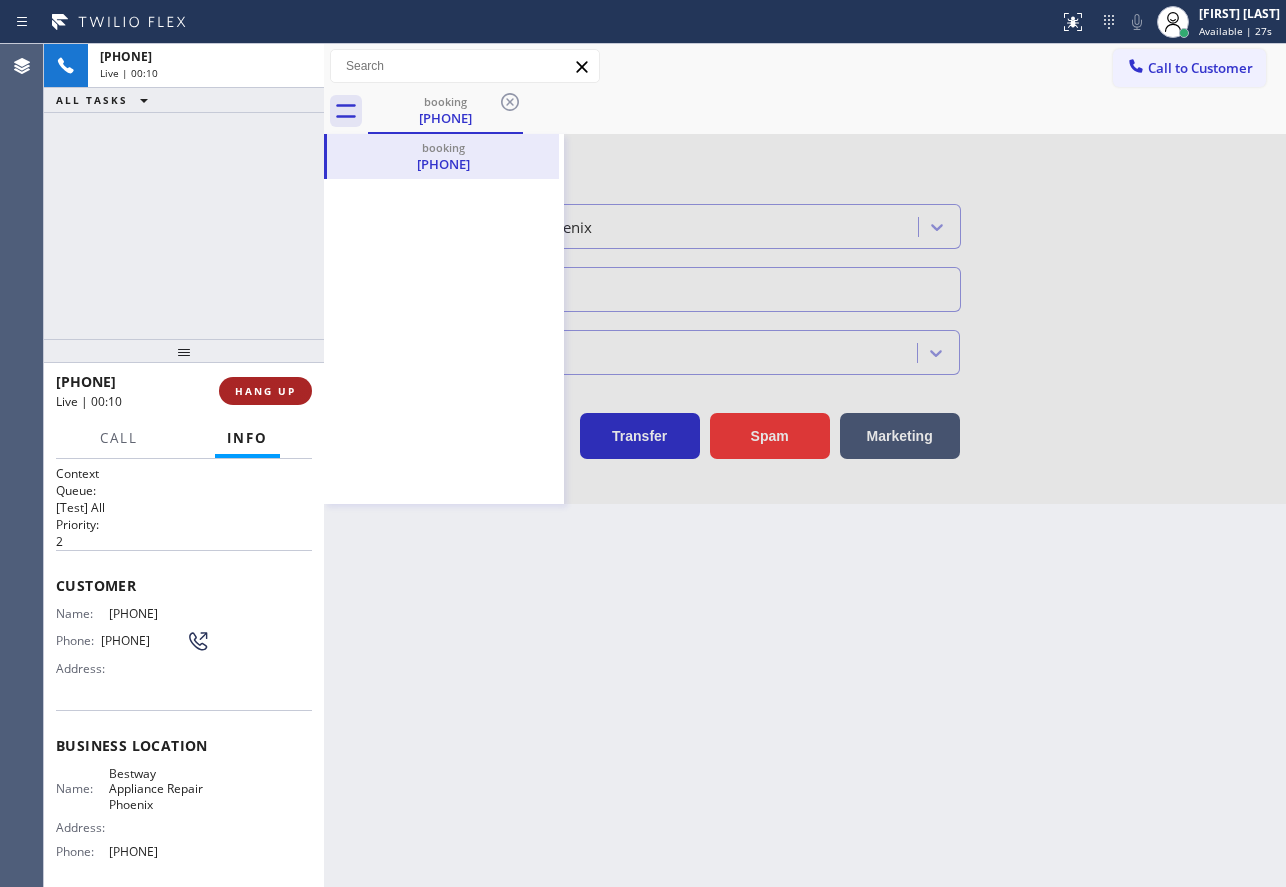 click on "HANG UP" at bounding box center (265, 391) 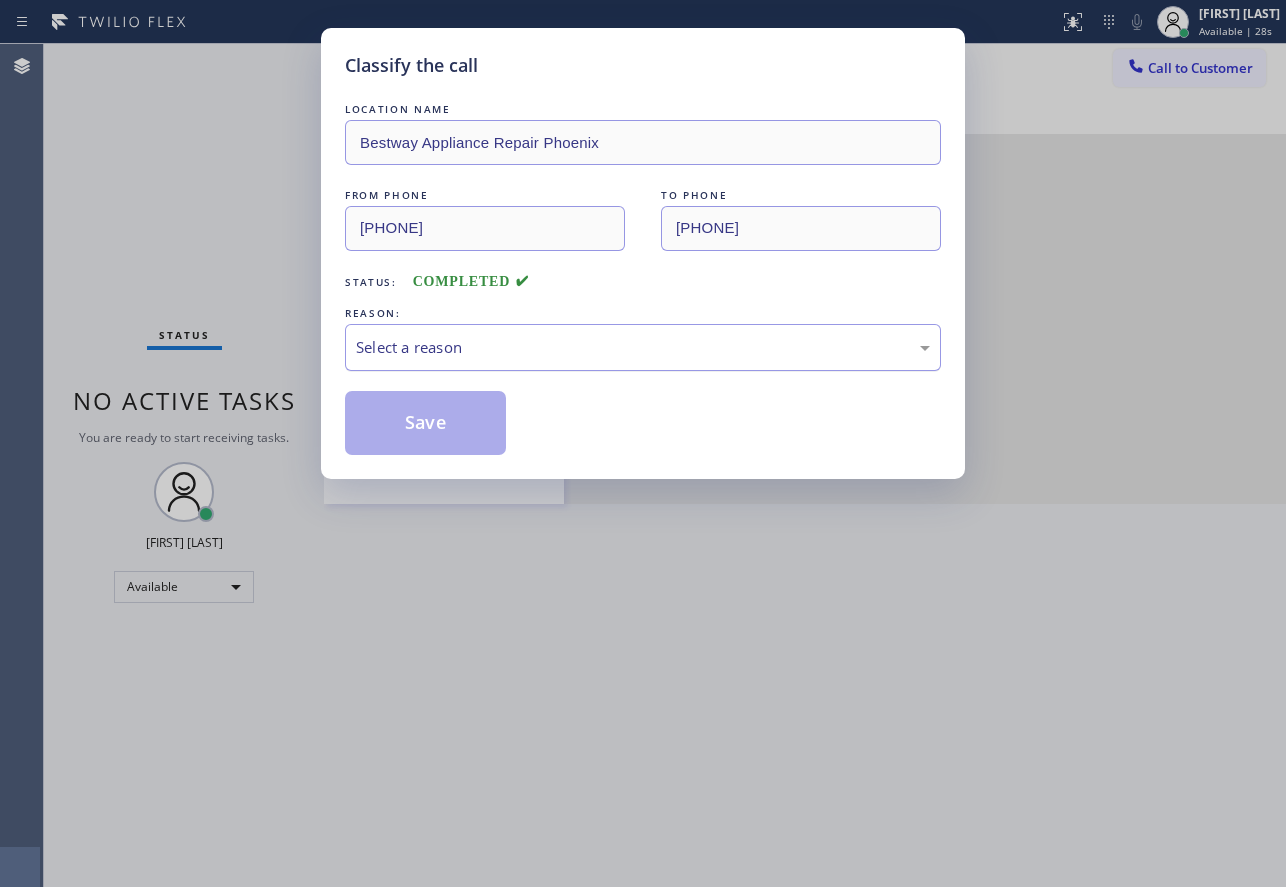 click on "Select a reason" at bounding box center [643, 347] 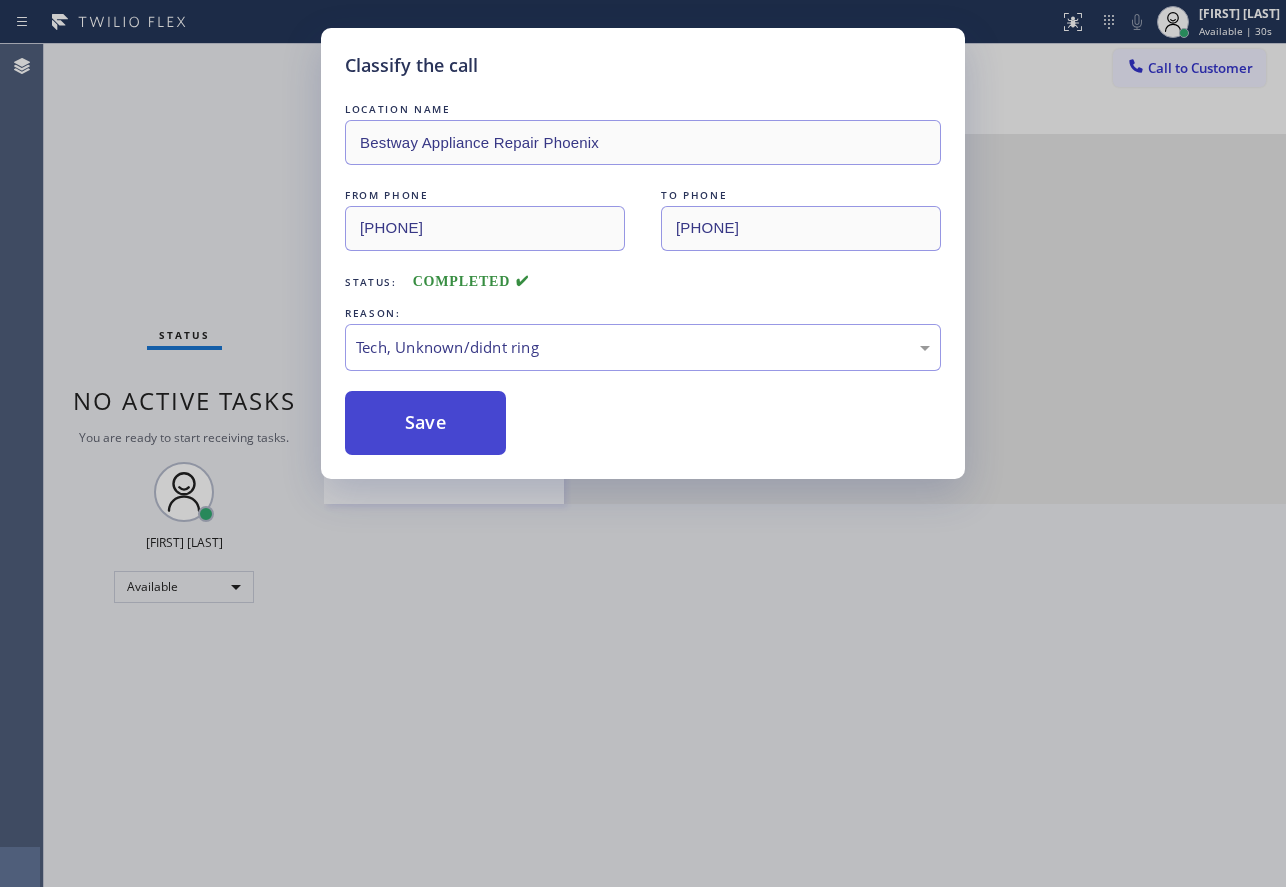 click on "Save" at bounding box center [425, 423] 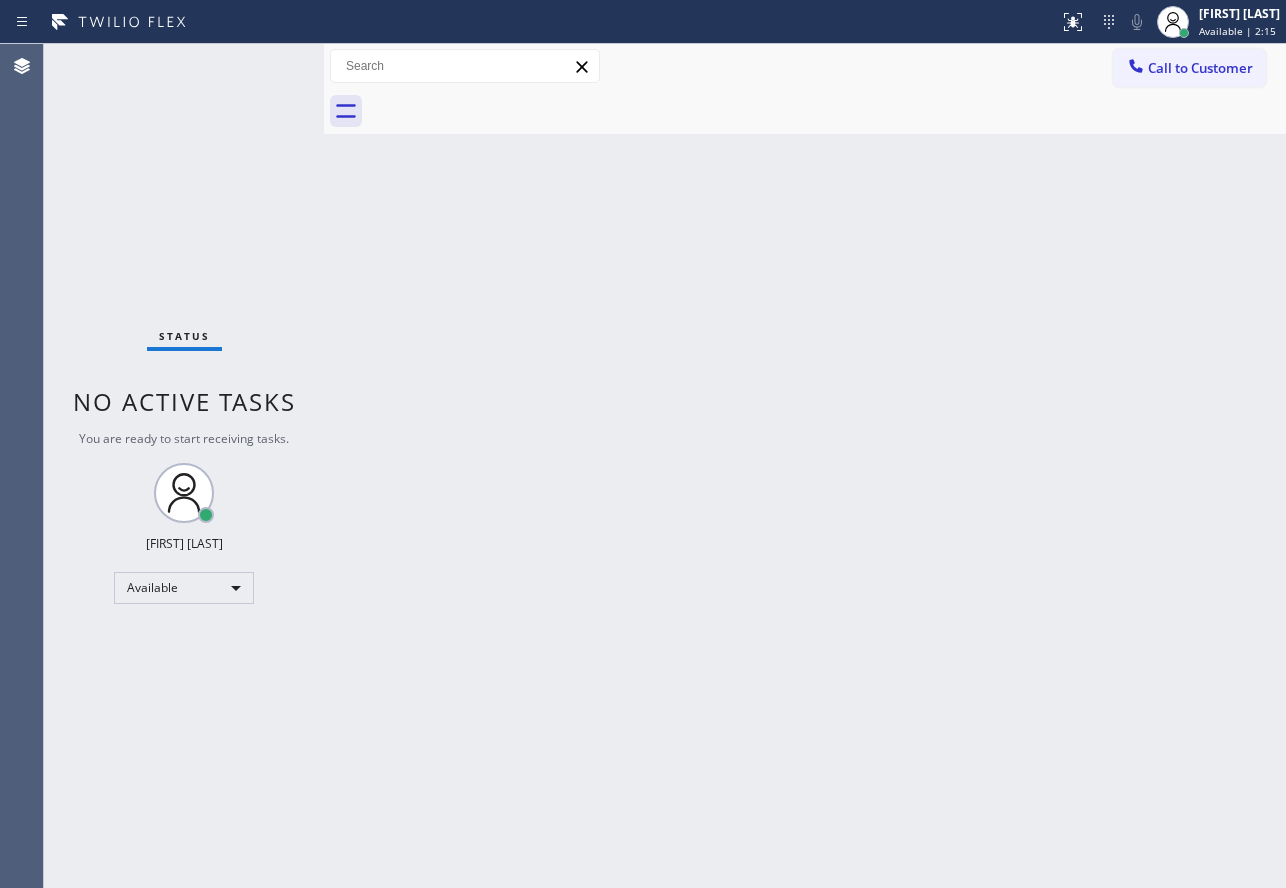 click on "Back to Dashboard Change Sender ID Customers Technicians Select a contact Outbound call Technician Search Technician Your caller id phone number Your caller id phone number Call Technician info Name   Phone none Address none Change Sender ID HVAC +18559994417 5 Star Appliance +18557314952 Appliance Repair +18554611149 Plumbing +18889090120 Air Duct Cleaning +18006865038  Electricians +18005688664 Cancel Change Check personal SMS Reset Change No tabs Call to Customer Outbound call Location Search location Your caller id phone number Customer number Call Outbound call Technician Search Technician Your caller id phone number Your caller id phone number Call" at bounding box center (805, 466) 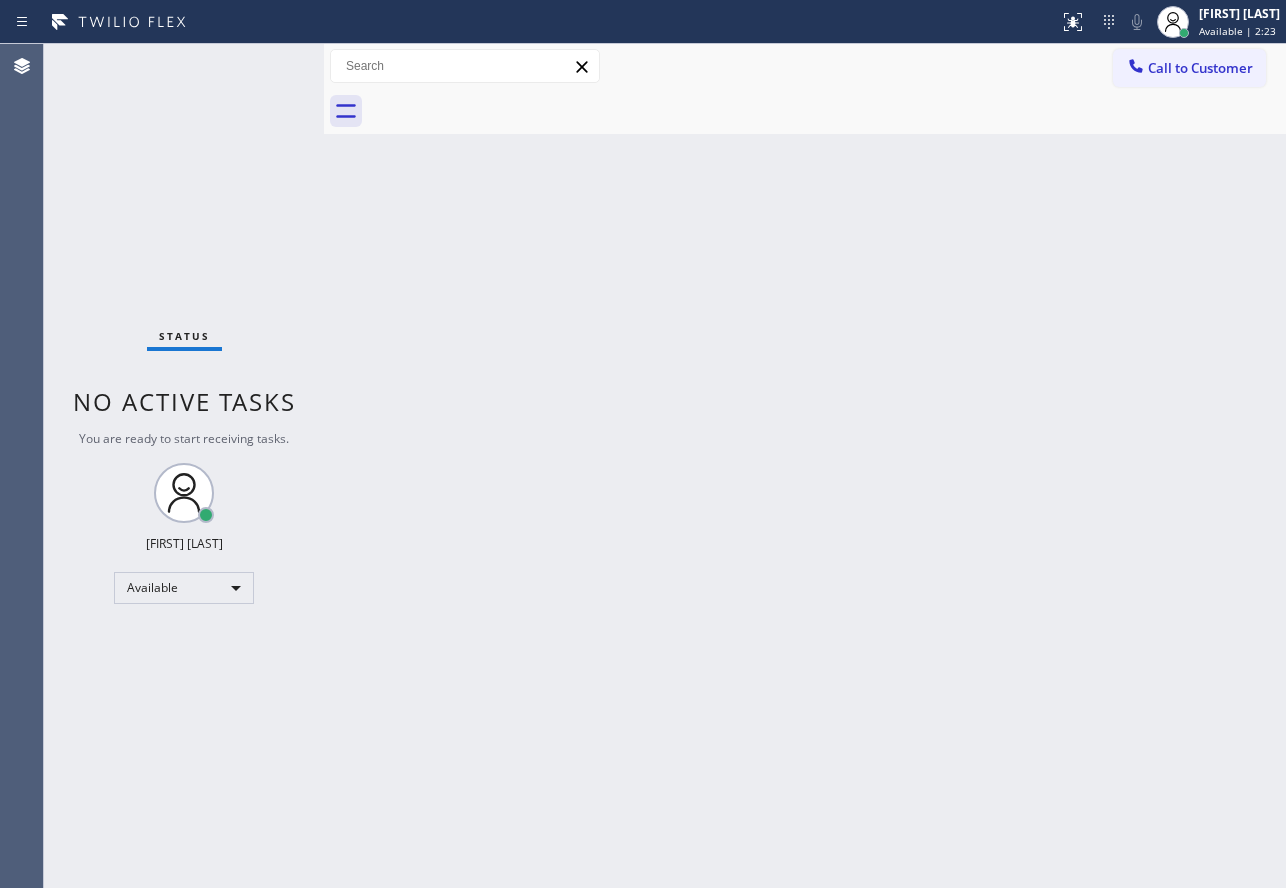 click on "Back to Dashboard Change Sender ID Customers Technicians Select a contact Outbound call Technician Search Technician Your caller id phone number Your caller id phone number Call Technician info Name   Phone none Address none Change Sender ID HVAC +18559994417 5 Star Appliance +18557314952 Appliance Repair +18554611149 Plumbing +18889090120 Air Duct Cleaning +18006865038  Electricians +18005688664 Cancel Change Check personal SMS Reset Change No tabs Call to Customer Outbound call Location Search location Your caller id phone number Customer number Call Outbound call Technician Search Technician Your caller id phone number Your caller id phone number Call" at bounding box center (805, 466) 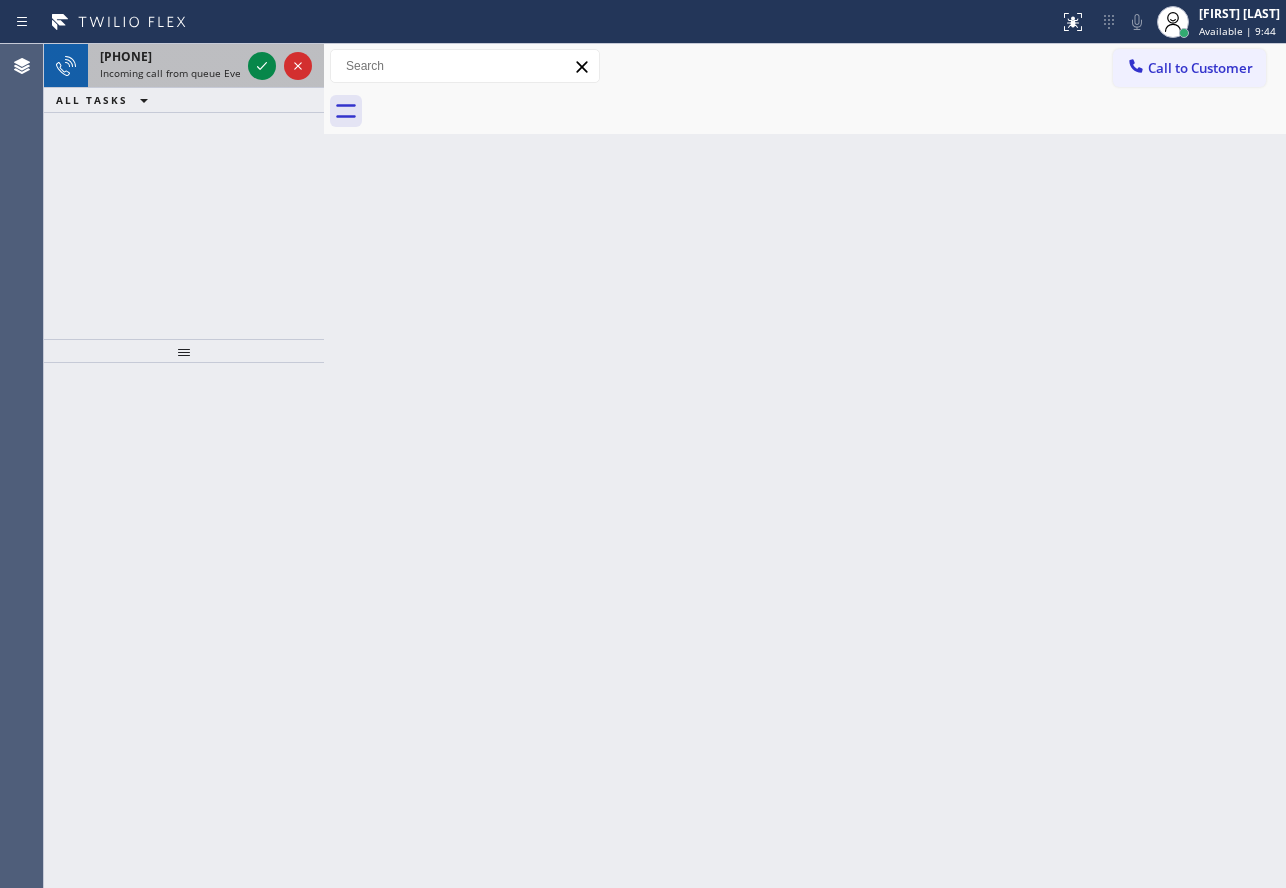 click on "Incoming call from queue Everybody" at bounding box center [186, 73] 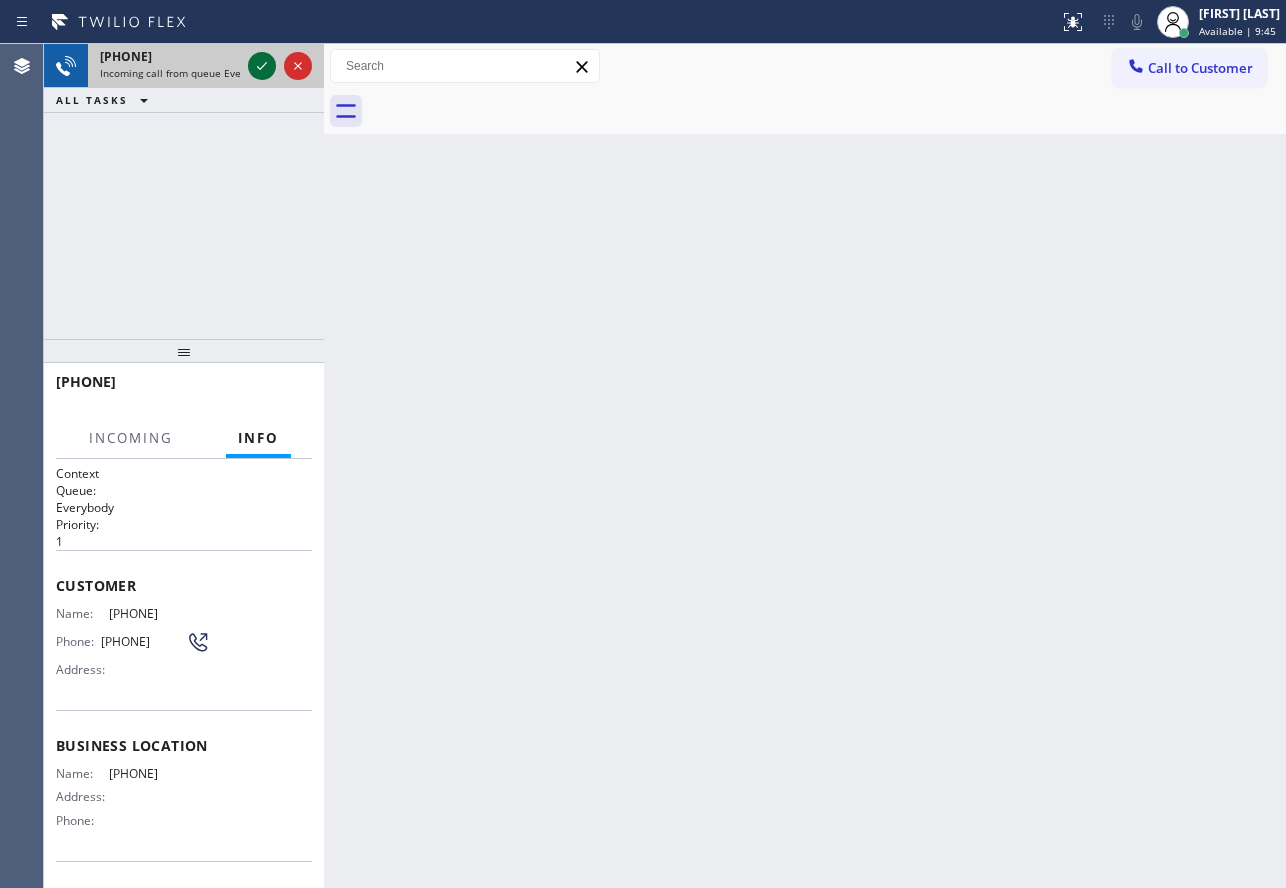 click 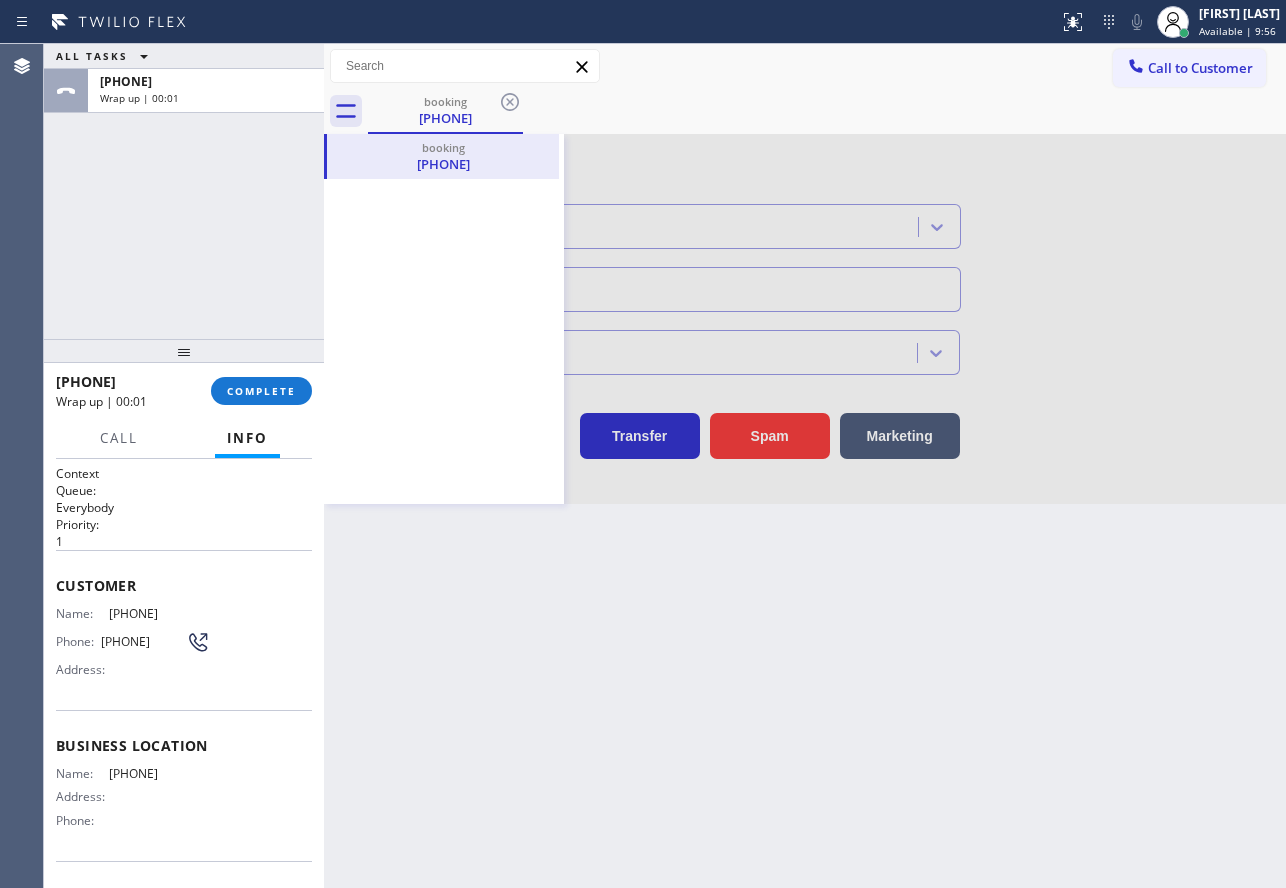 click on "[PHONE] Wrap up | [TIME] COMPLETE" at bounding box center (184, 391) 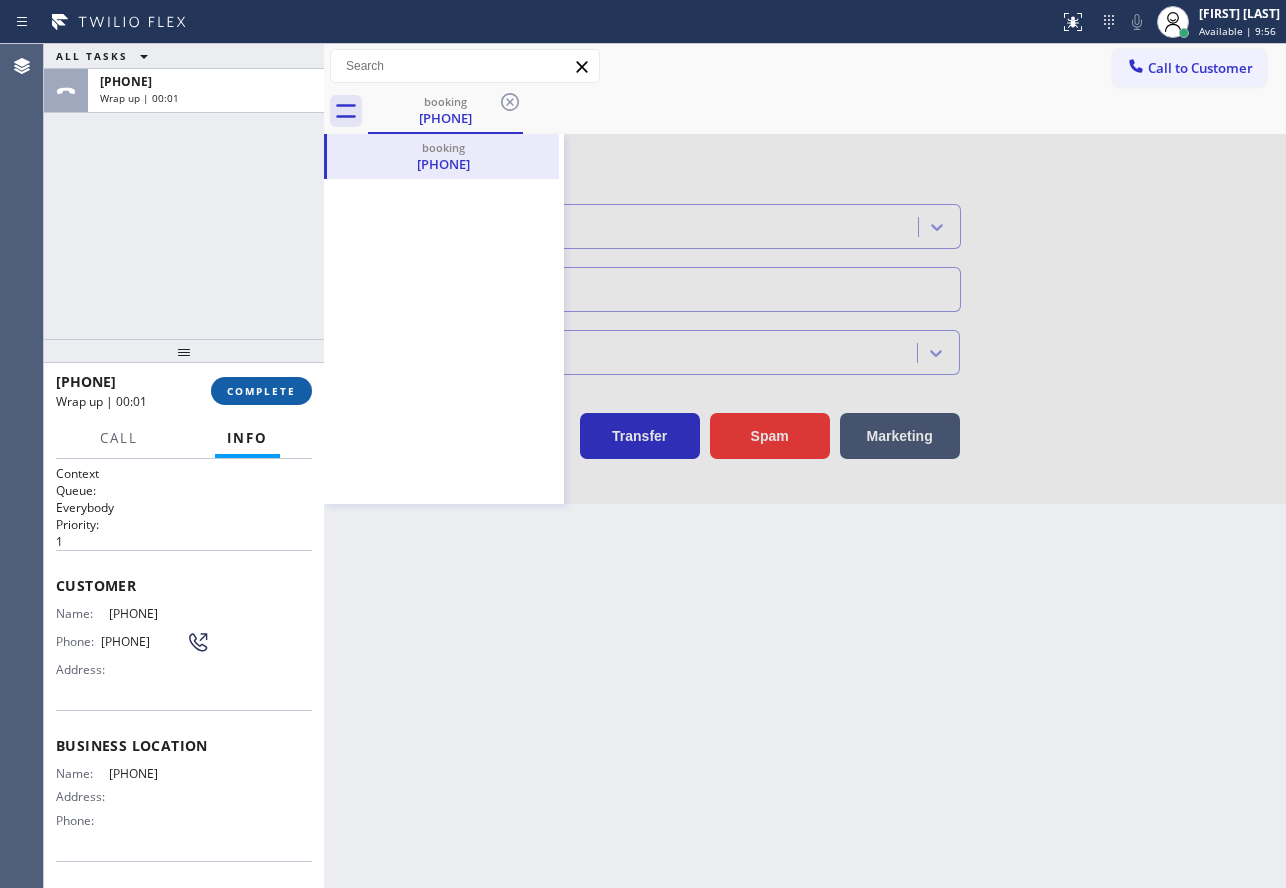 click on "COMPLETE" at bounding box center (261, 391) 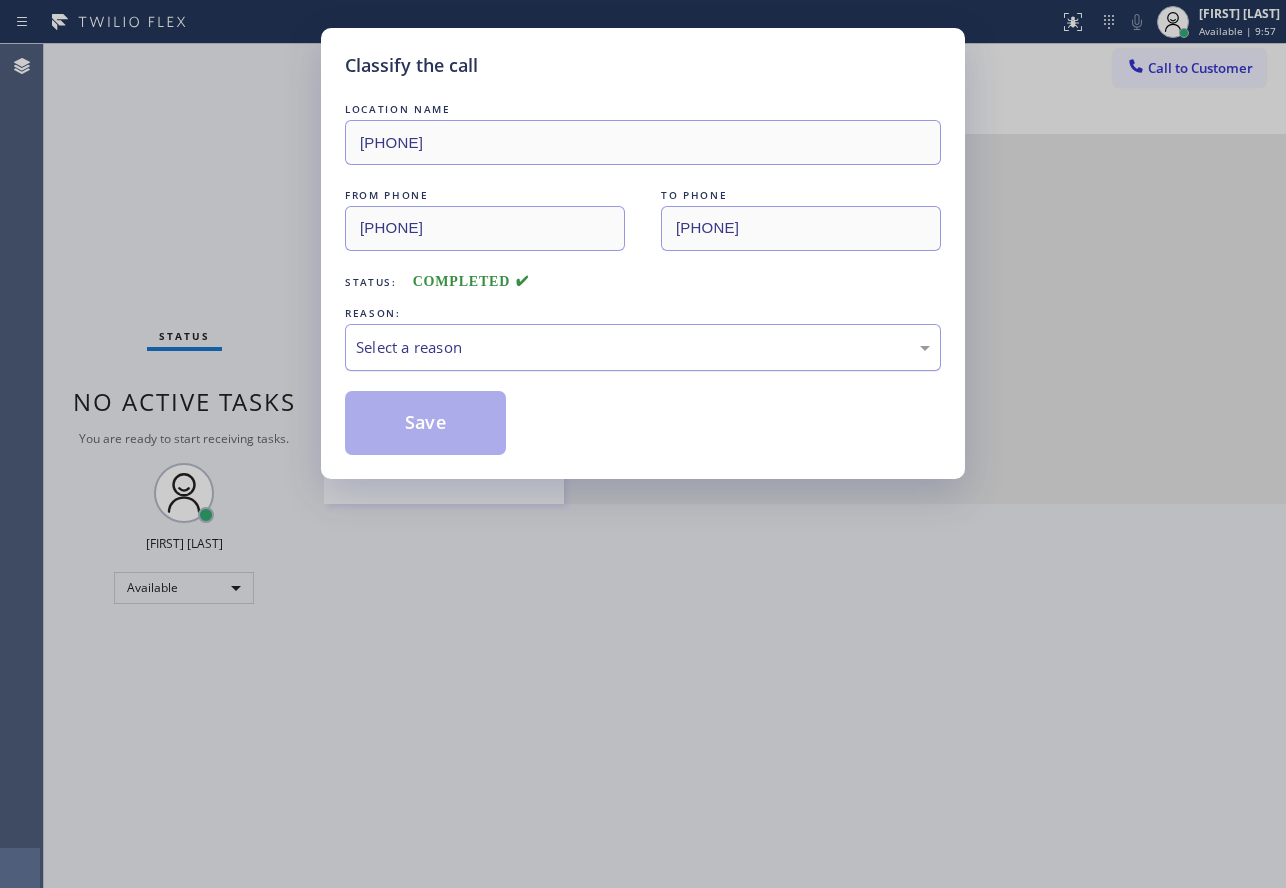click on "Select a reason" at bounding box center (643, 347) 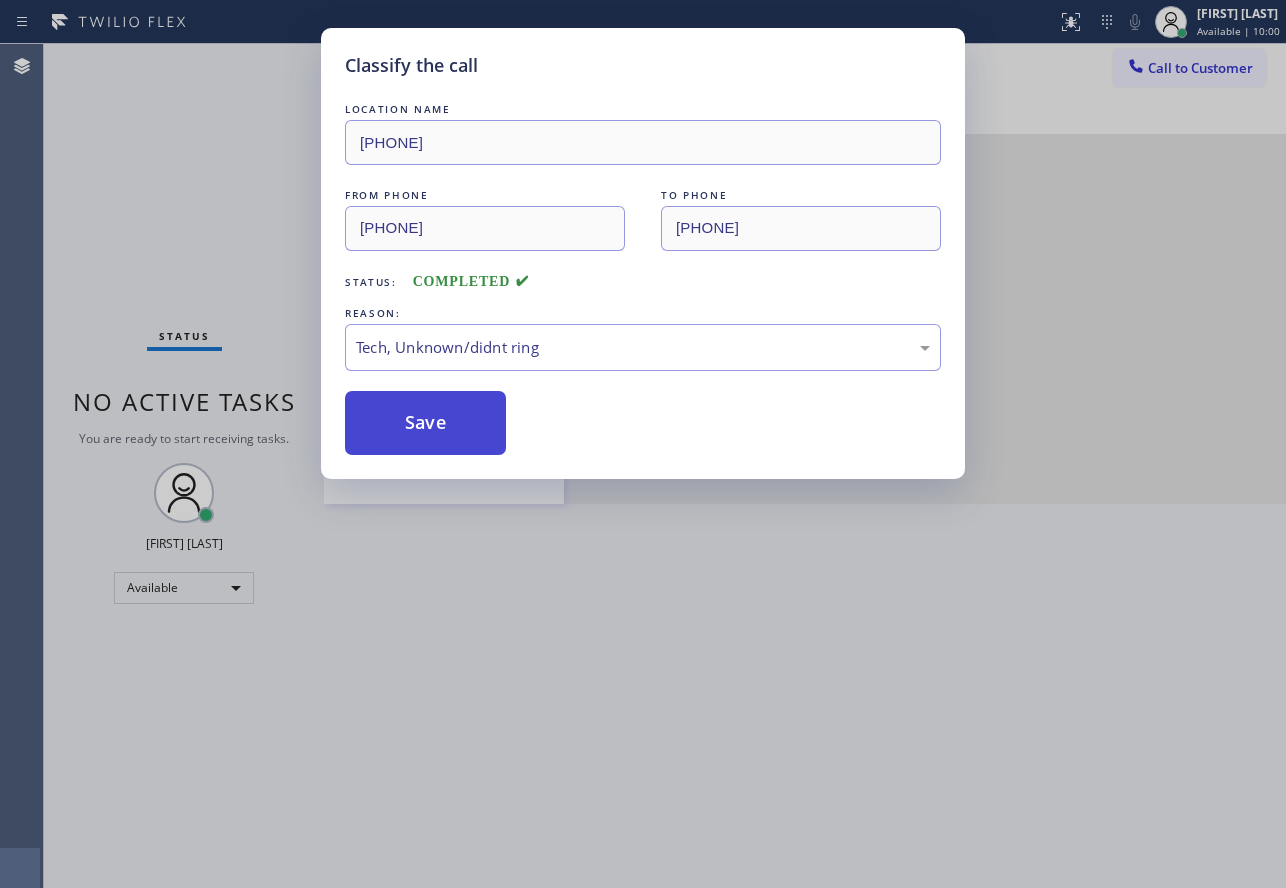 click on "Save" at bounding box center [425, 423] 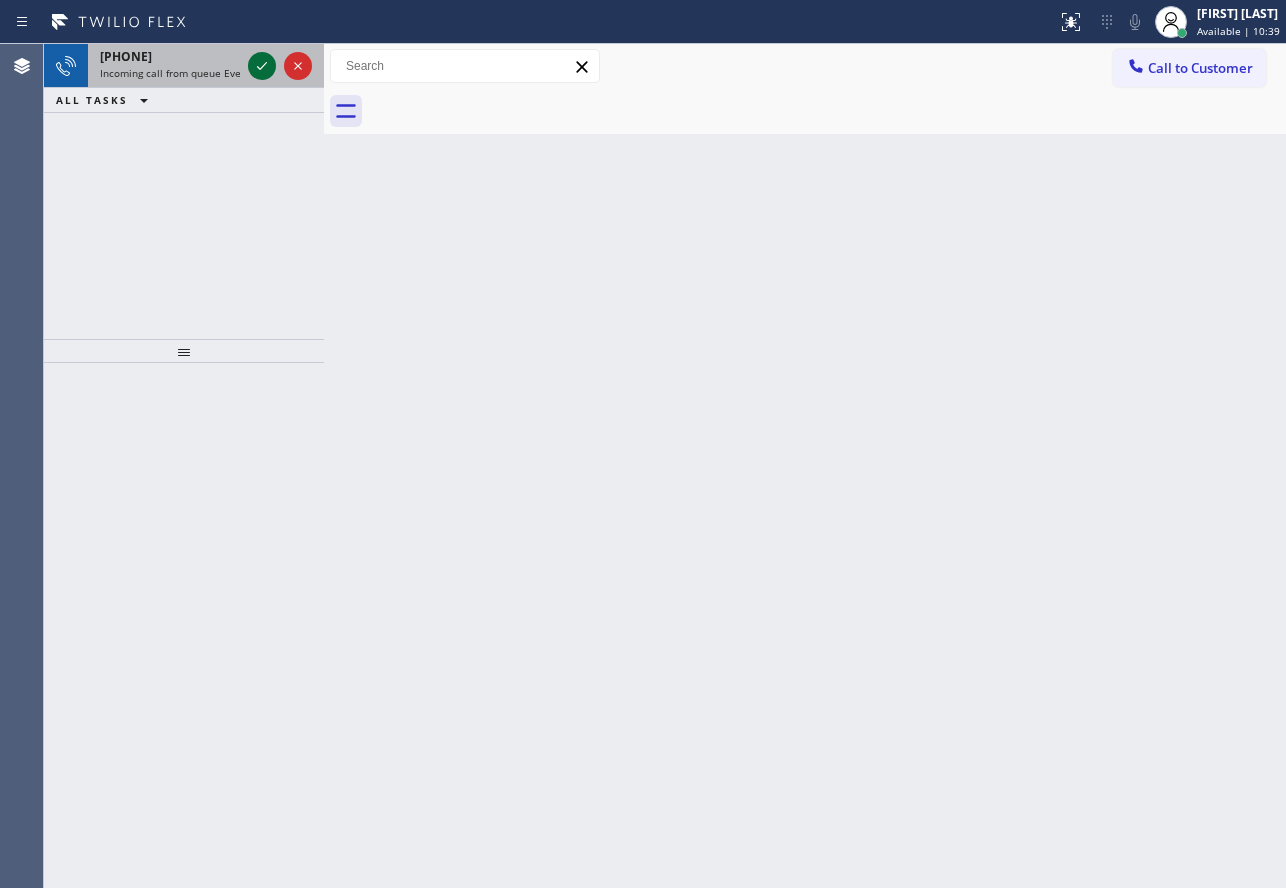 click 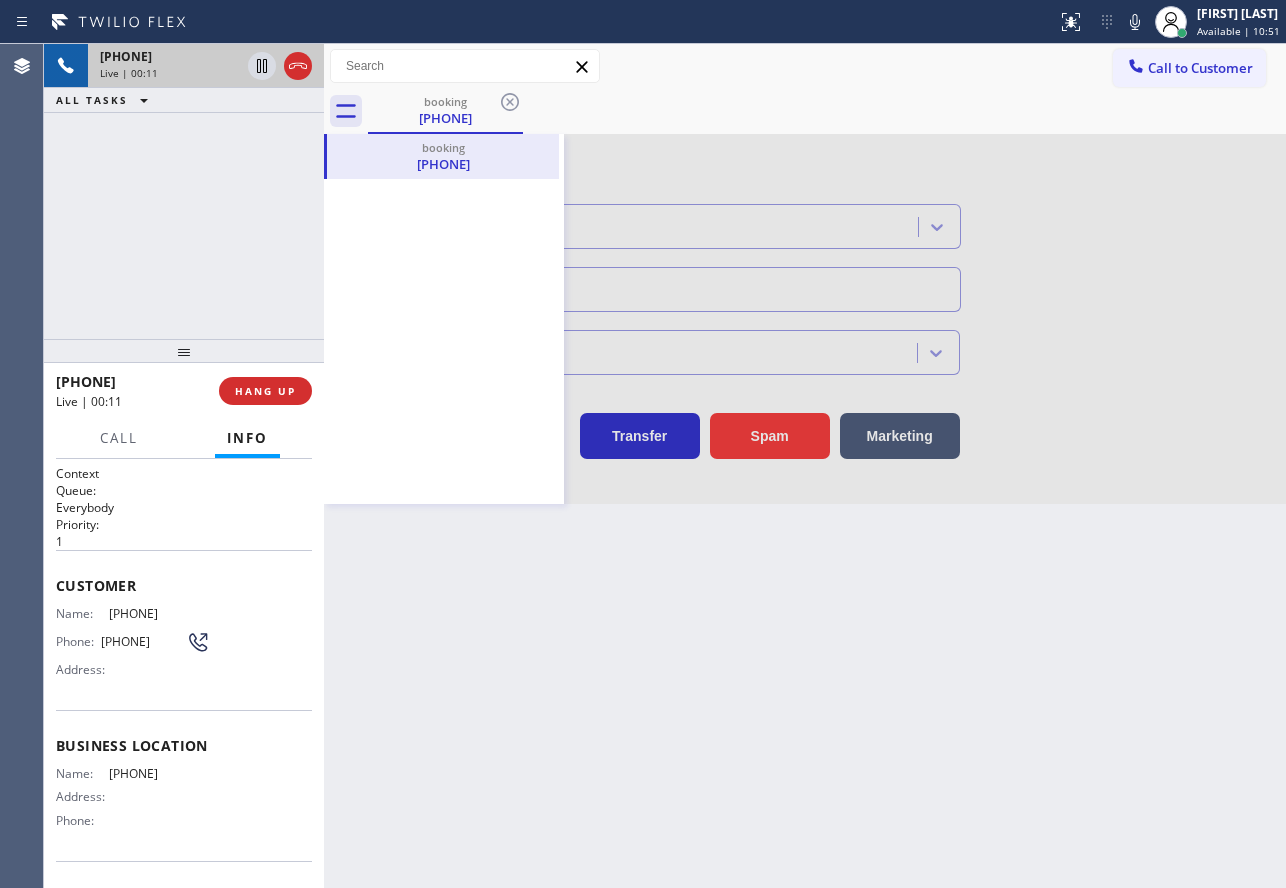 click at bounding box center (805, 319) 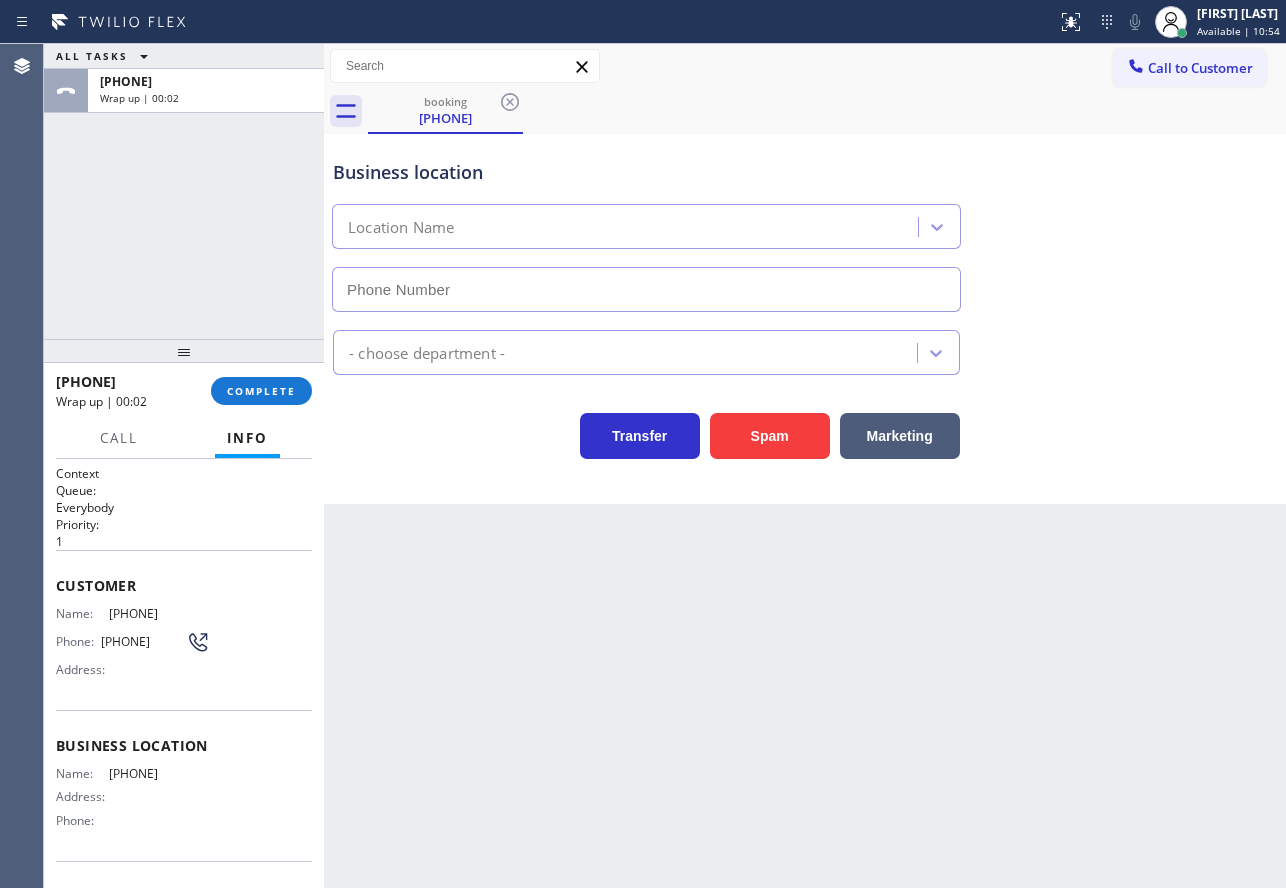 click on "[PHONE] Wrap up | [TIME] COMPLETE" at bounding box center [184, 391] 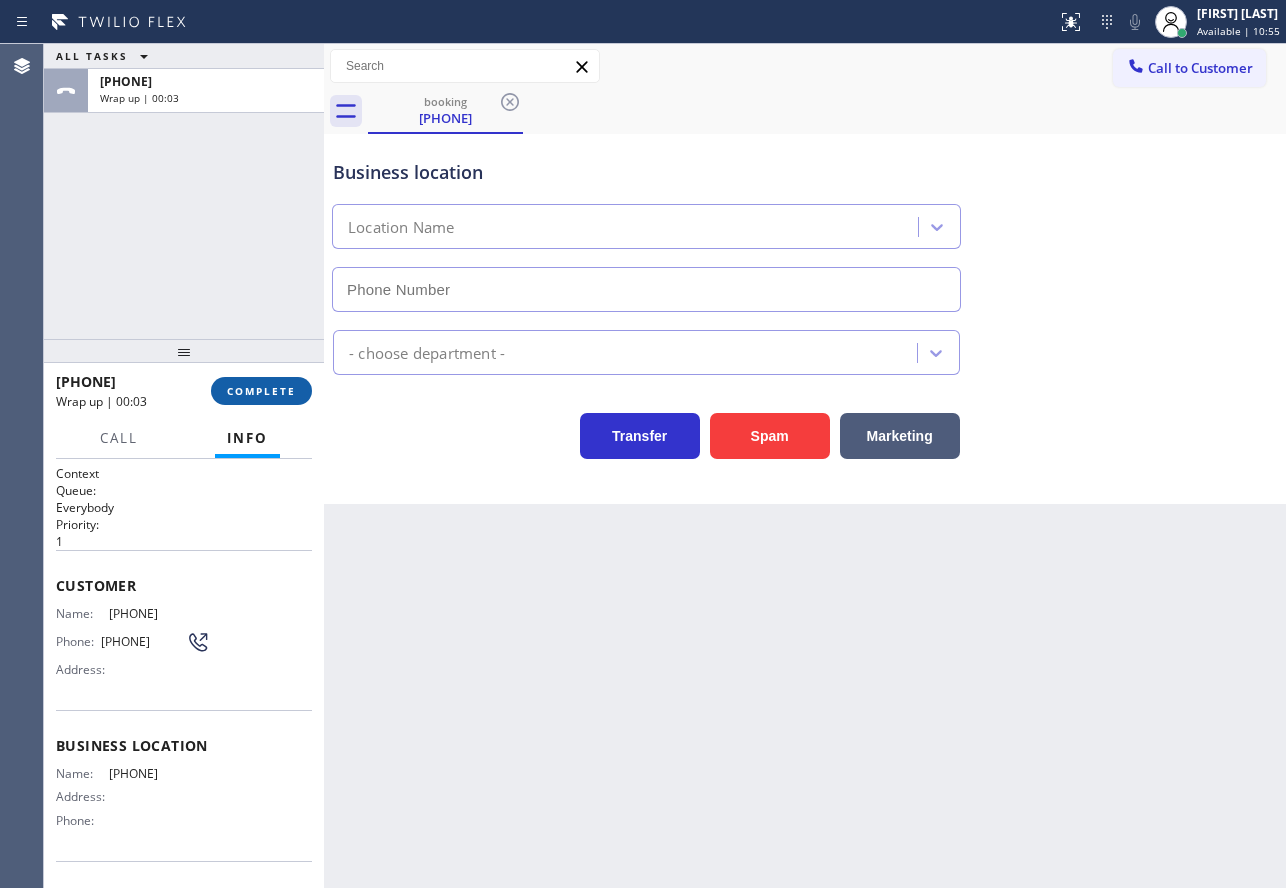 click on "COMPLETE" at bounding box center (261, 391) 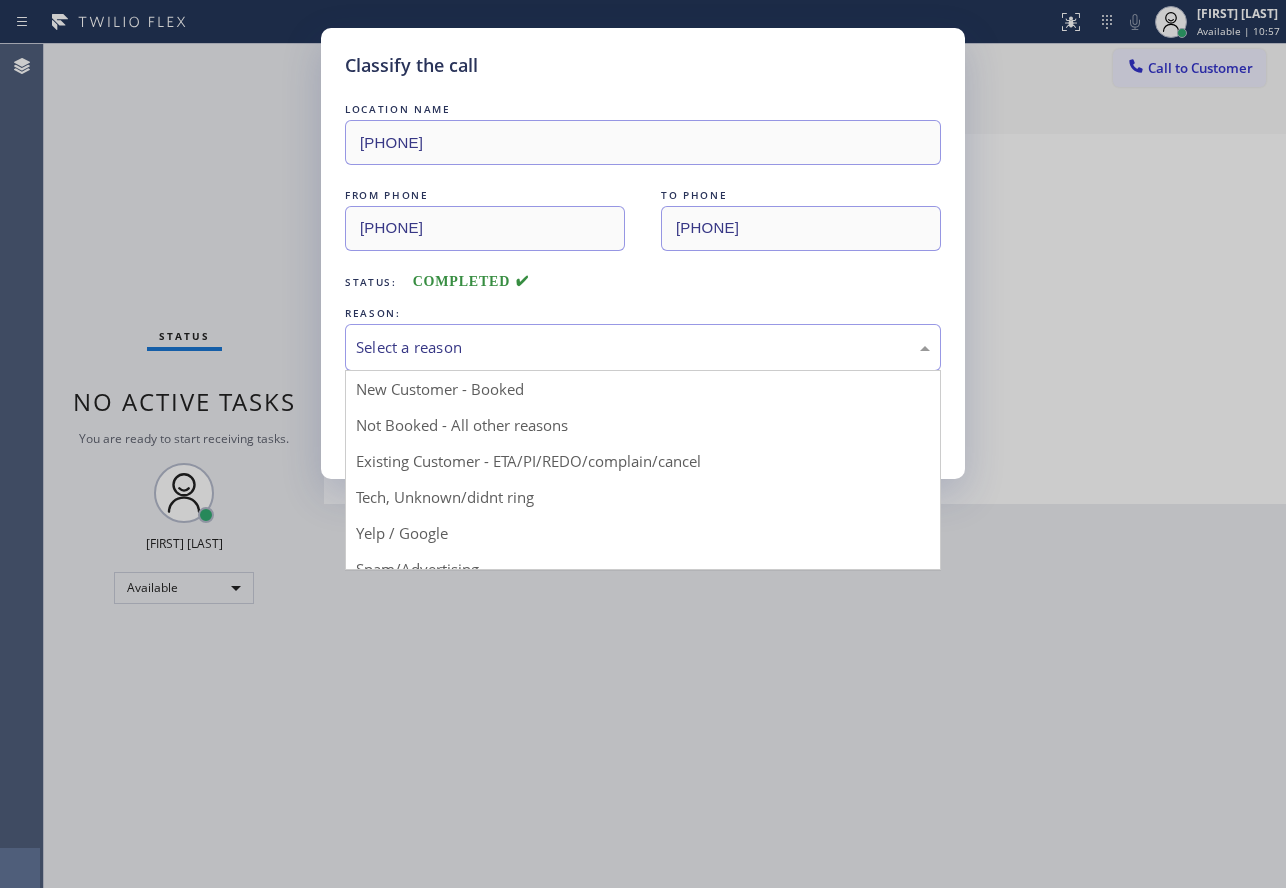 click on "Select a reason" at bounding box center (643, 347) 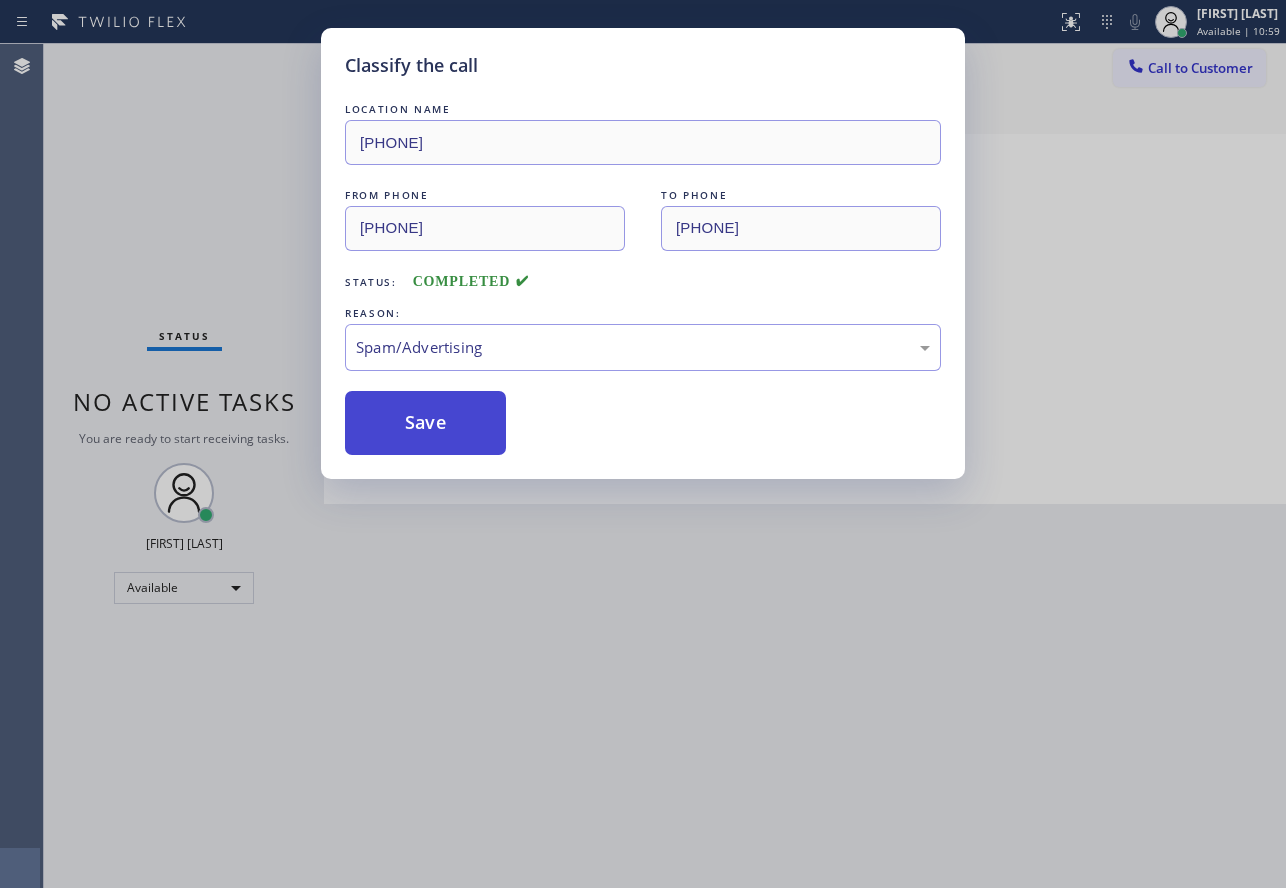 click on "Save" at bounding box center (425, 423) 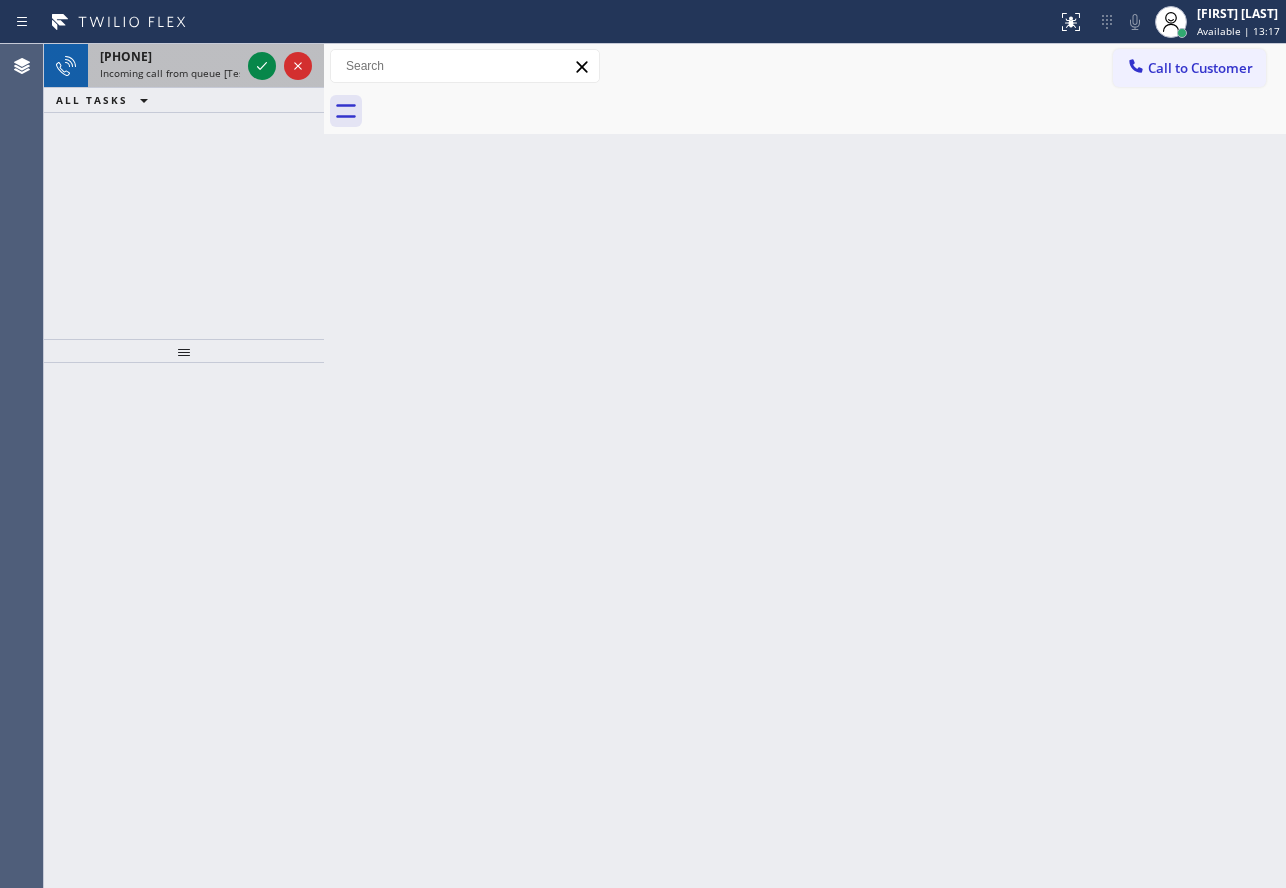 click on "[PHONE]" at bounding box center (126, 56) 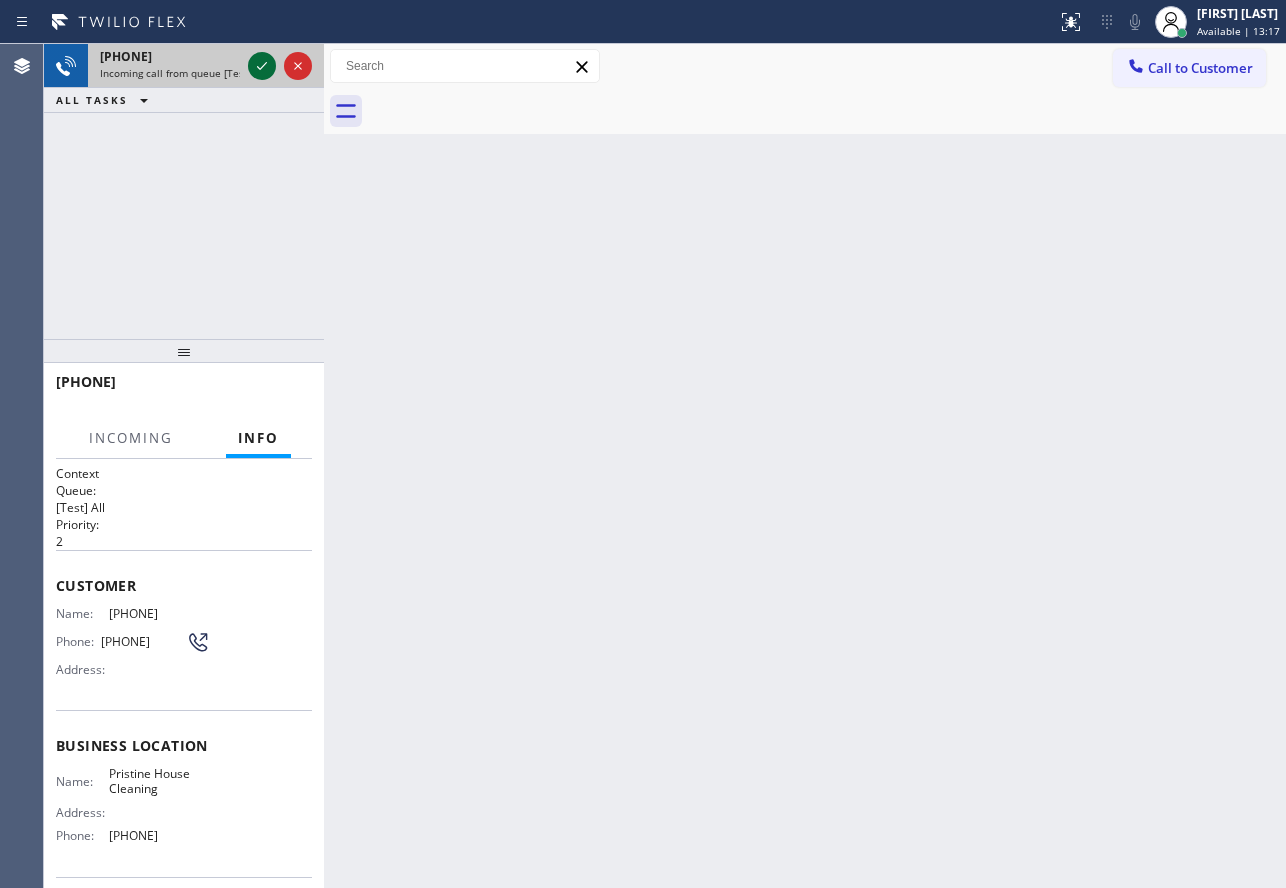 click 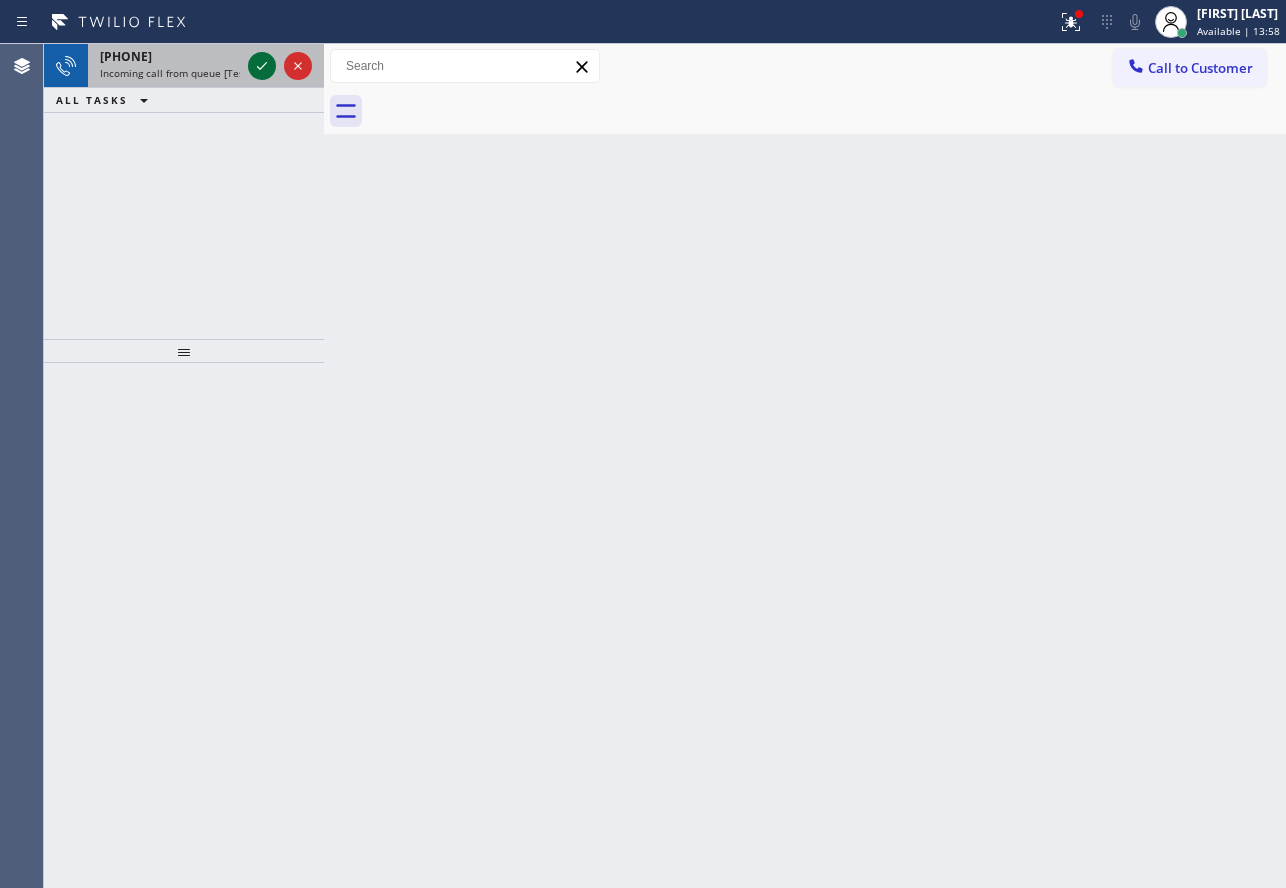 click 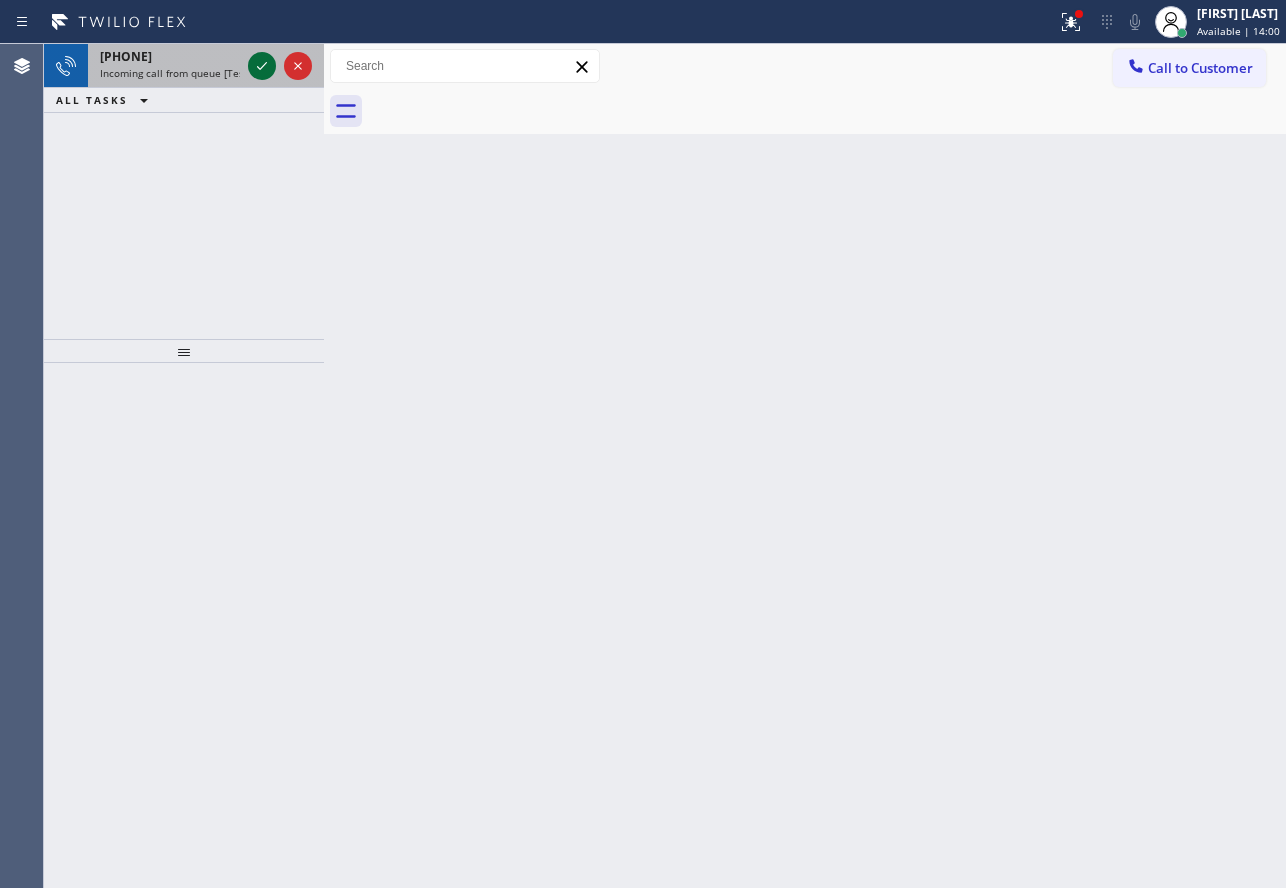 click 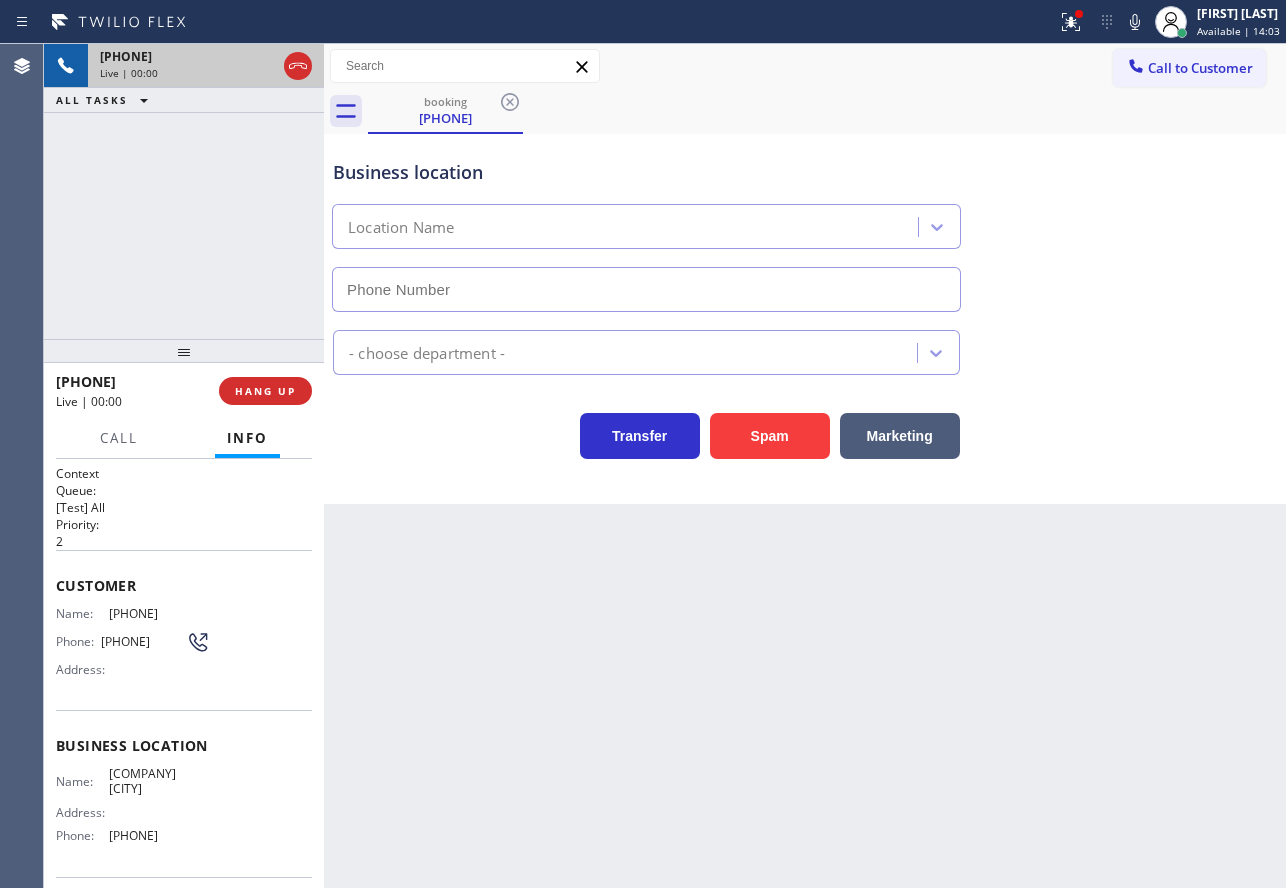type on "[PHONE]" 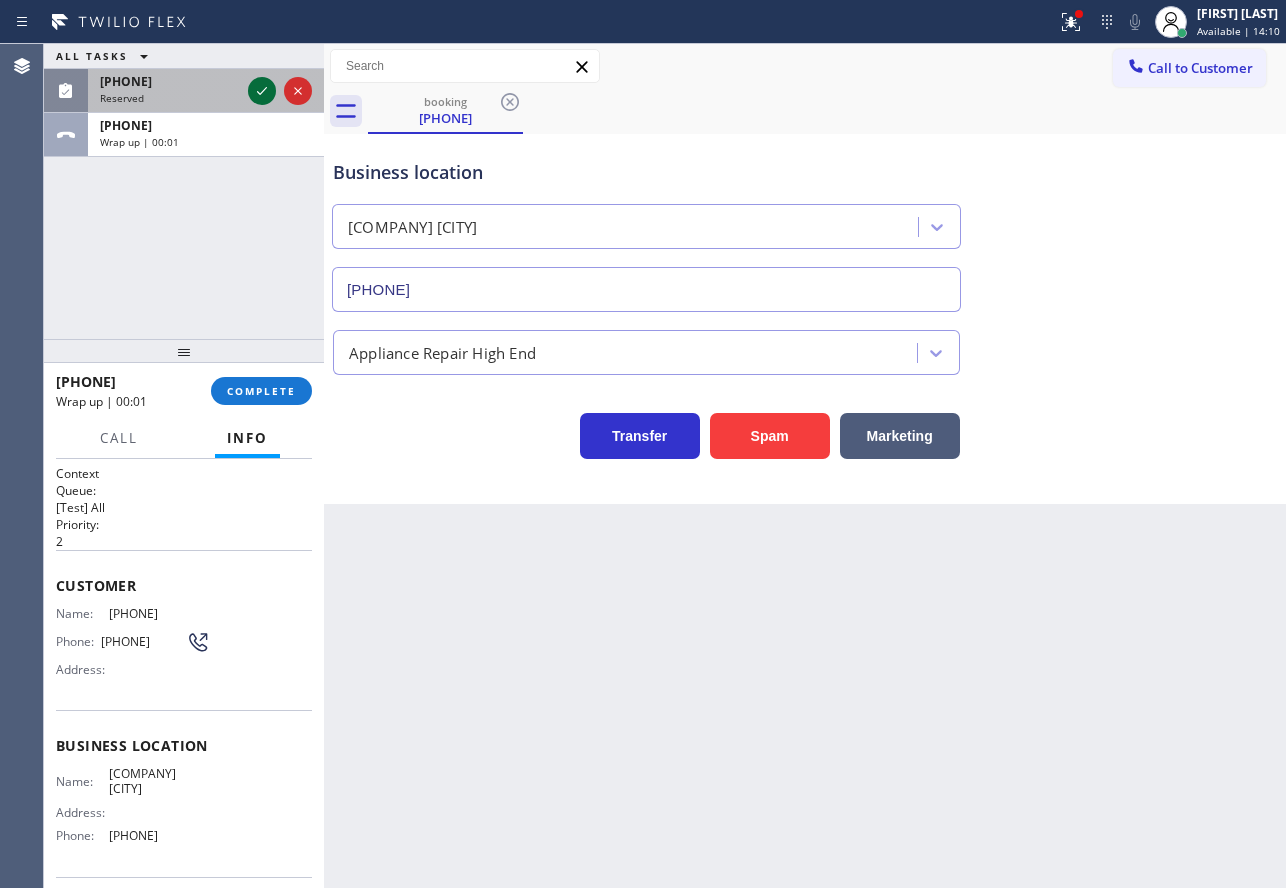 click 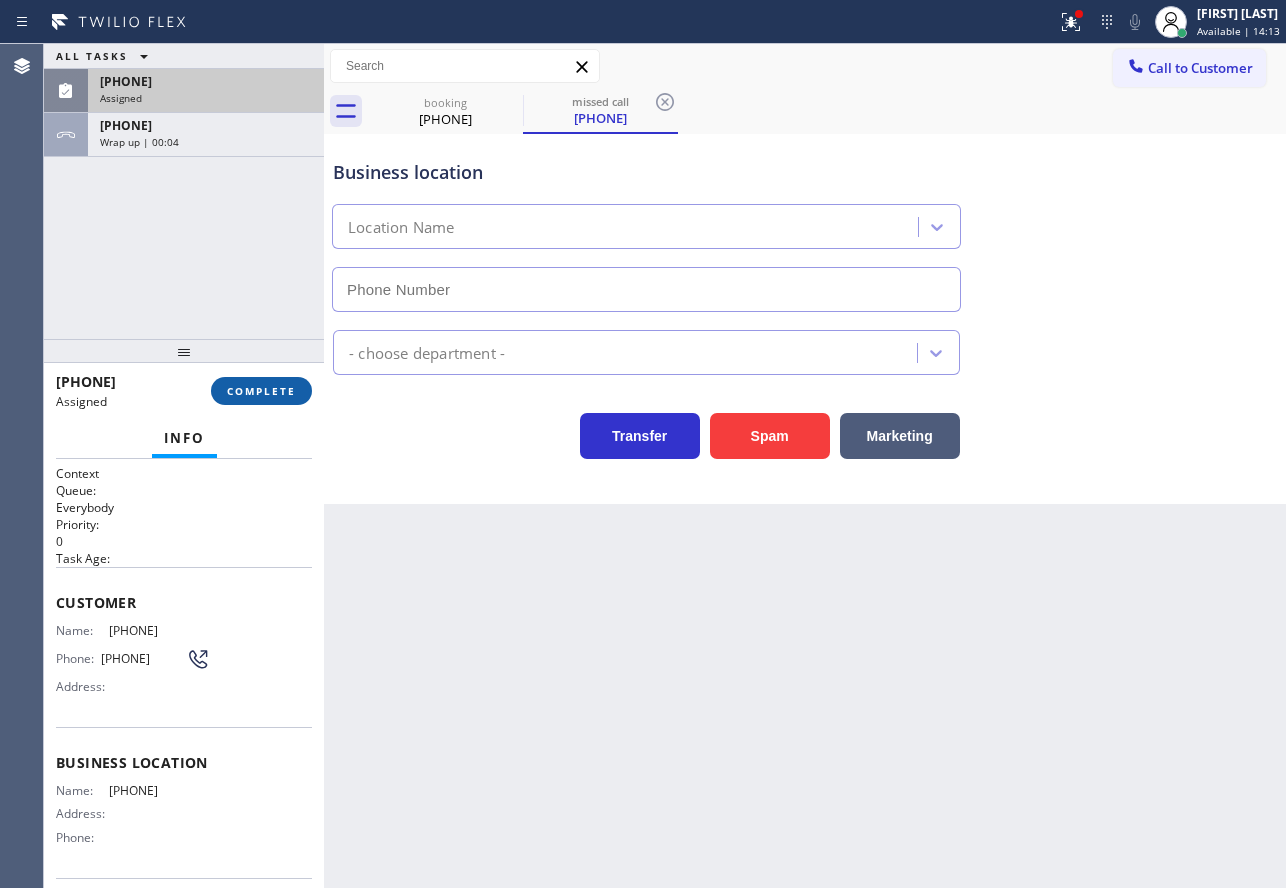 click on "COMPLETE" at bounding box center [261, 391] 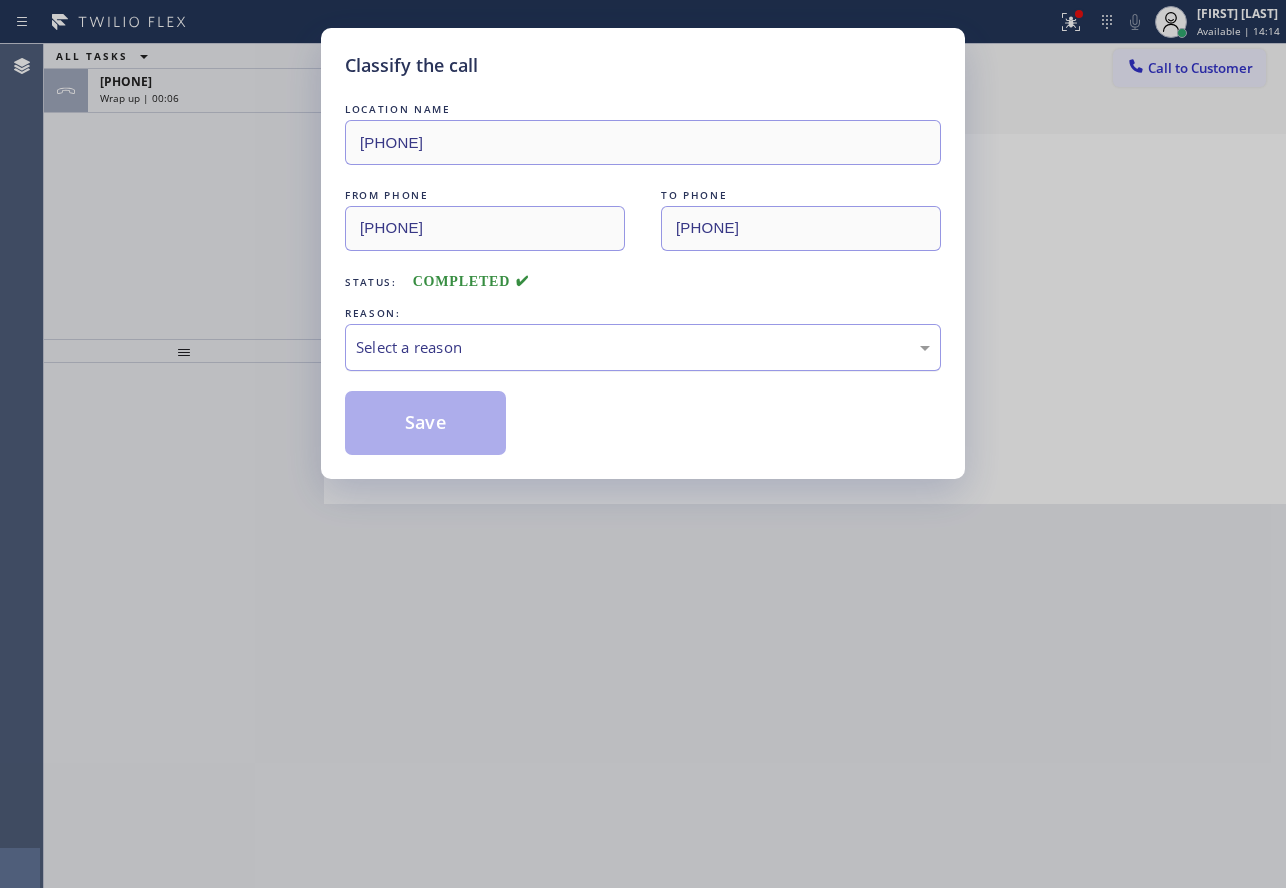 click on "Select a reason" at bounding box center [643, 347] 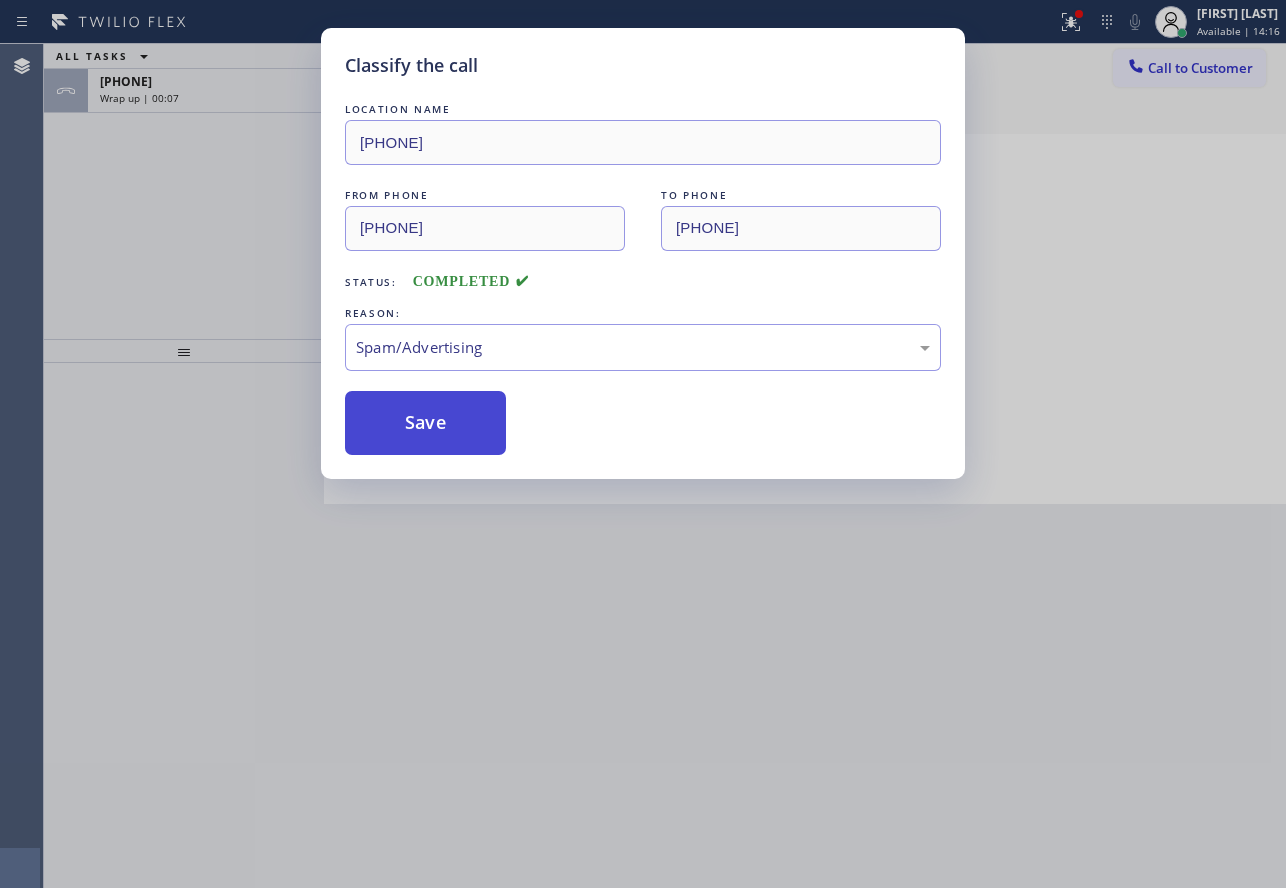 click on "Save" at bounding box center [425, 423] 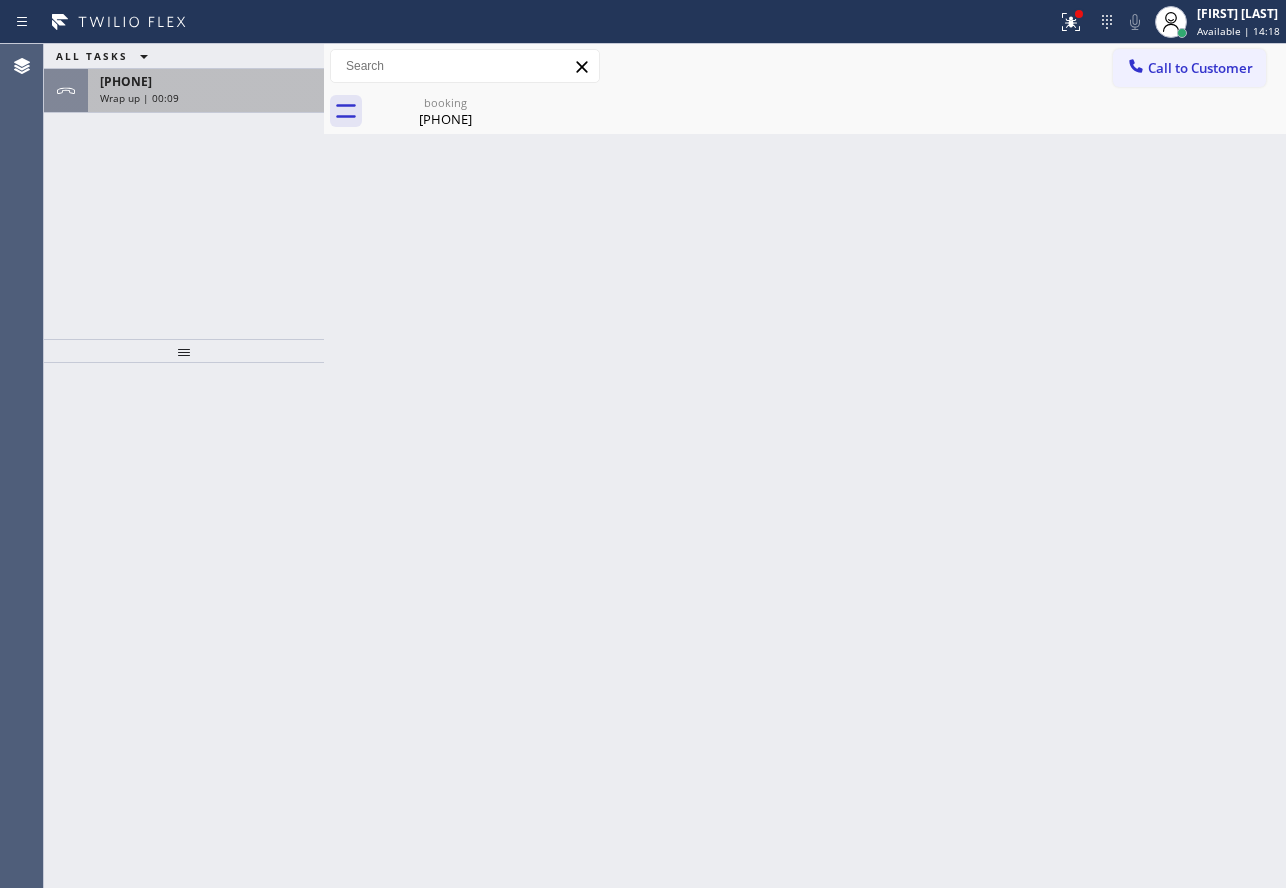 click on "Wrap up | 00:09" at bounding box center [206, 98] 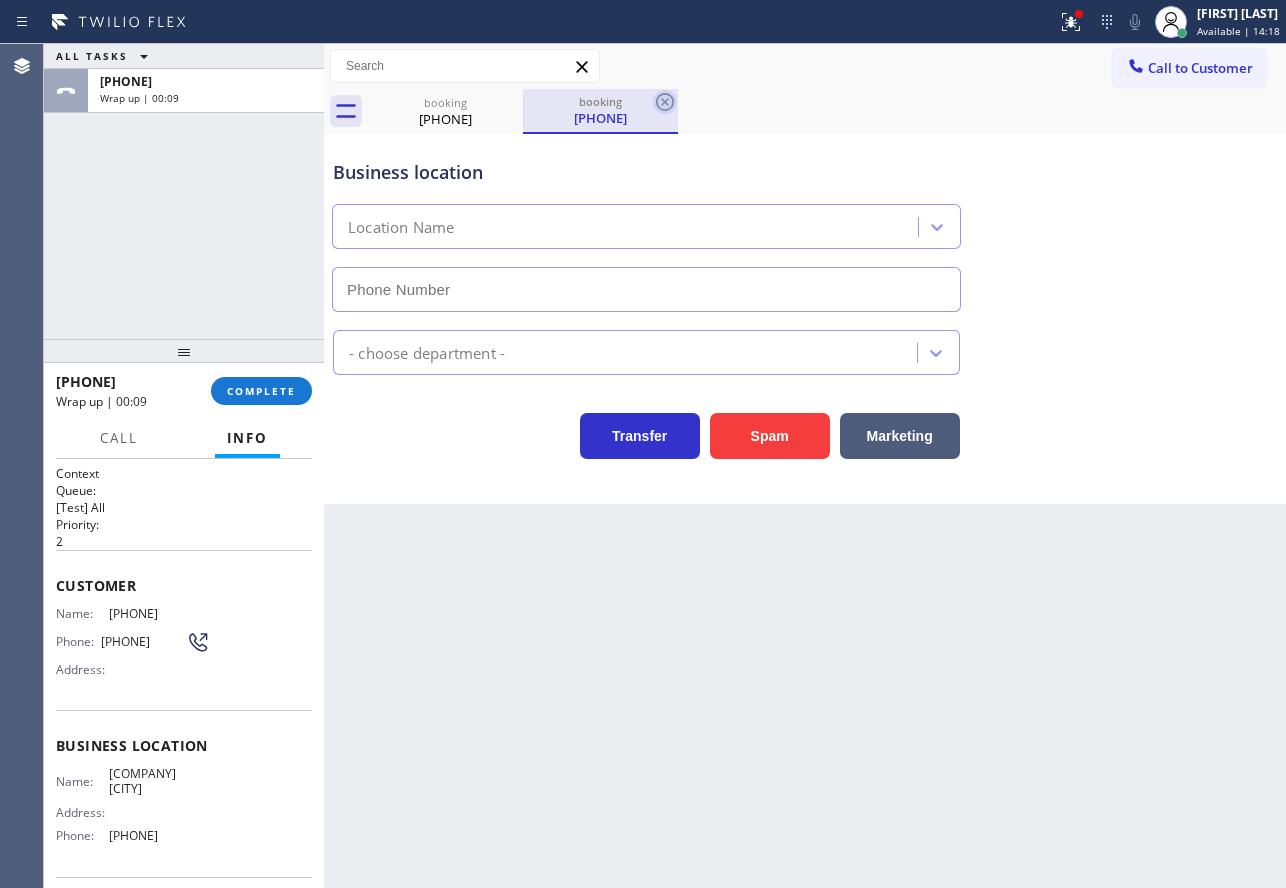 type on "[PHONE]" 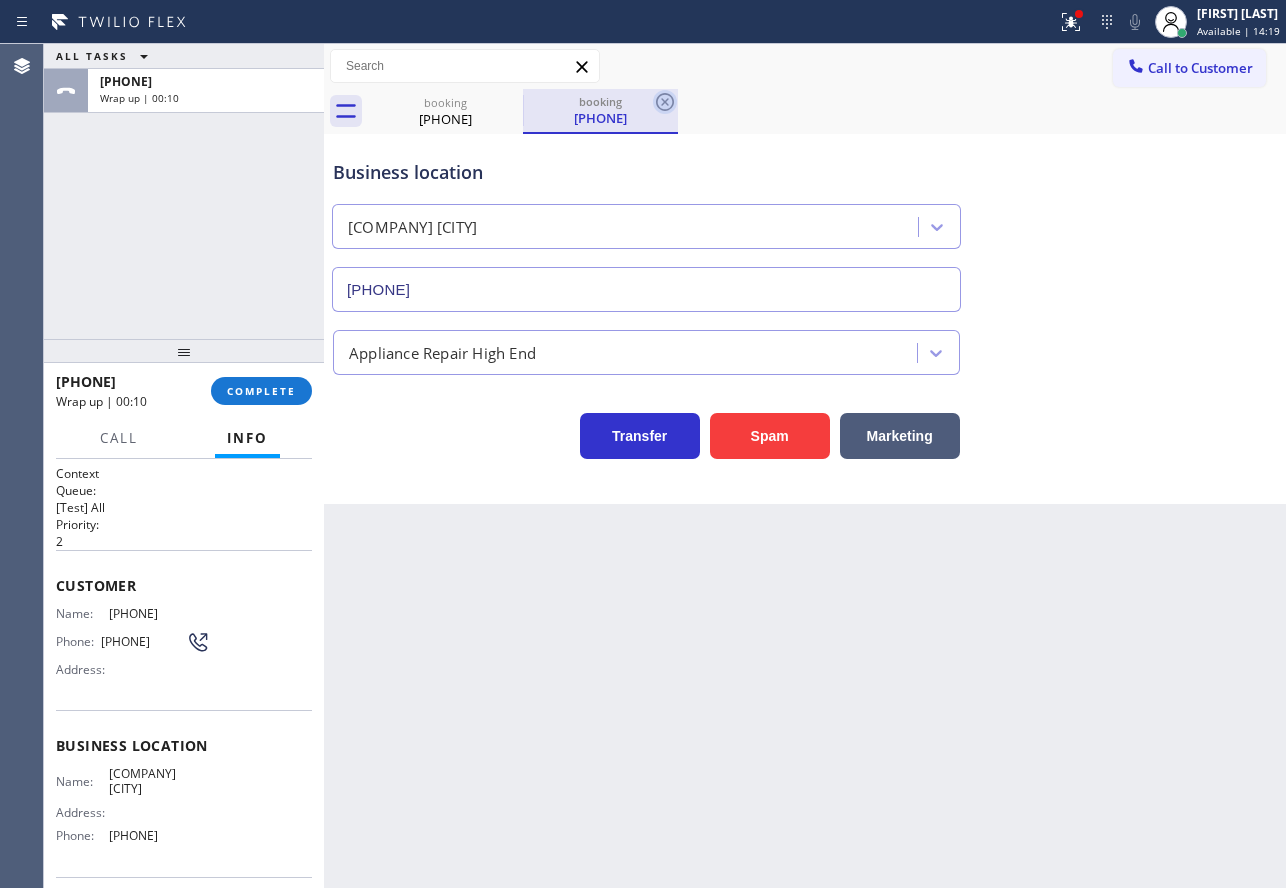 click 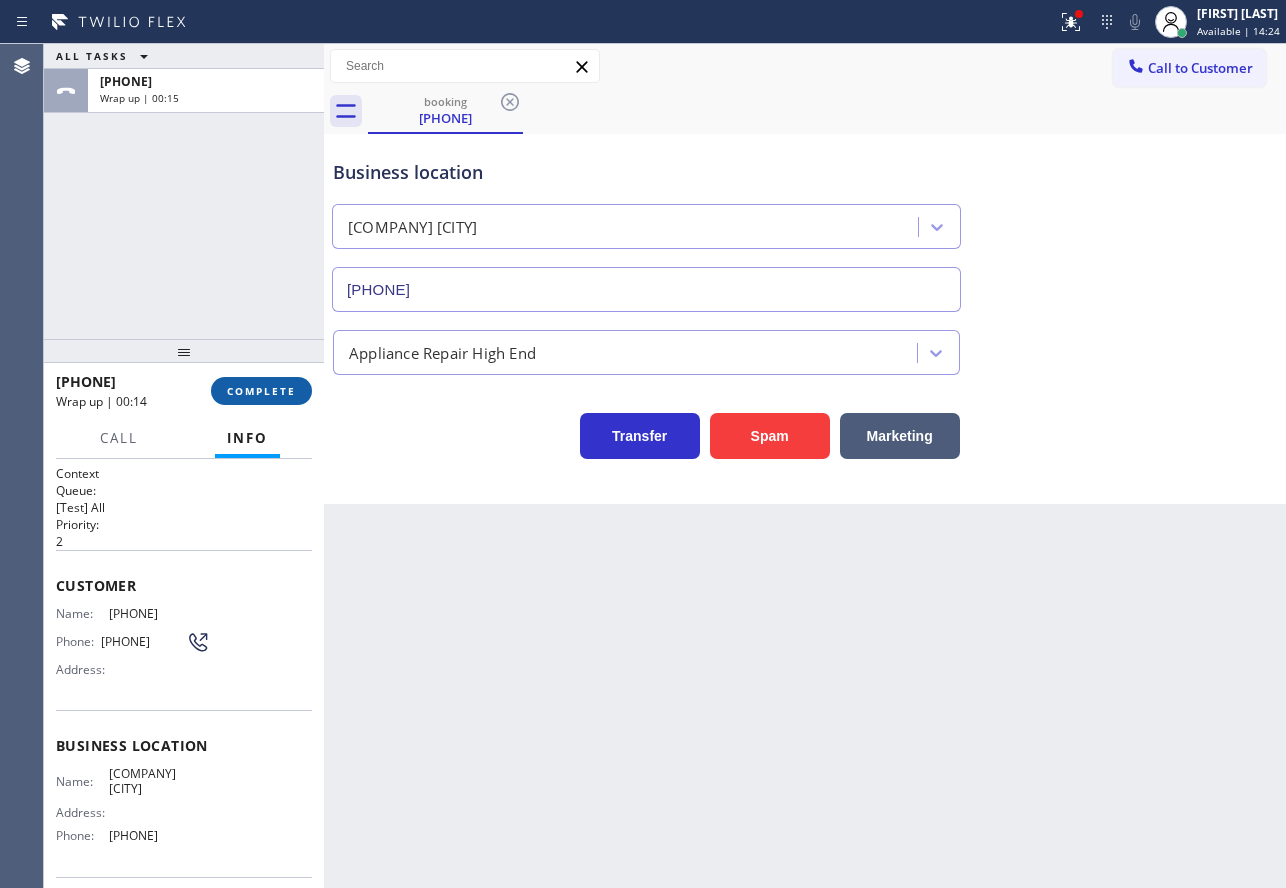 click on "COMPLETE" at bounding box center (261, 391) 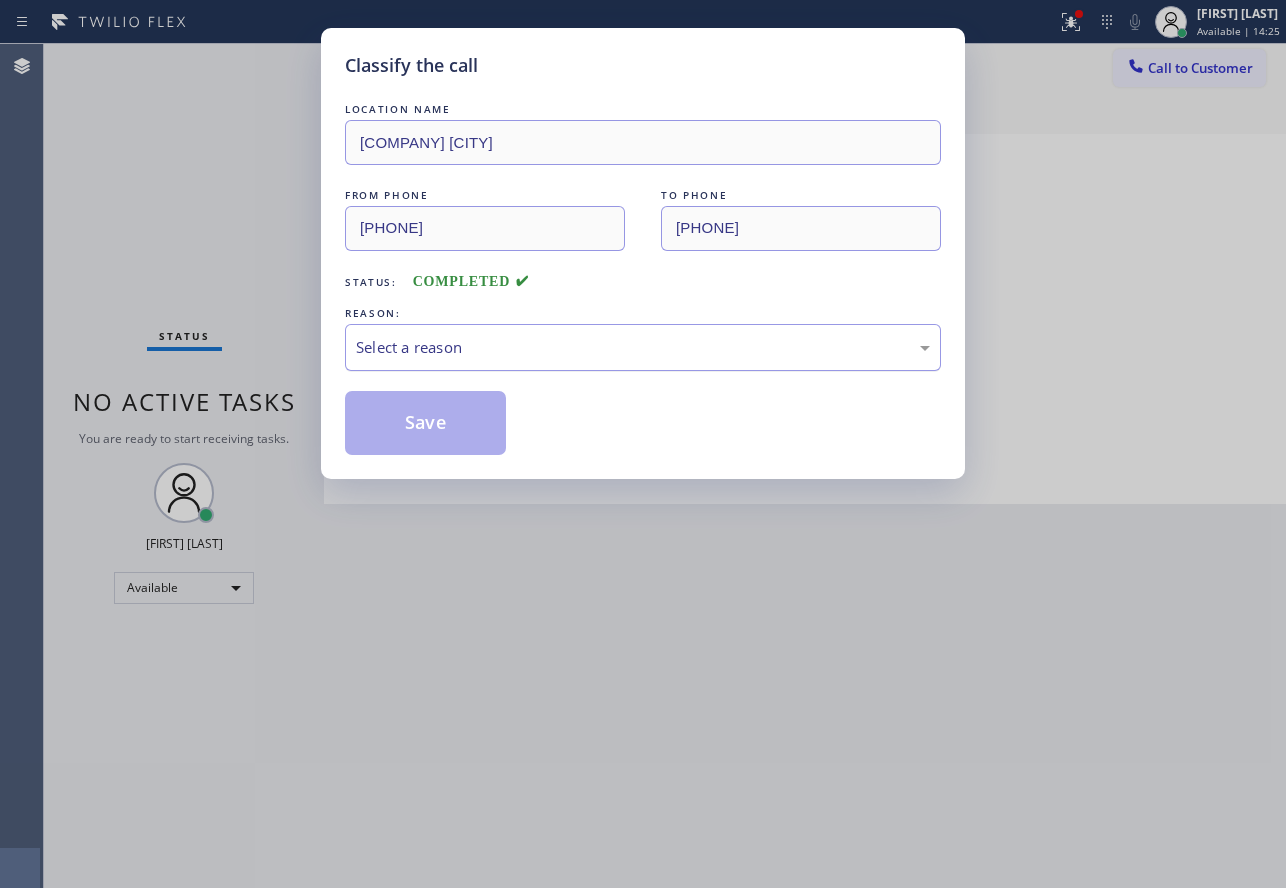 click on "Select a reason" at bounding box center [643, 347] 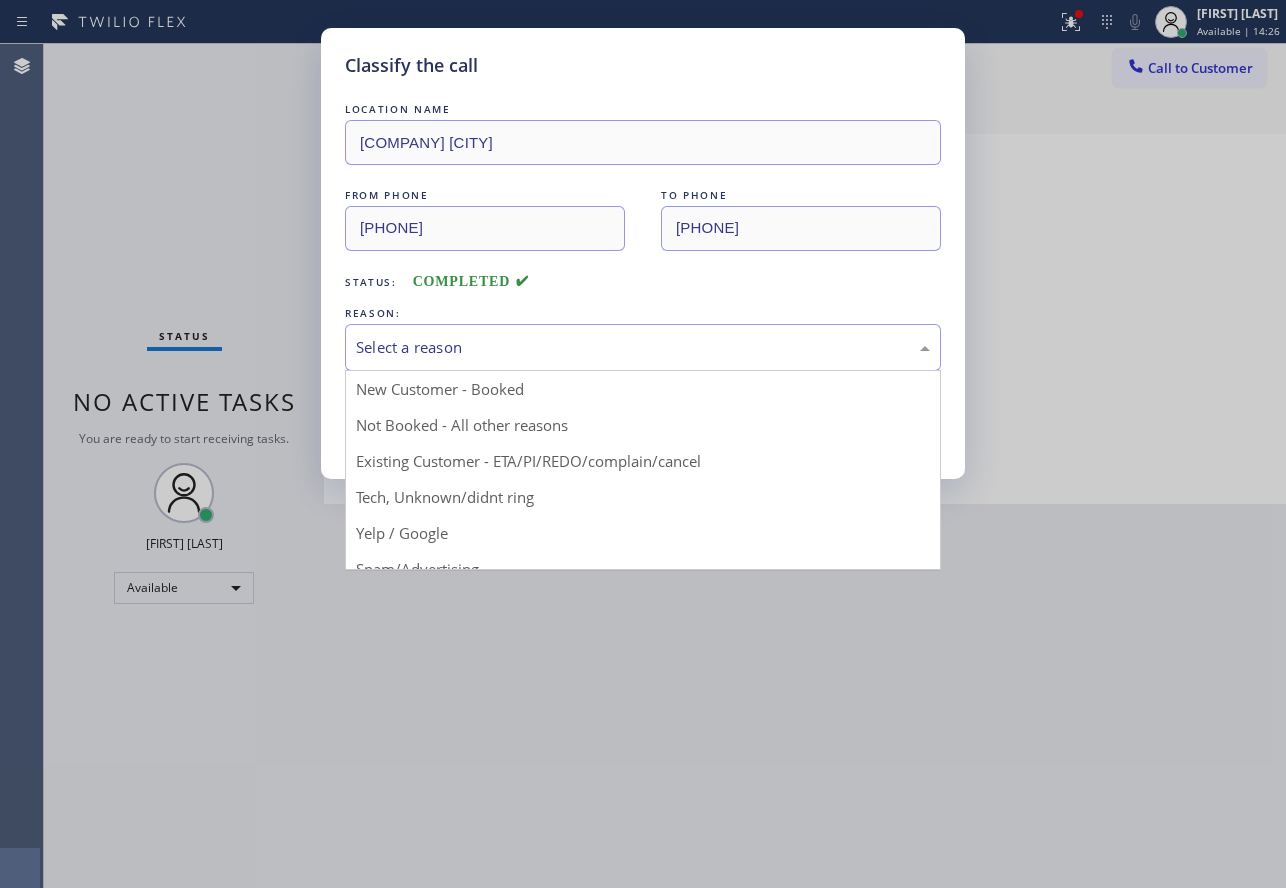 drag, startPoint x: 443, startPoint y: 499, endPoint x: 445, endPoint y: 412, distance: 87.02299 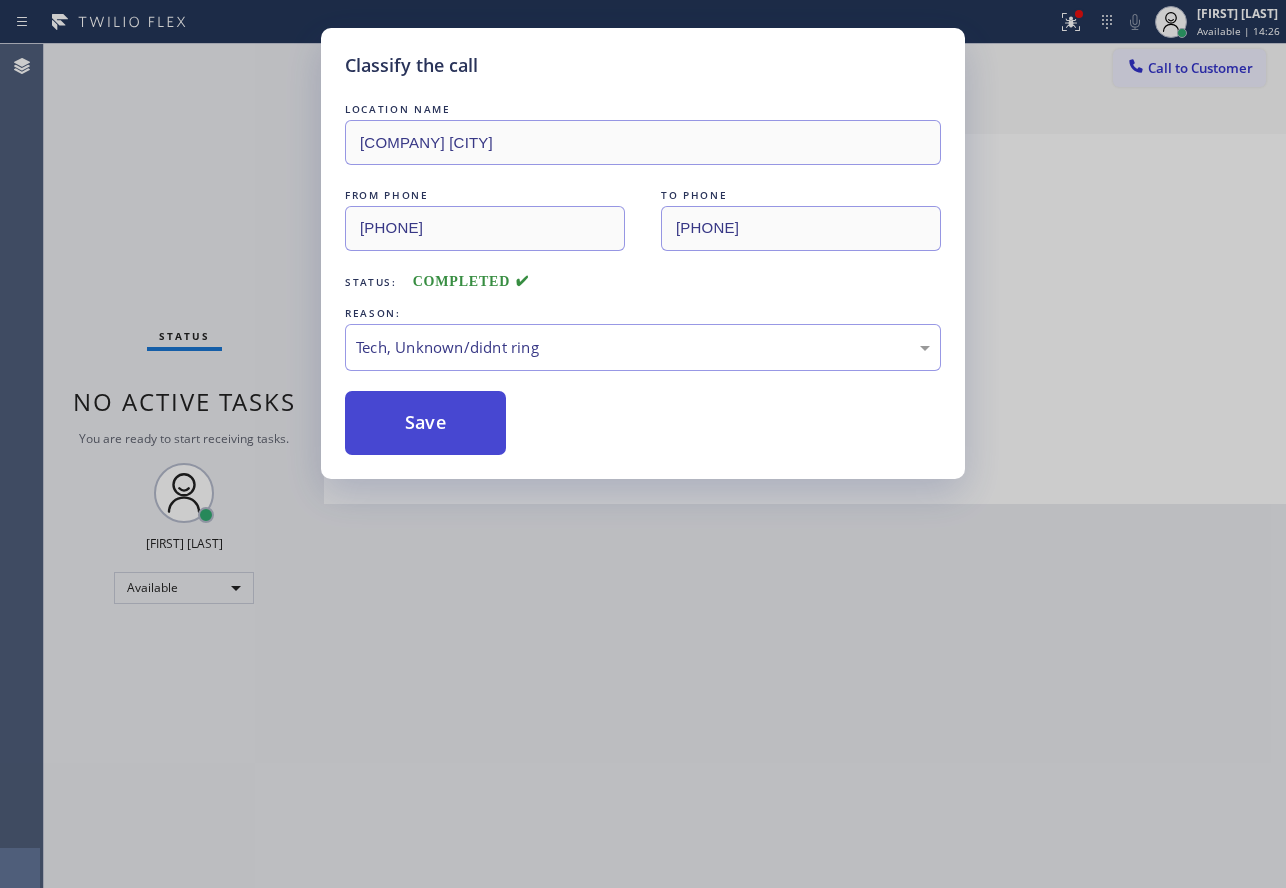 click on "Save" at bounding box center (425, 423) 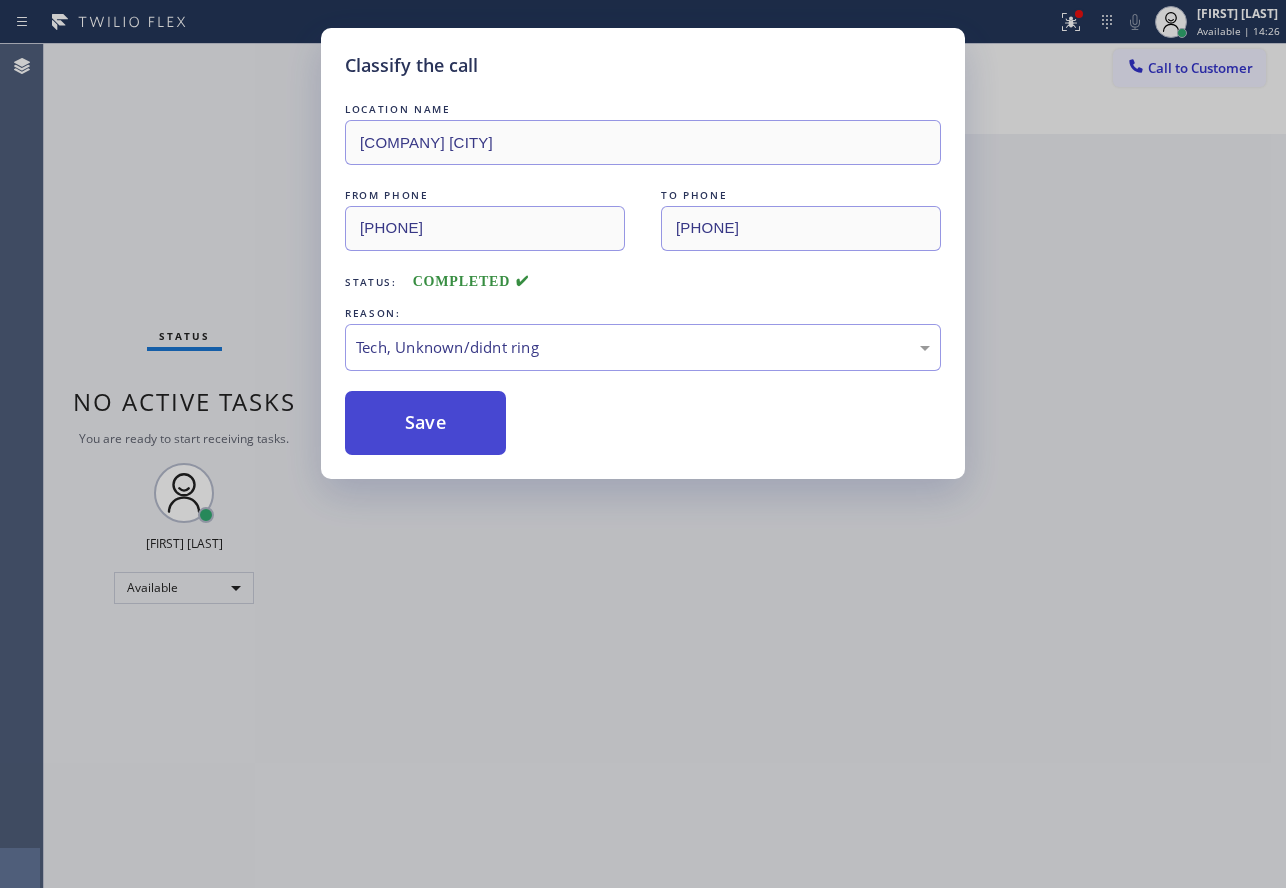 click on "Save" at bounding box center [425, 423] 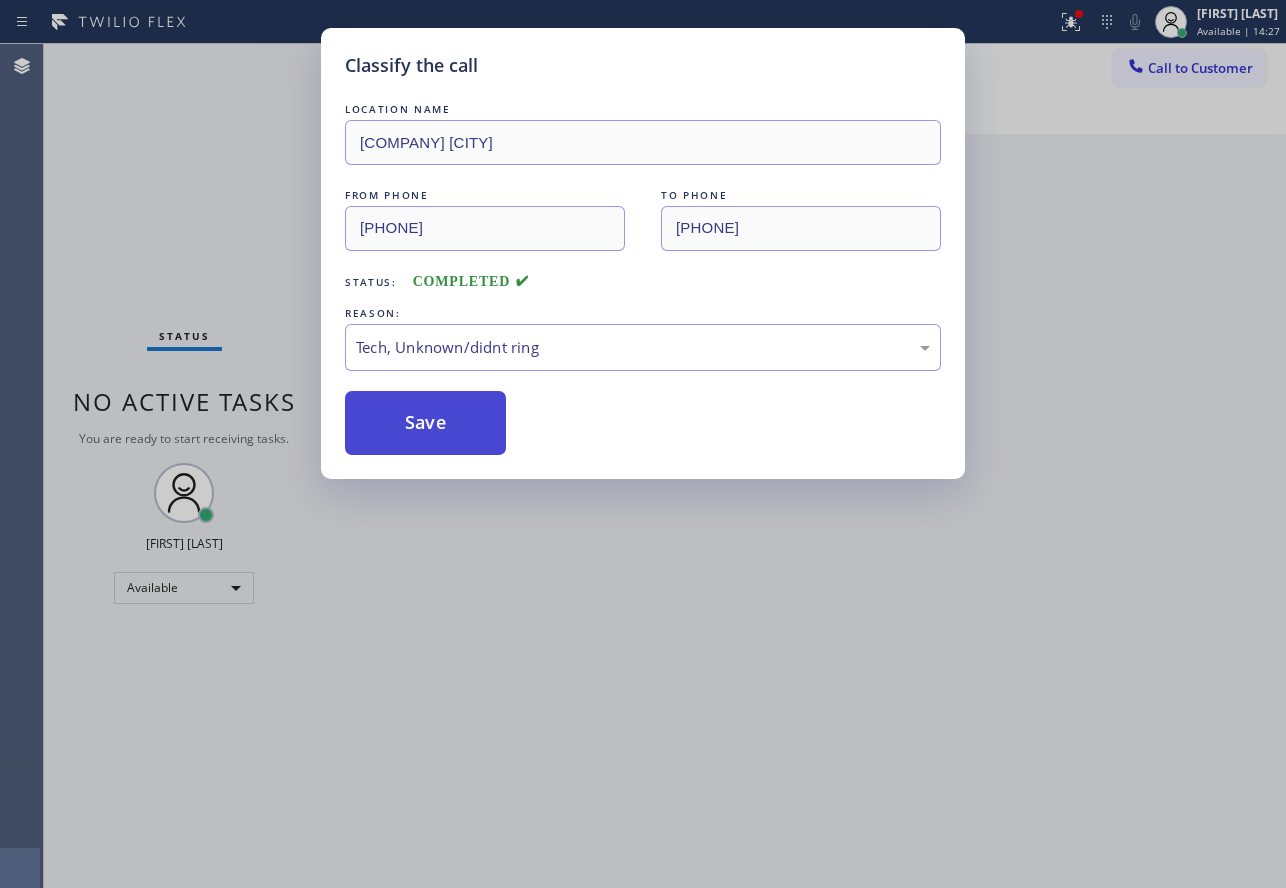 click on "Save" at bounding box center (425, 423) 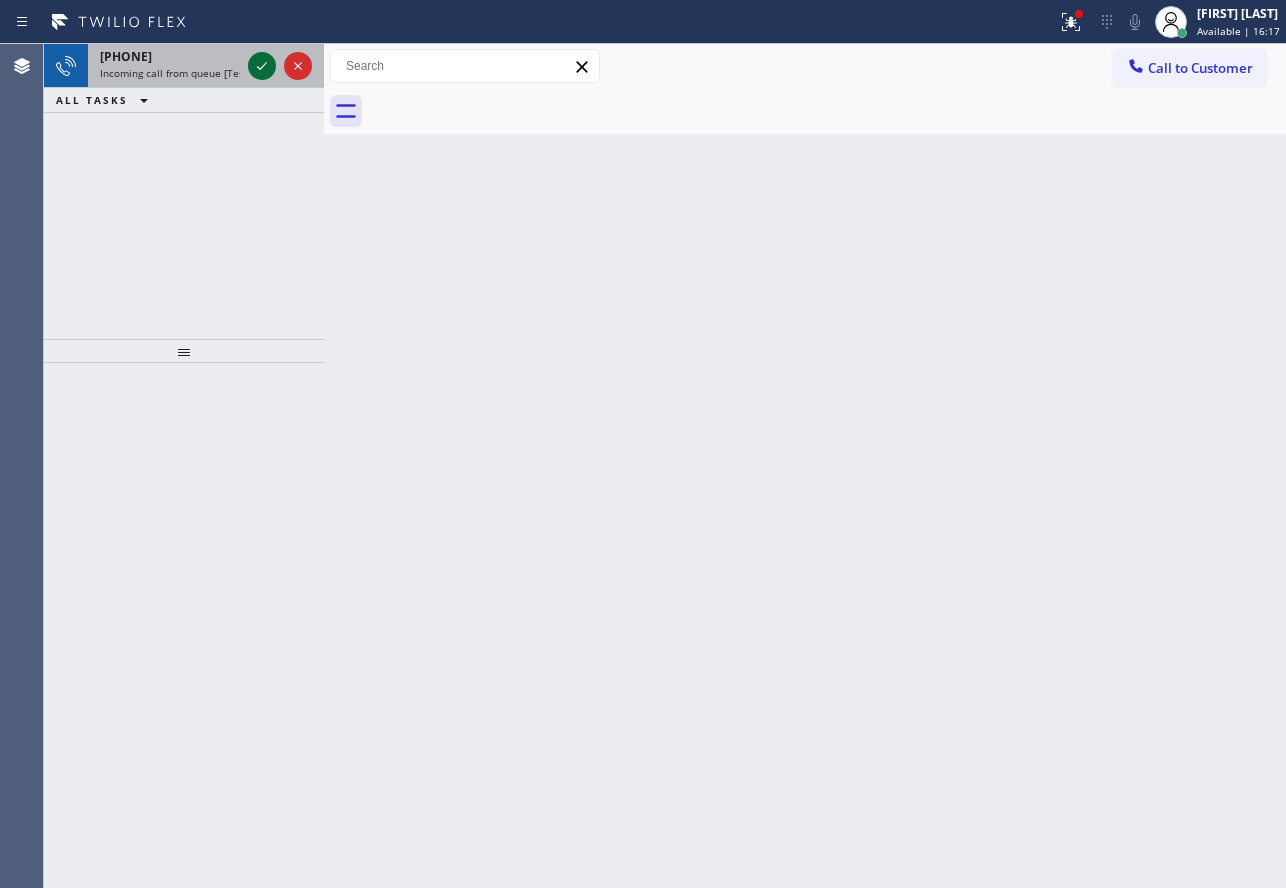 click 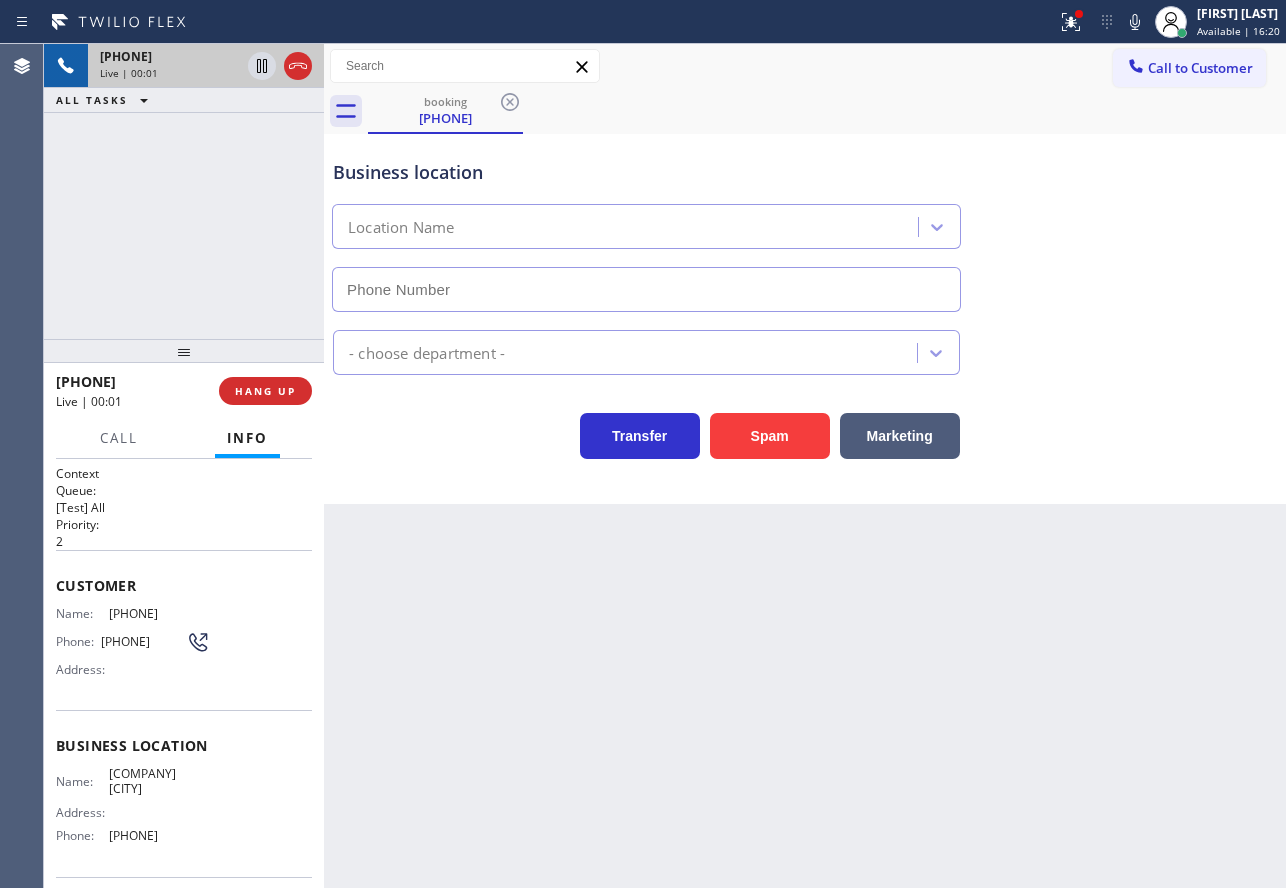 type on "[PHONE]" 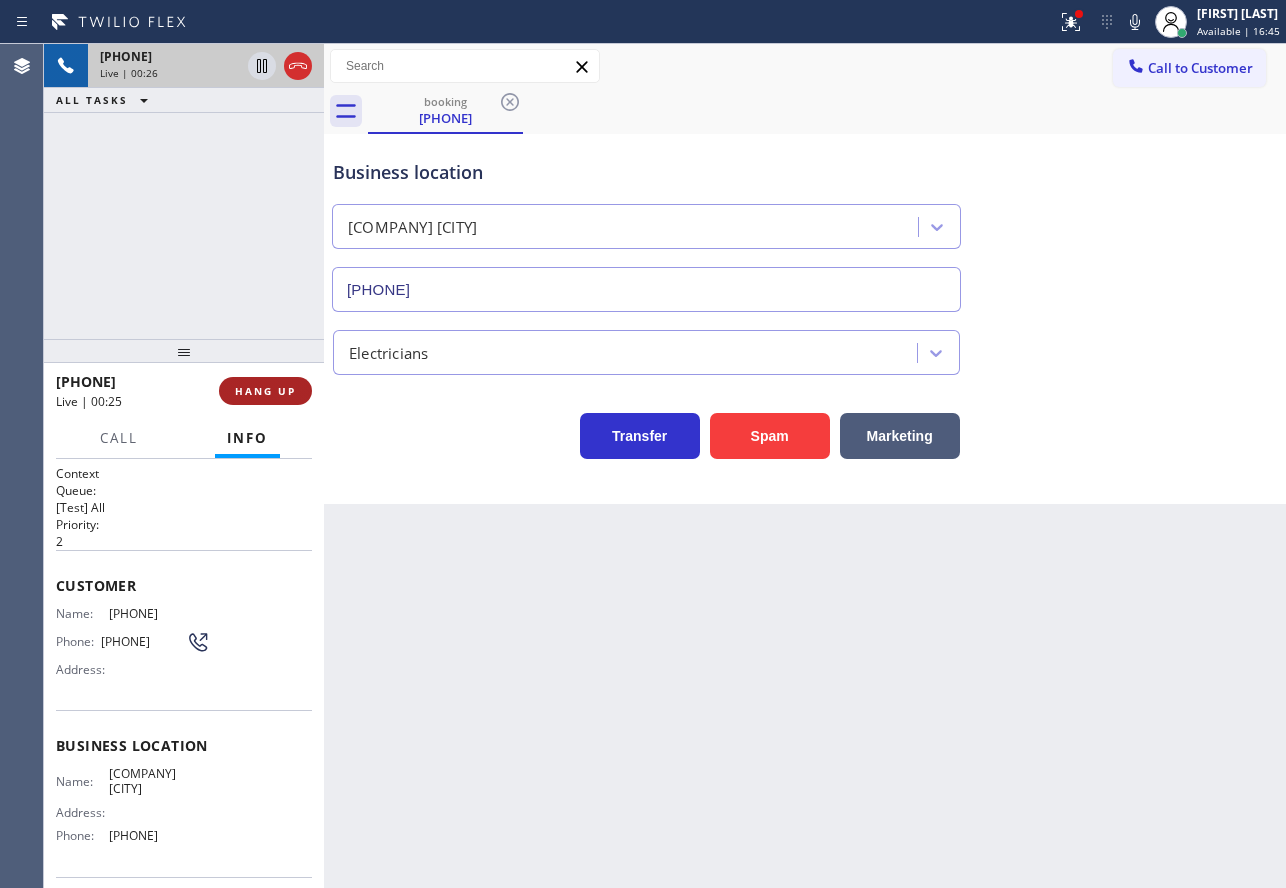 click on "HANG UP" at bounding box center [265, 391] 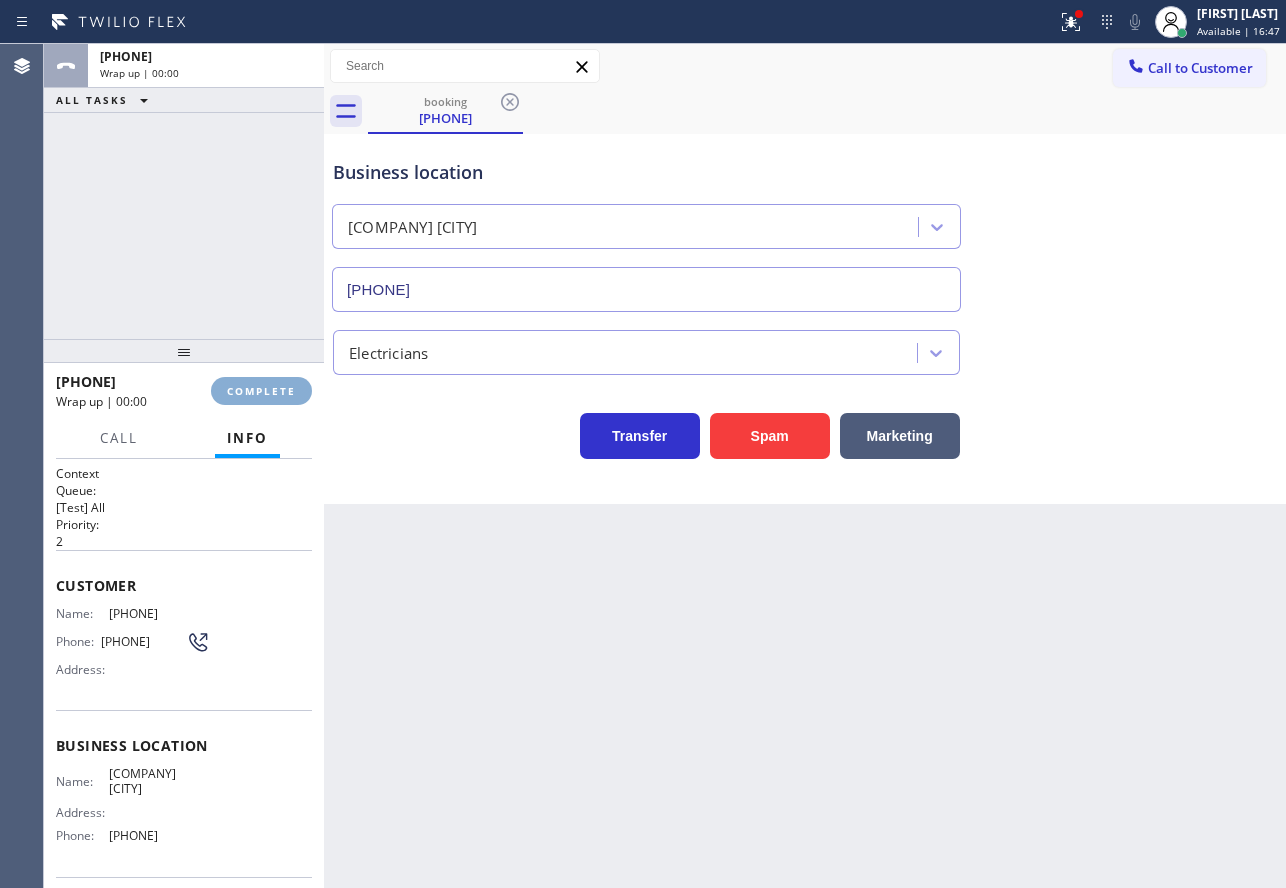 click on "COMPLETE" at bounding box center [261, 391] 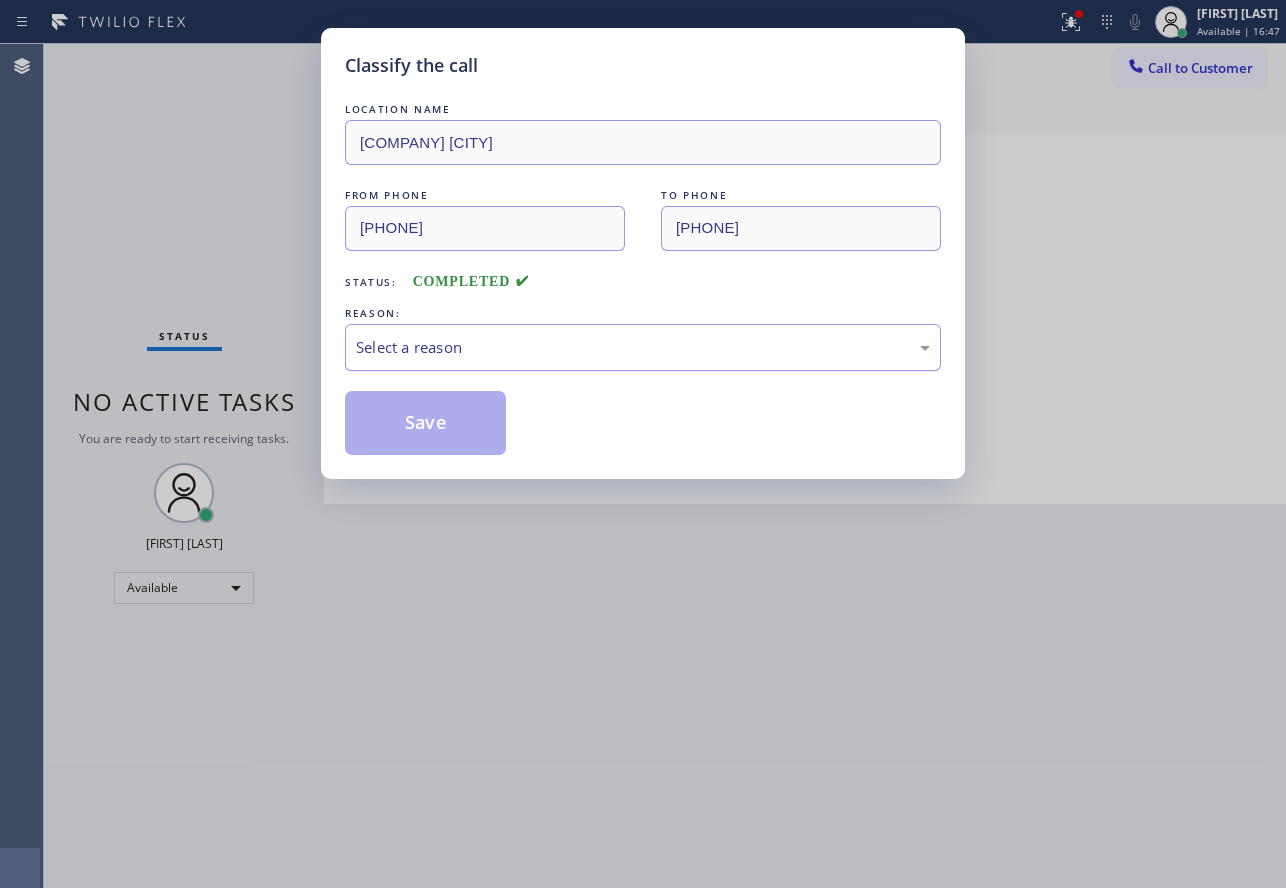 click on "Select a reason" at bounding box center [643, 347] 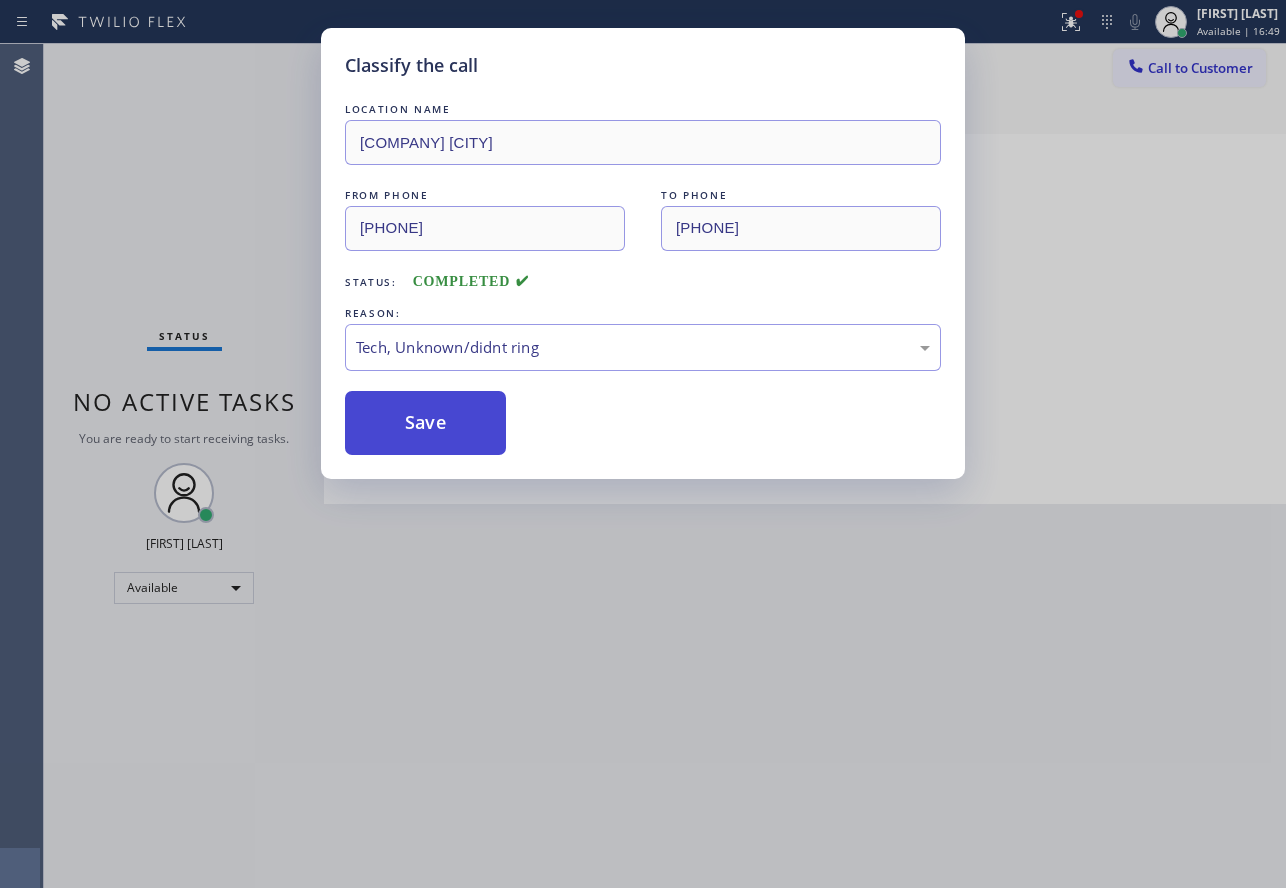 click on "Save" at bounding box center [425, 423] 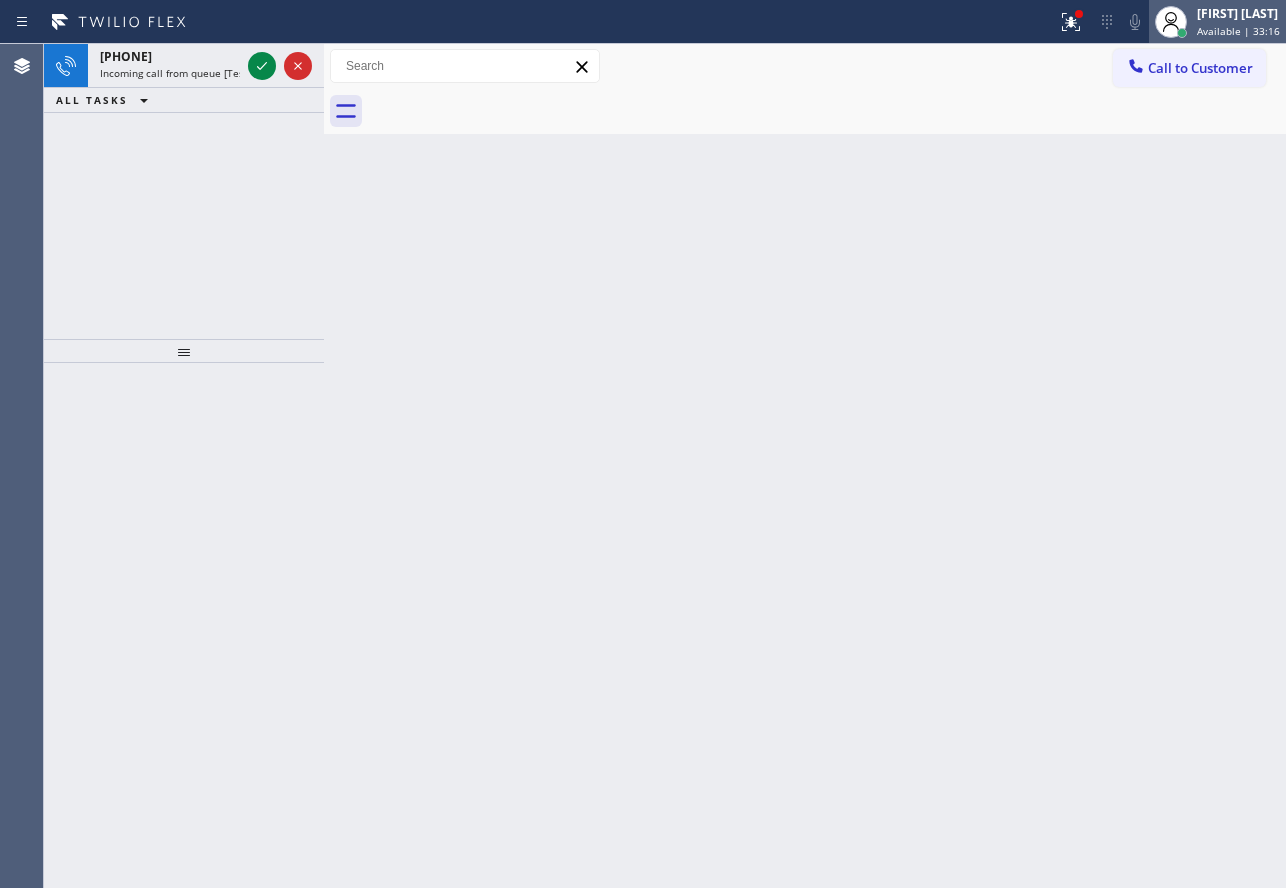 click on "[FIRST] [LAST]" at bounding box center (1238, 13) 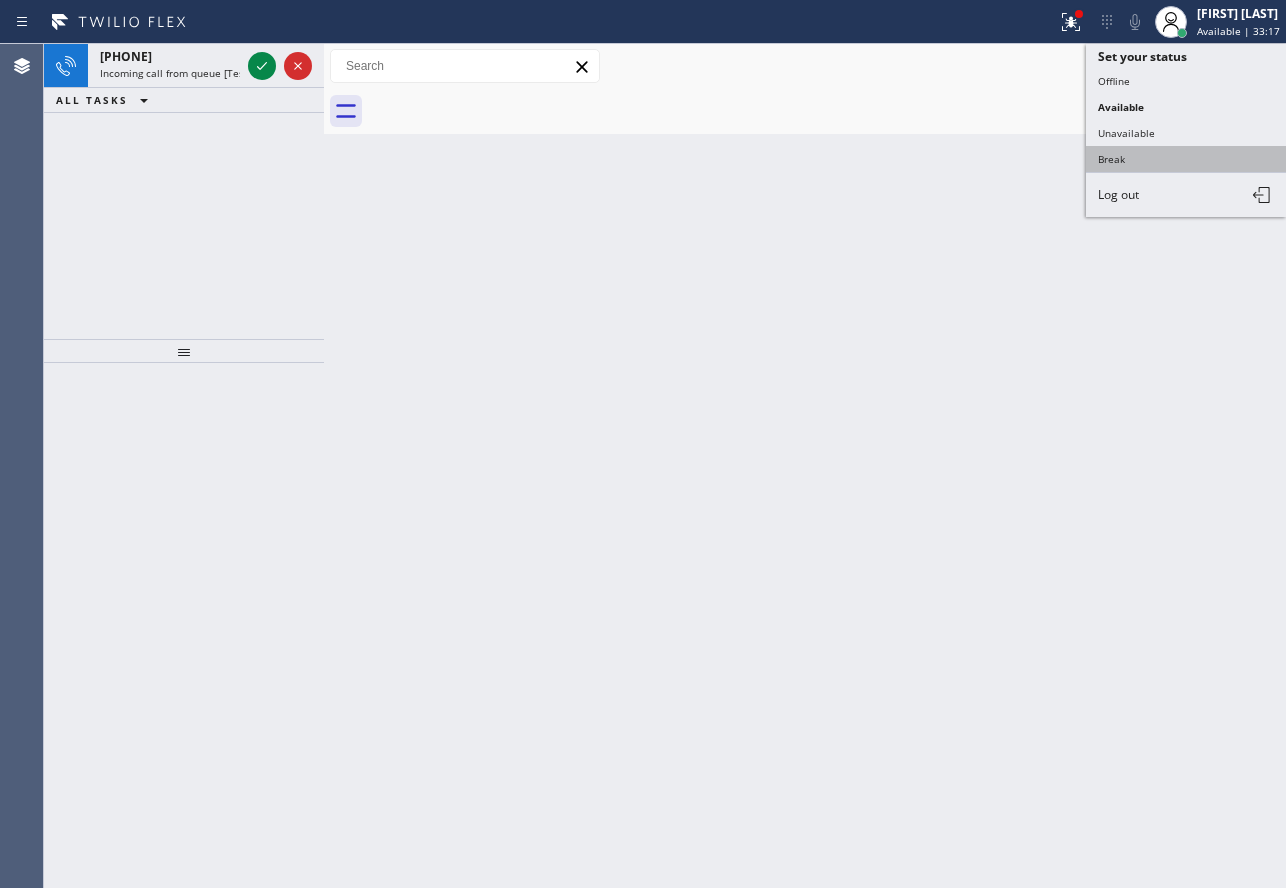 click on "Break" at bounding box center (1186, 159) 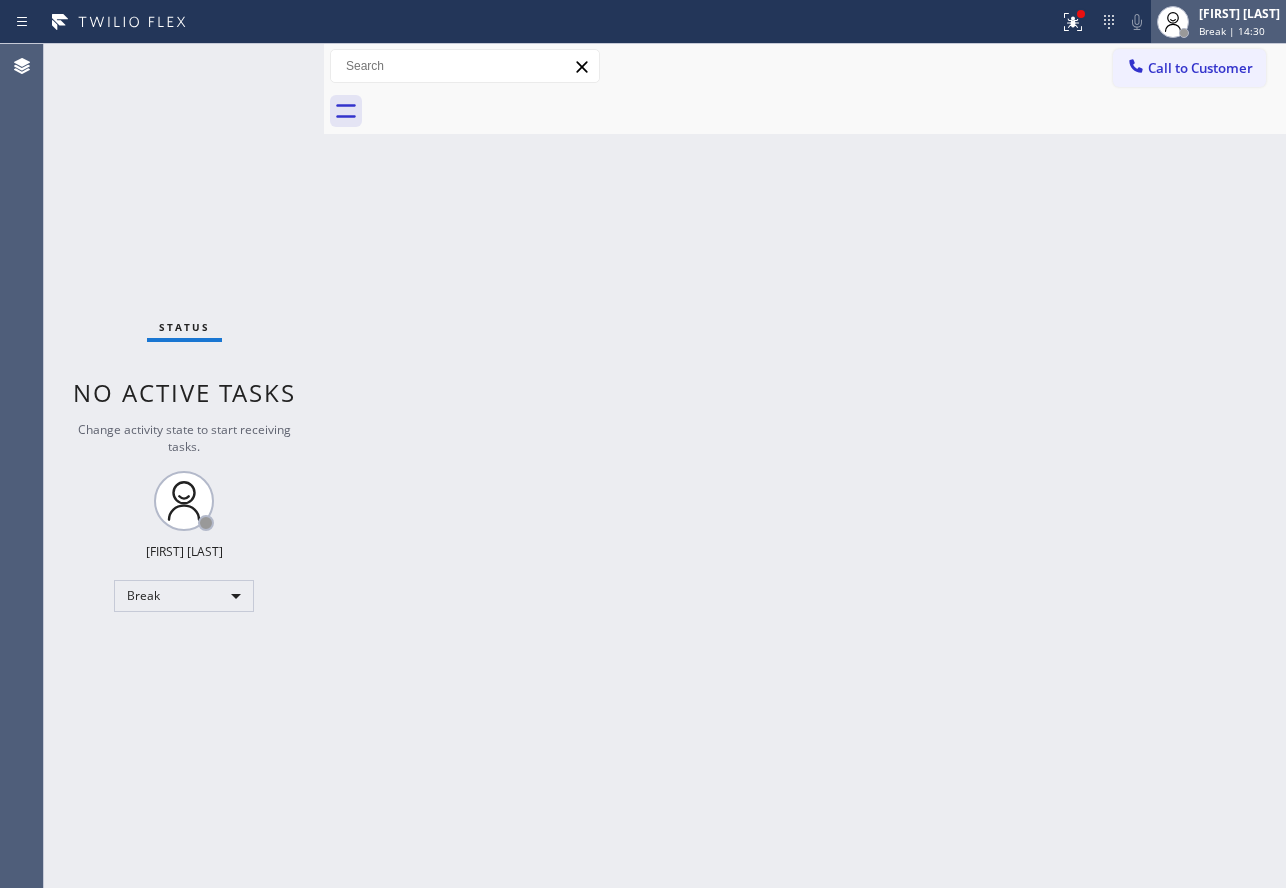click on "[FIRST] [LAST]" at bounding box center [1239, 13] 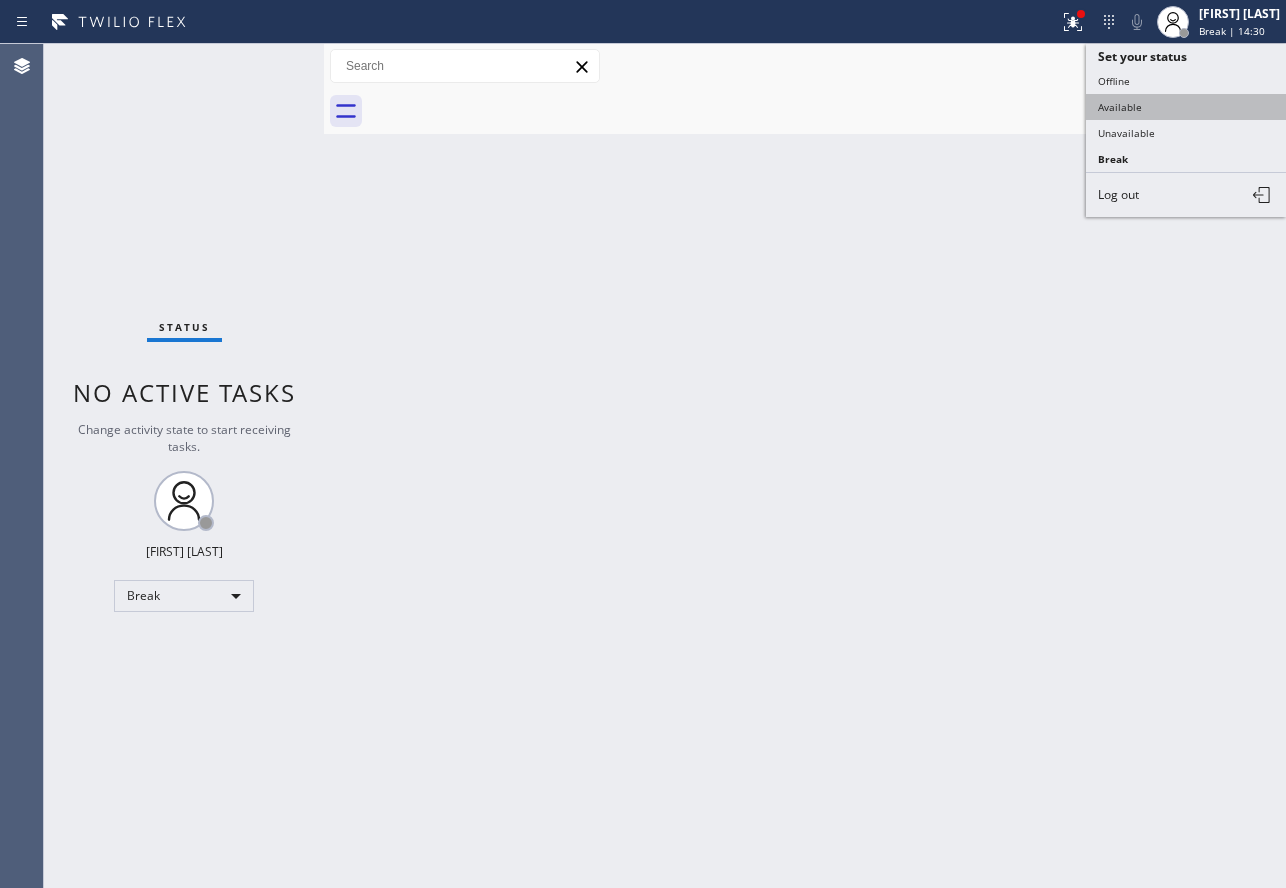 click on "Available" at bounding box center (1186, 107) 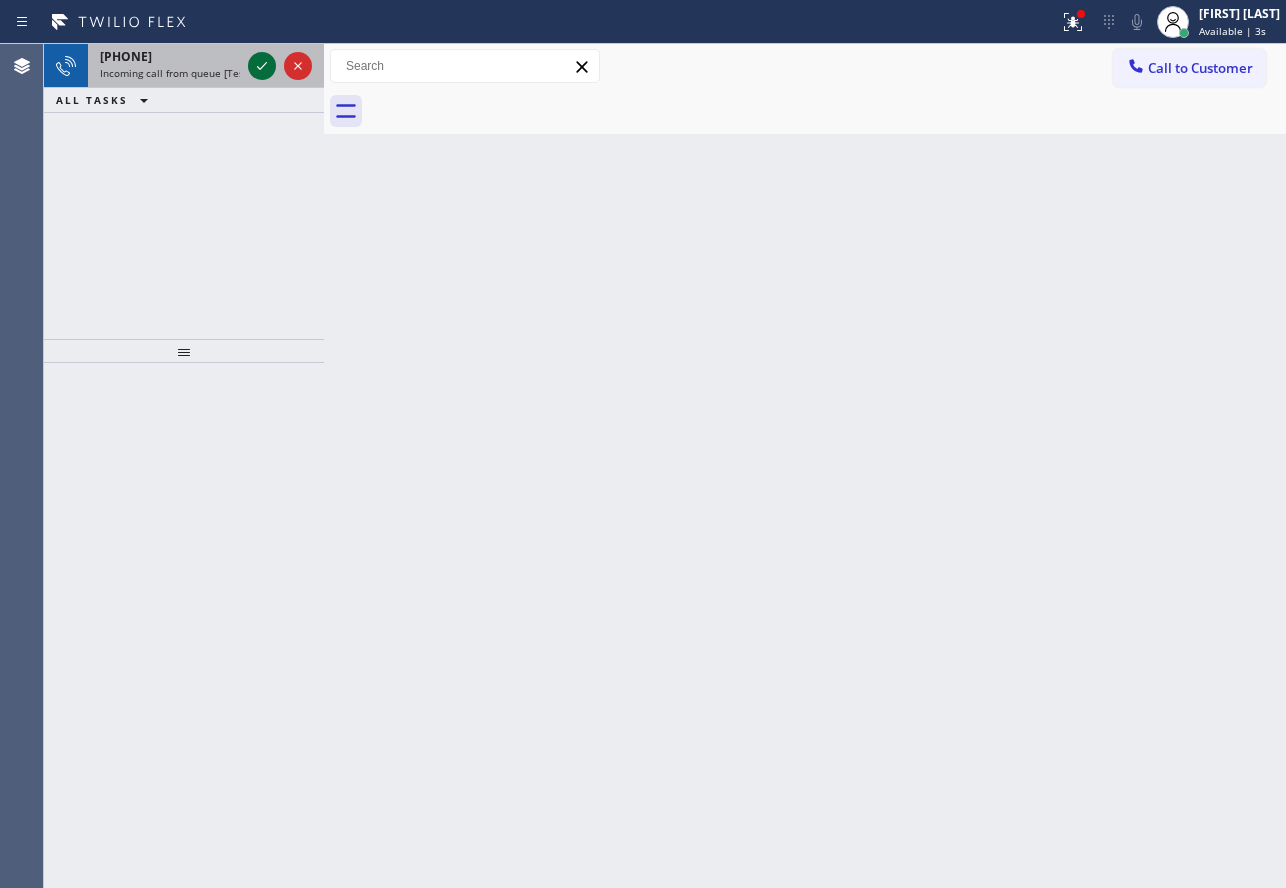 click 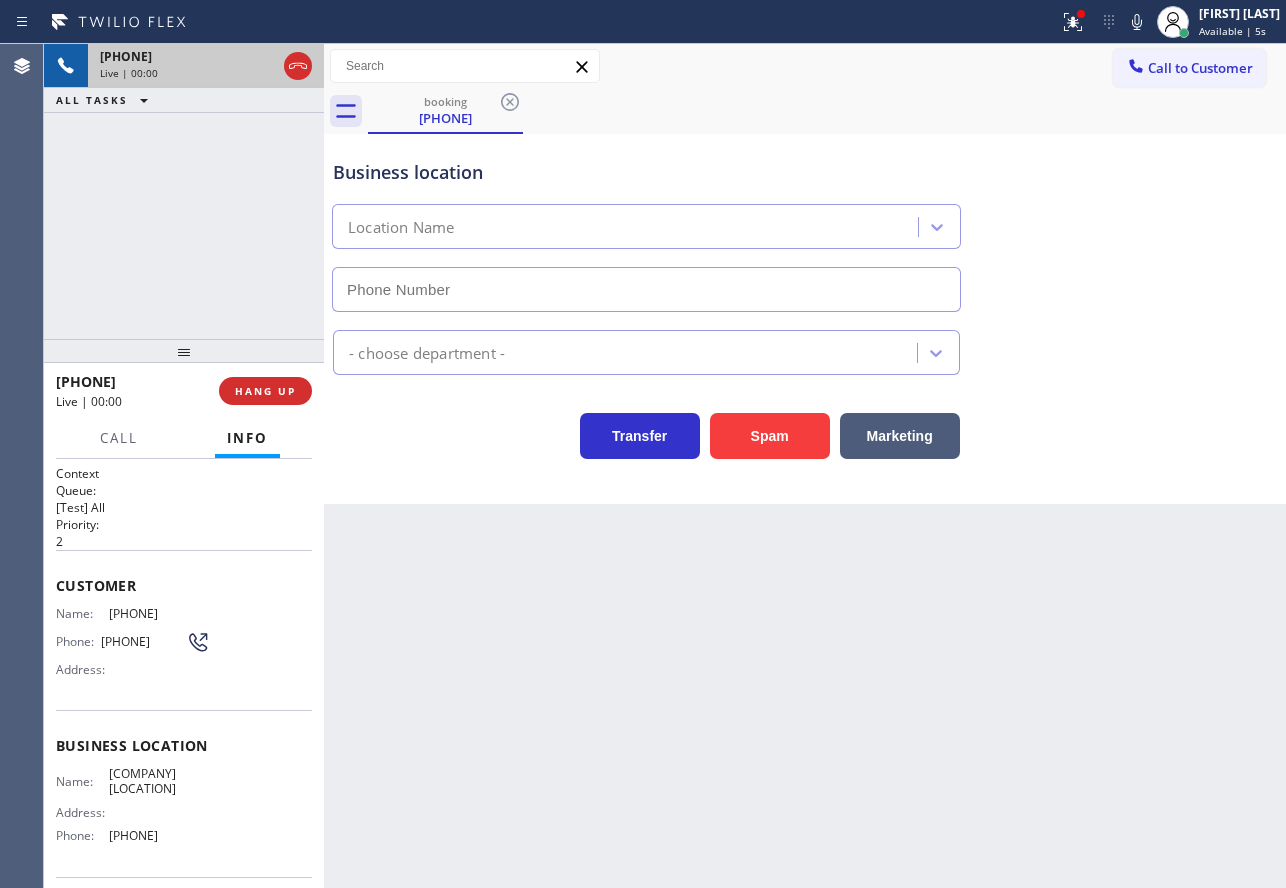 type on "[PHONE]" 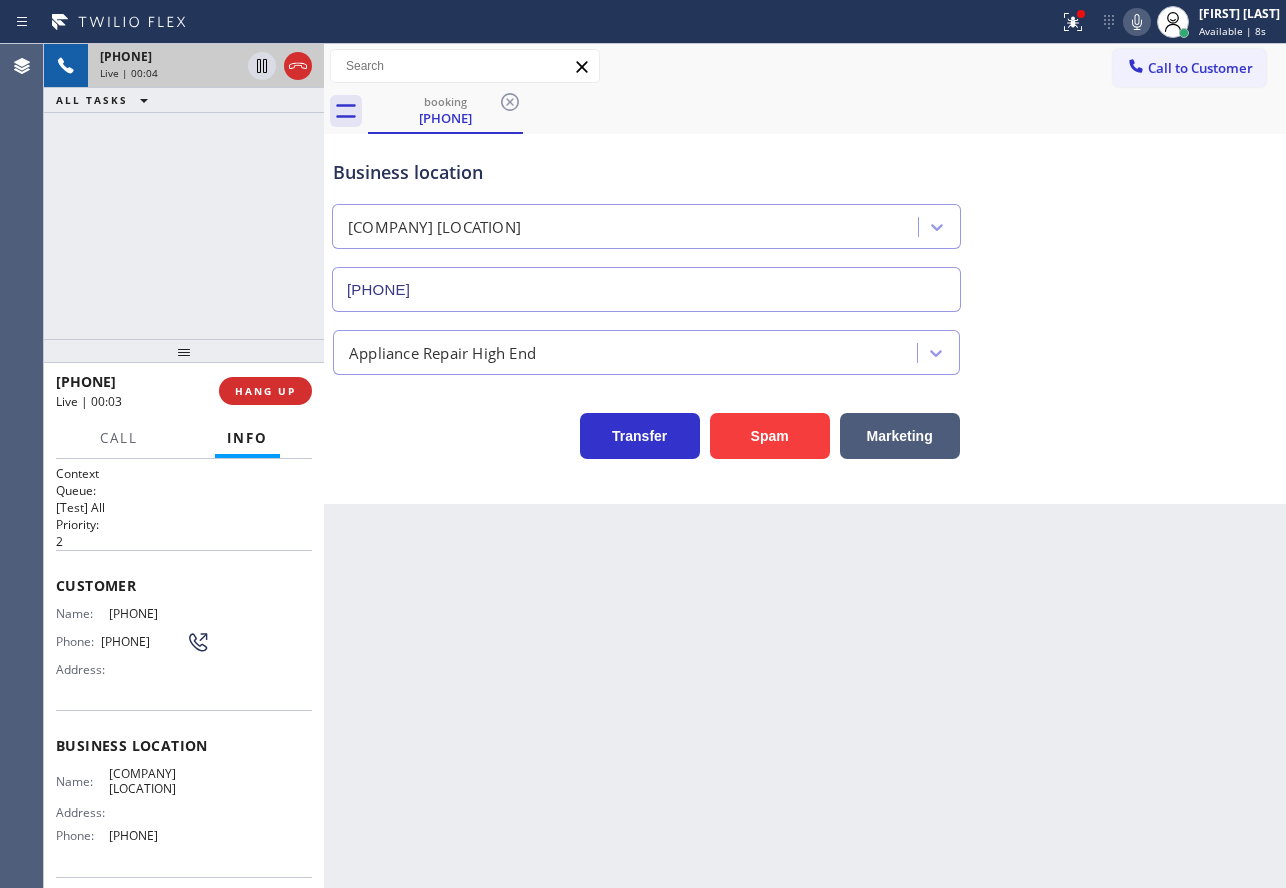 click 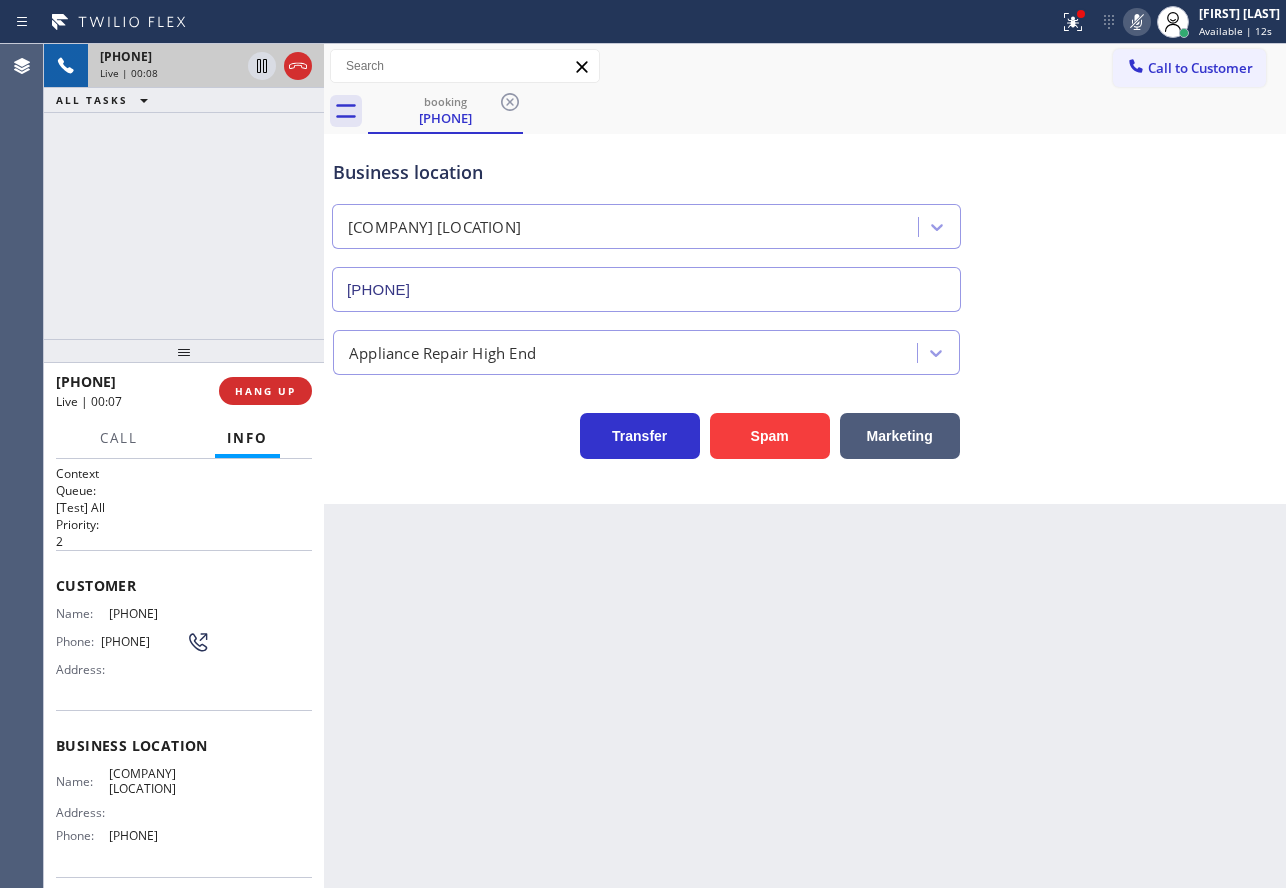 click 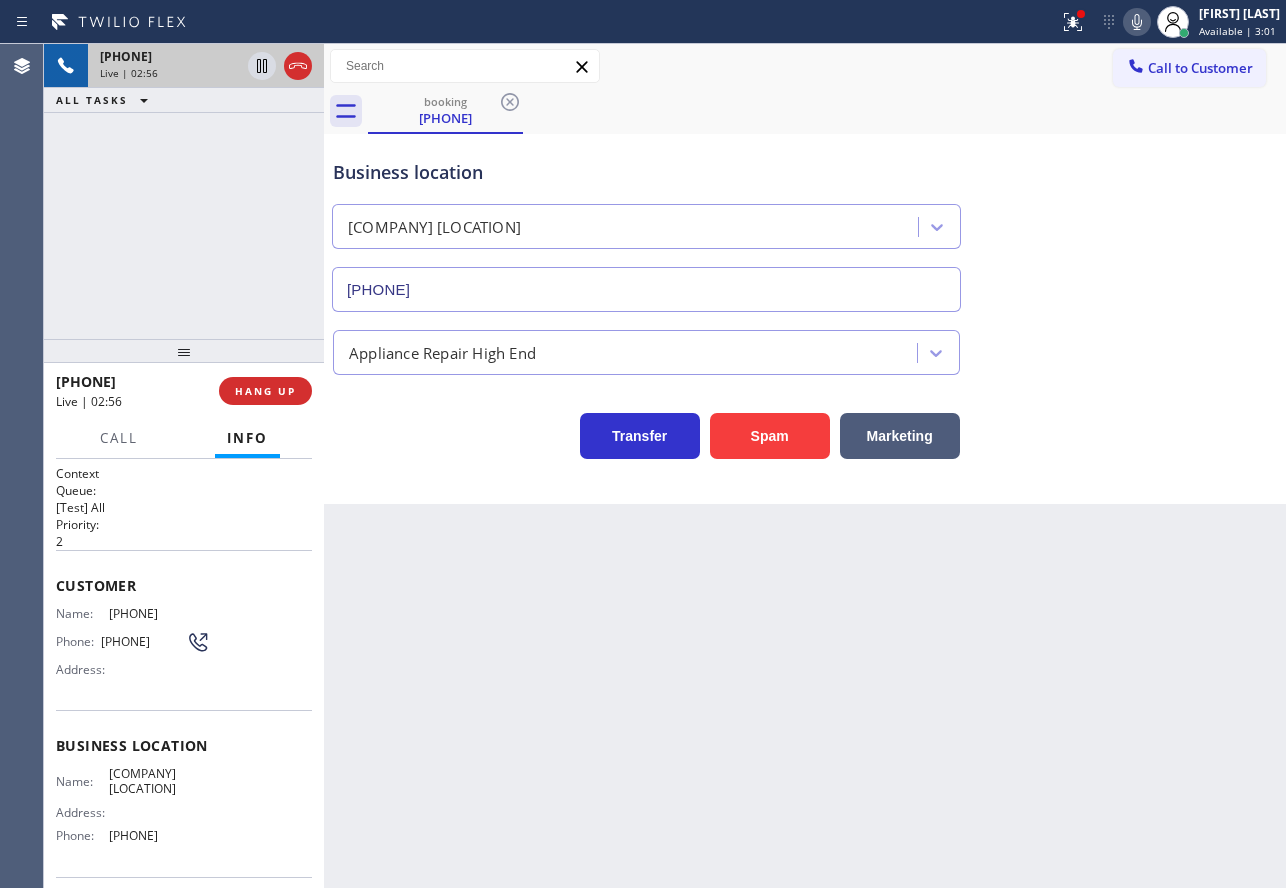 click on "[PHONE]" at bounding box center [159, 613] 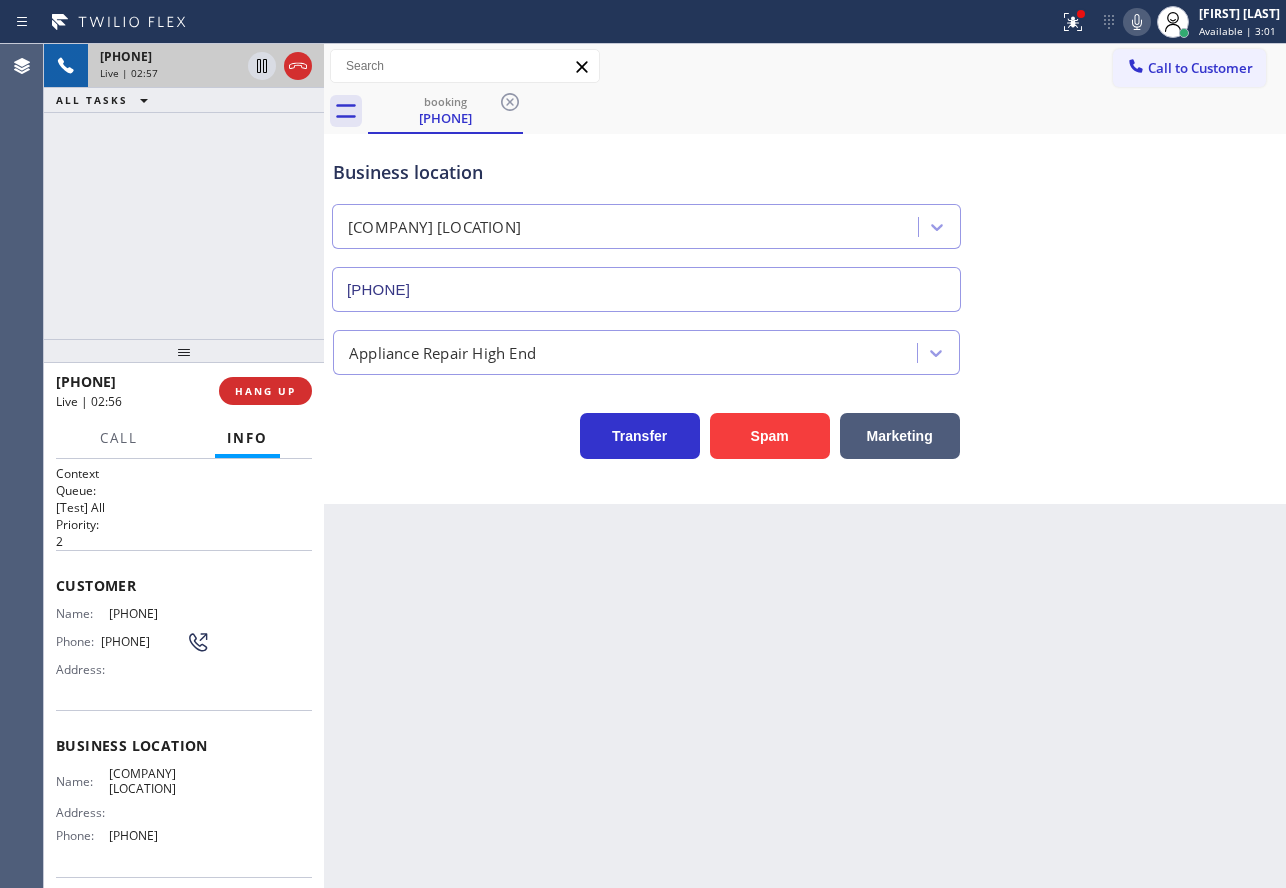 click on "[PHONE]" at bounding box center [159, 613] 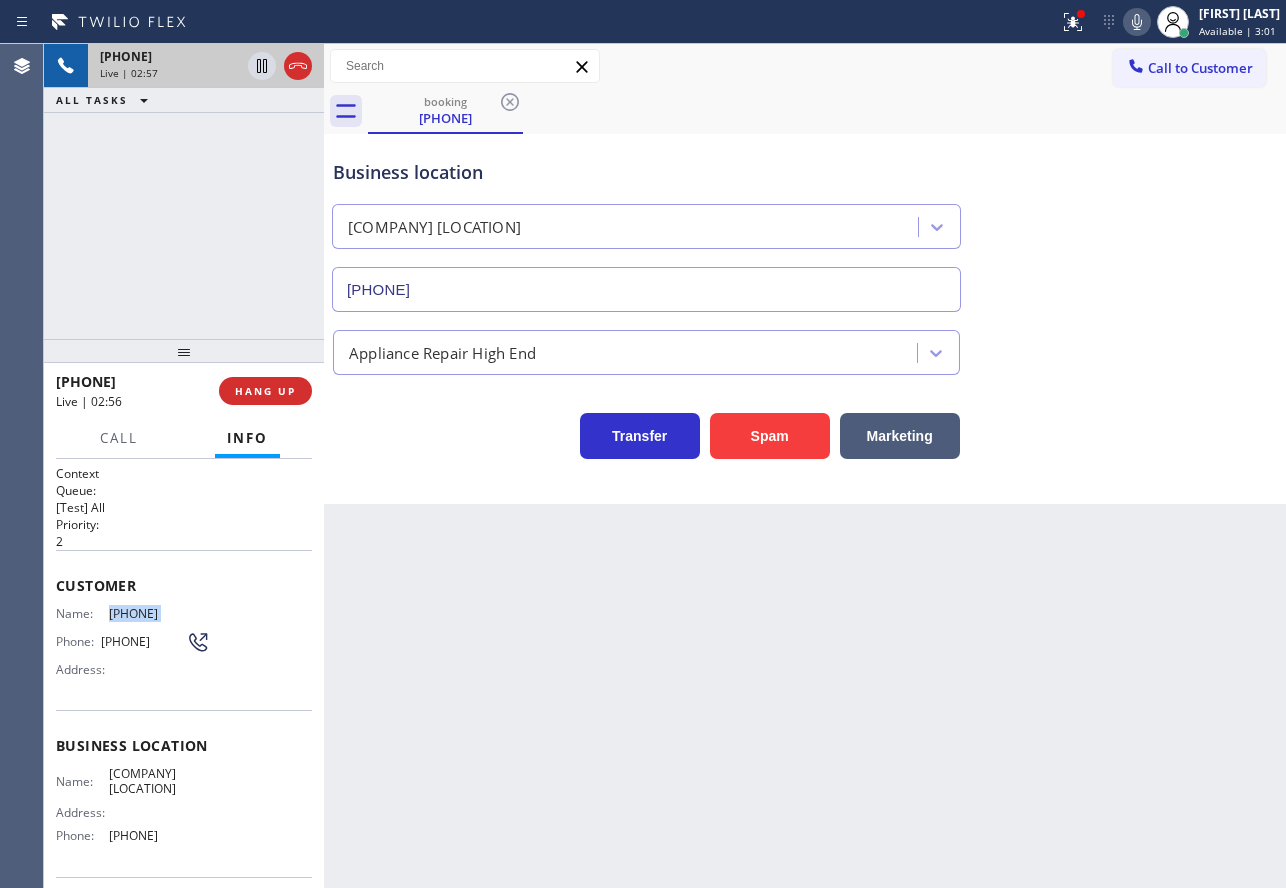 click on "[PHONE]" at bounding box center [159, 613] 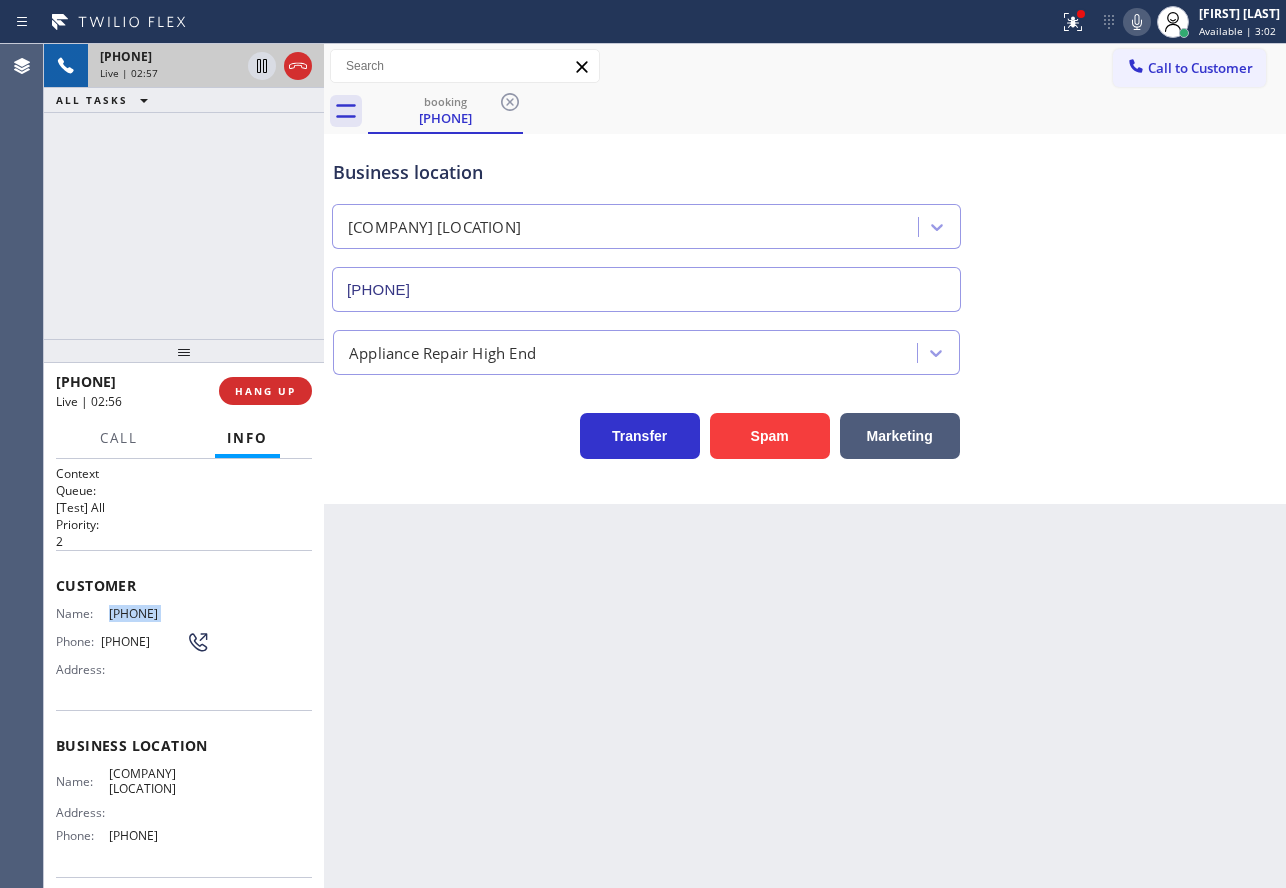copy on "[PHONE]" 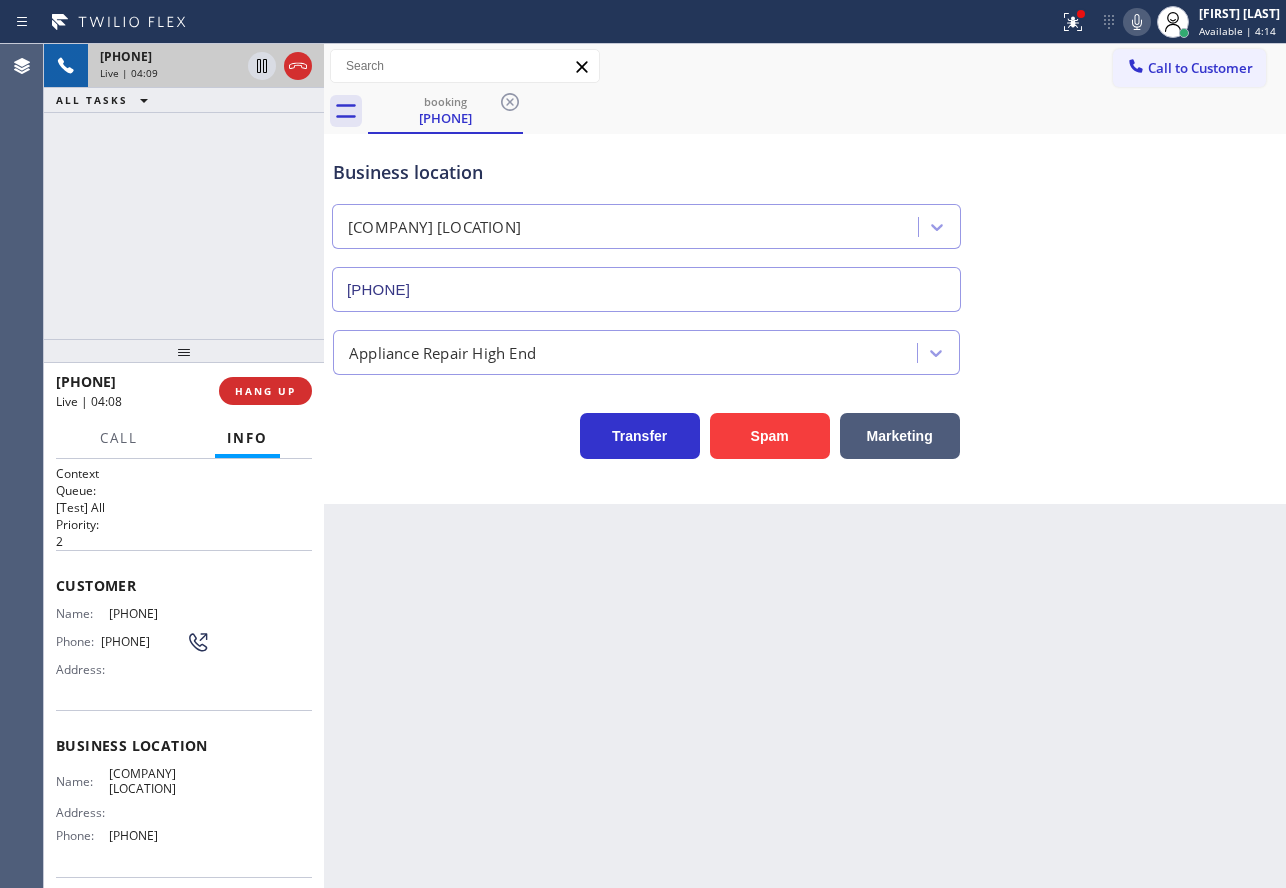 click on "[PHONE]" at bounding box center (159, 835) 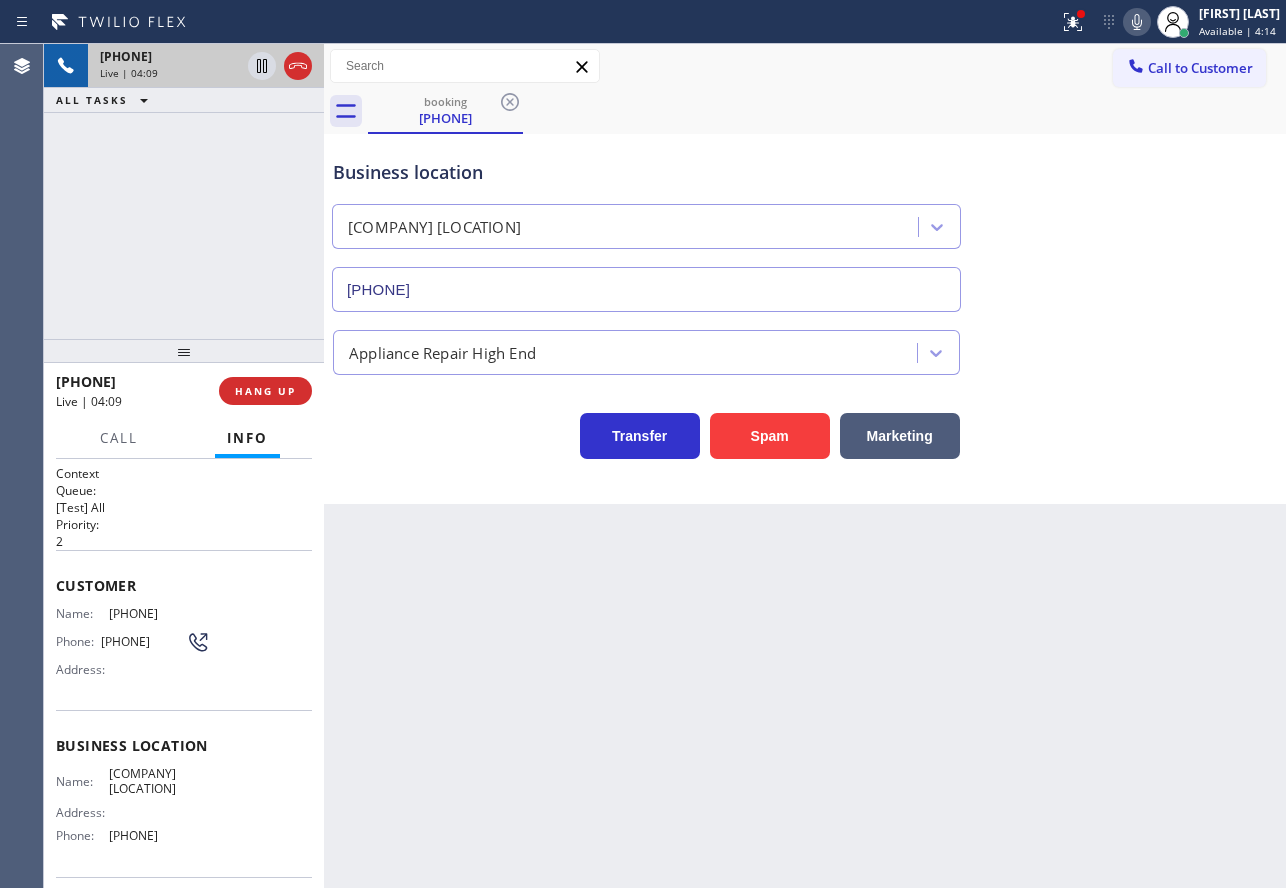 click on "[PHONE]" at bounding box center [159, 835] 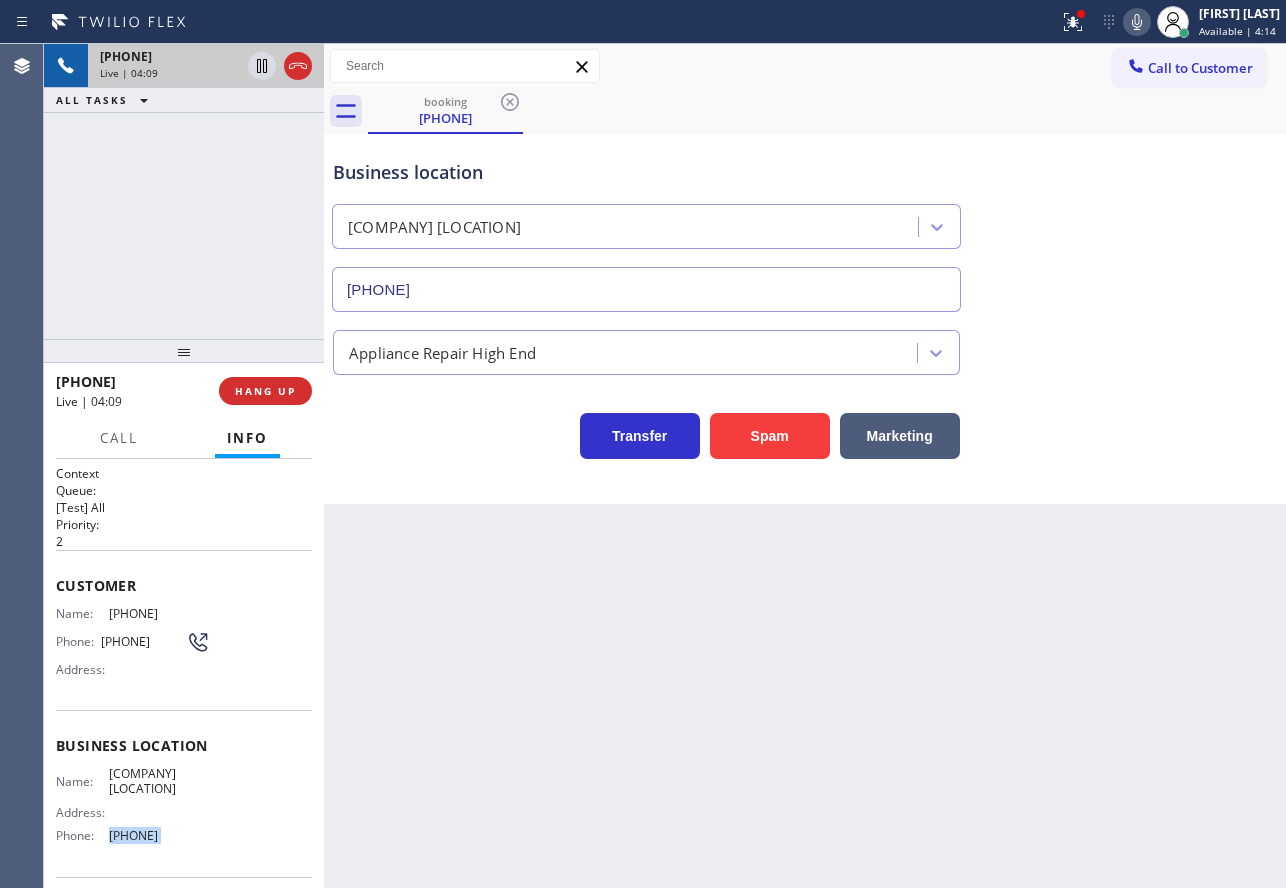 click on "[PHONE]" at bounding box center (159, 835) 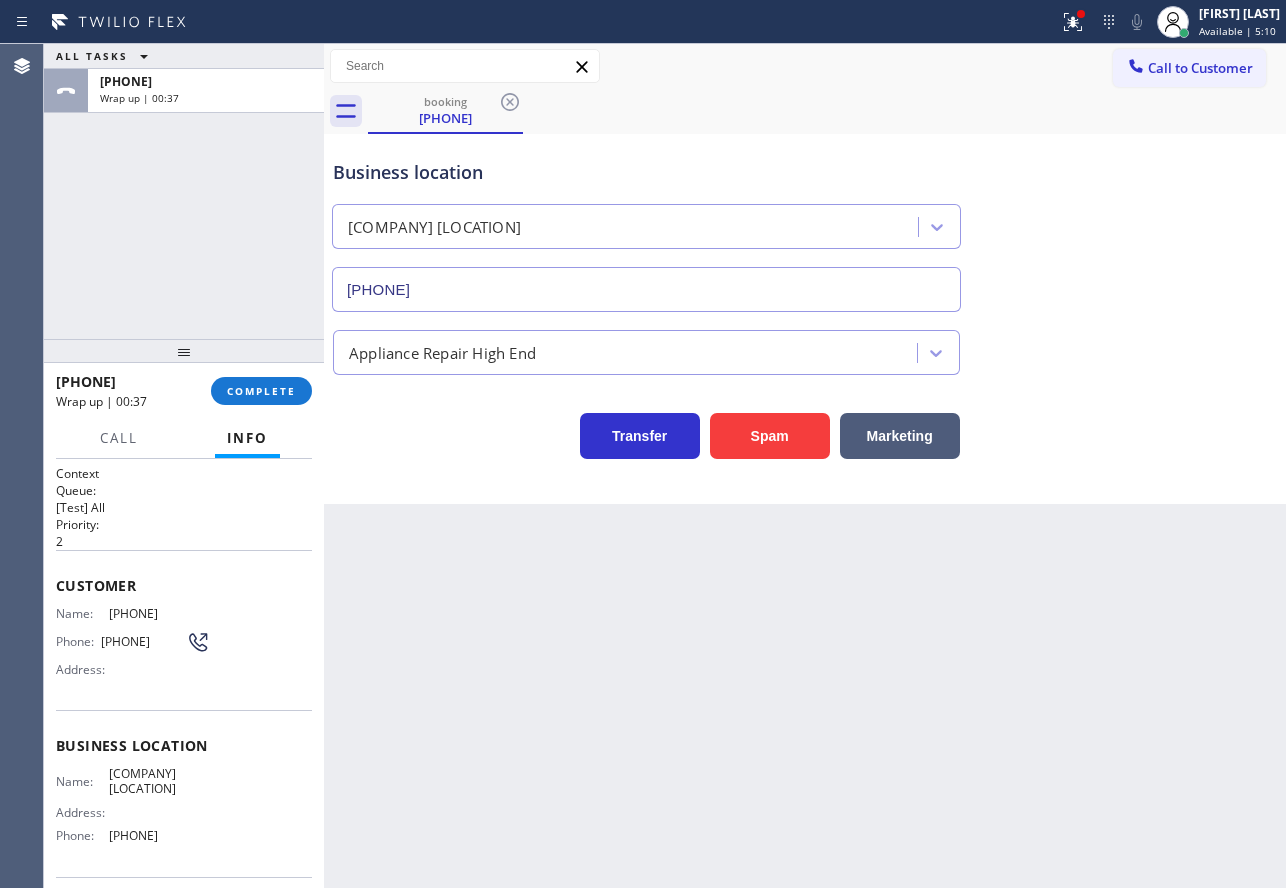 click on "[COMPANY] [LOCATION]" at bounding box center [159, 781] 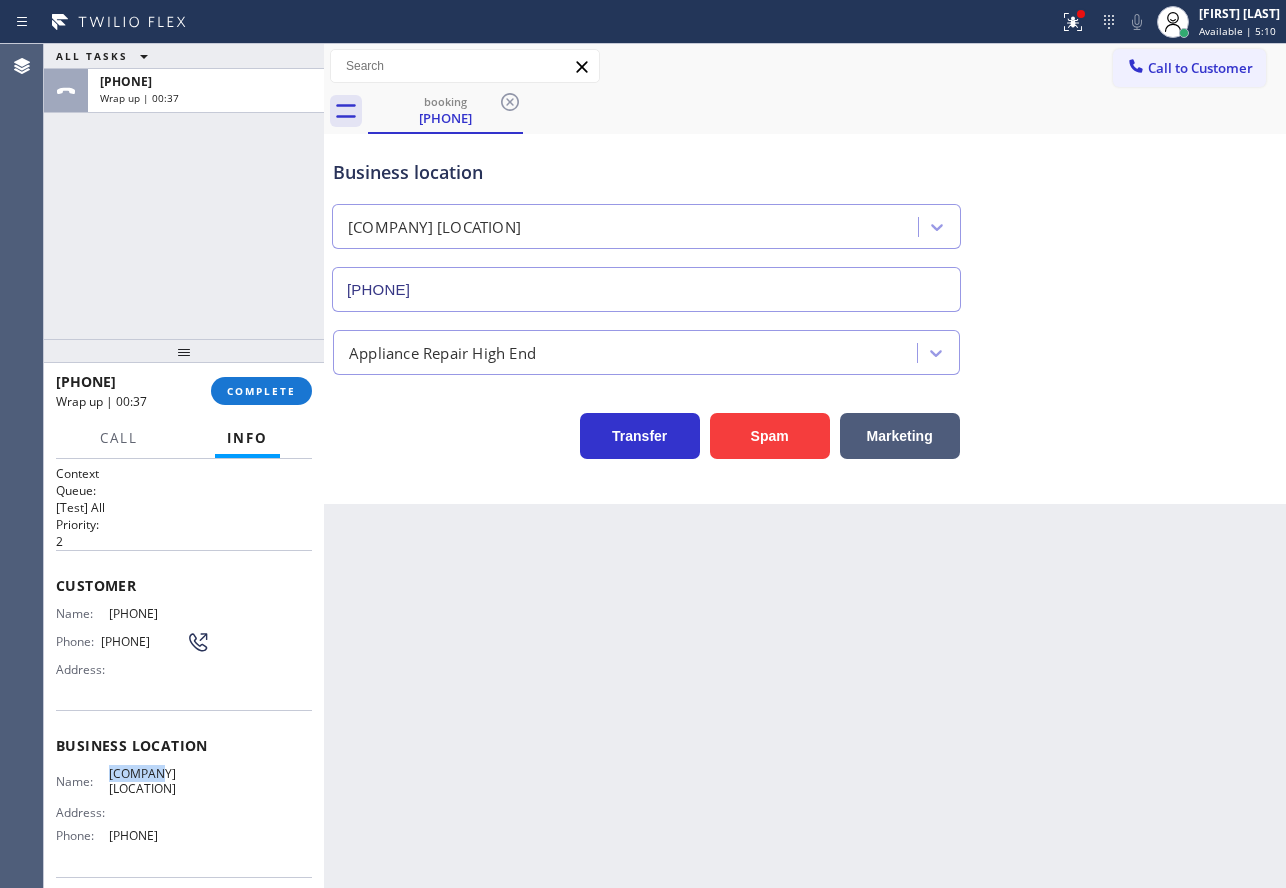 click on "[COMPANY] [LOCATION]" at bounding box center (159, 781) 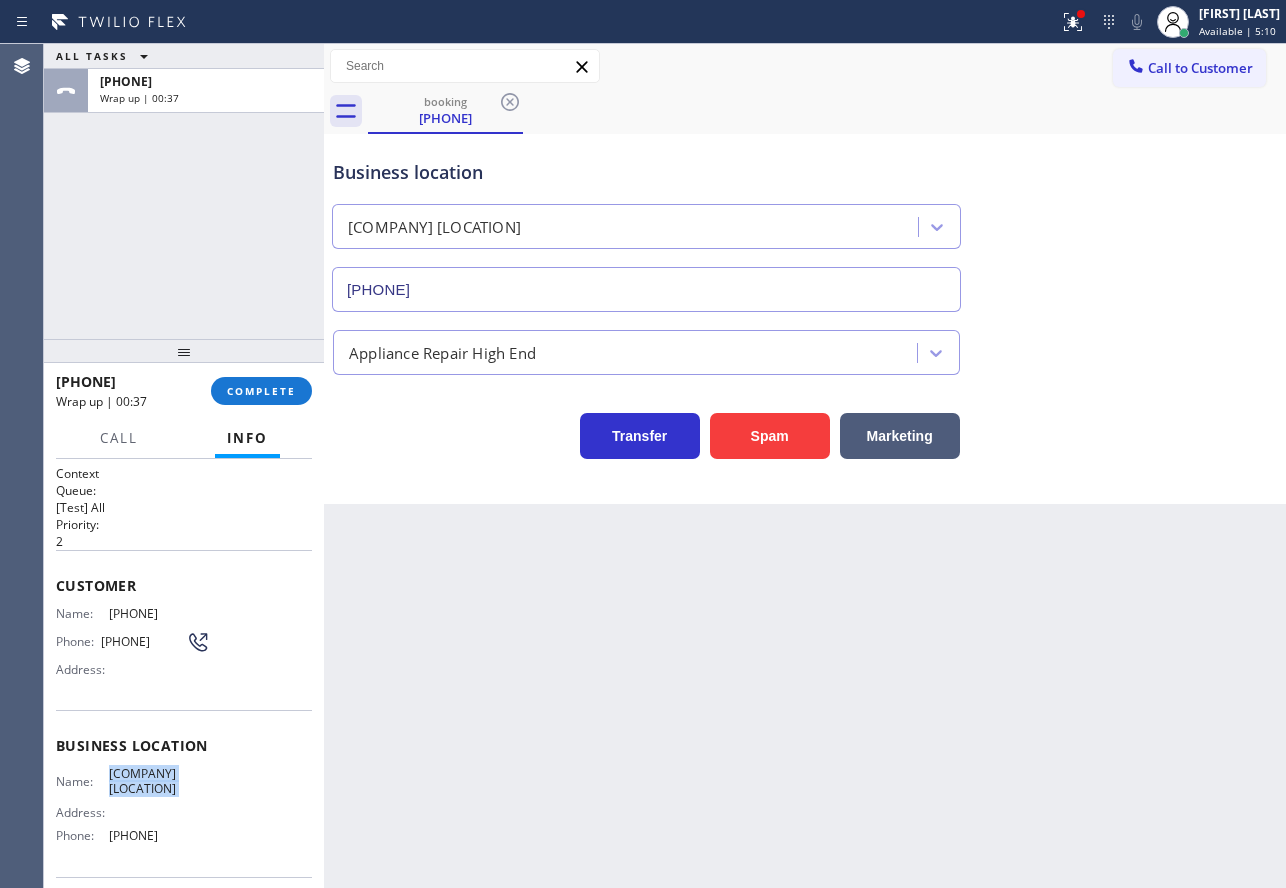 click on "[COMPANY] [LOCATION]" at bounding box center (159, 781) 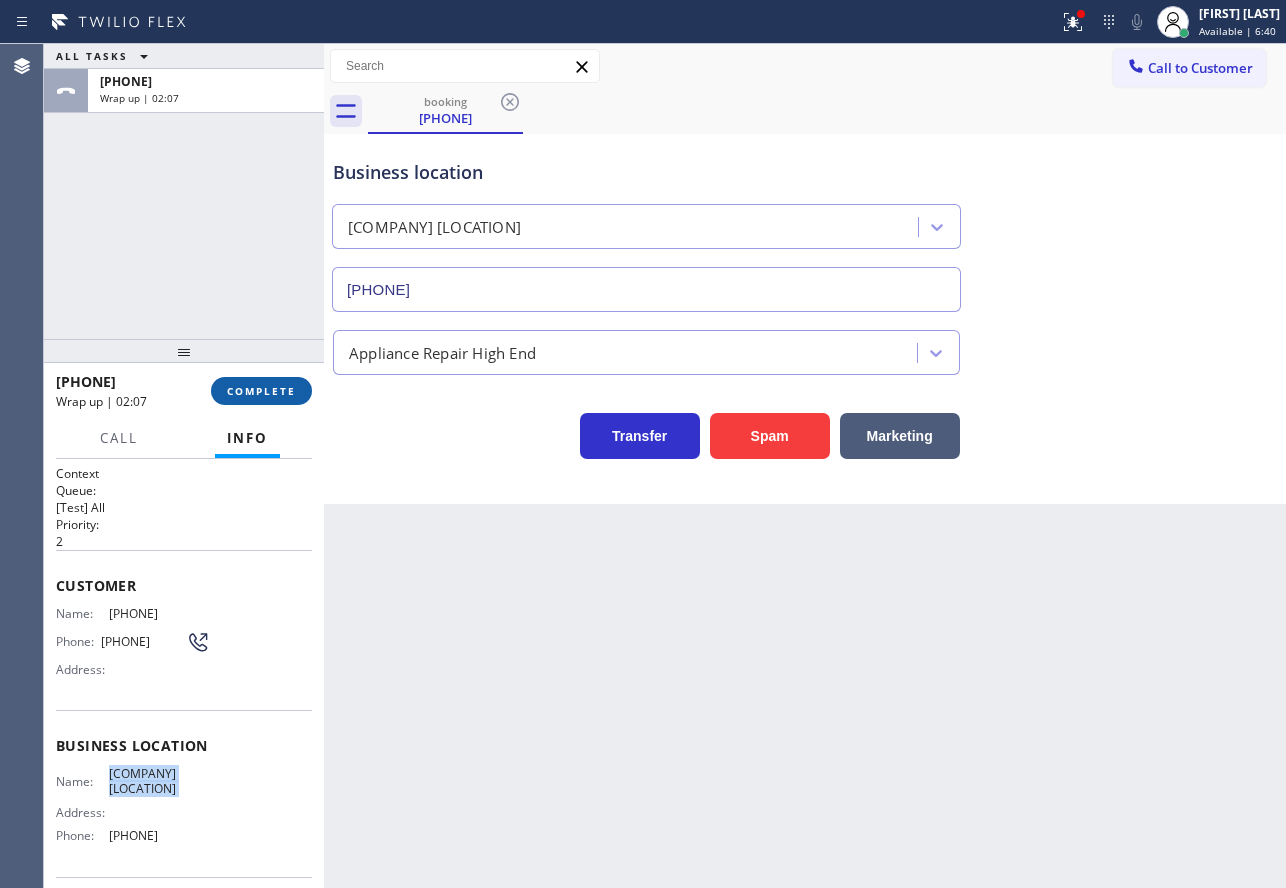 click on "COMPLETE" at bounding box center [261, 391] 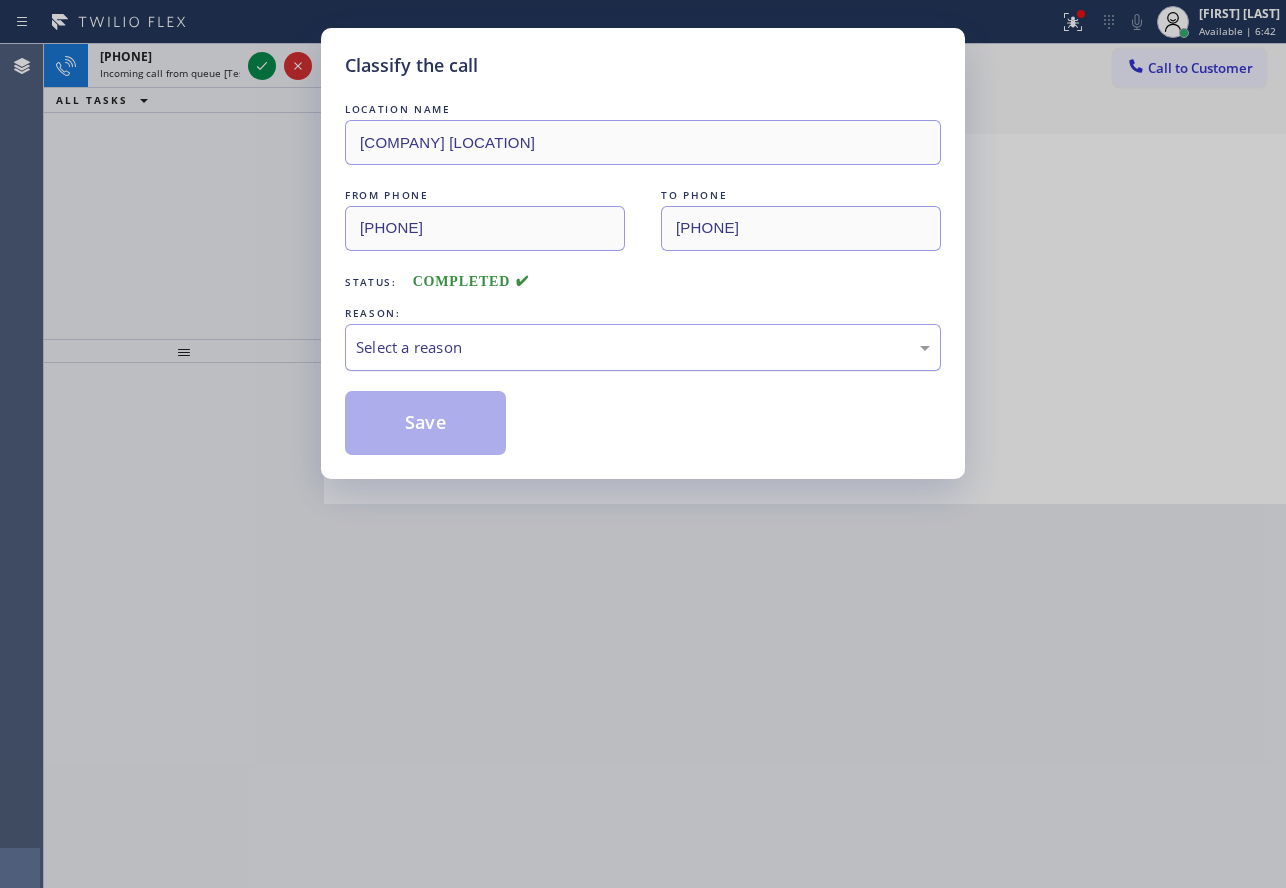 click on "Select a reason" at bounding box center [643, 347] 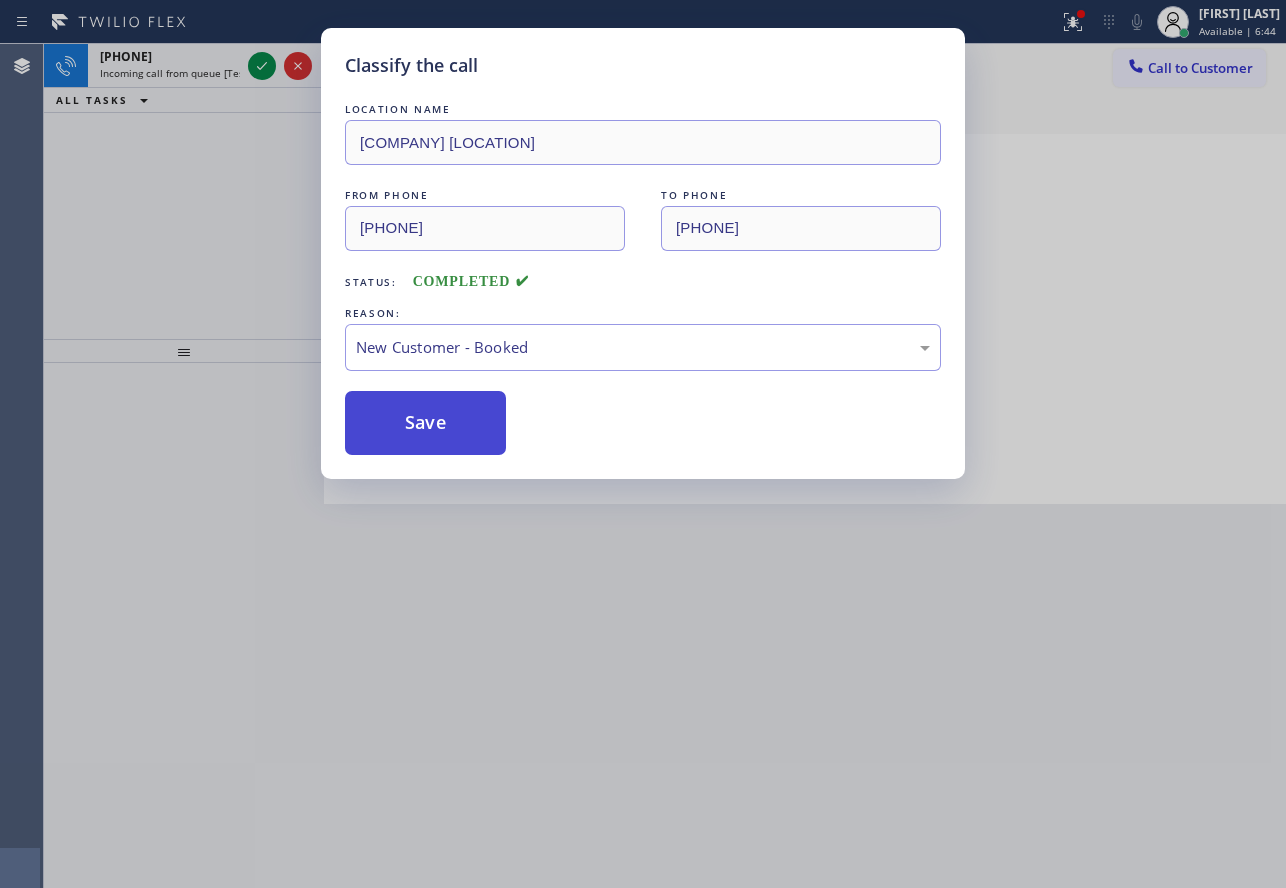 click on "Save" at bounding box center [425, 423] 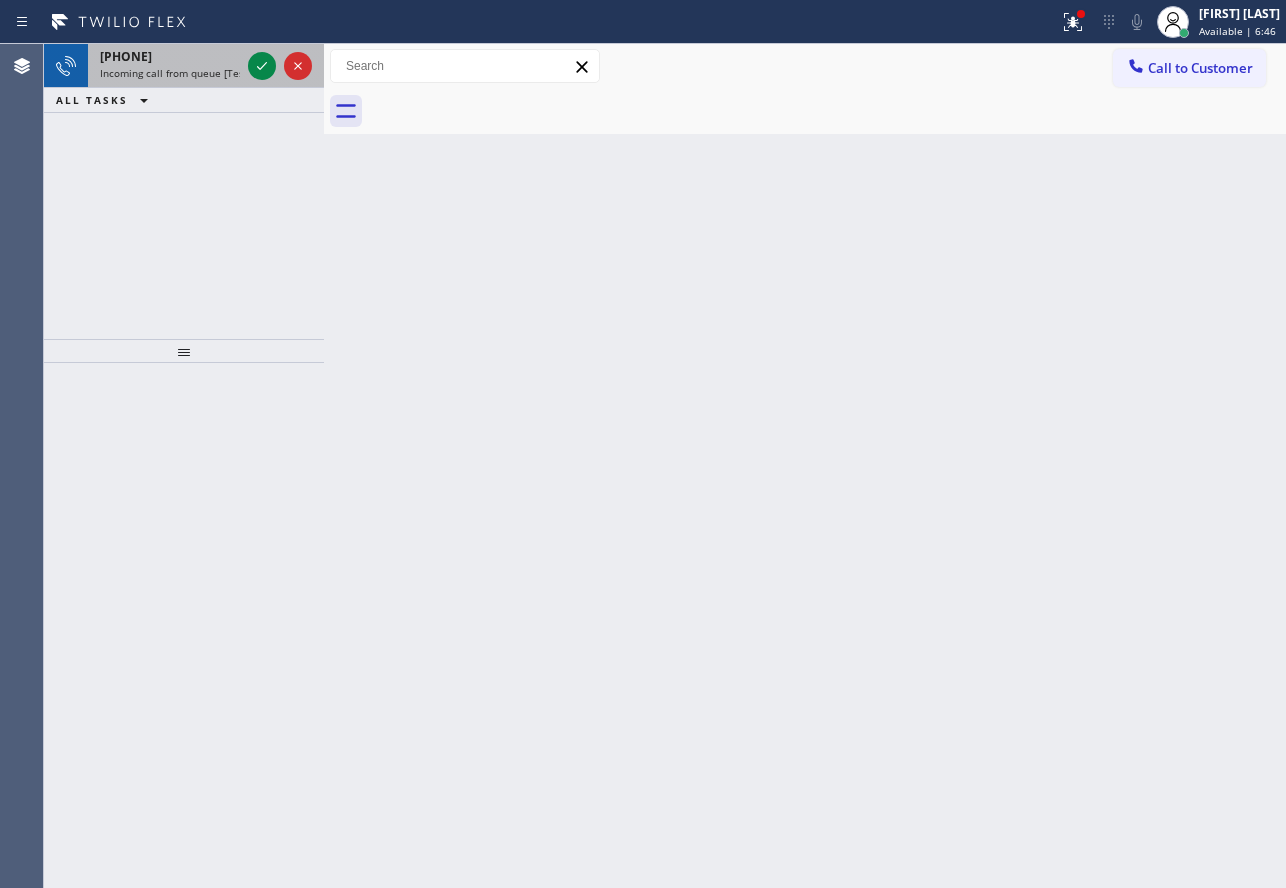 click on "[PHONE]" at bounding box center (126, 56) 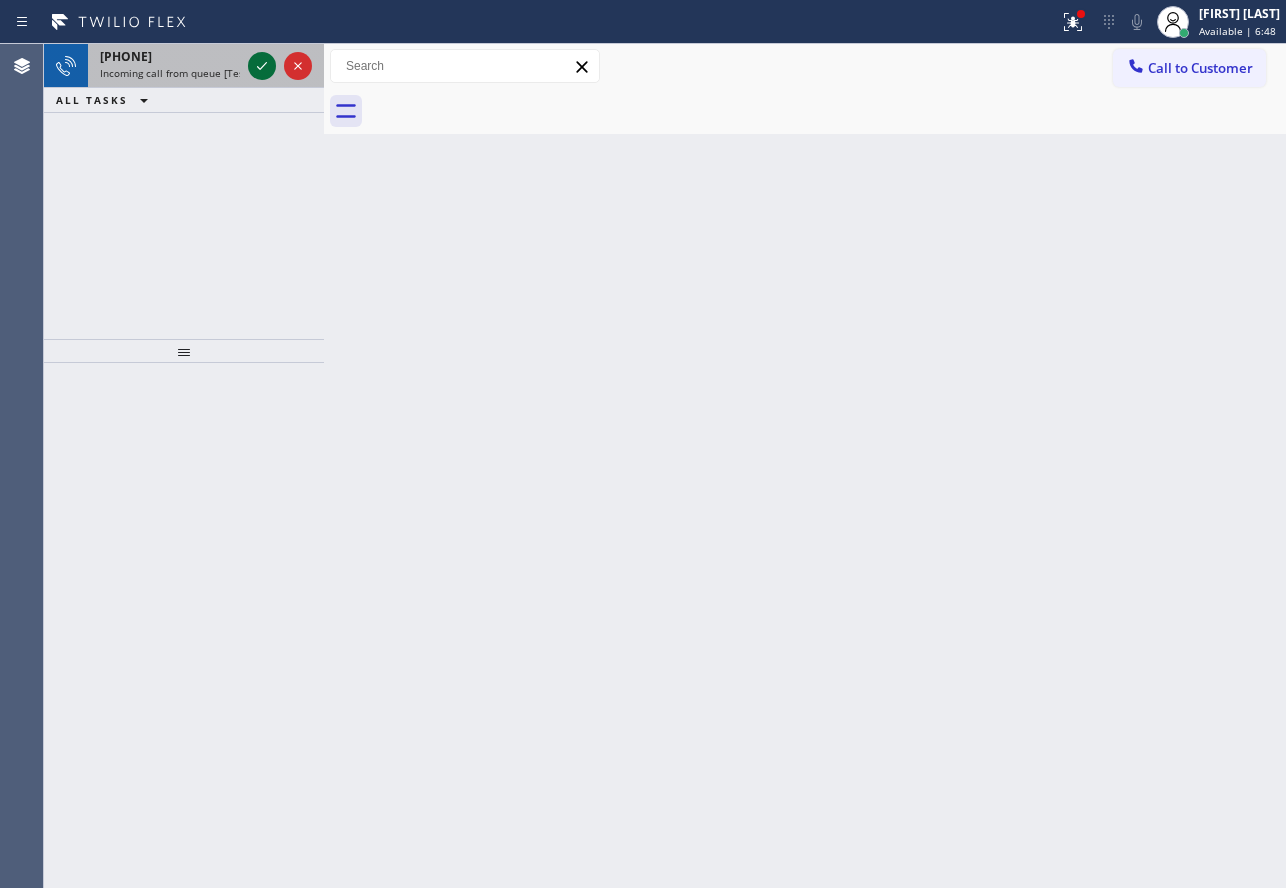 click 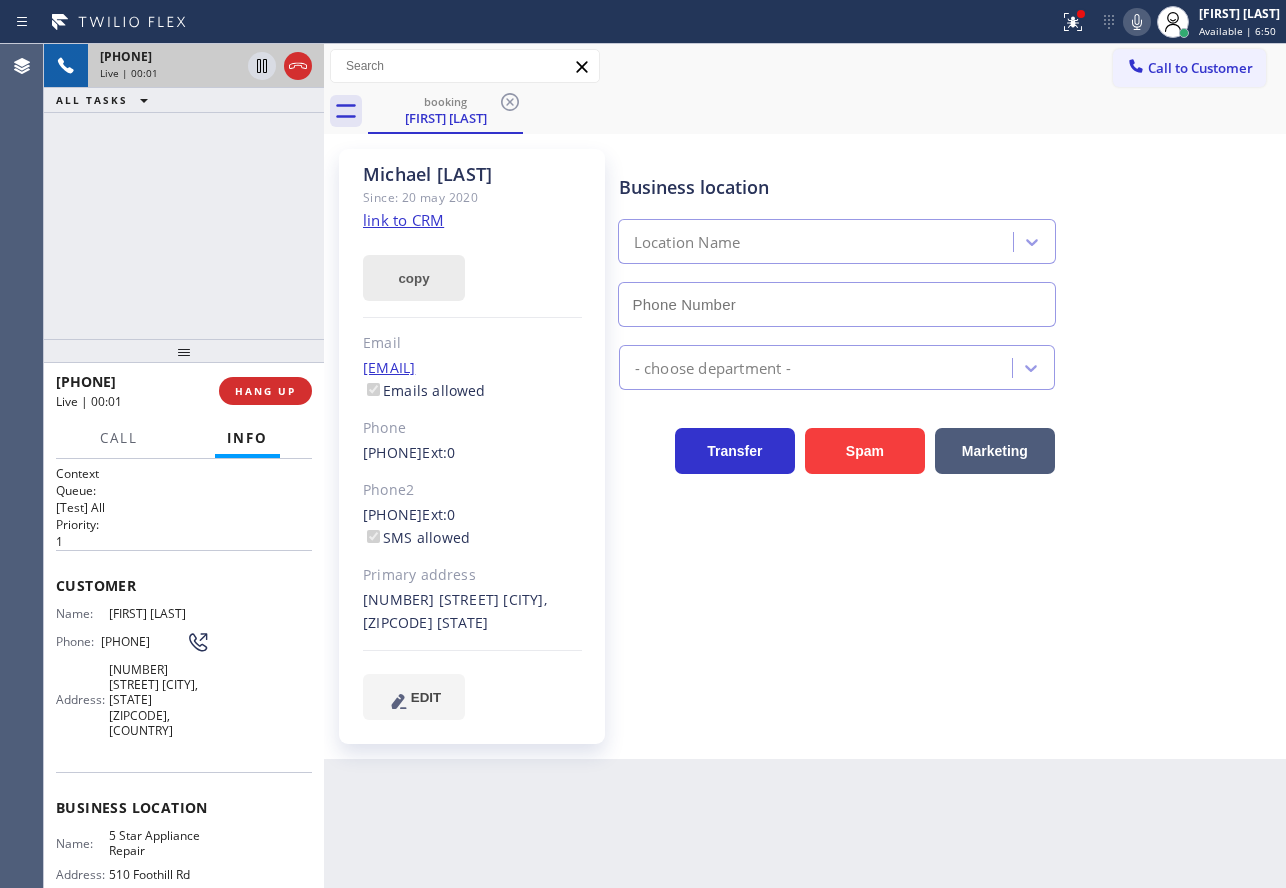 type on "[PHONE]" 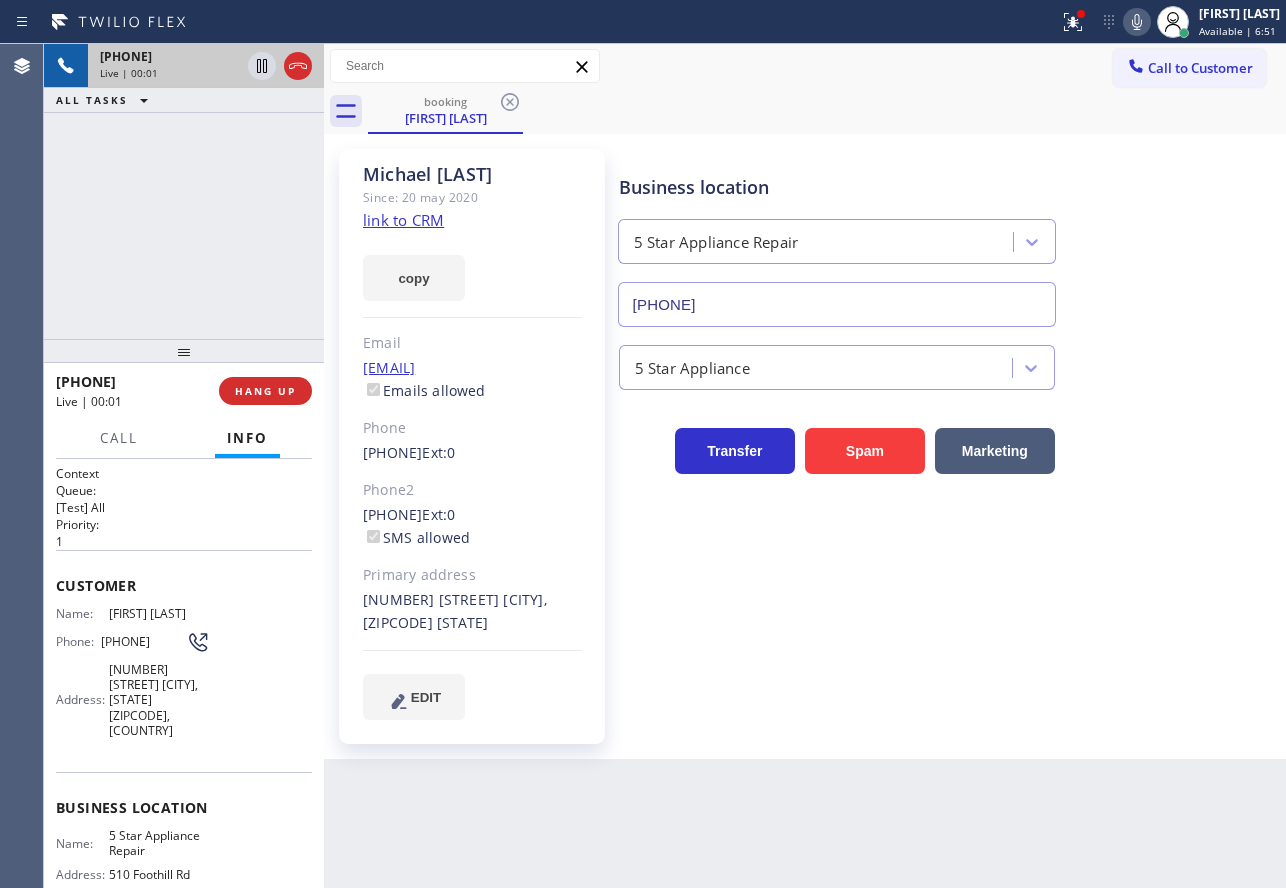 click on "link to CRM" 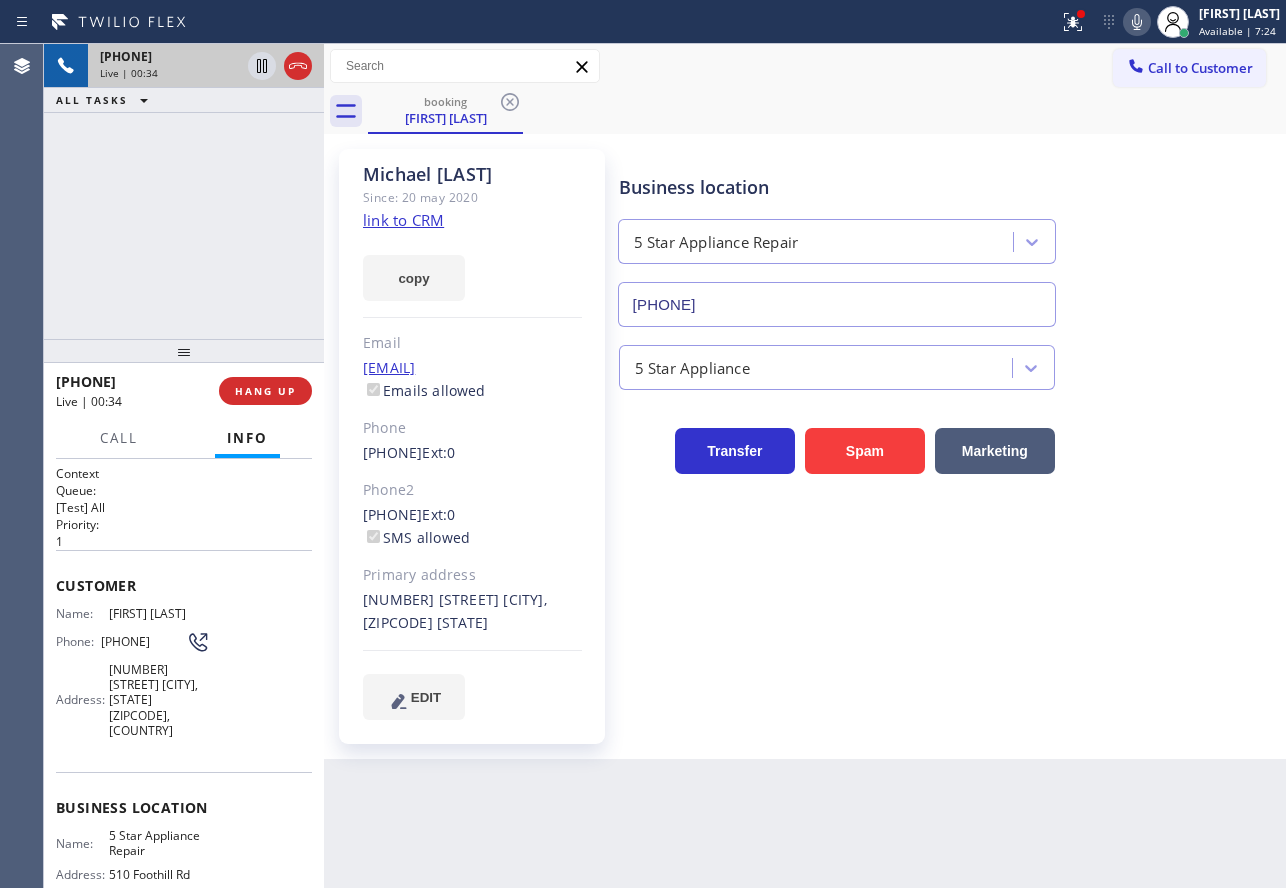 click on "Business location 5 Star Appliance Repair [PHONE] 5 Star Appliance Transfer Spam Marketing" at bounding box center (948, 434) 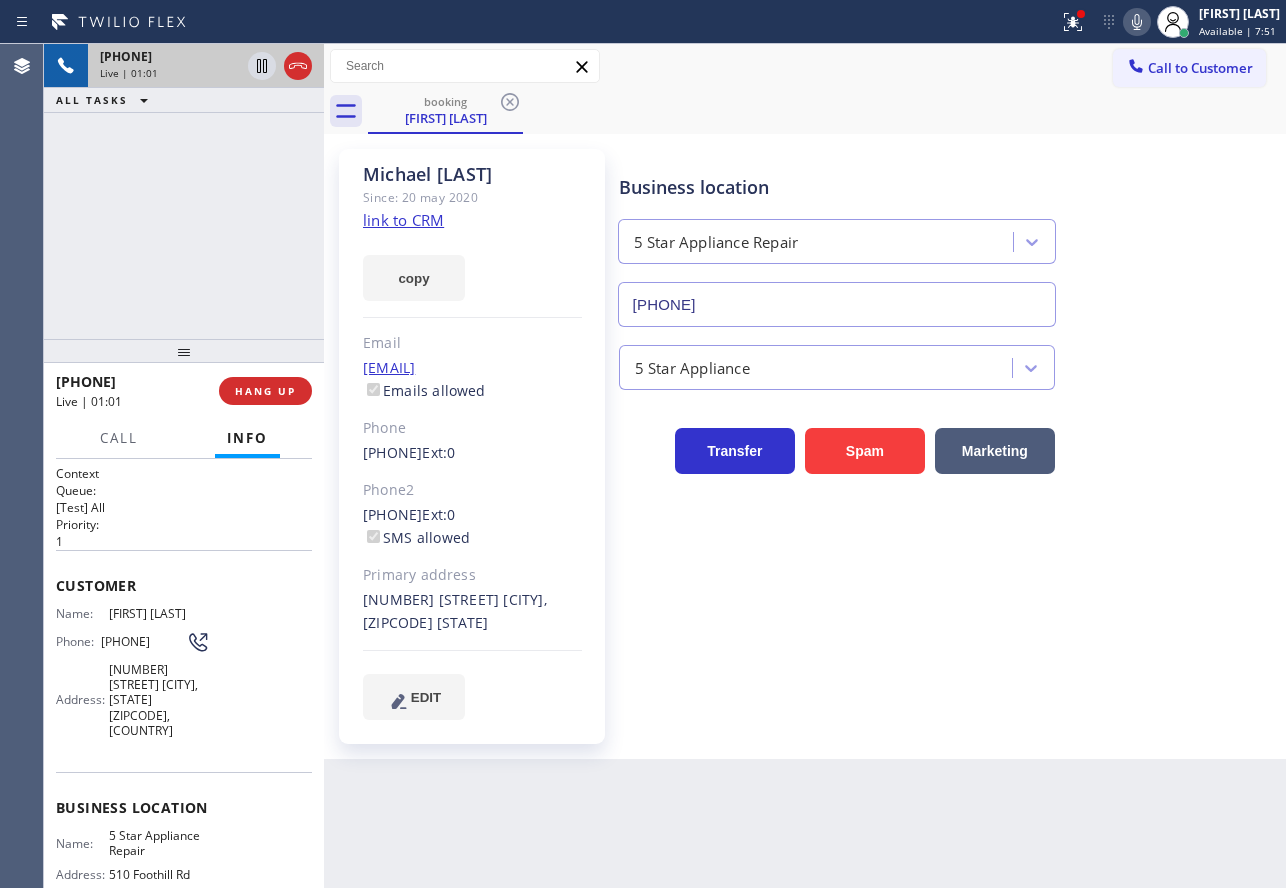 click on "Back to Dashboard Change Sender ID Customers Technicians Select a contact Outbound call Technician Search Technician Your caller id phone number Your caller id phone number Call Technician info Name   Phone none Address none Change Sender ID HVAC [PHONE] 5 Star Appliance [PHONE] Appliance Repair [PHONE] Plumbing [PHONE] Air Duct Cleaning [PHONE]  Electricians [PHONE]  Cancel Change Check personal SMS Reset Change booking [FIRST] [LAST] Call to Customer Outbound call Location Search location Your caller id phone number [PHONE] Customer number Call Outbound call Technician Search Technician Your caller id phone number Your caller id phone number Call booking [FIRST] [LAST] [FIRST]   [LAST] Since: [DATE] link to CRM copy Email [EMAIL]  Emails allowed Phone [PHONE]  Ext:  0 Phone2 [PHONE]  Ext:  0  SMS allowed Primary address  [NUMBER] [STREET] [CITY], [ZIPCODE] [STATE] EDIT Outbound call Location 5 Star Appliance Repair [PHONE]" at bounding box center [805, 466] 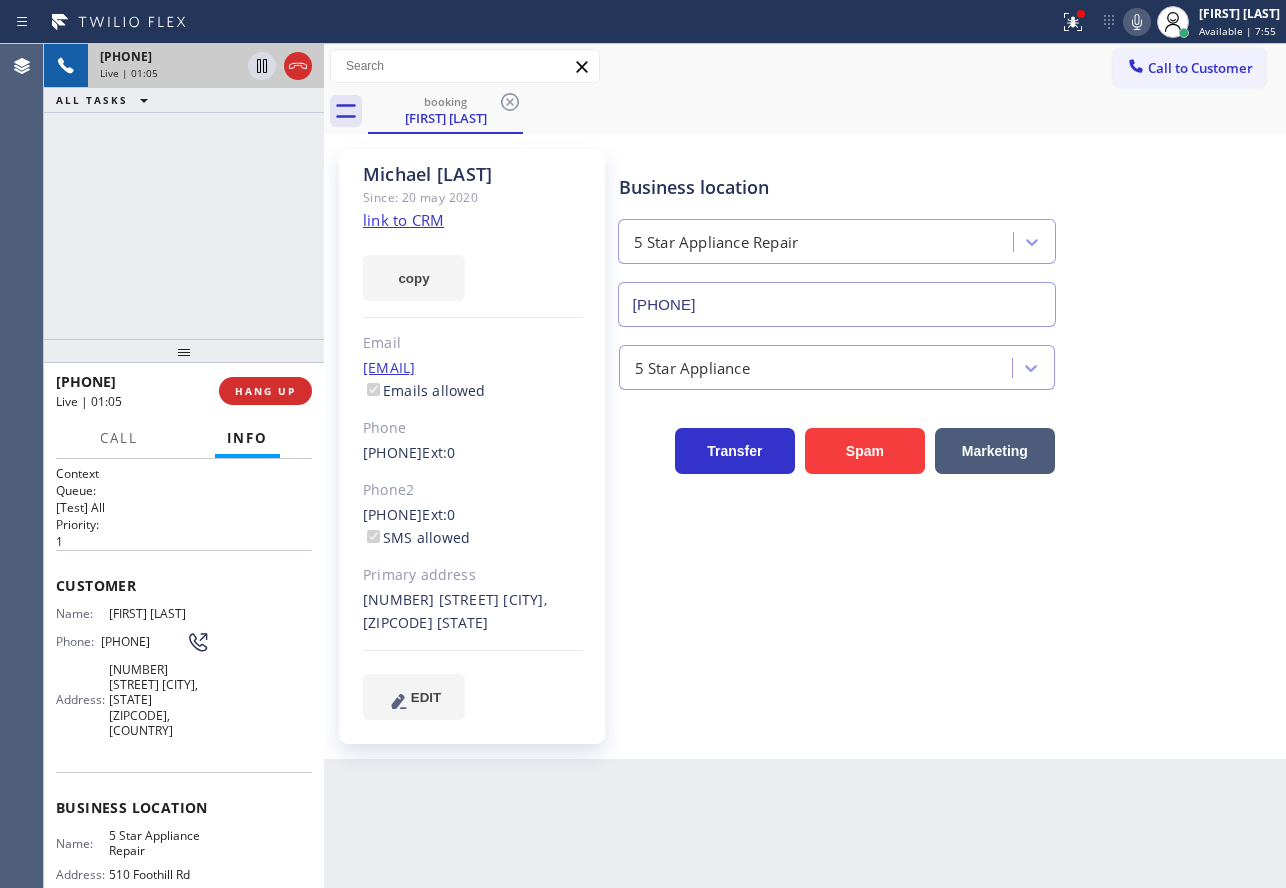 click on "Back to Dashboard Change Sender ID Customers Technicians Select a contact Outbound call Technician Search Technician Your caller id phone number Your caller id phone number Call Technician info Name   Phone none Address none Change Sender ID HVAC [PHONE] 5 Star Appliance [PHONE] Appliance Repair [PHONE] Plumbing [PHONE] Air Duct Cleaning [PHONE]  Electricians [PHONE]  Cancel Change Check personal SMS Reset Change booking [FIRST] [LAST] Call to Customer Outbound call Location Search location Your caller id phone number [PHONE] Customer number Call Outbound call Technician Search Technician Your caller id phone number Your caller id phone number Call booking [FIRST] [LAST] [FIRST]   [LAST] Since: [DATE] link to CRM copy Email [EMAIL]  Emails allowed Phone [PHONE]  Ext:  0 Phone2 [PHONE]  Ext:  0  SMS allowed Primary address  [NUMBER] [STREET] [CITY], [ZIPCODE] [STATE] EDIT Outbound call Location 5 Star Appliance Repair [PHONE]" at bounding box center (805, 466) 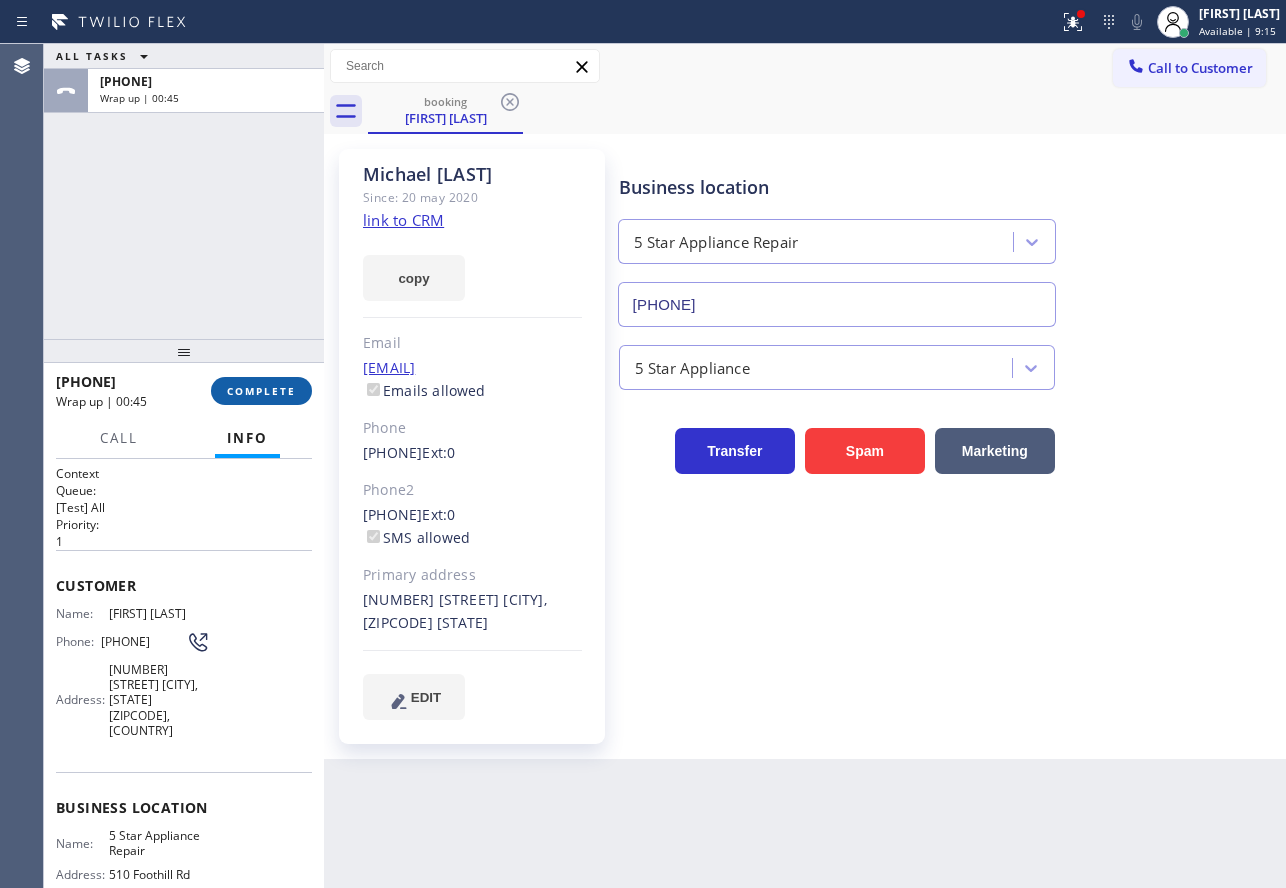 click on "COMPLETE" at bounding box center (261, 391) 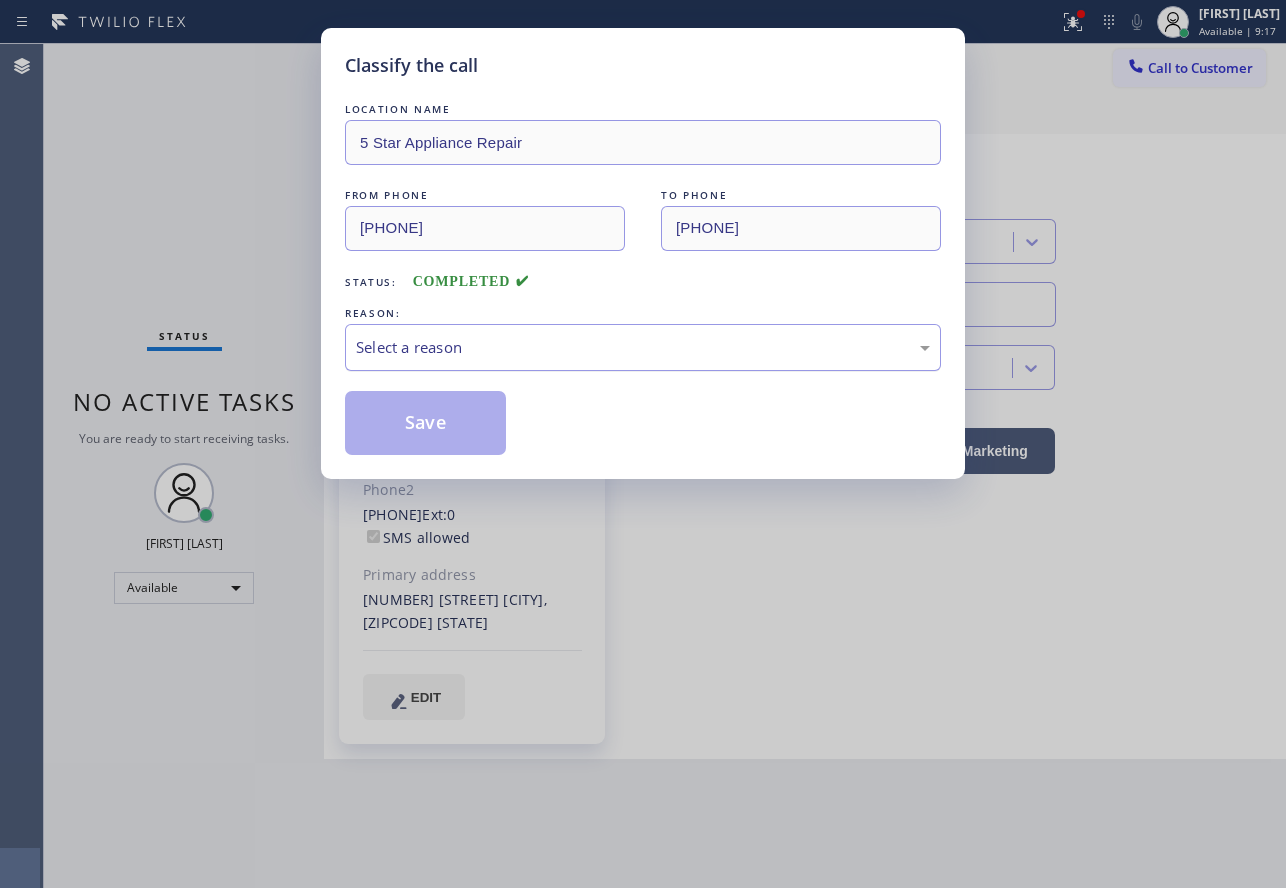 click on "Select a reason" at bounding box center (643, 347) 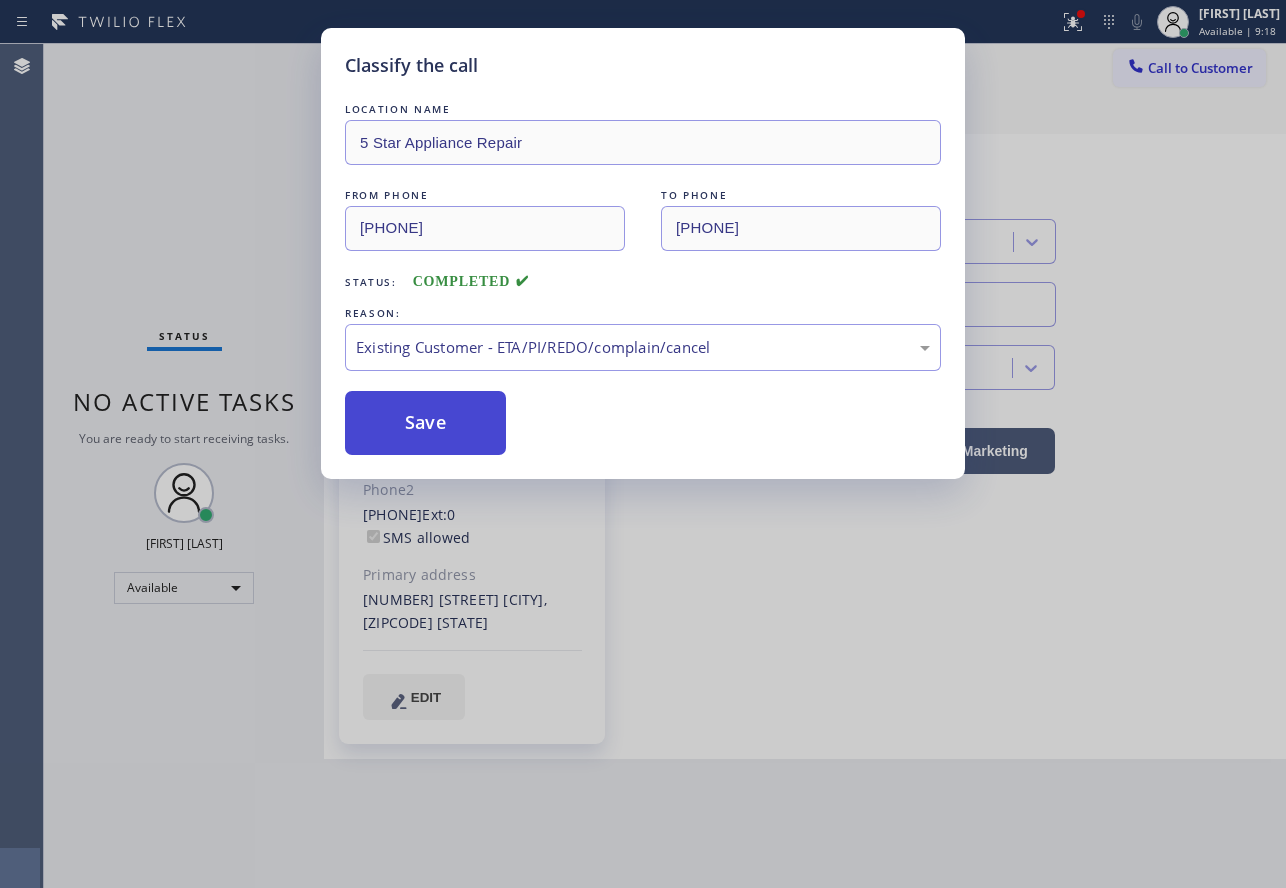 click on "Save" at bounding box center [425, 423] 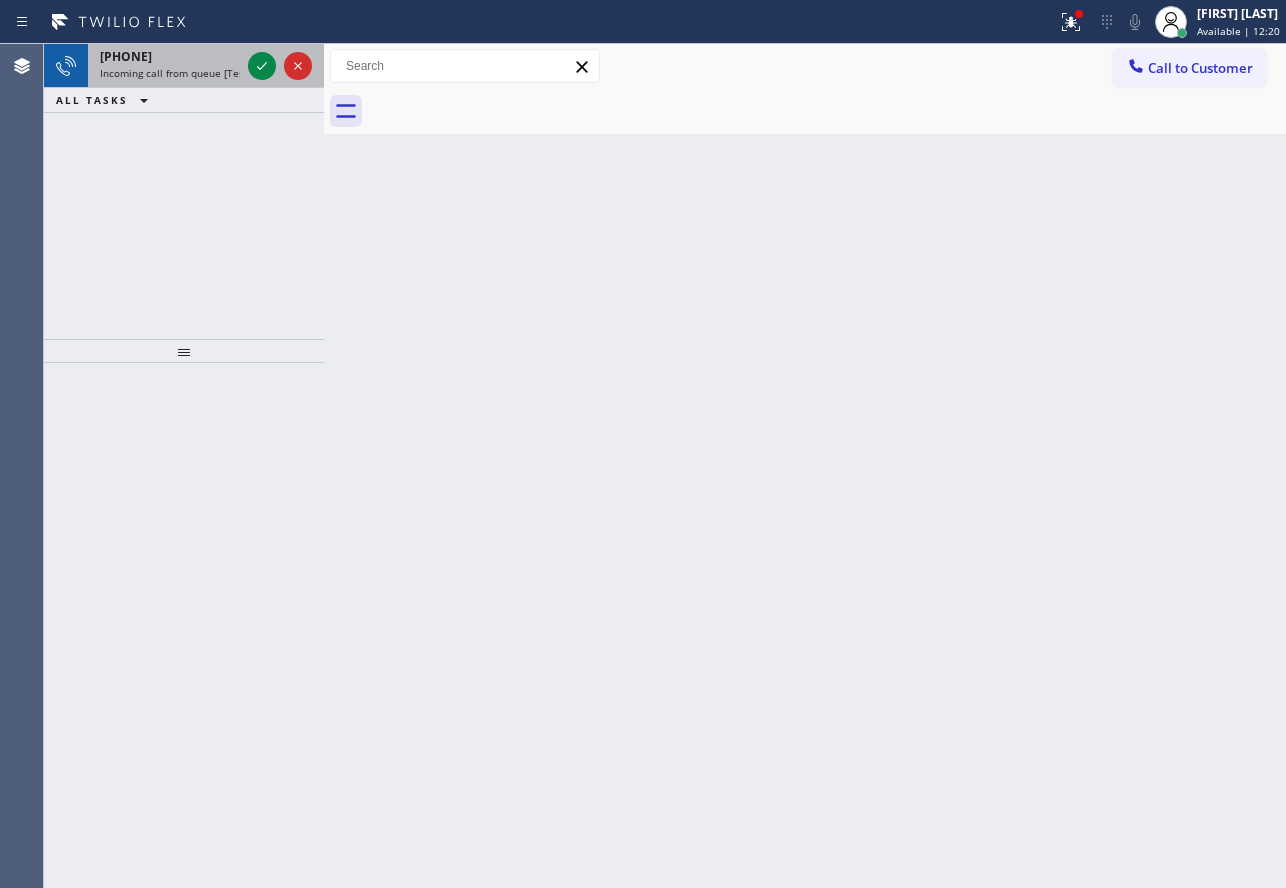 click on "Incoming call from queue [Test] All" at bounding box center (183, 73) 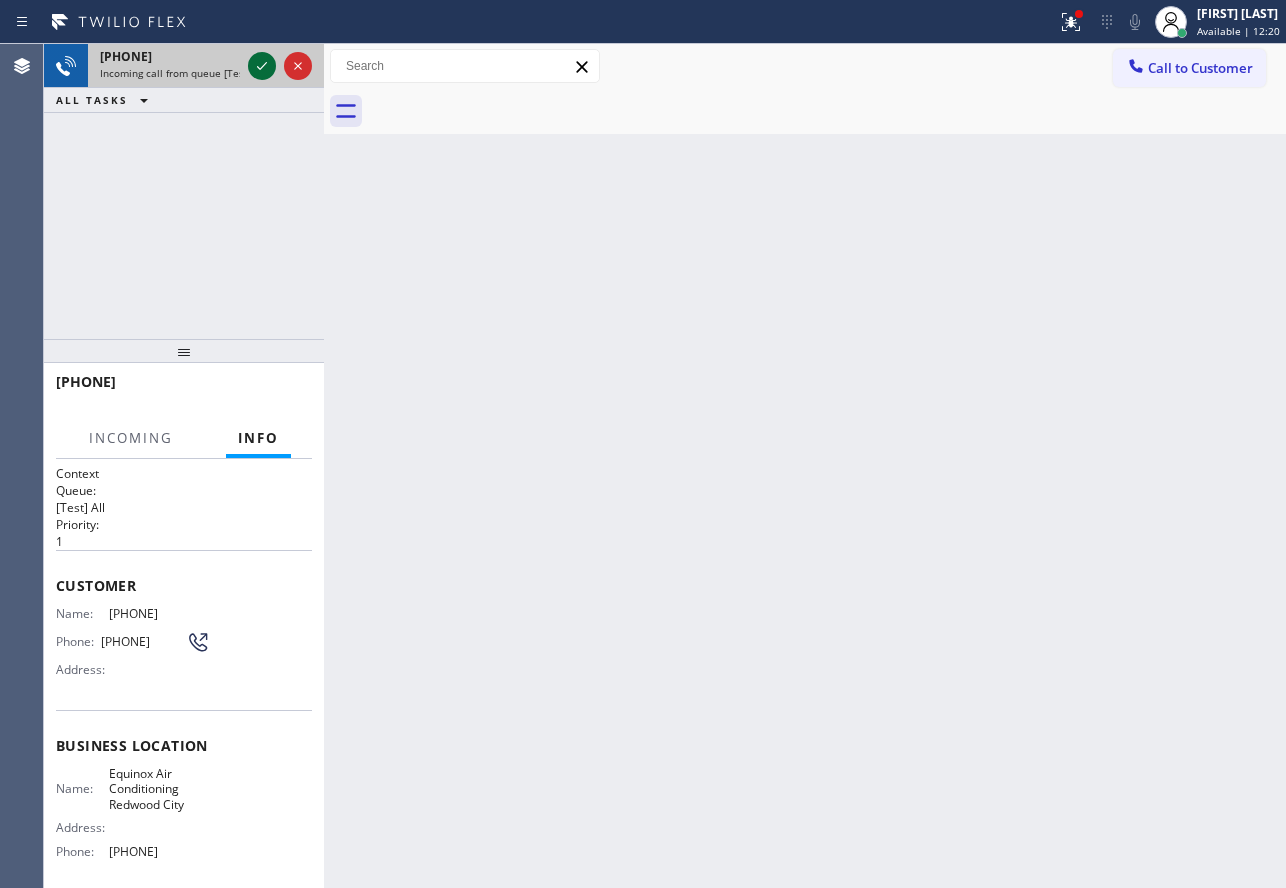 click 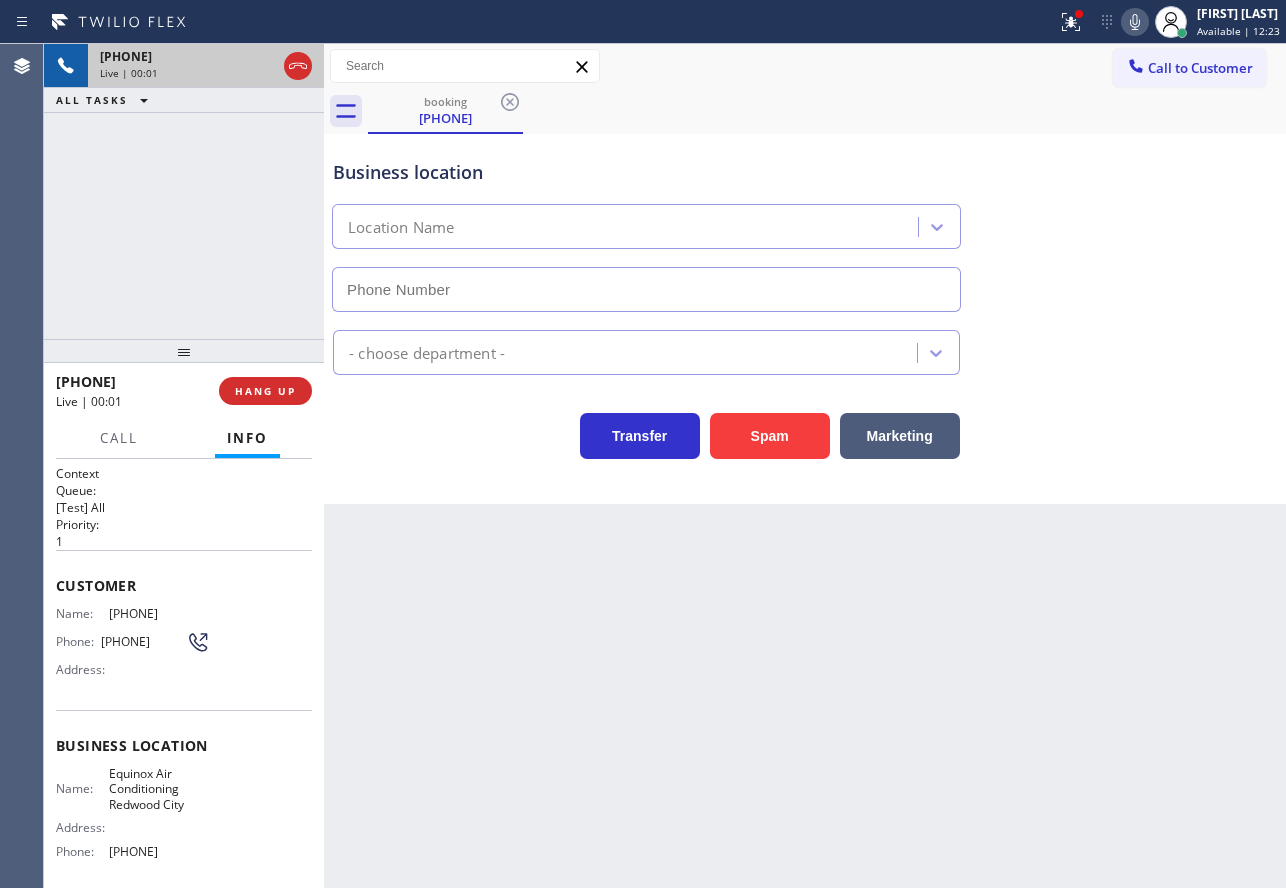 type on "[PHONE]" 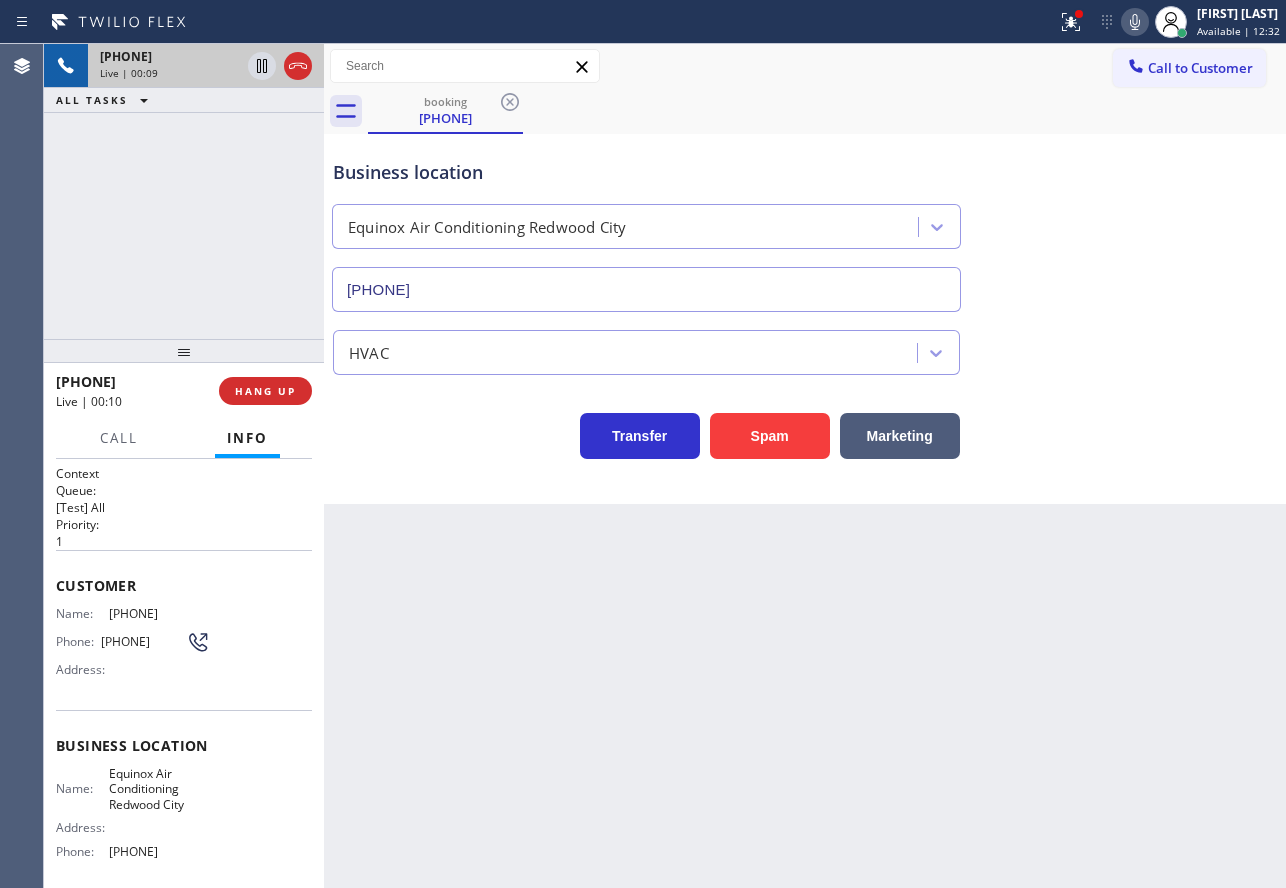 click 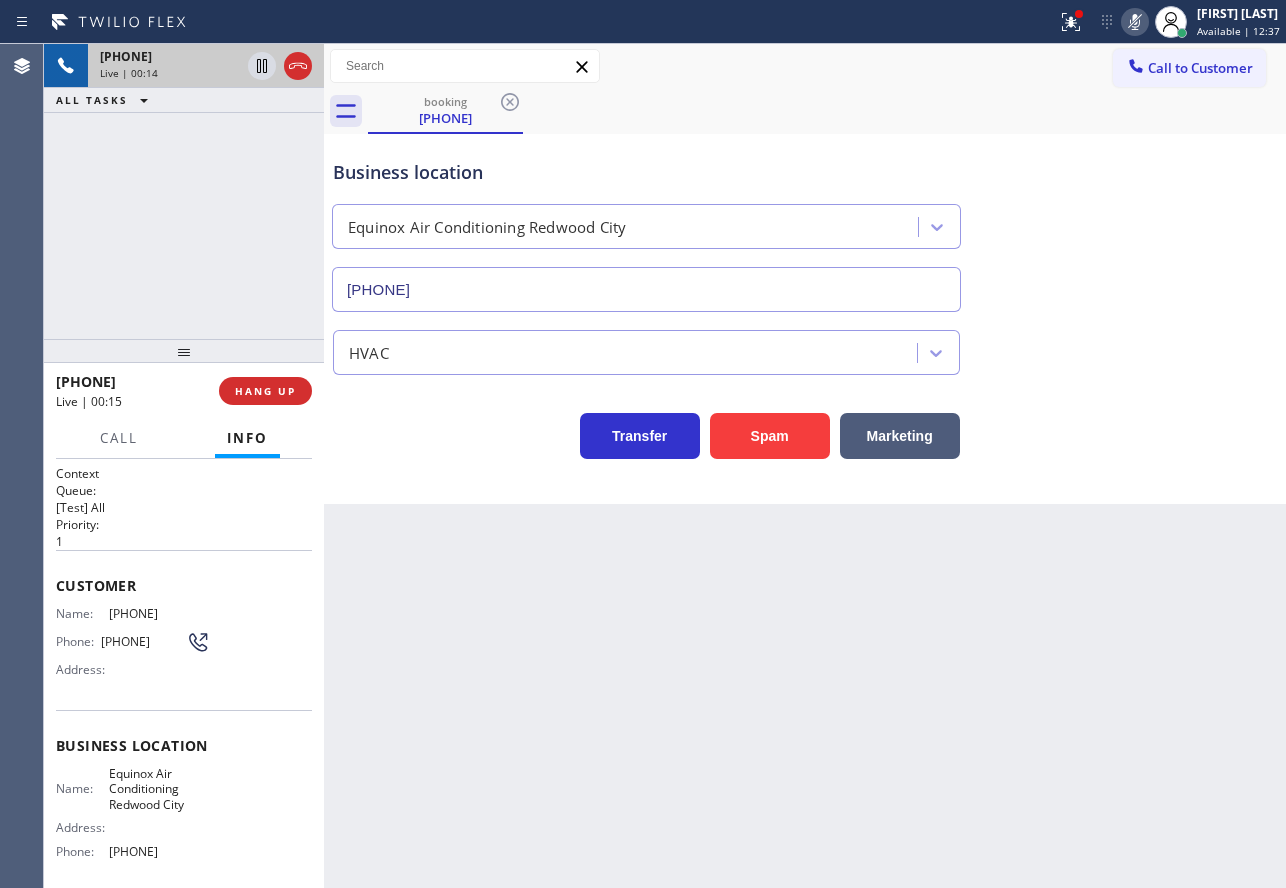 click 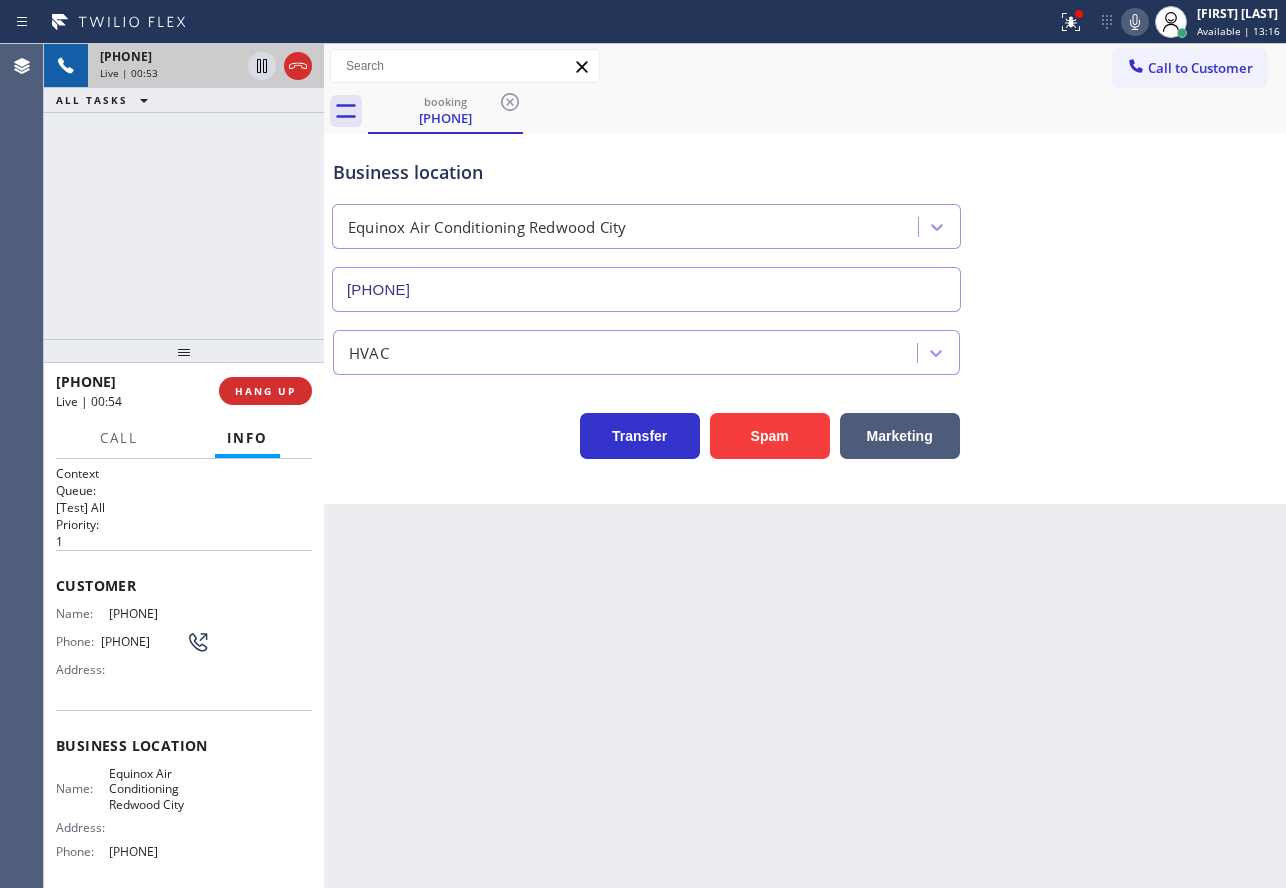 click 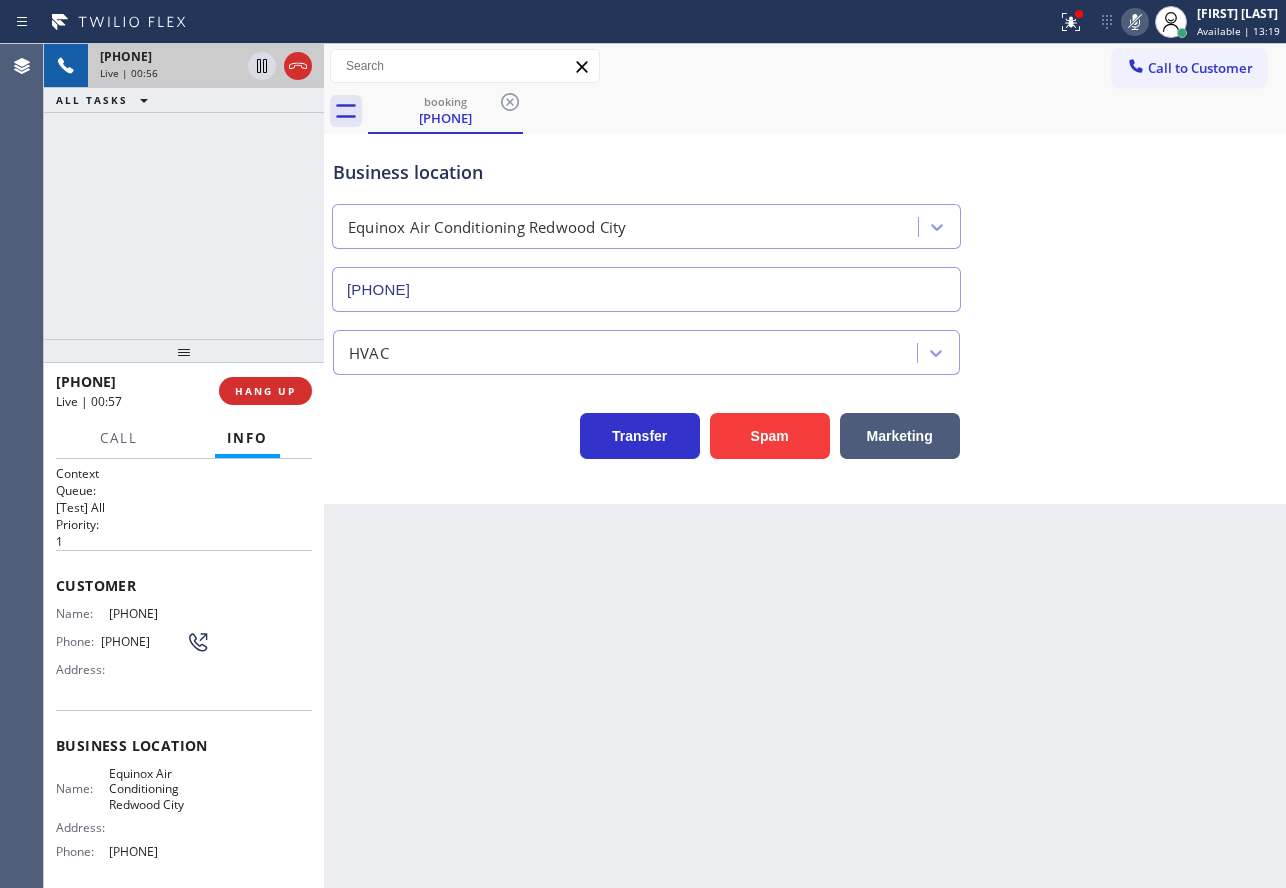 click 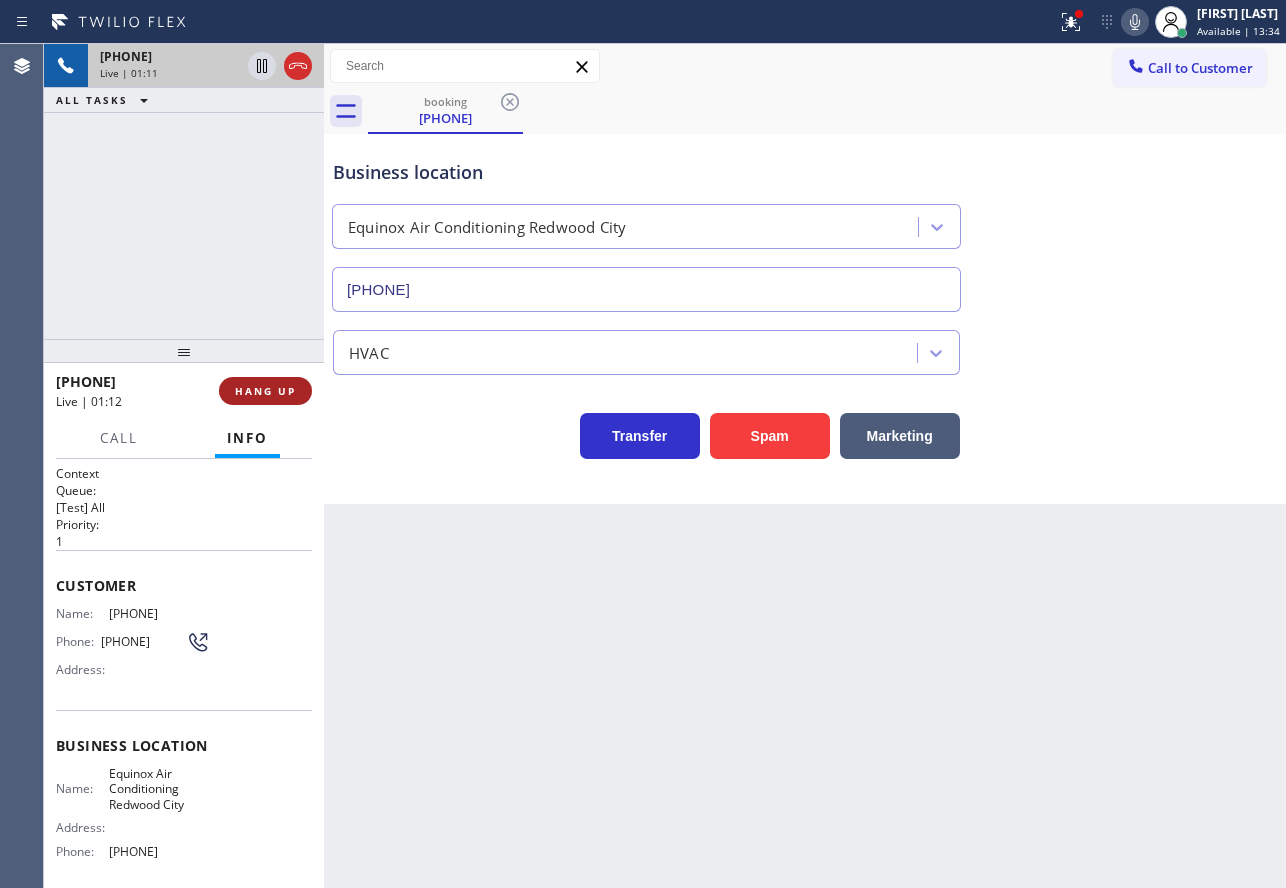 click on "HANG UP" at bounding box center (265, 391) 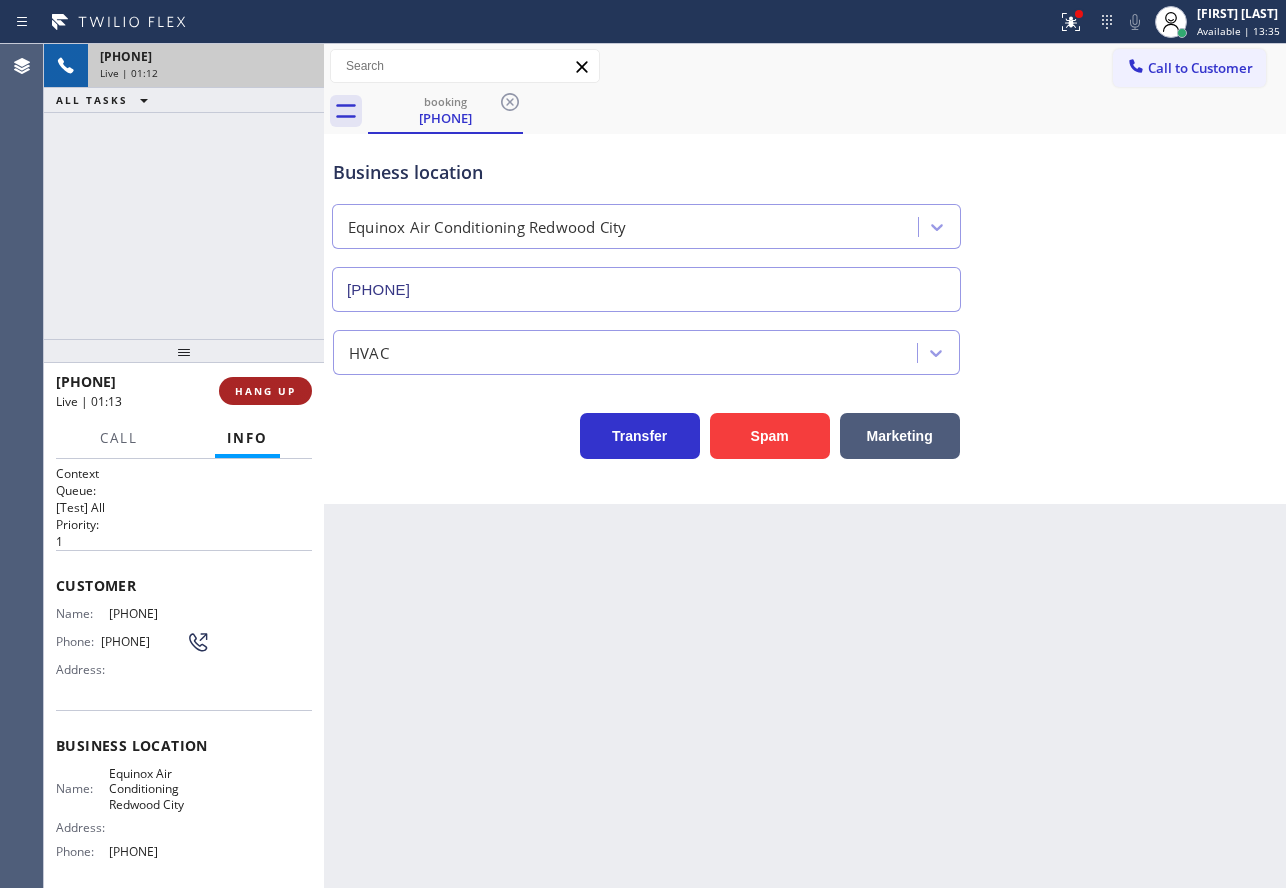 click on "HANG UP" at bounding box center [265, 391] 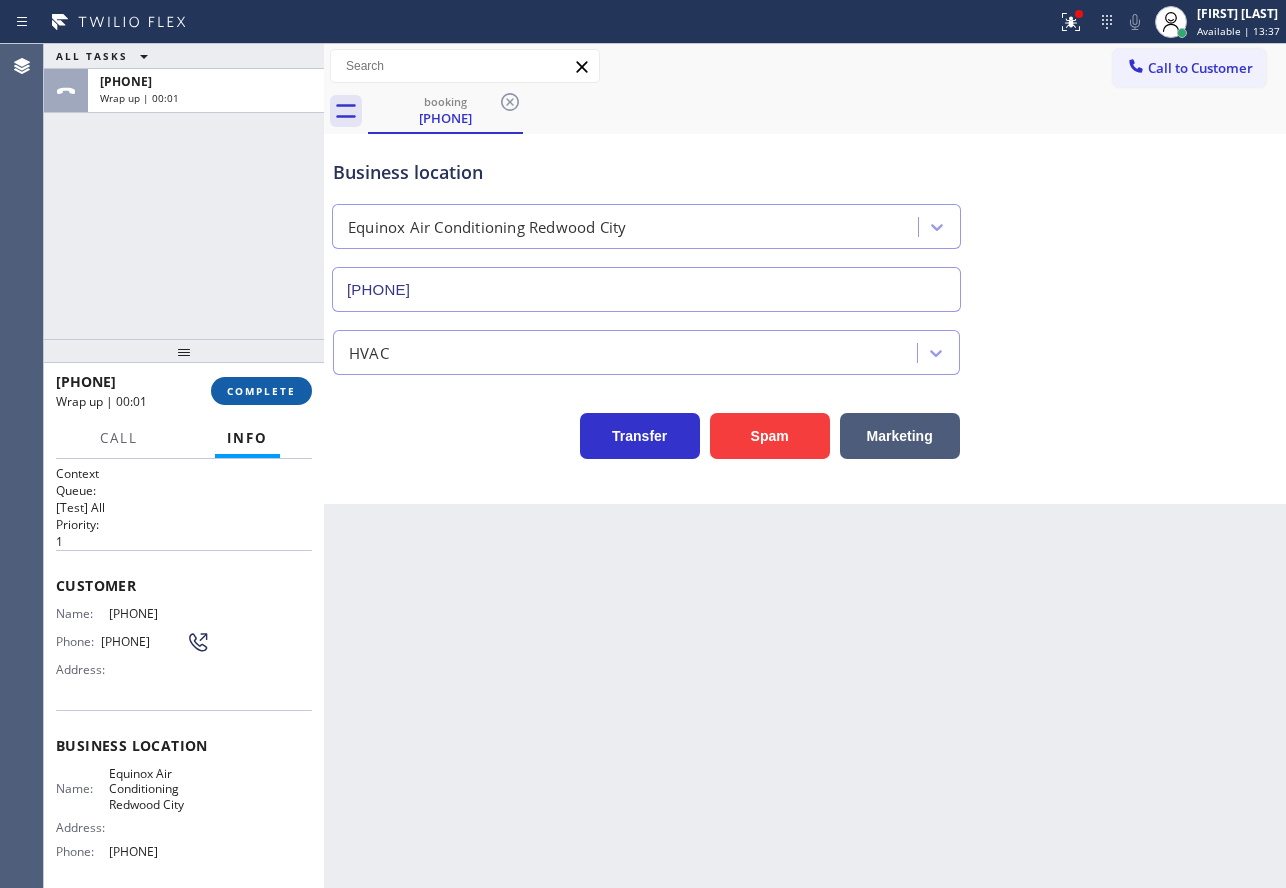 click on "COMPLETE" at bounding box center [261, 391] 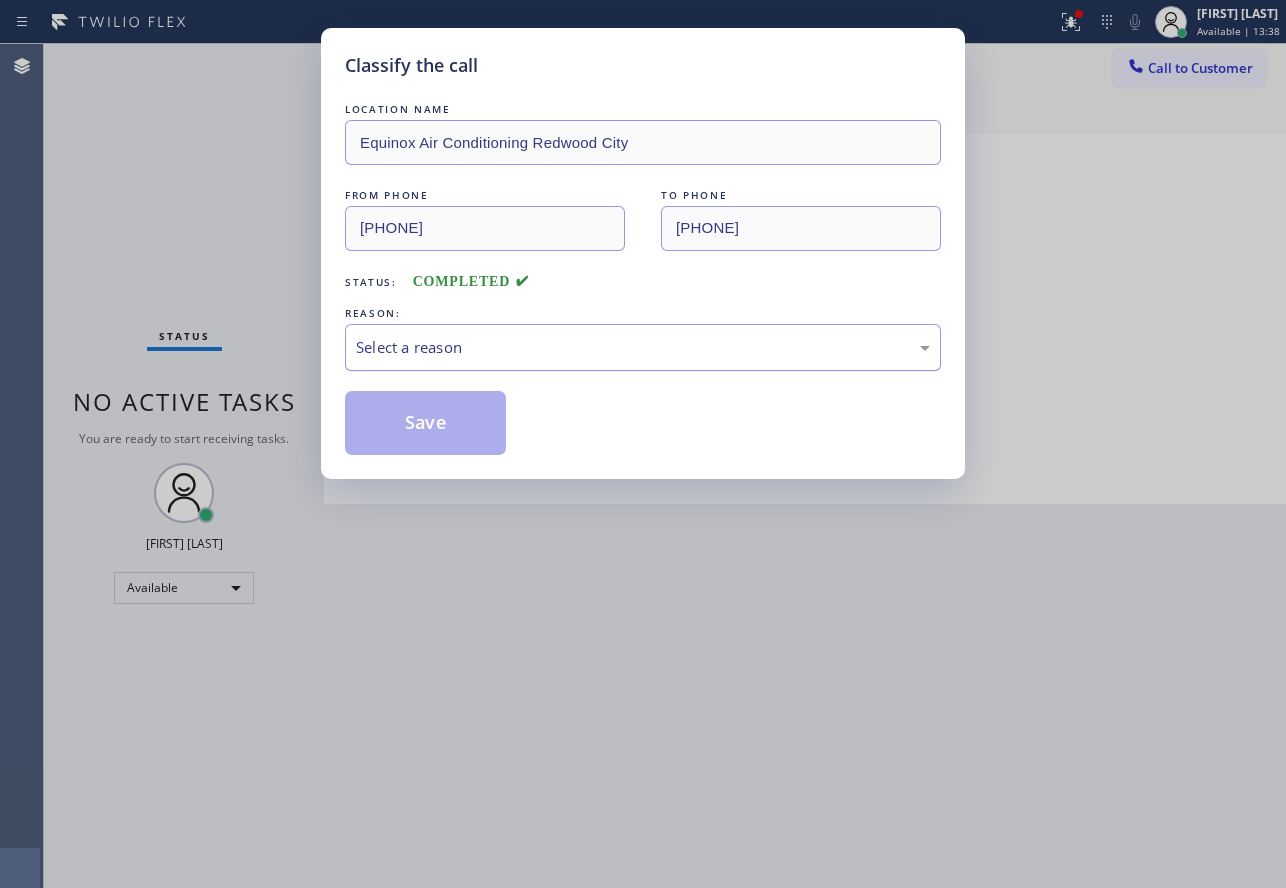 click on "Select a reason" at bounding box center (643, 347) 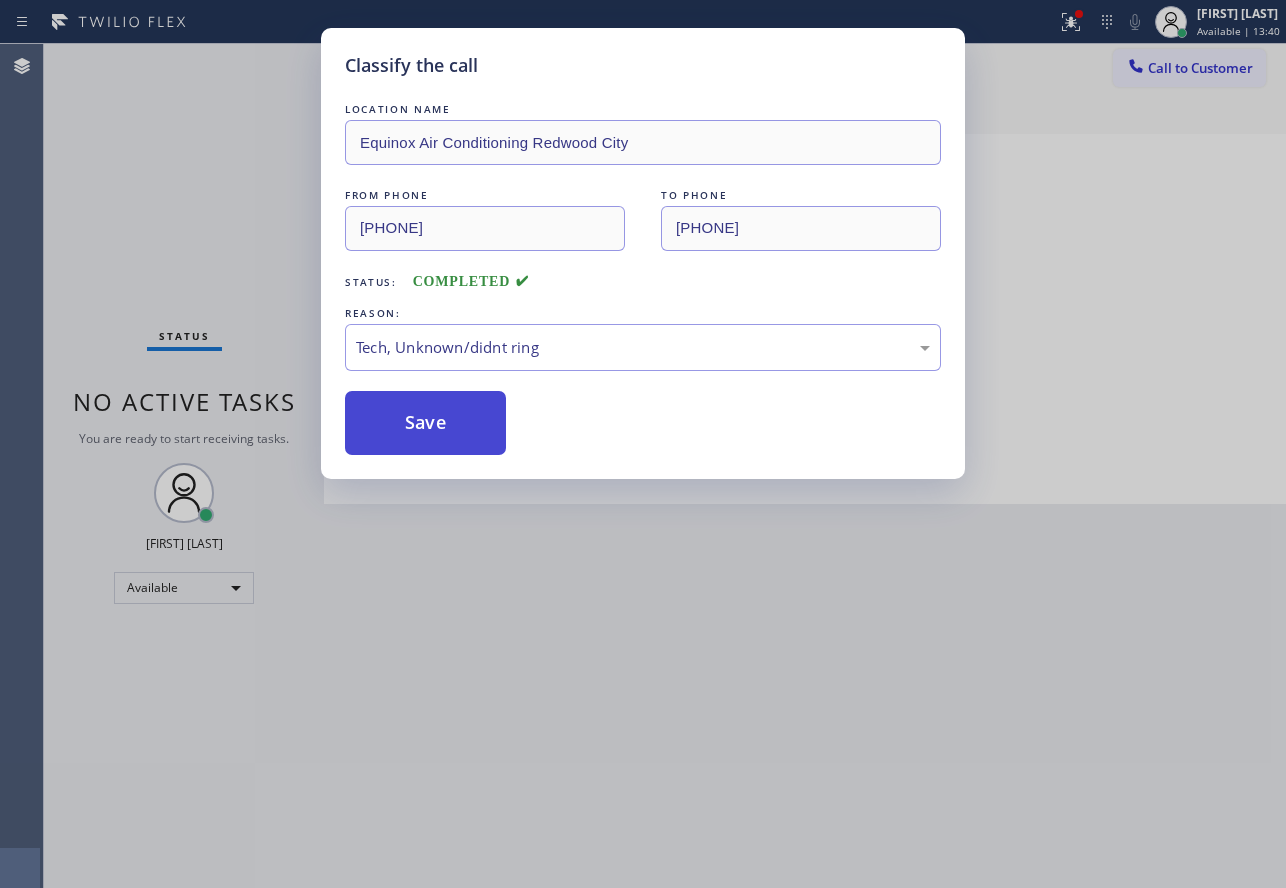 click on "Save" at bounding box center (425, 423) 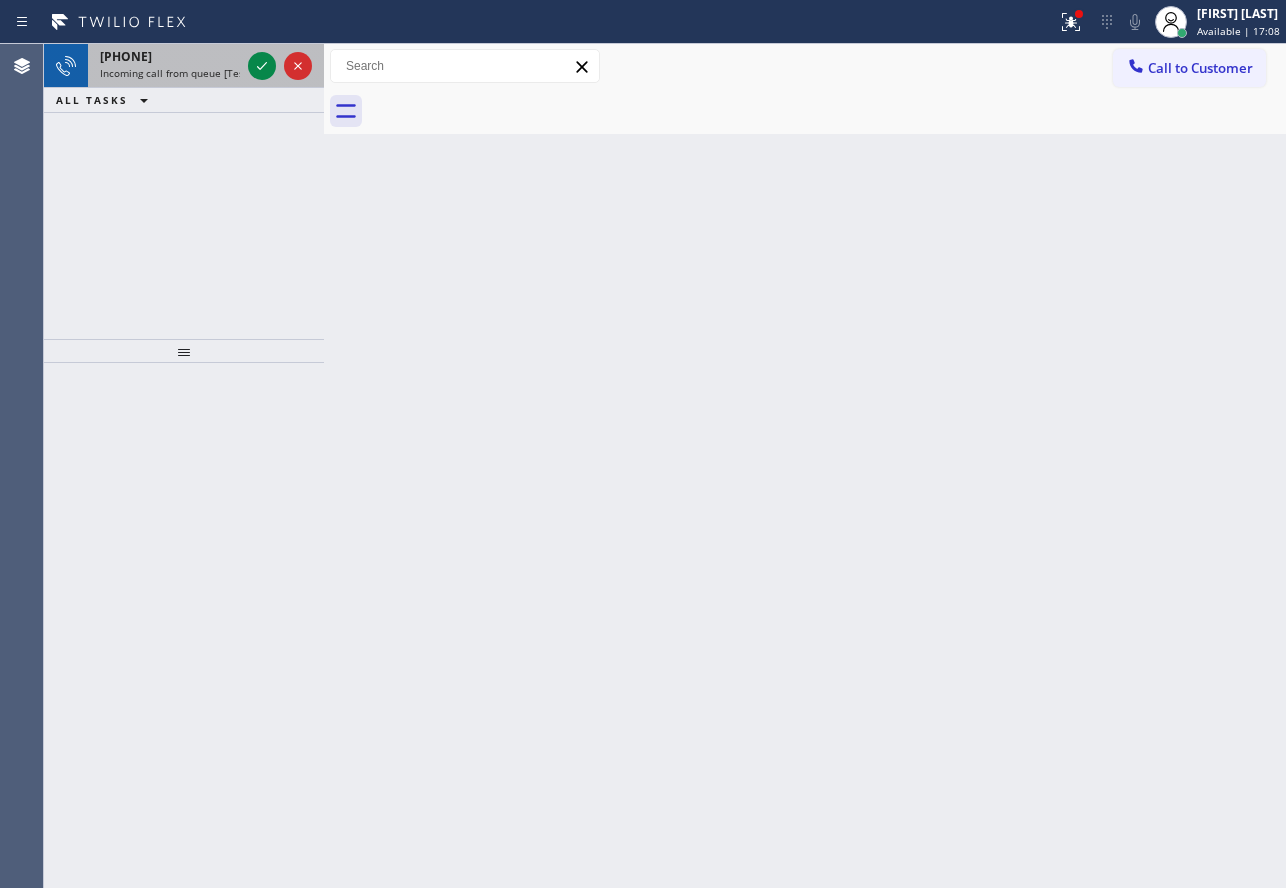 click on "Incoming call from queue [Test] All" at bounding box center [183, 73] 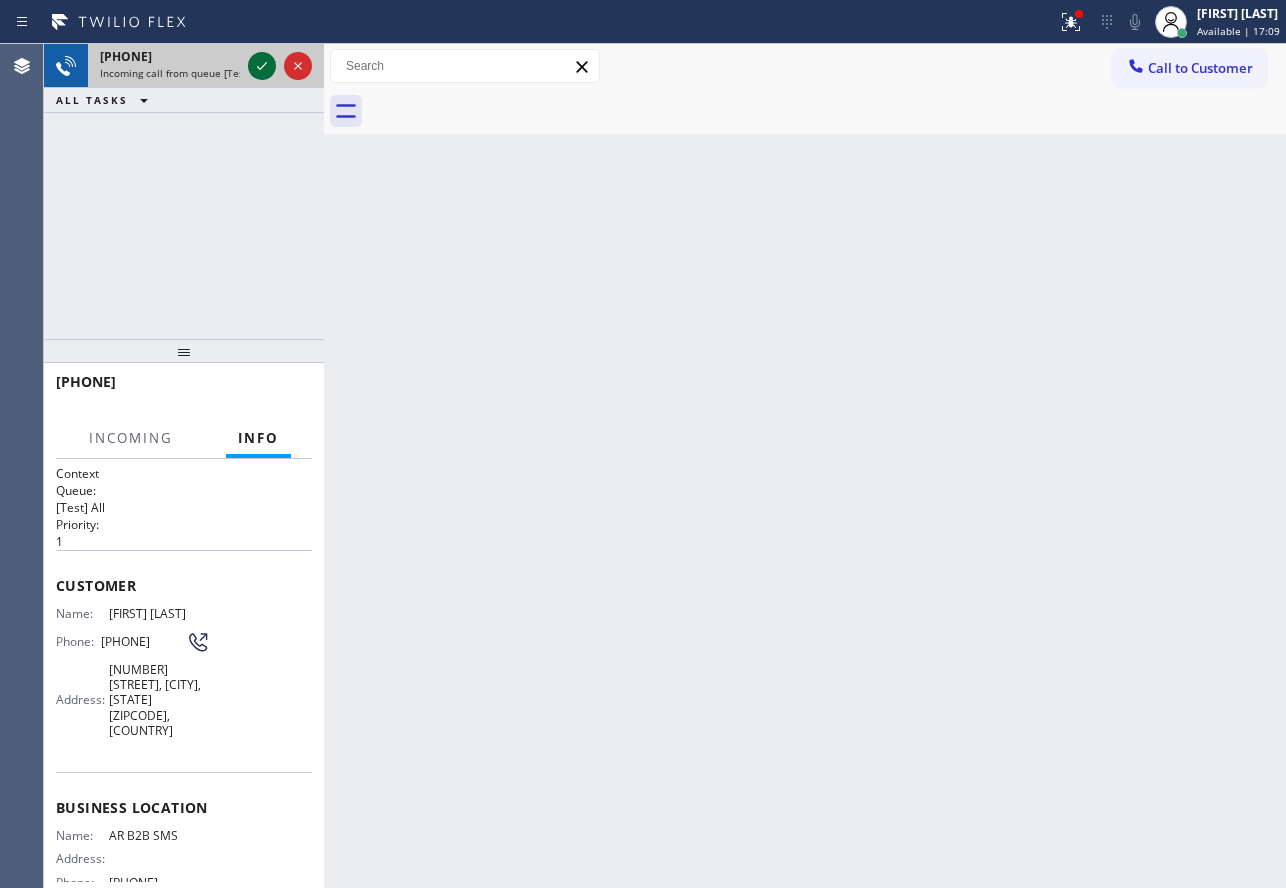 click 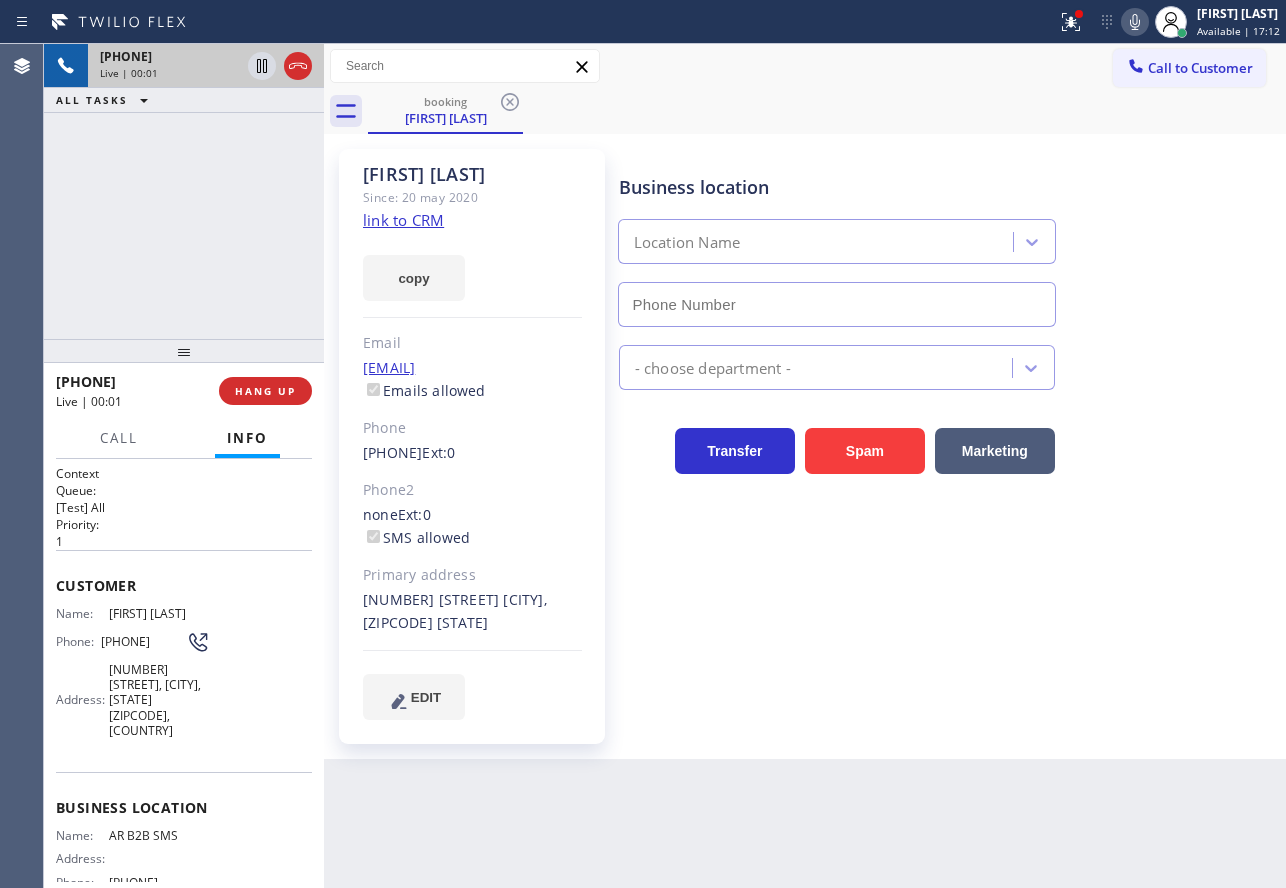 type on "[PHONE]" 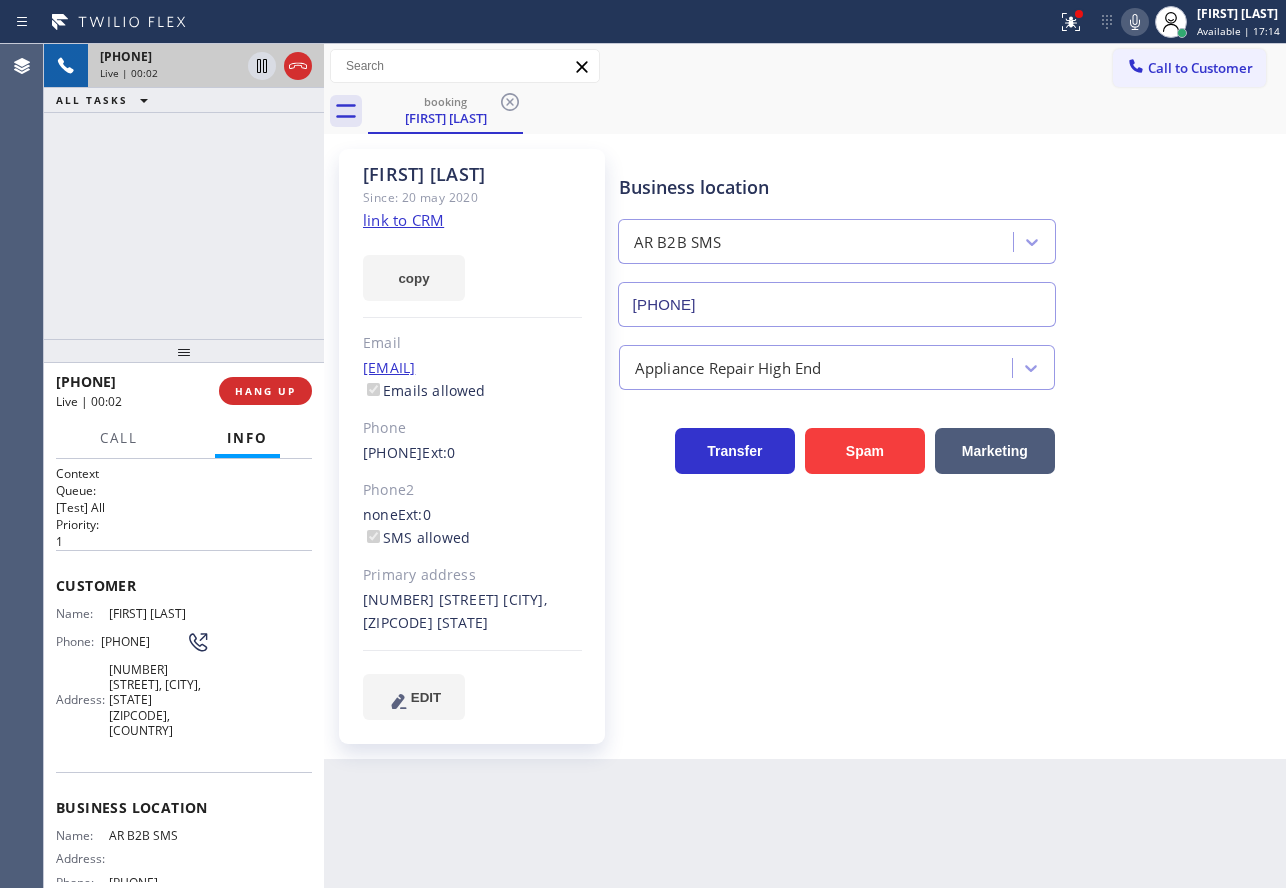 click on "link to CRM" 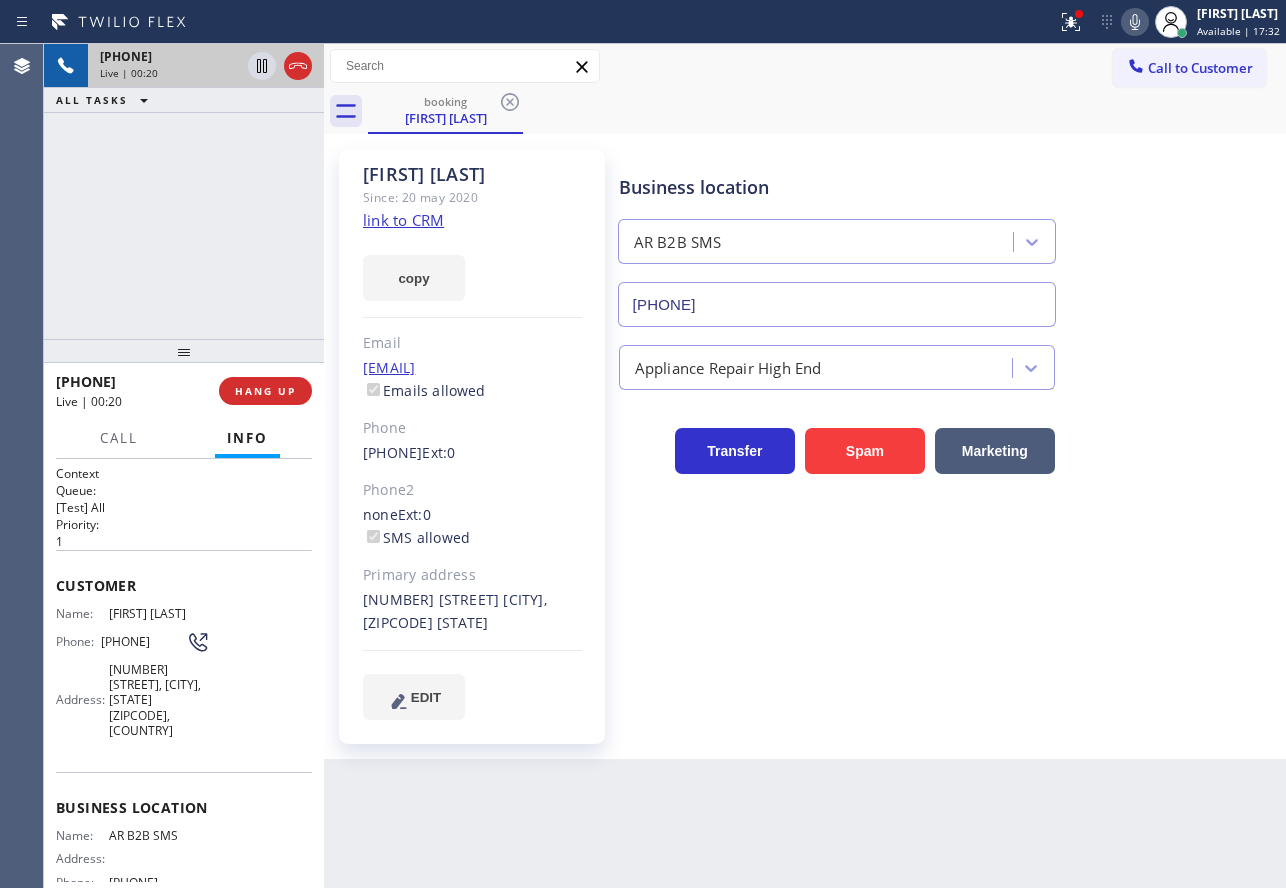 click on "[NUMBER] [STREET], [CITY], [STATE] [ZIPCODE], [COUNTRY]" at bounding box center [159, 700] 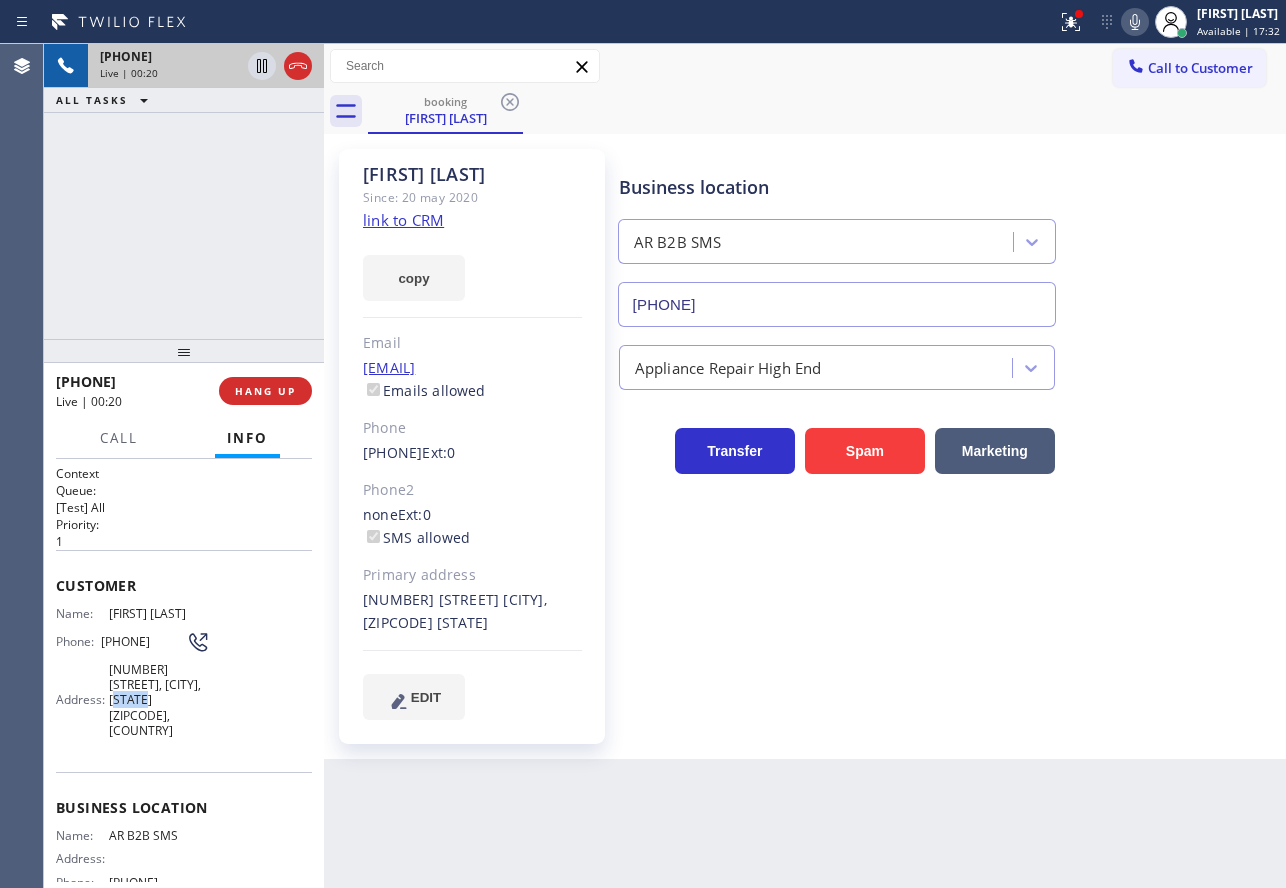 click on "[NUMBER] [STREET], [CITY], [STATE] [ZIPCODE], [COUNTRY]" at bounding box center [159, 700] 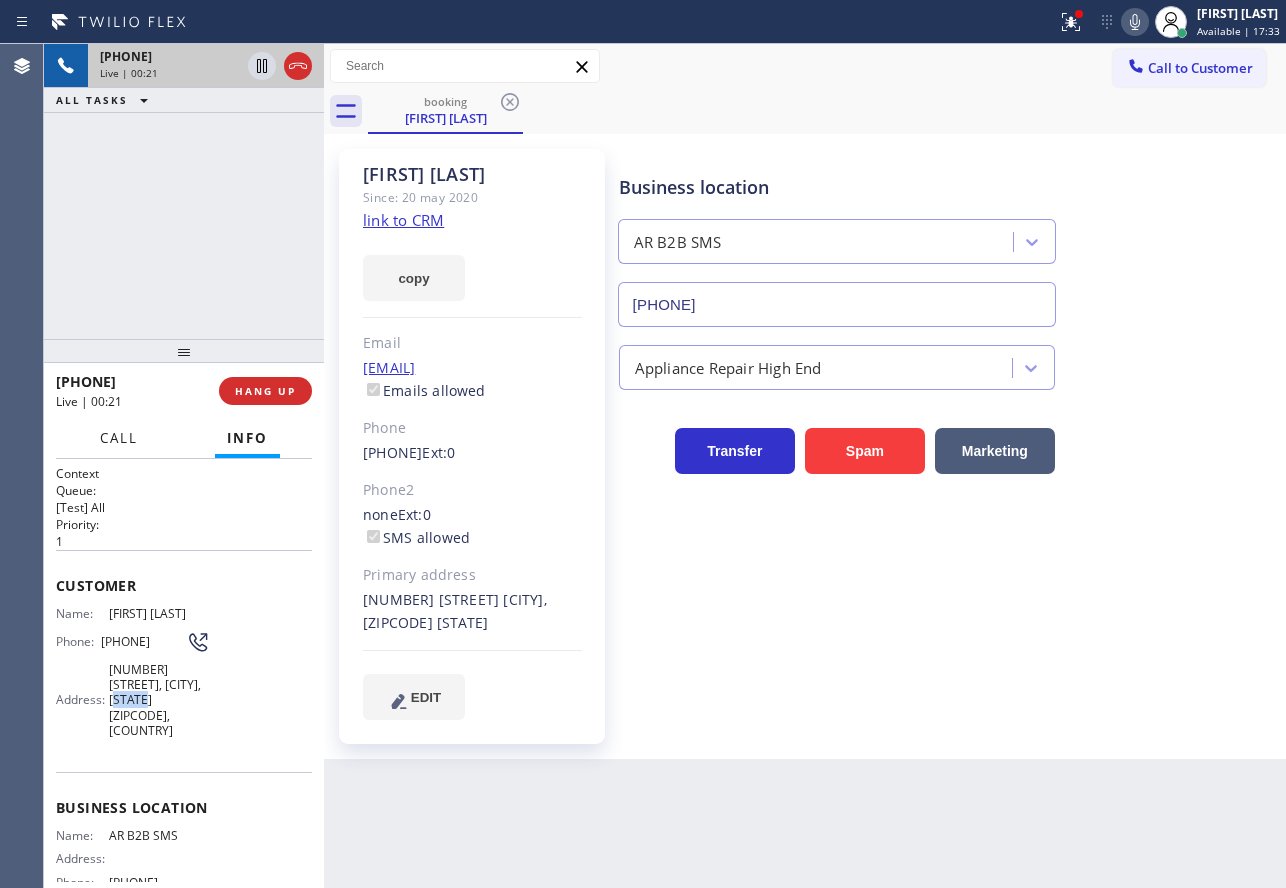 click on "Call" at bounding box center [119, 438] 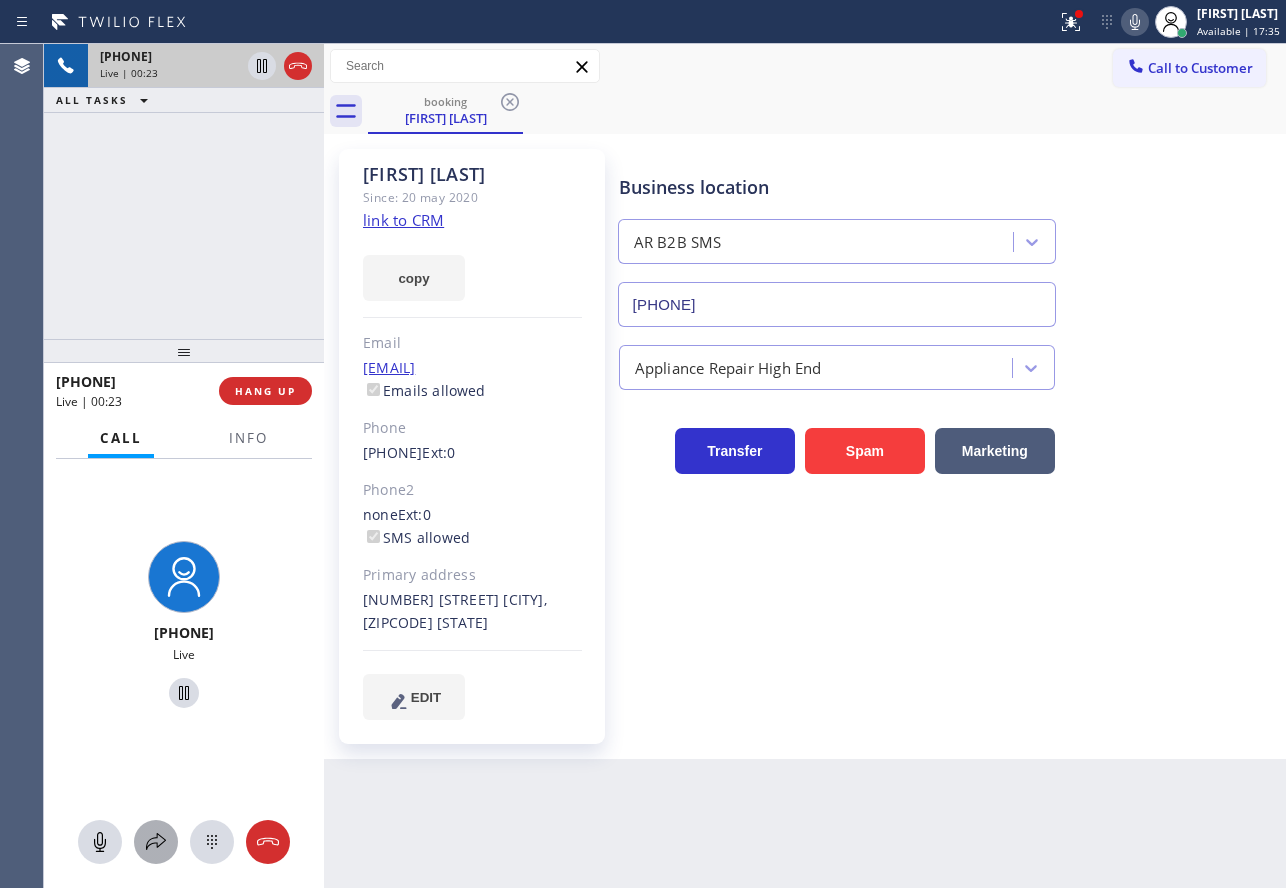 click at bounding box center [156, 842] 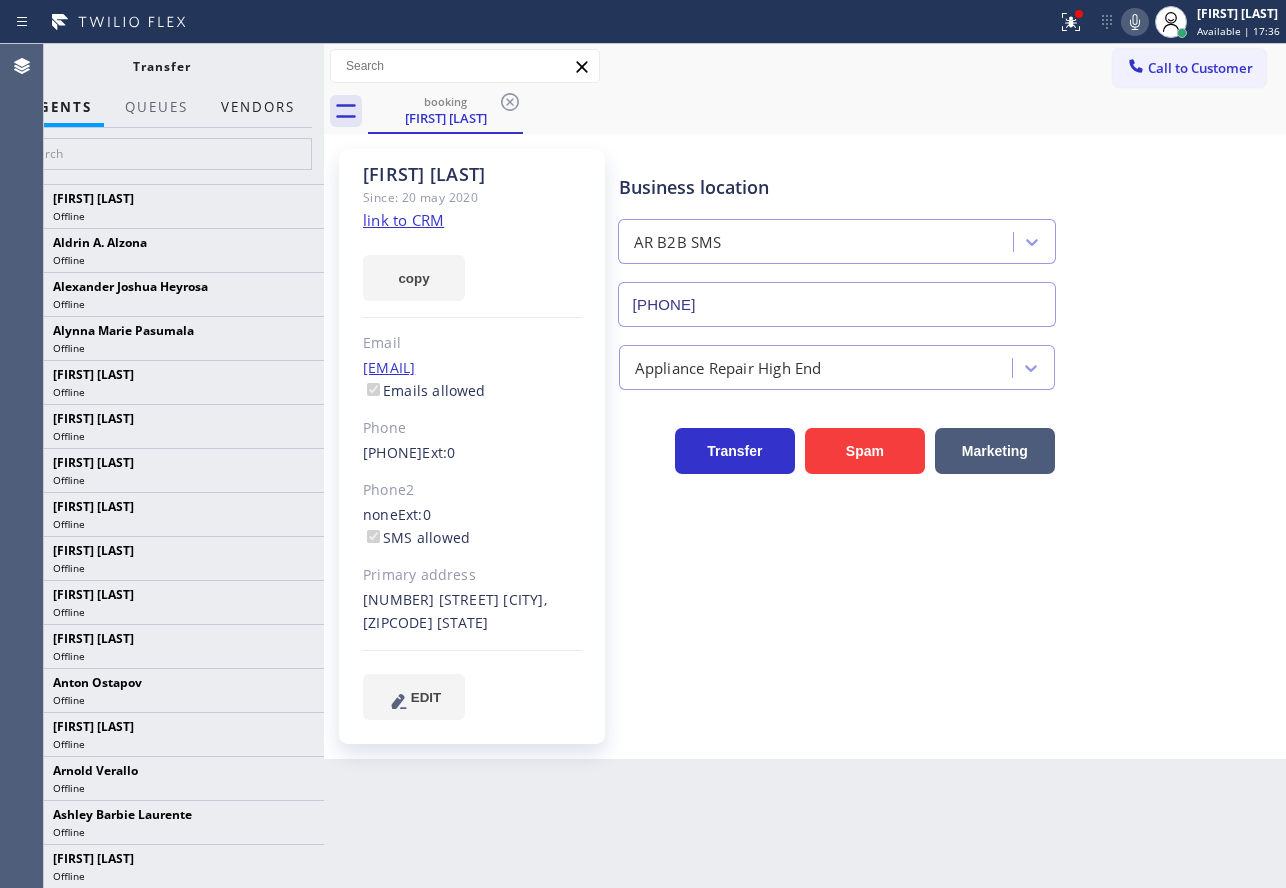 click on "Vendors" at bounding box center (258, 107) 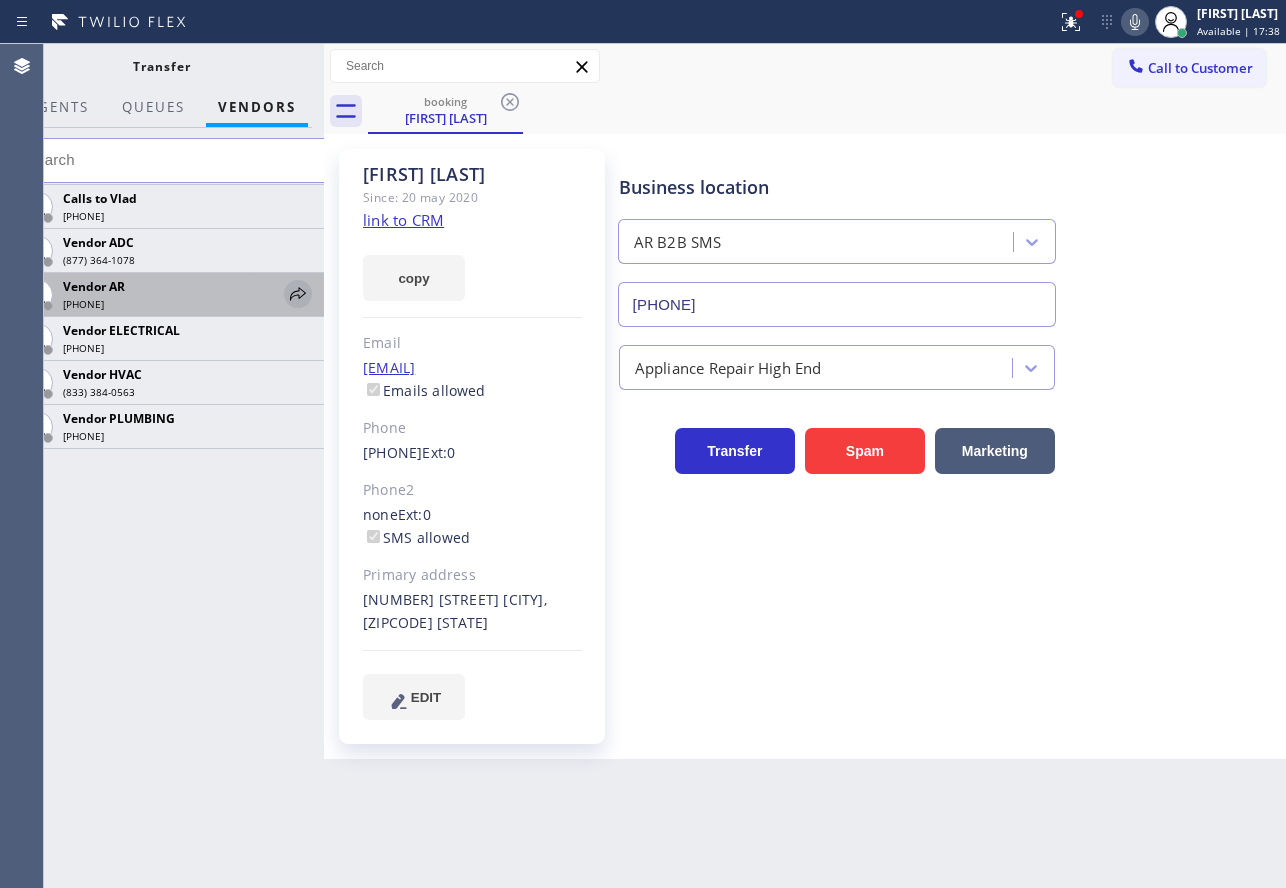 click 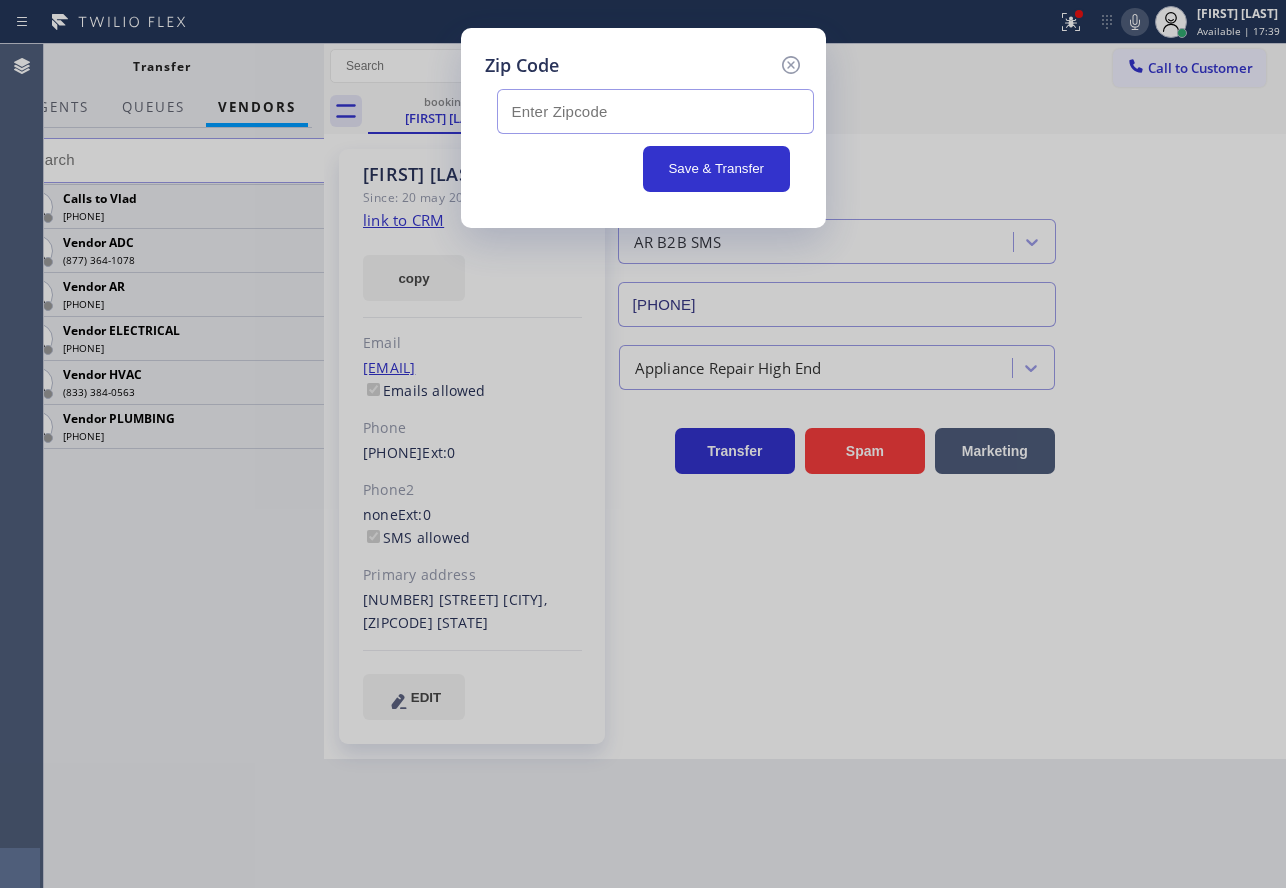 click at bounding box center [655, 111] 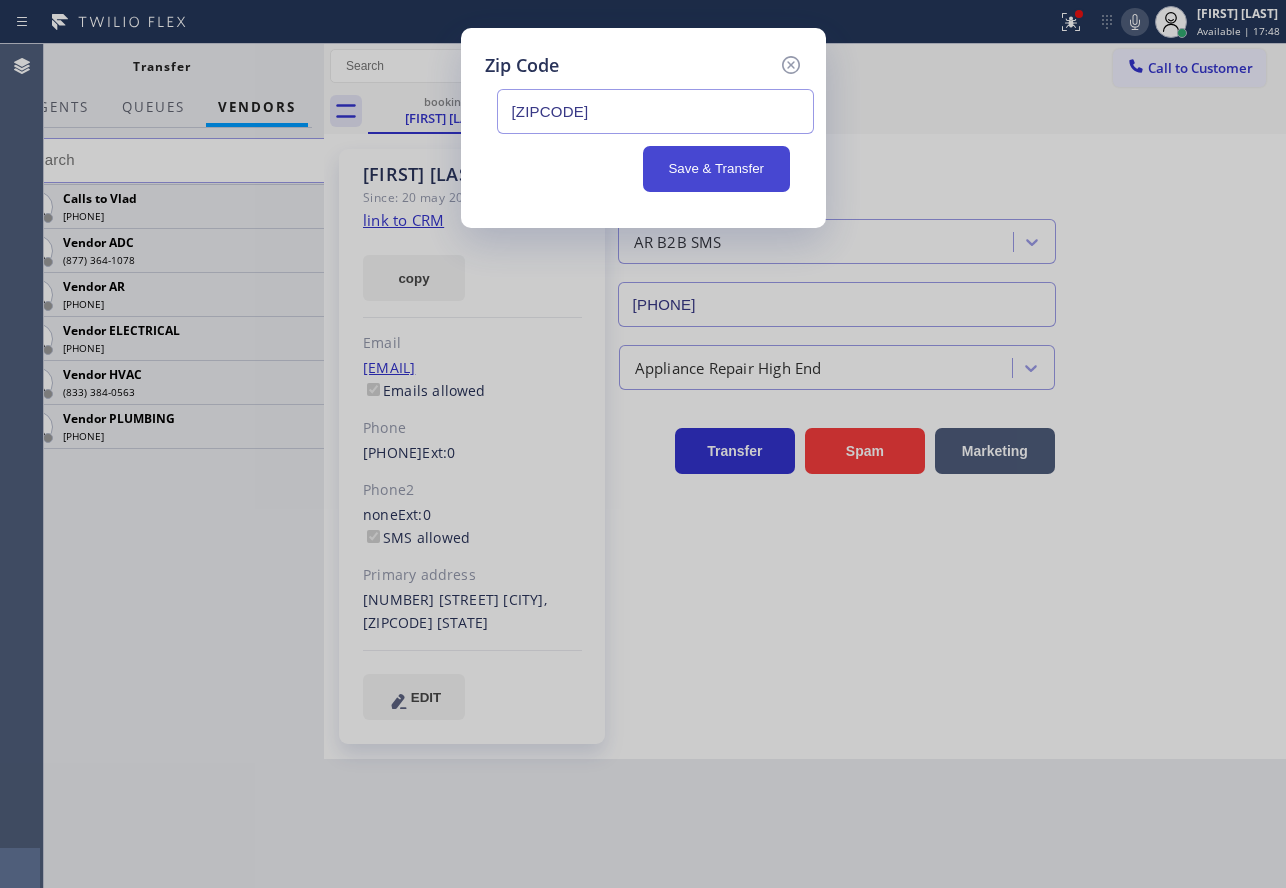 type on "[ZIPCODE]" 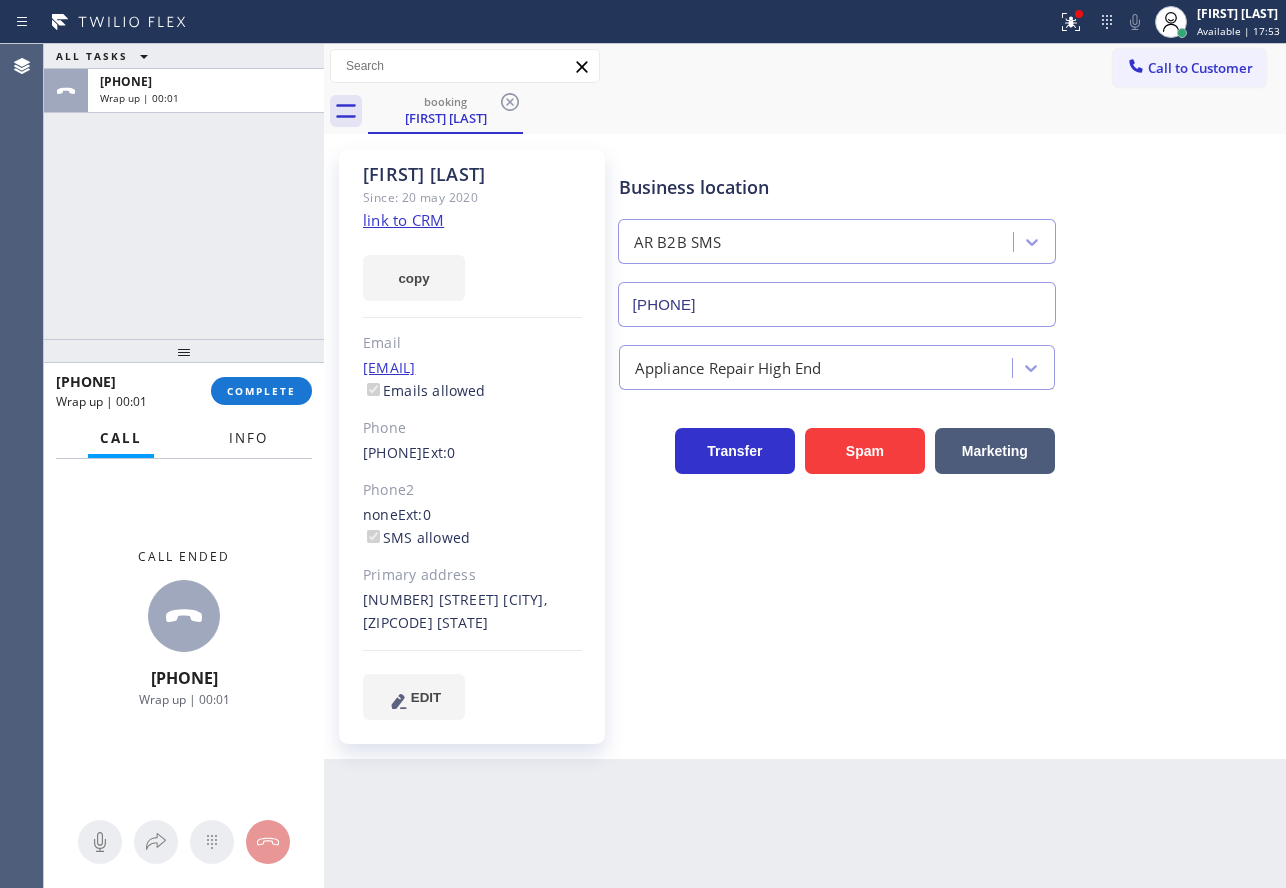 click on "Info" at bounding box center [248, 438] 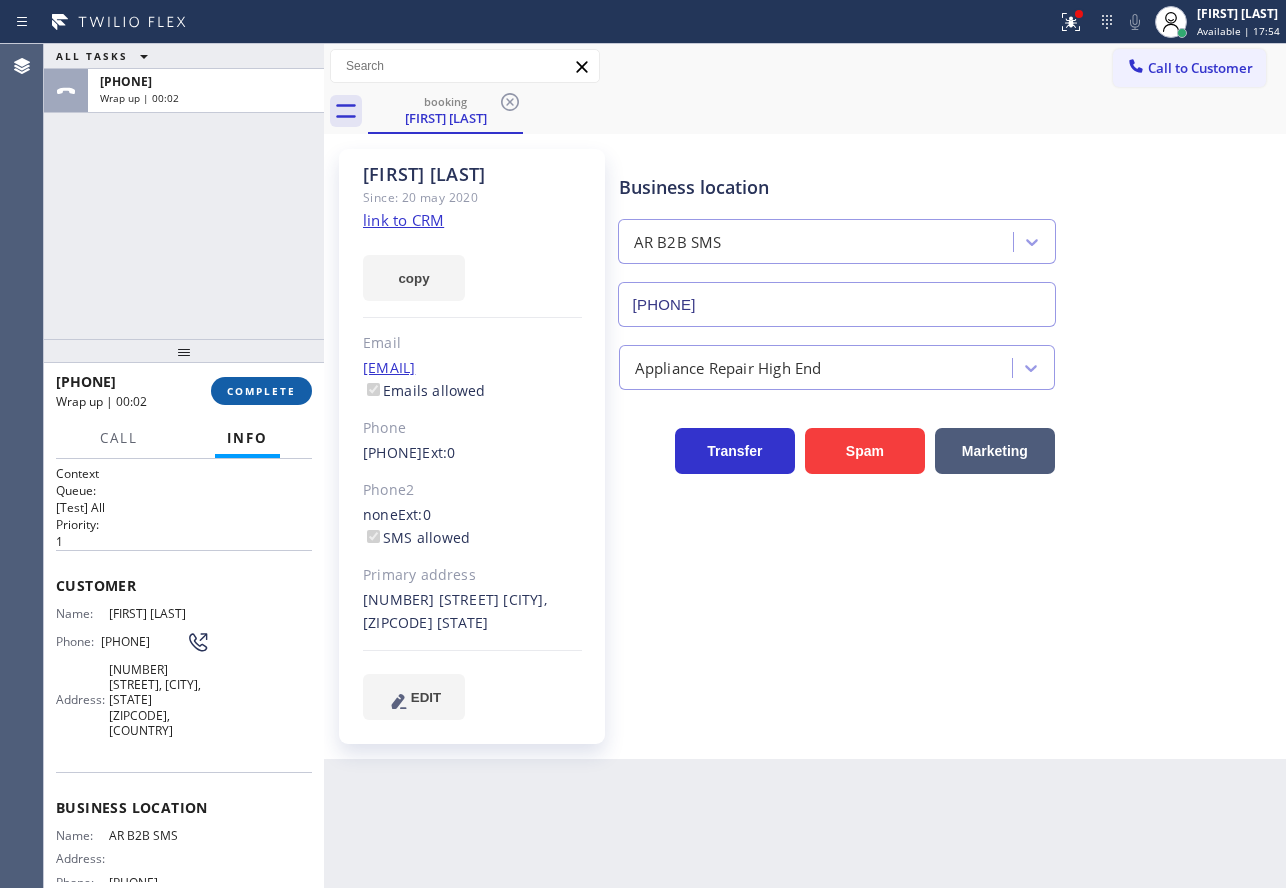 click on "COMPLETE" at bounding box center (261, 391) 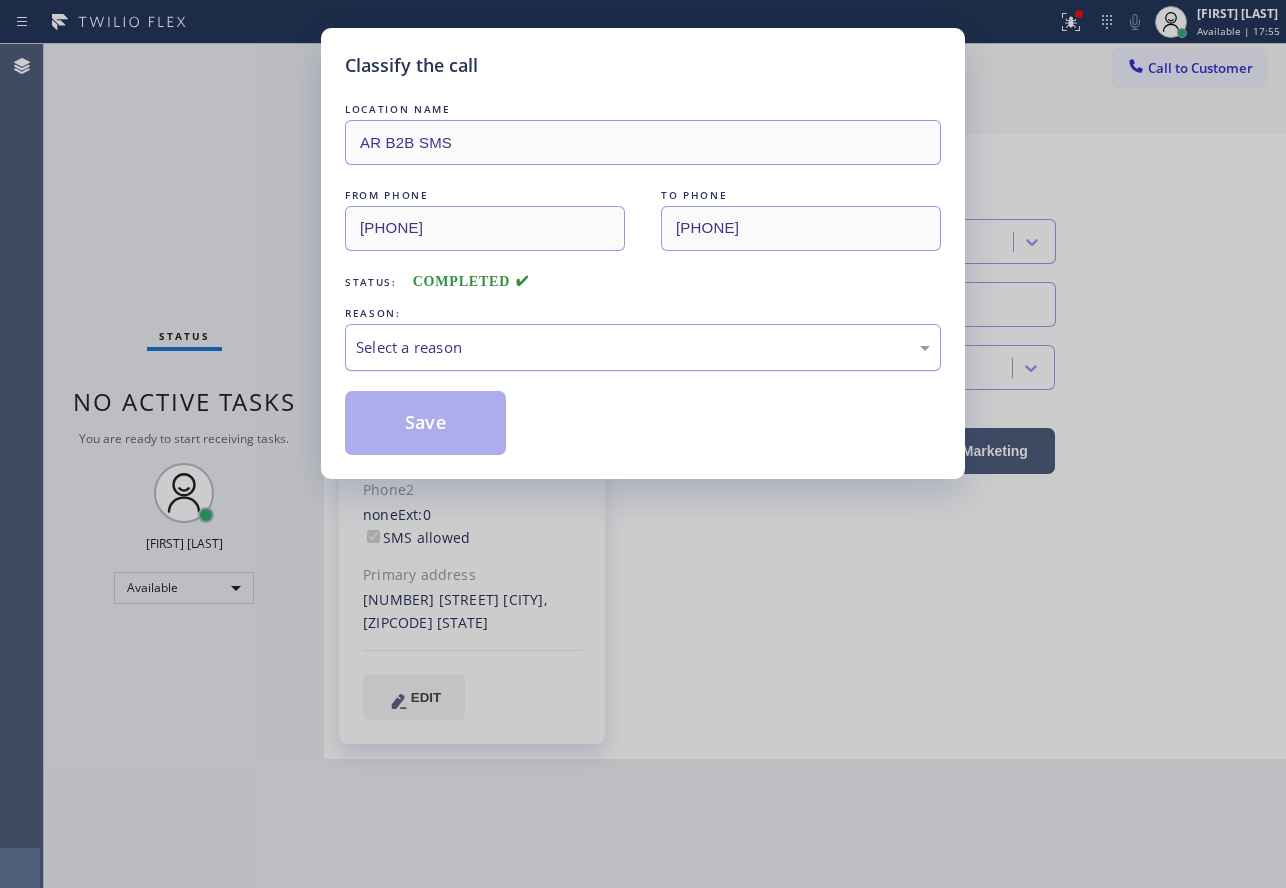click on "Select a reason" at bounding box center (643, 347) 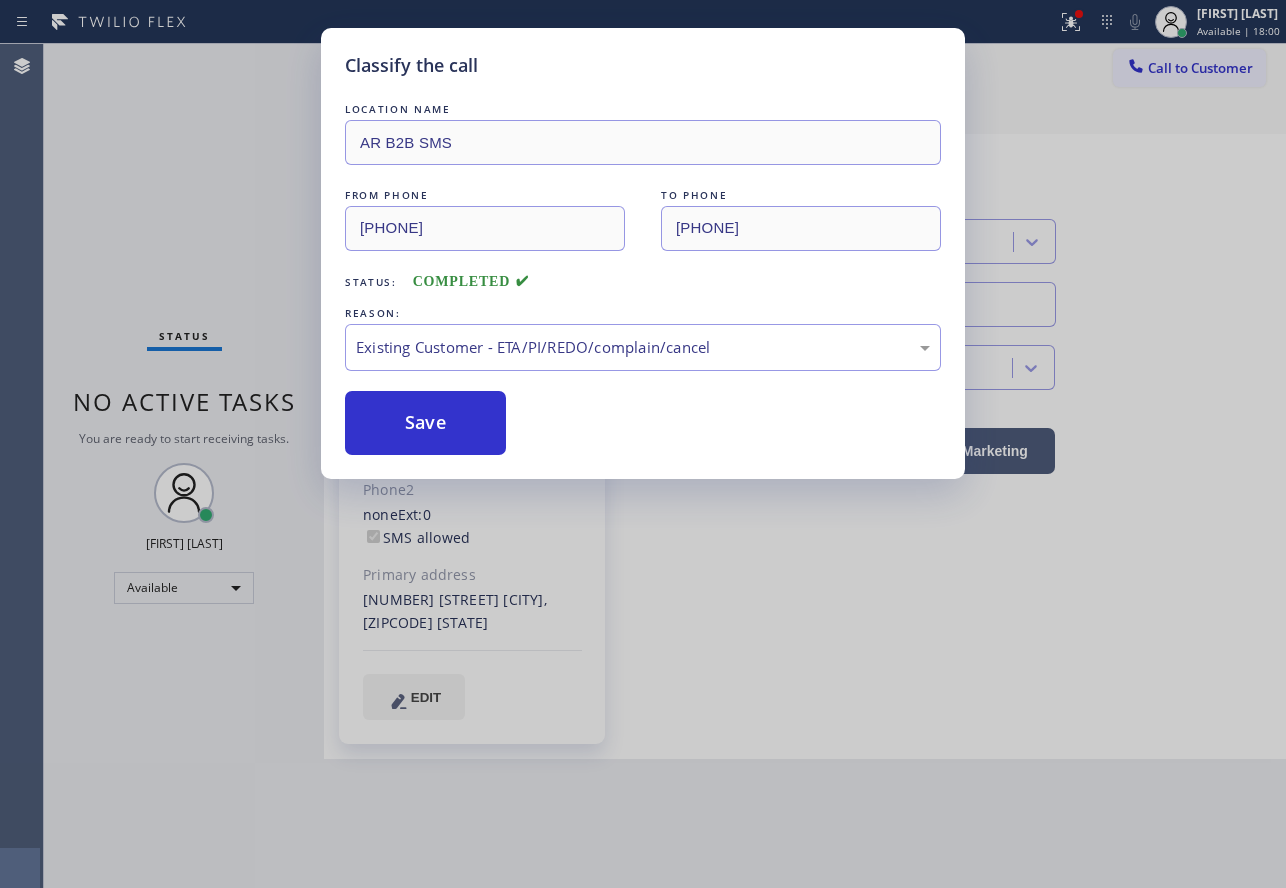 click on "LOCATION NAME AR B2B SMS FROM PHONE [PHONE] TO PHONE [PHONE] Status: COMPLETED REASON: Existing Customer - ETA/PI/REDO/complain/cancel Save" at bounding box center [643, 277] 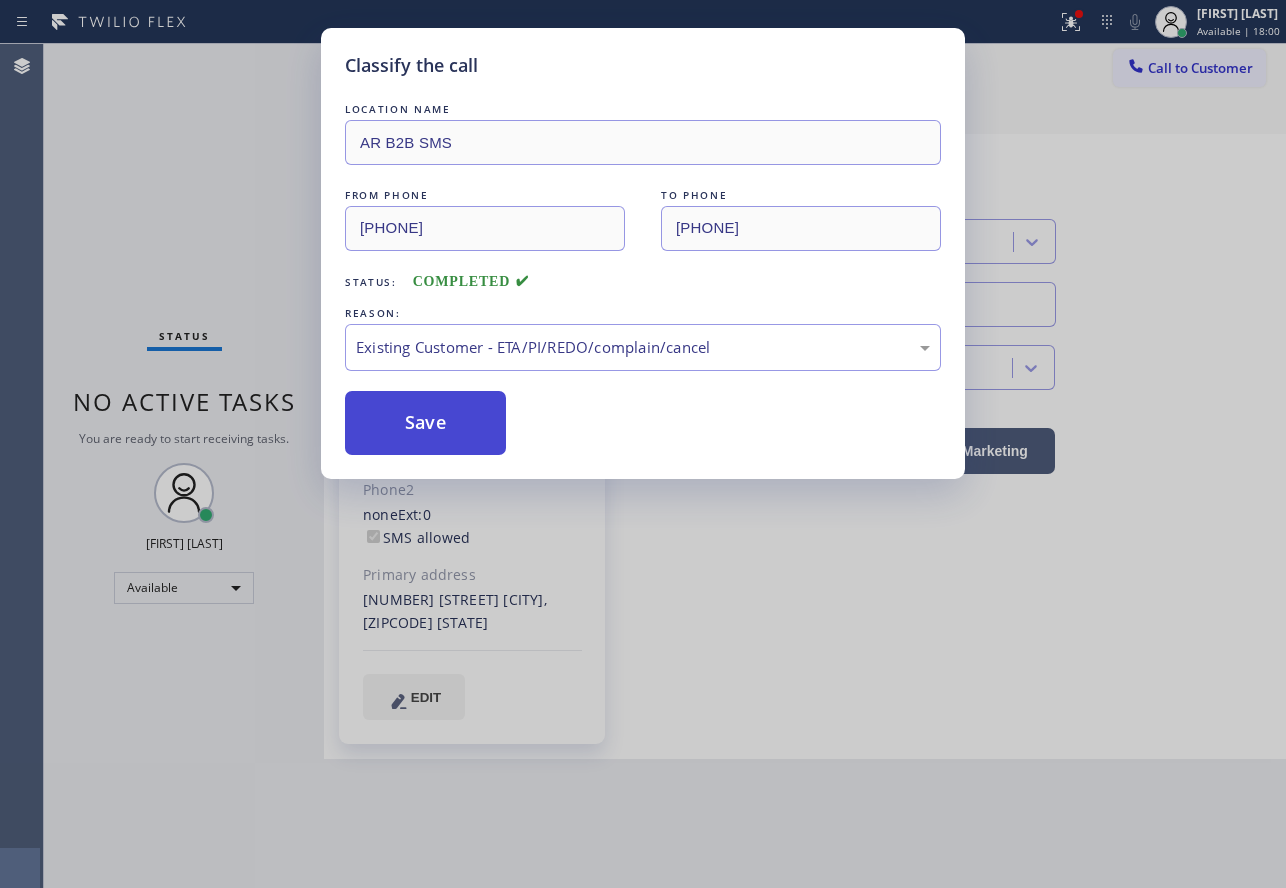 click on "Save" at bounding box center [425, 423] 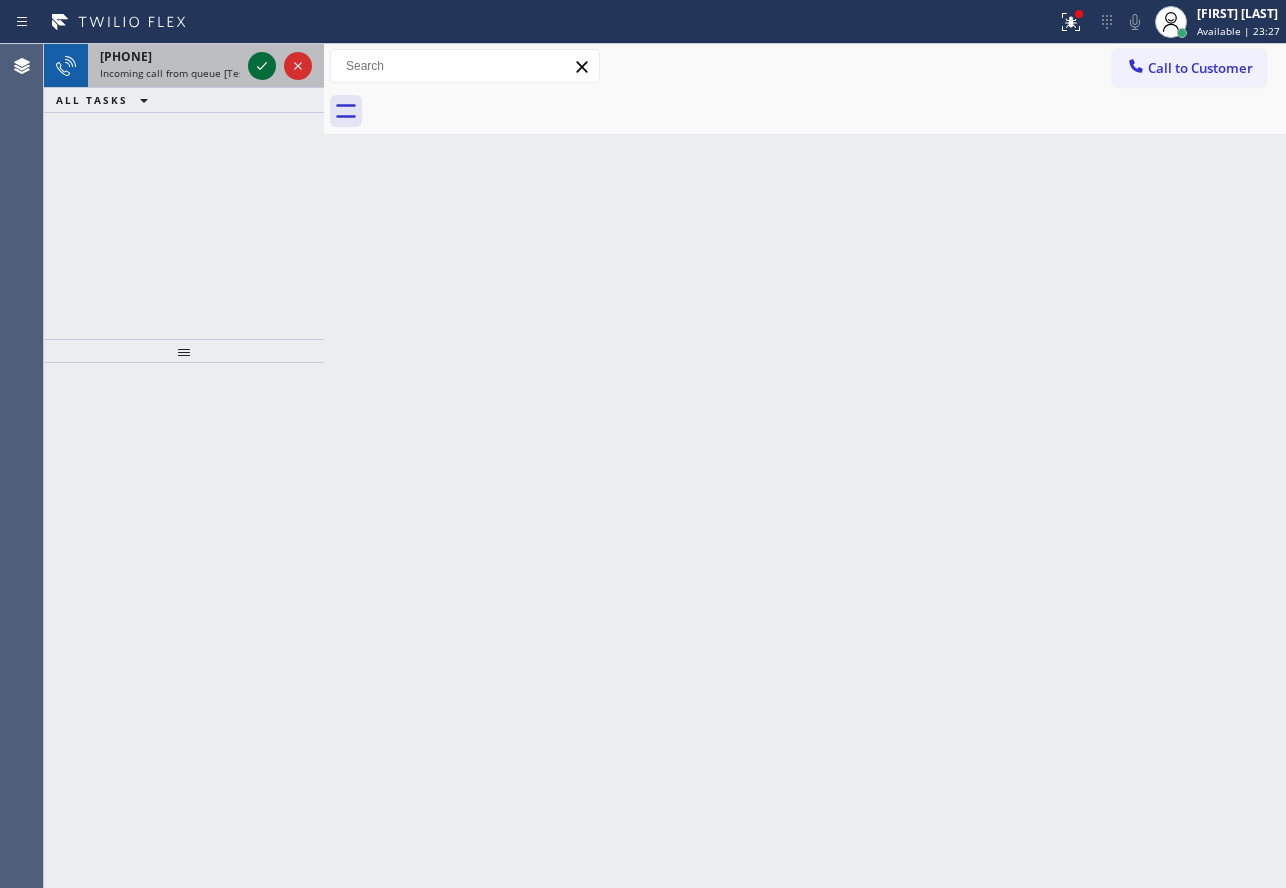 click 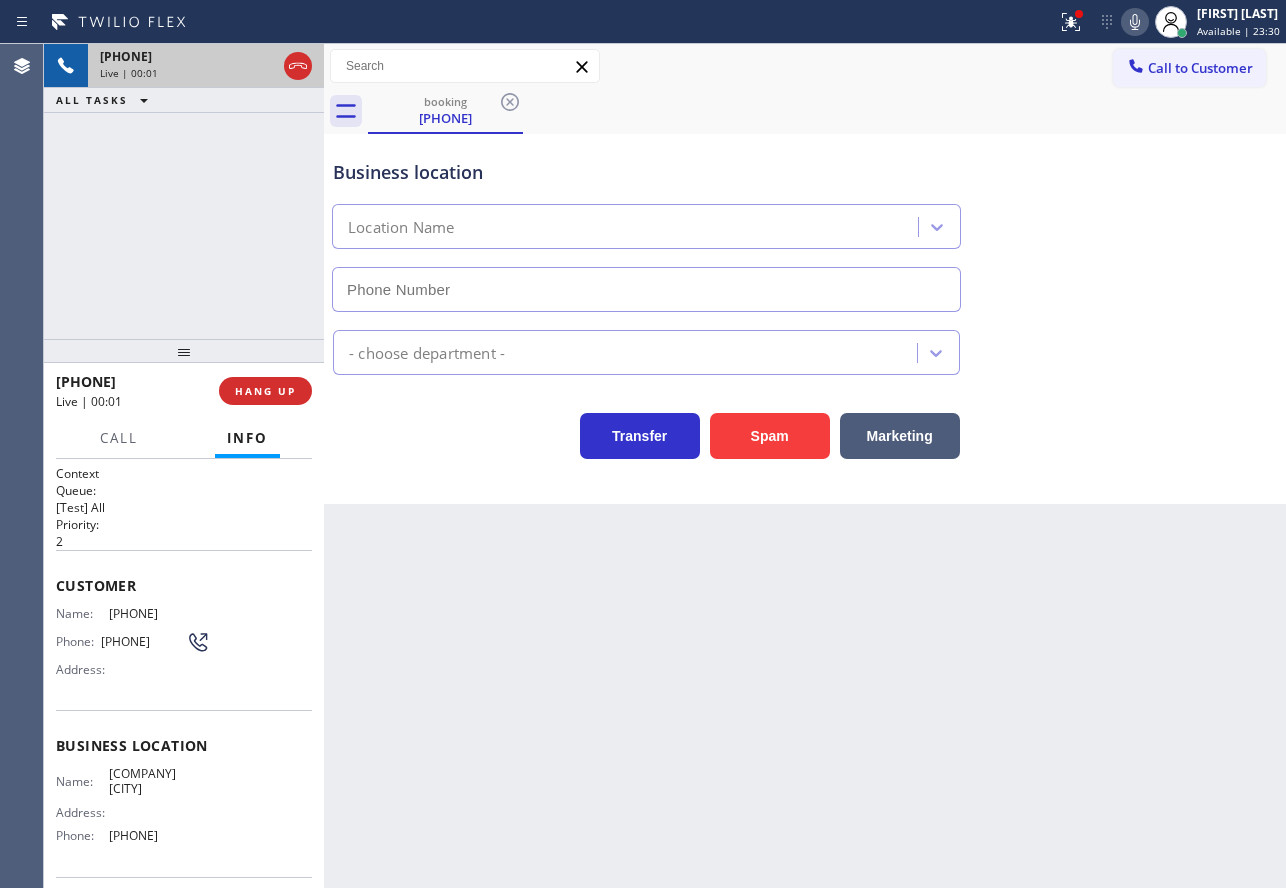type on "[PHONE]" 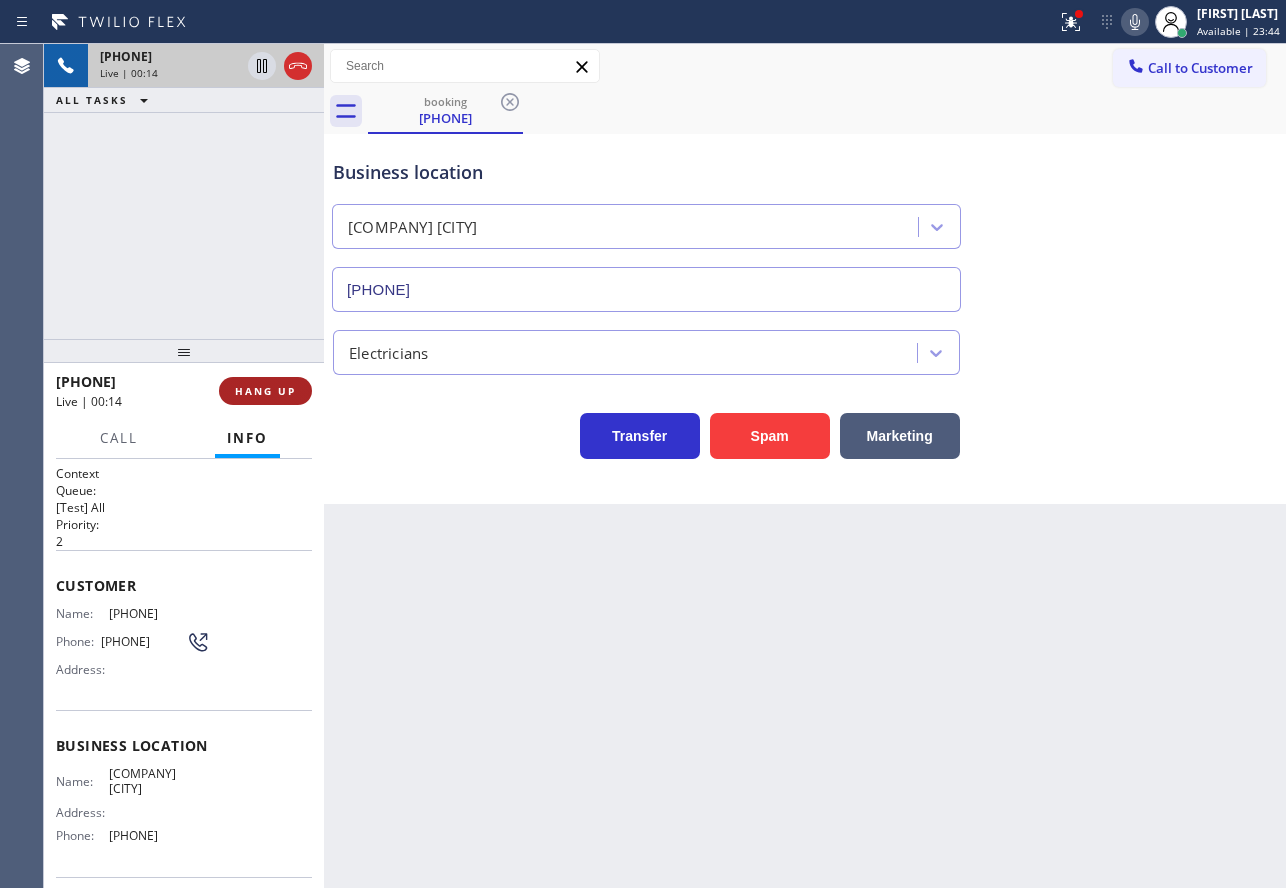 click on "HANG UP" at bounding box center (265, 391) 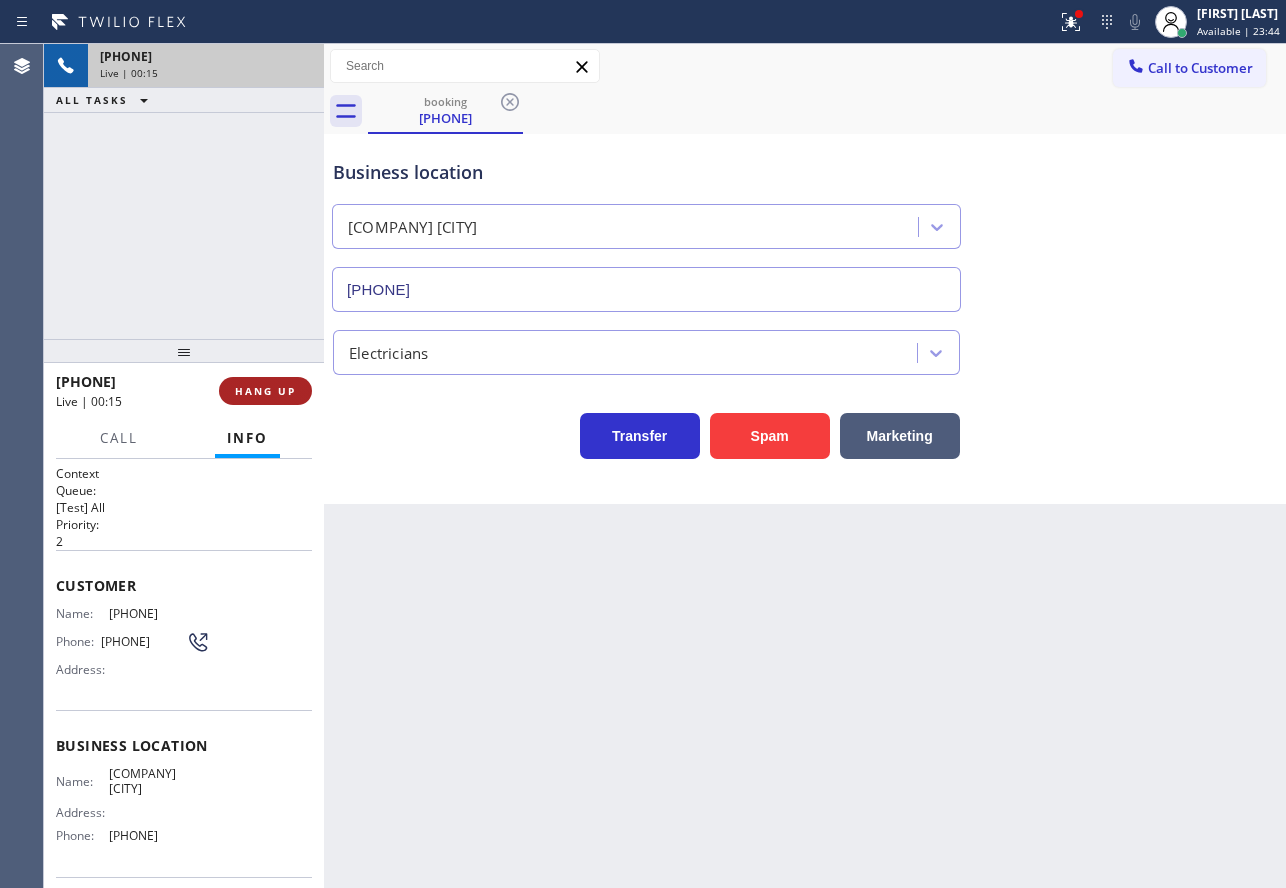 click on "HANG UP" at bounding box center (265, 391) 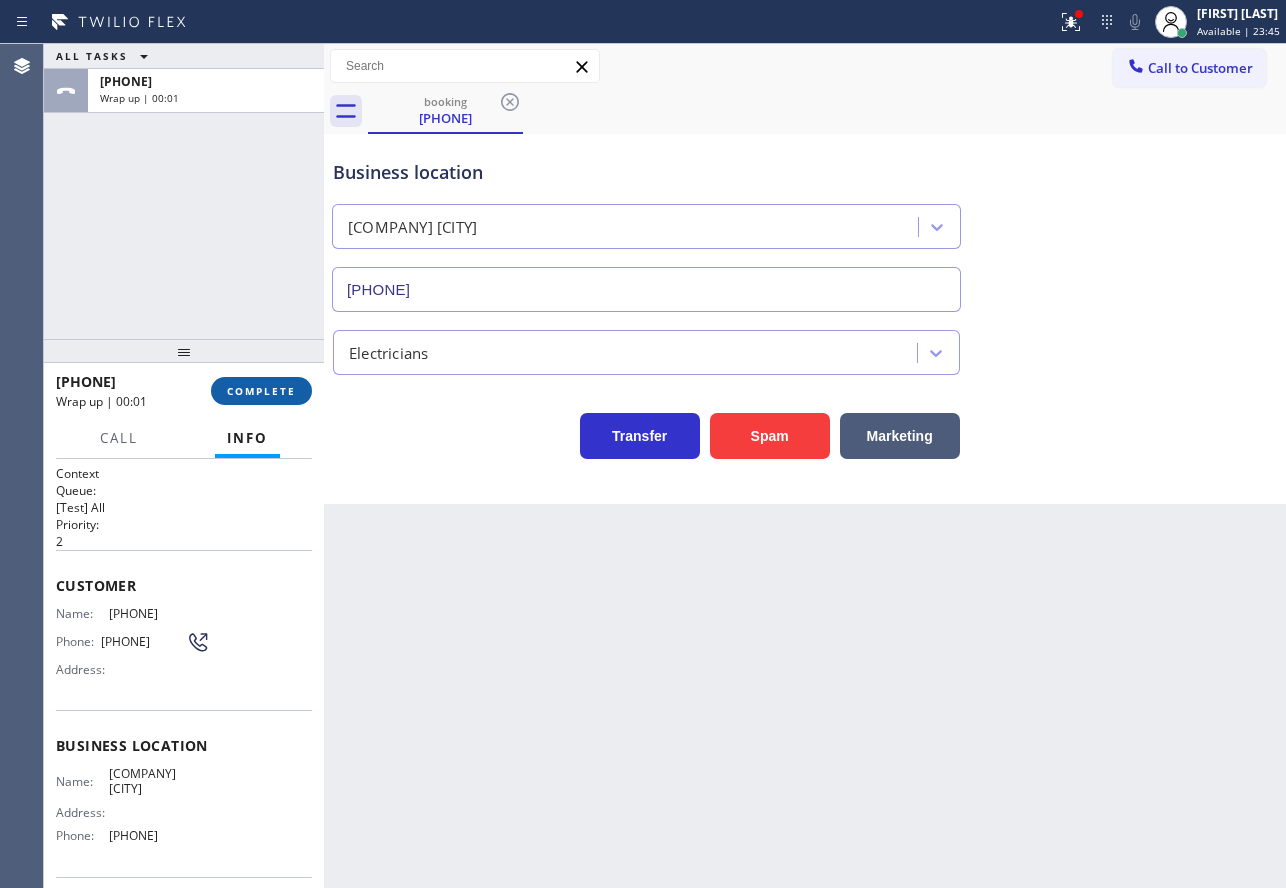 click on "COMPLETE" at bounding box center (261, 391) 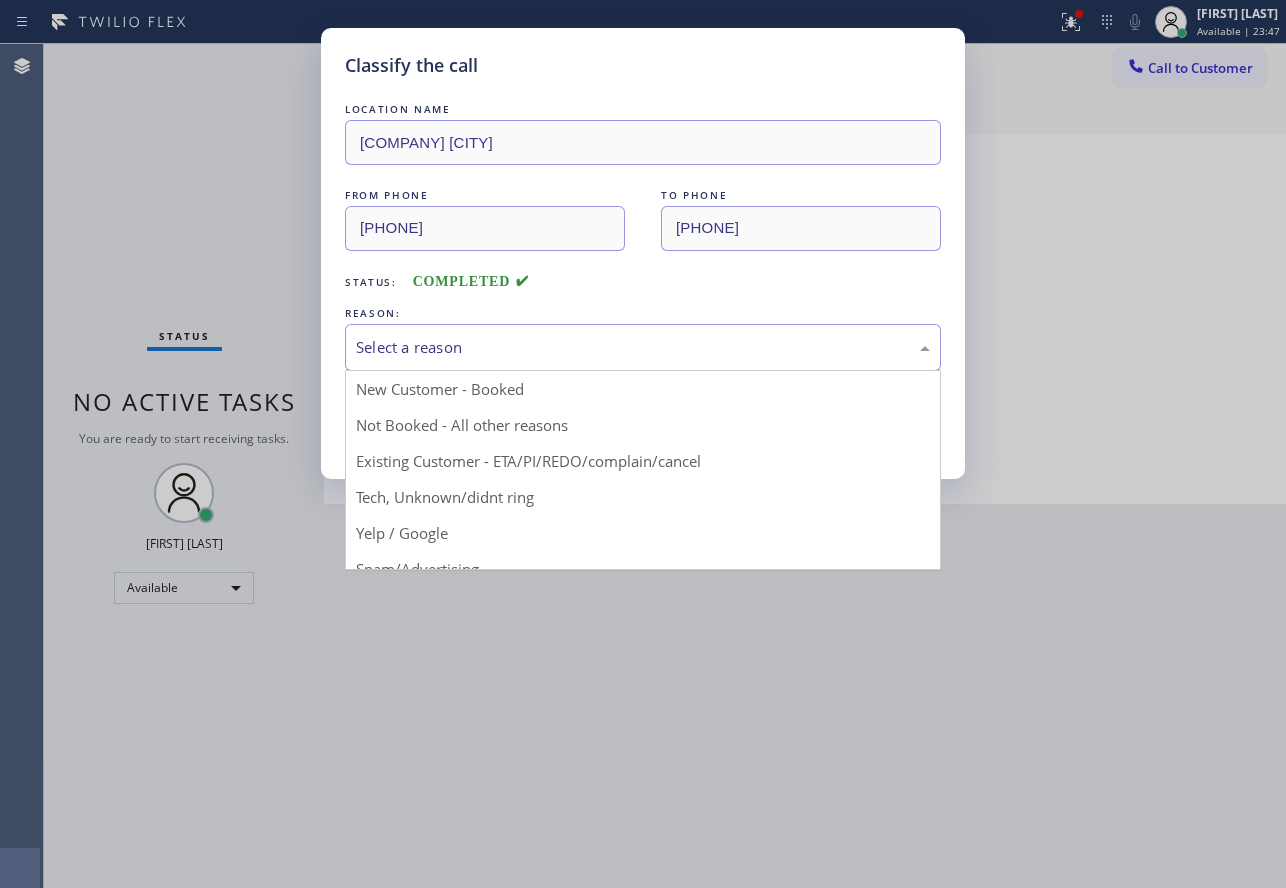 click on "Select a reason" at bounding box center [643, 347] 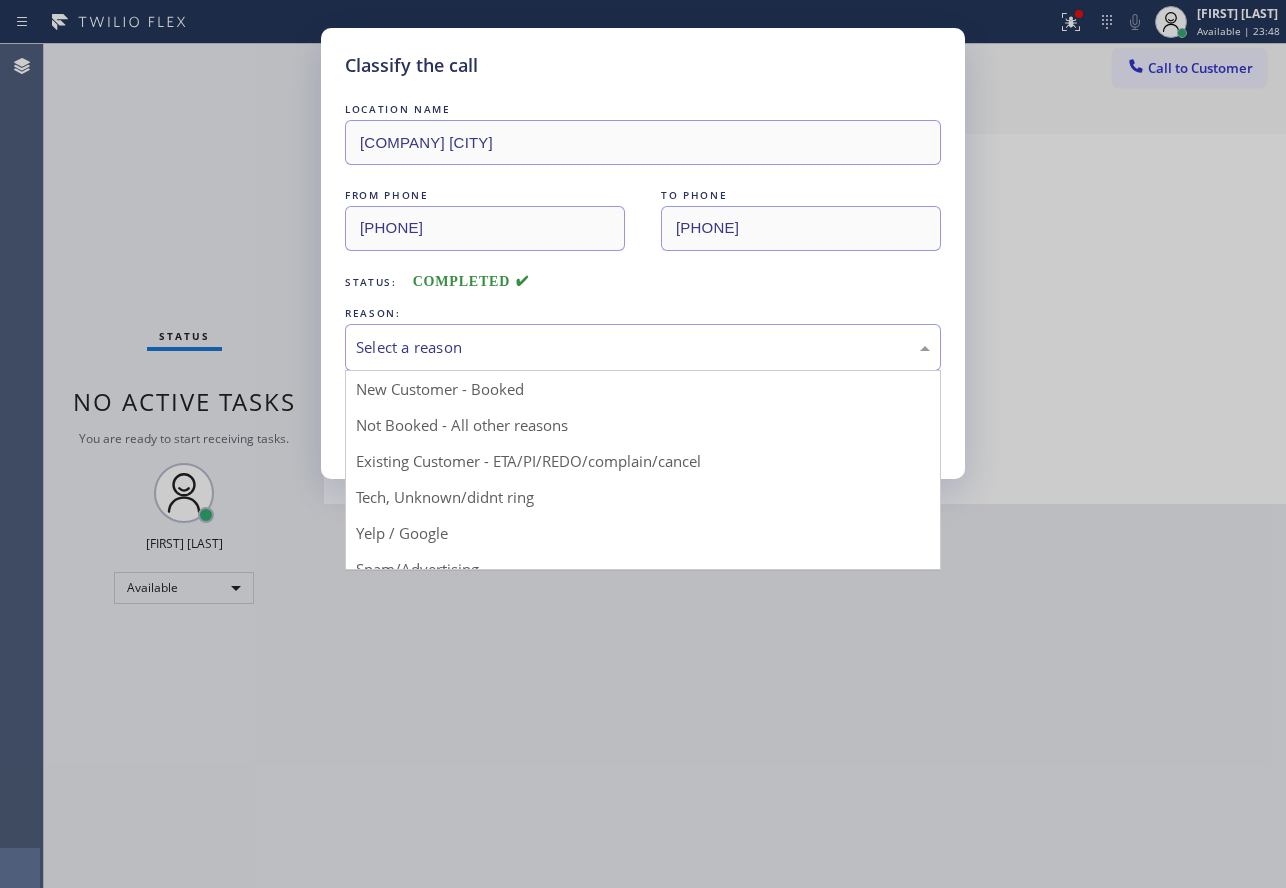 drag, startPoint x: 437, startPoint y: 496, endPoint x: 436, endPoint y: 445, distance: 51.009804 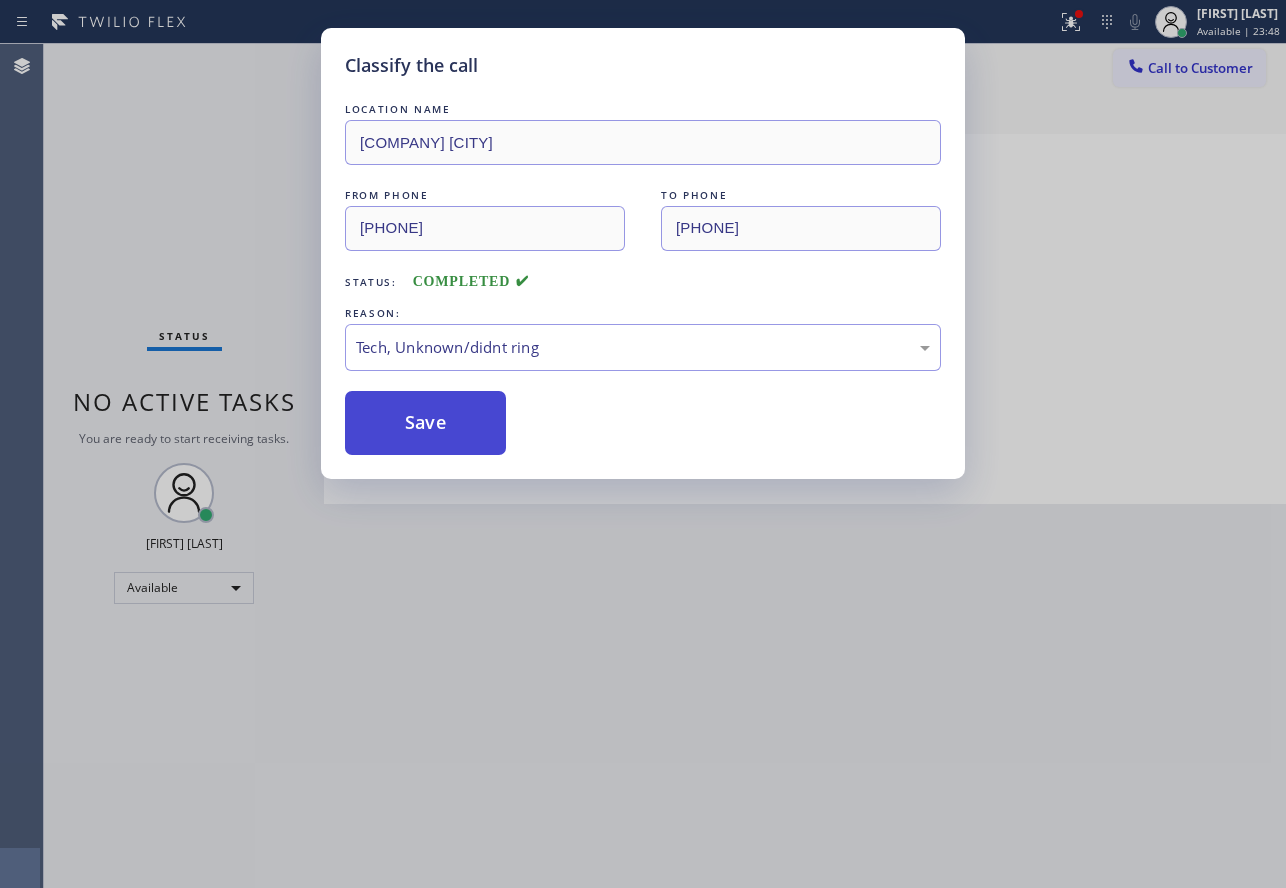 click on "Save" at bounding box center [425, 423] 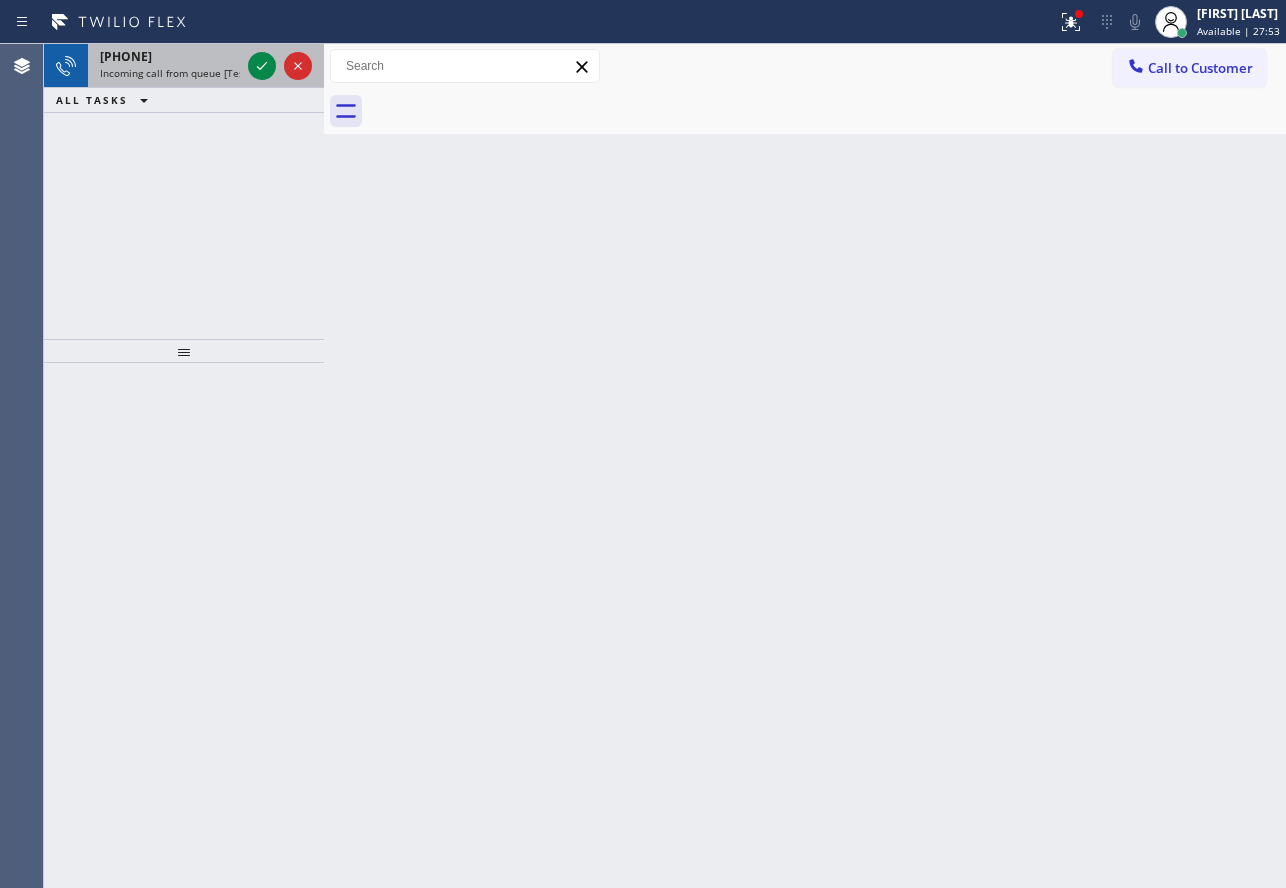 click on "Incoming call from queue [Test] All" at bounding box center [183, 73] 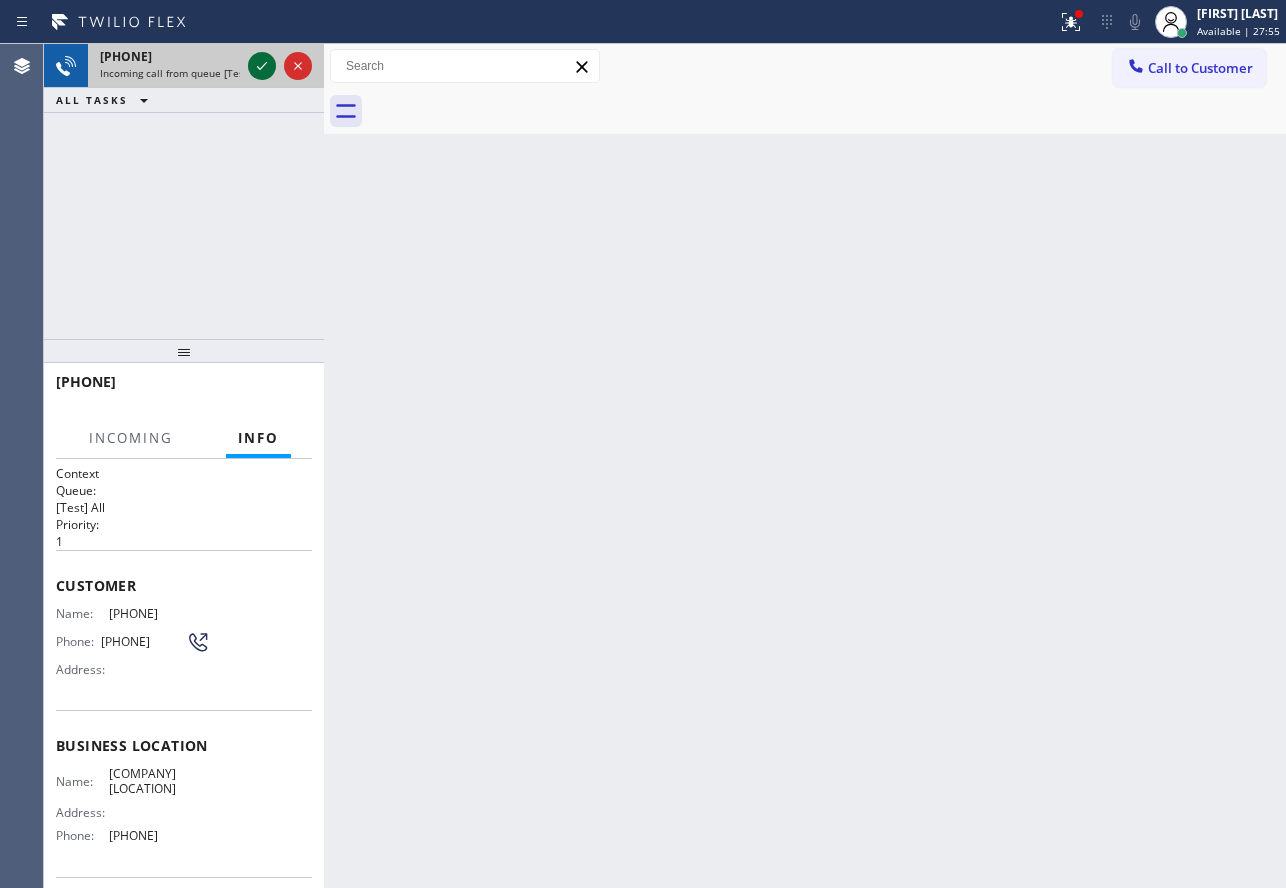 click 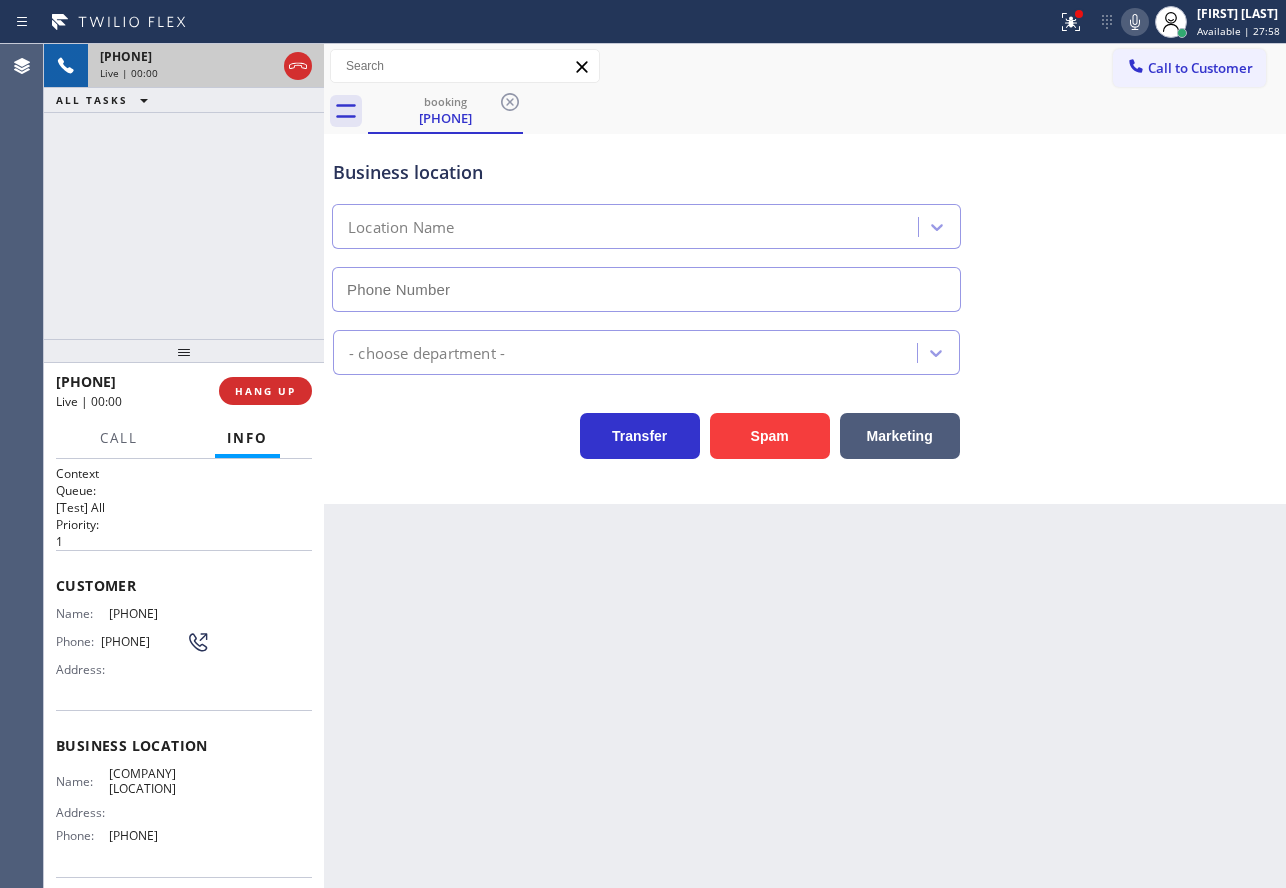 type on "[PHONE]" 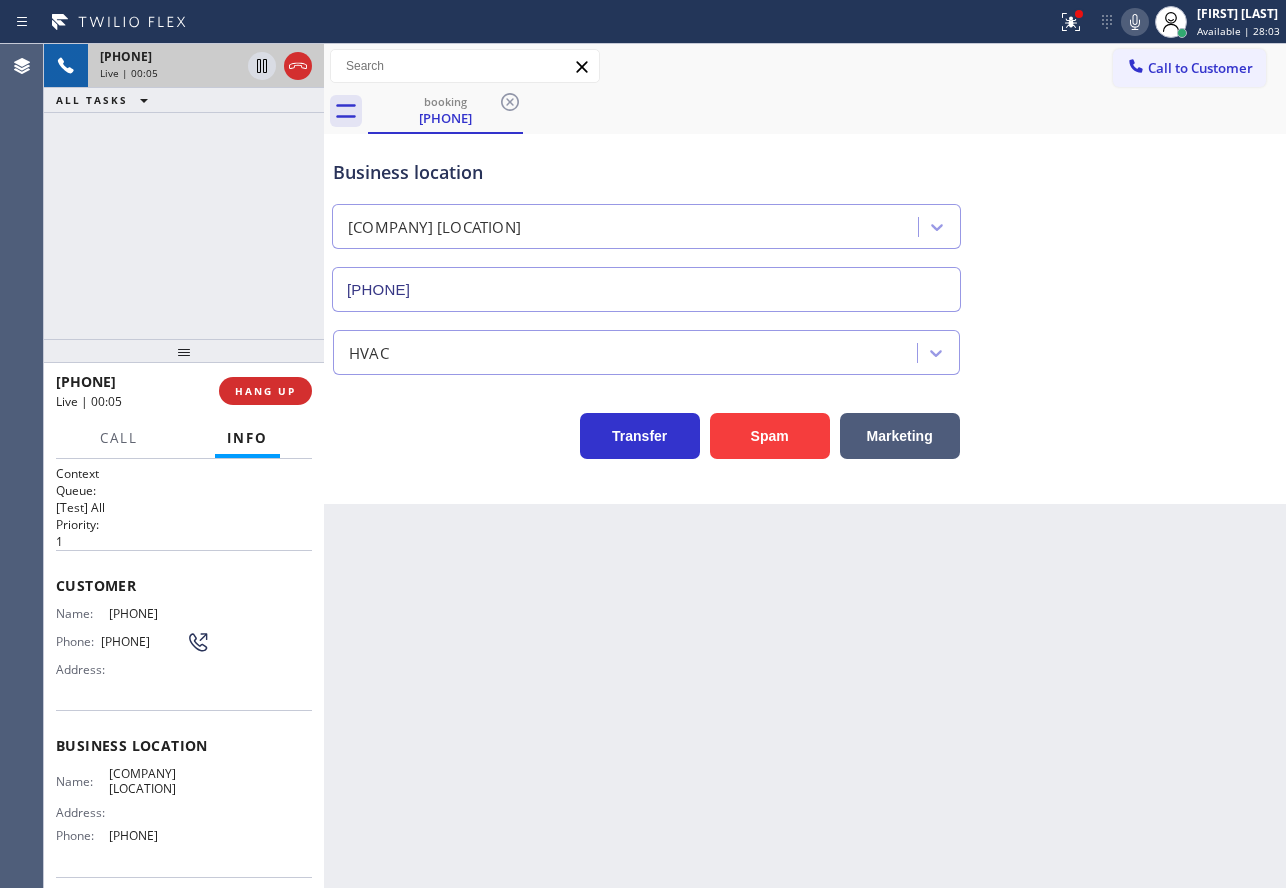 click on "Transfer Spam Marketing" at bounding box center [805, 427] 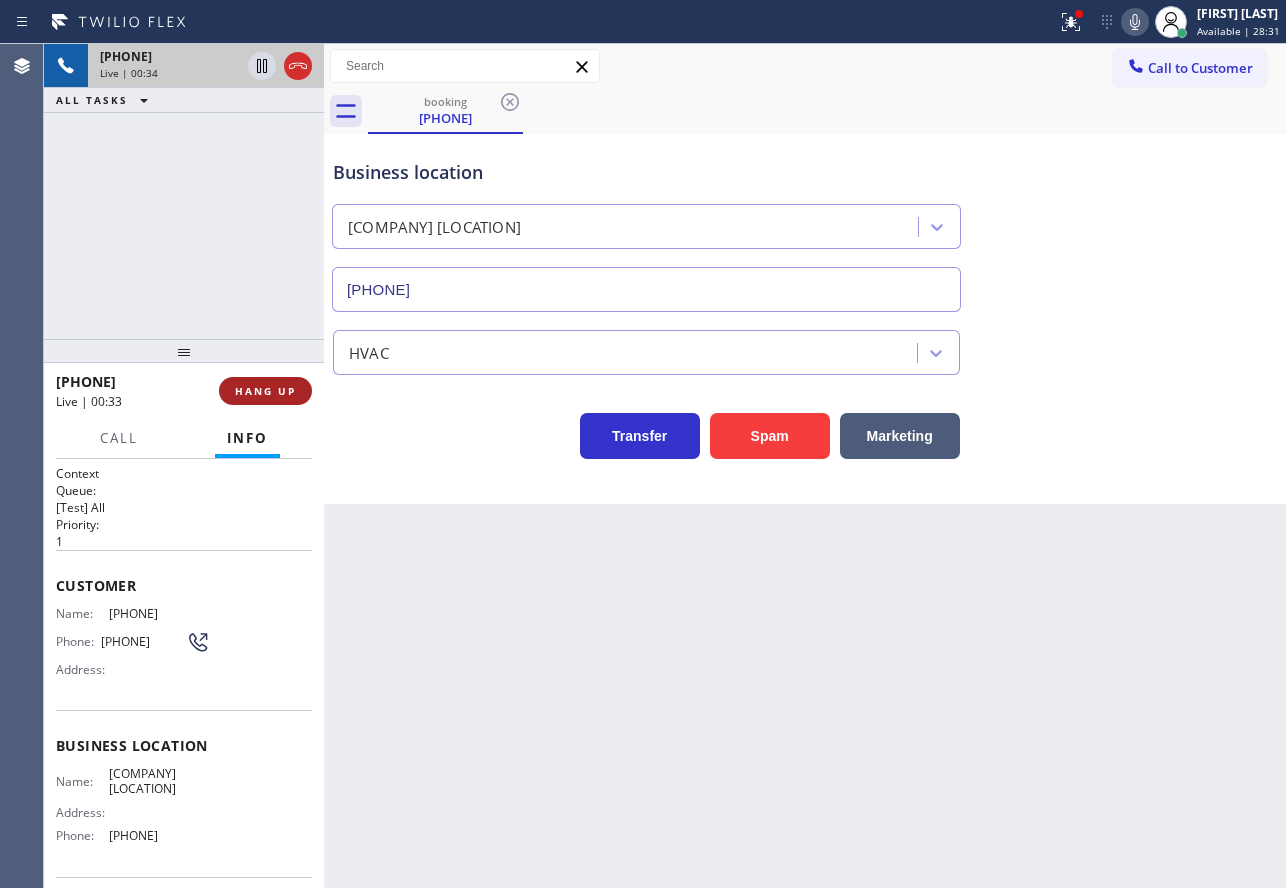 click on "HANG UP" at bounding box center (265, 391) 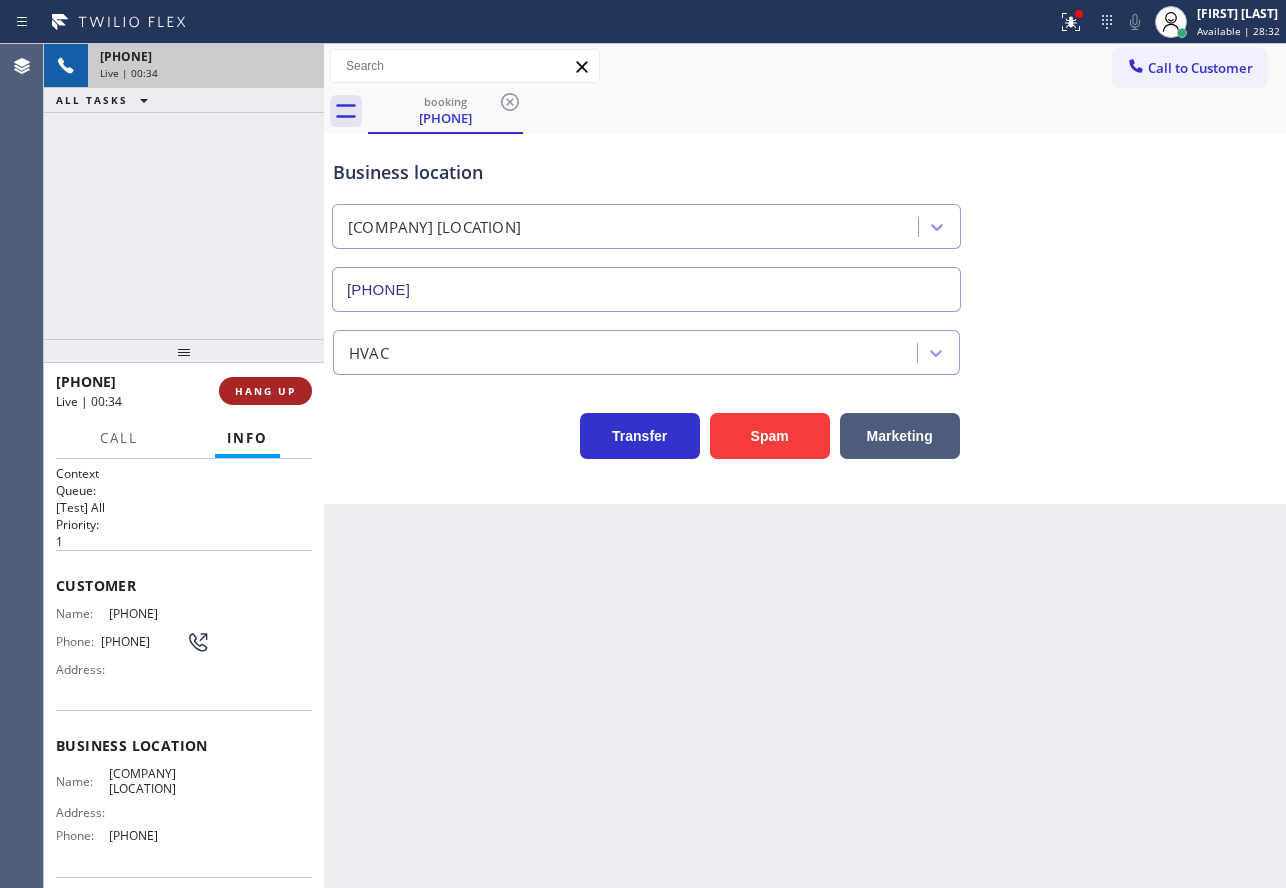 click on "HANG UP" at bounding box center [265, 391] 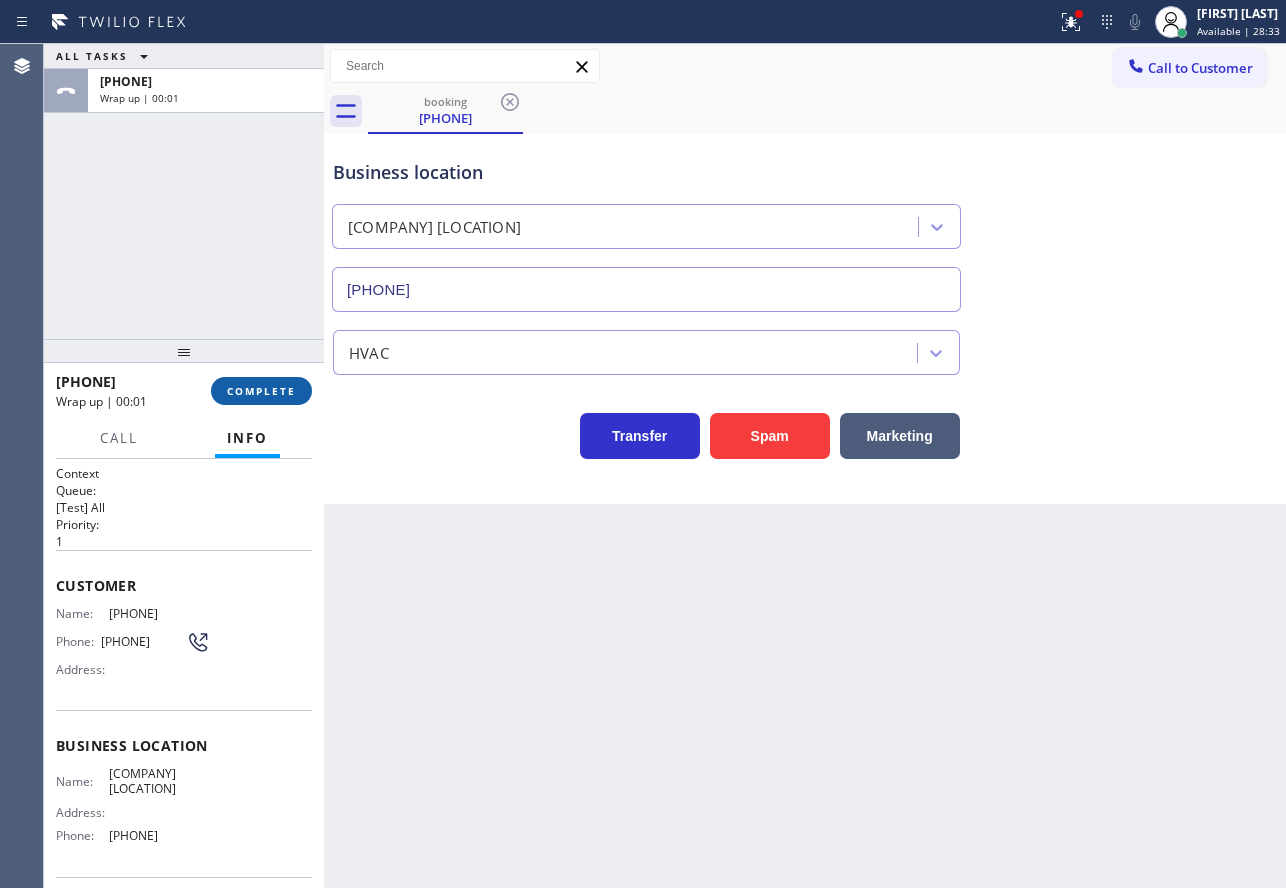 click on "COMPLETE" at bounding box center (261, 391) 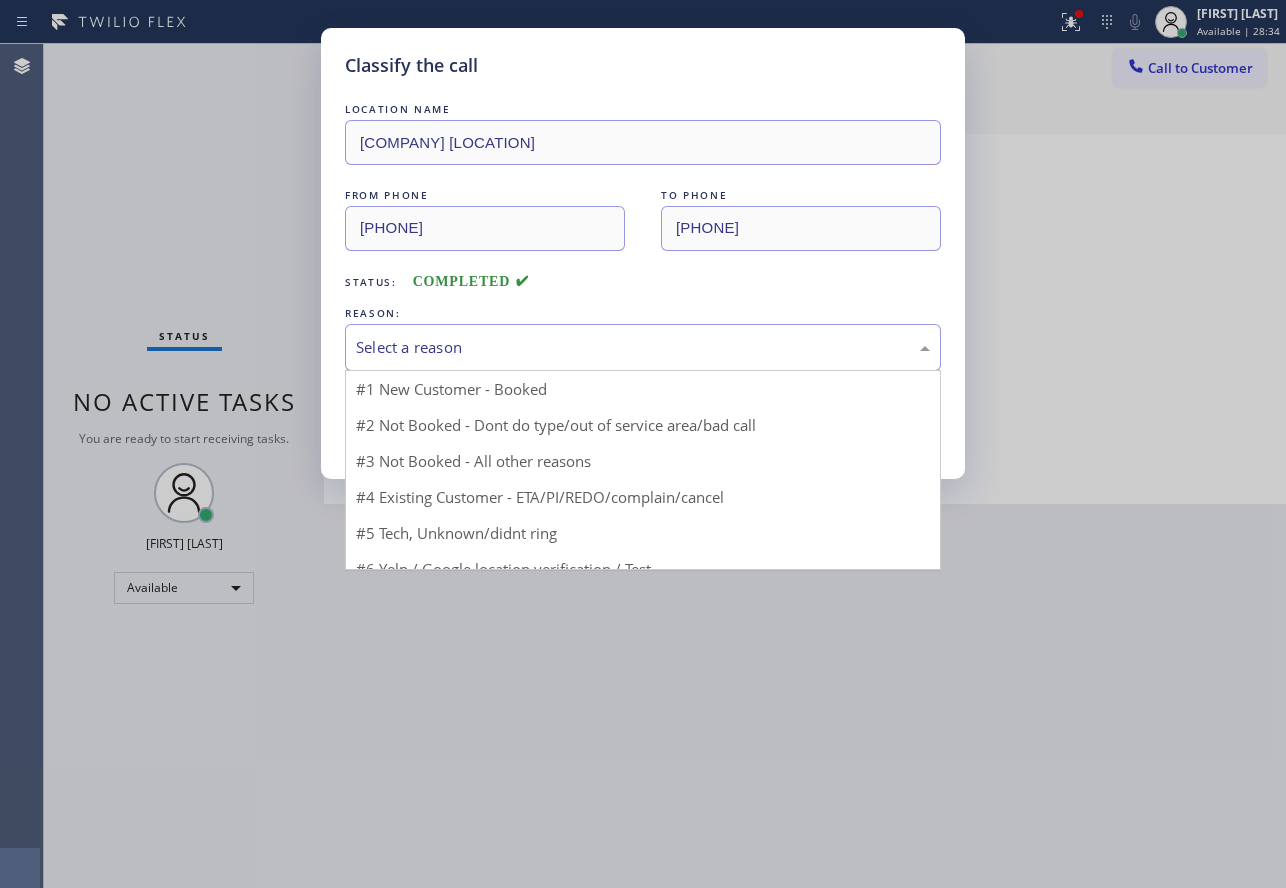 click on "Select a reason" at bounding box center (643, 347) 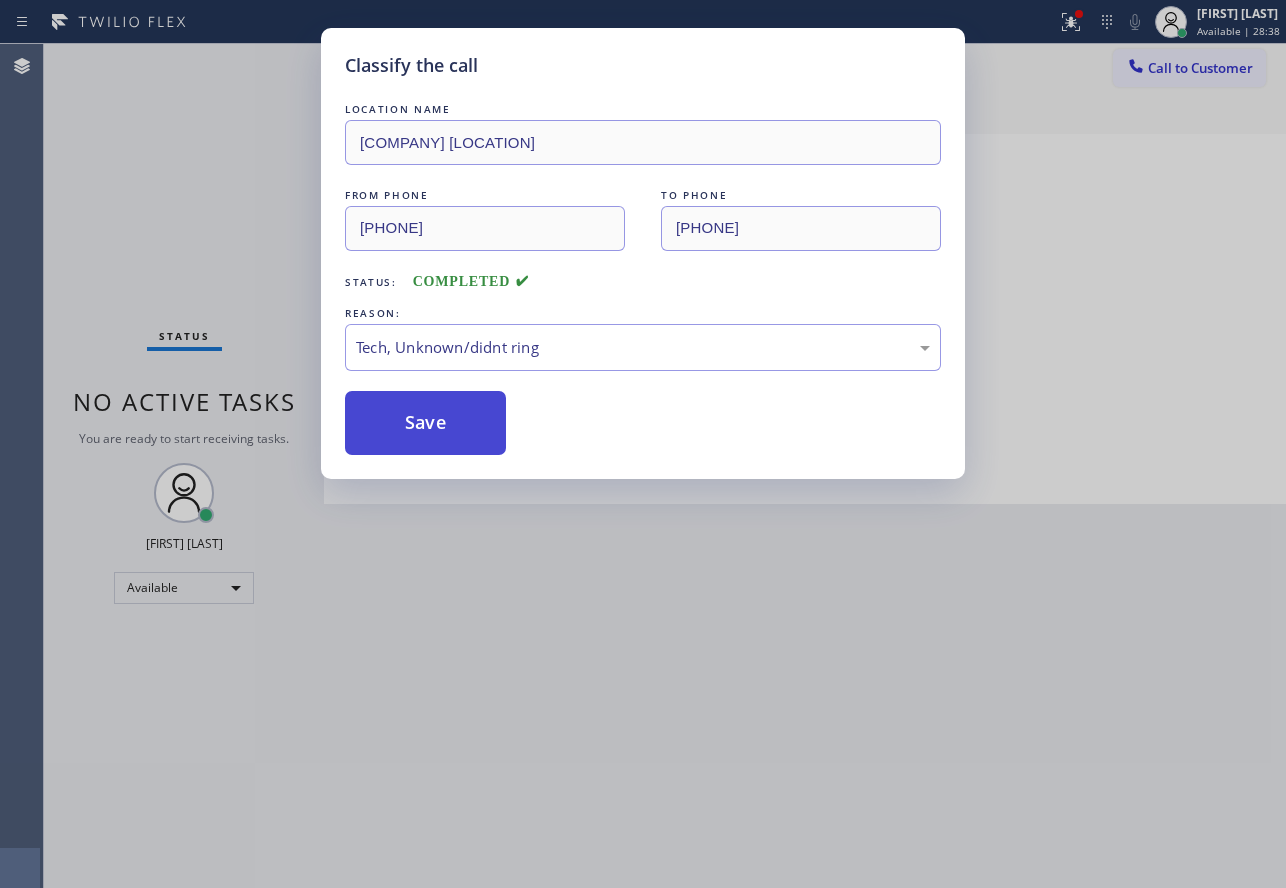 click on "Save" at bounding box center [425, 423] 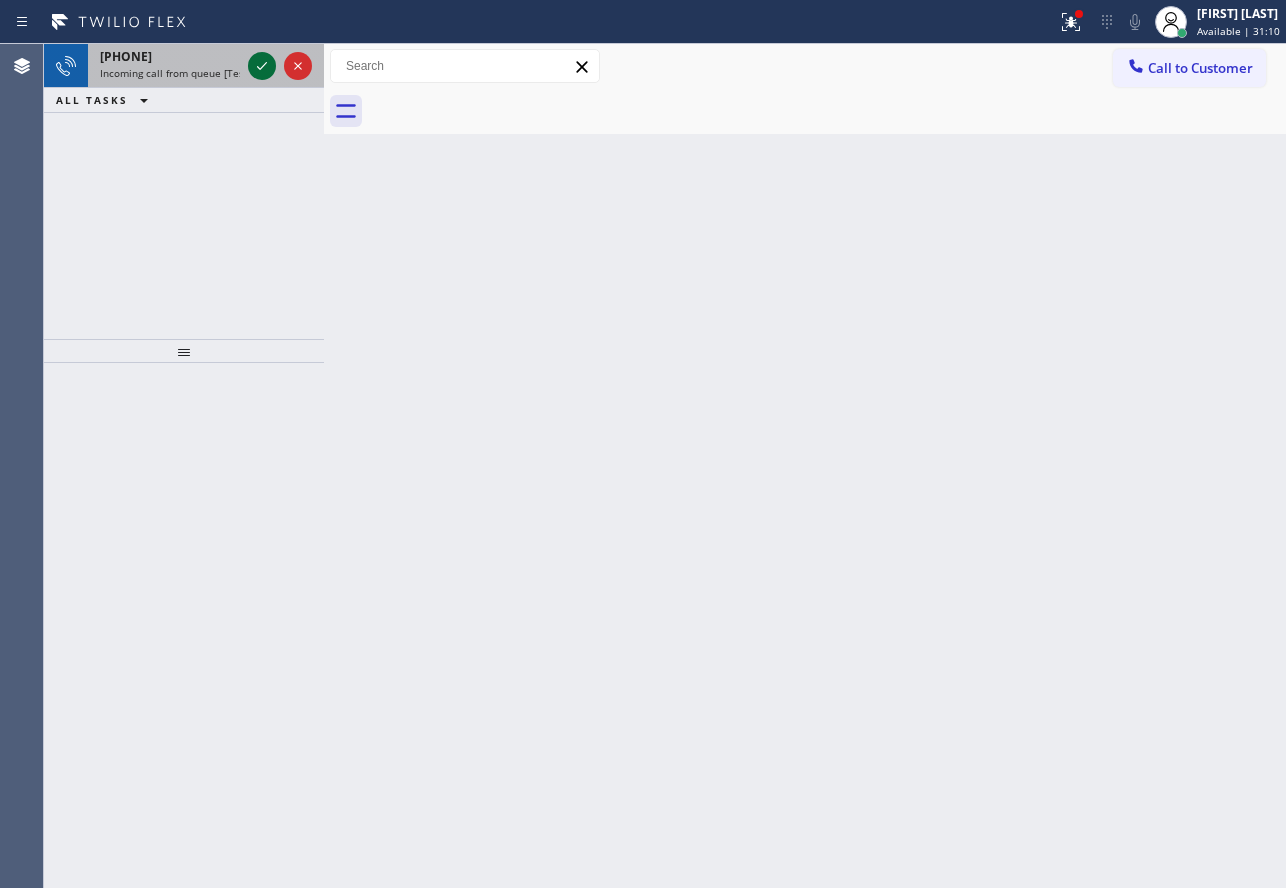 click 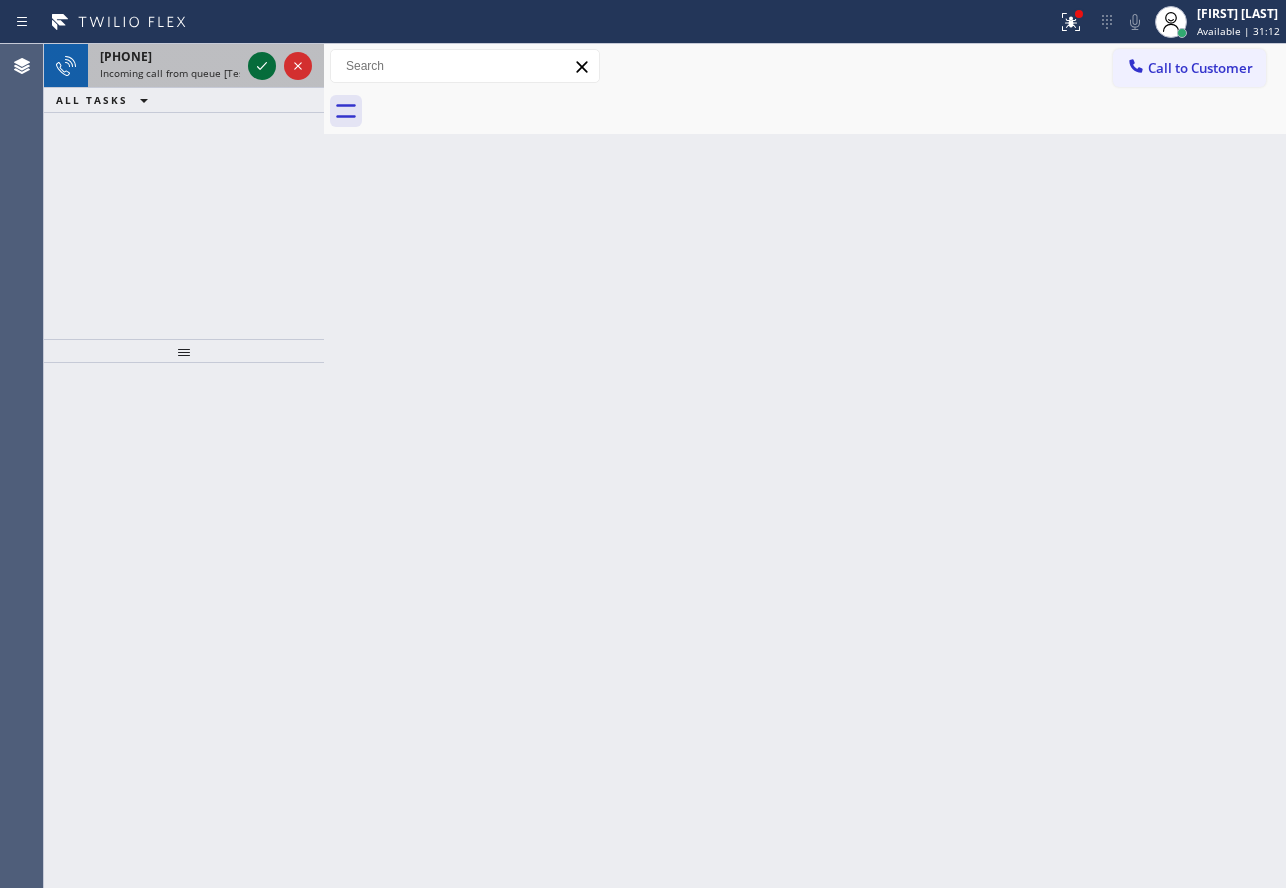 click 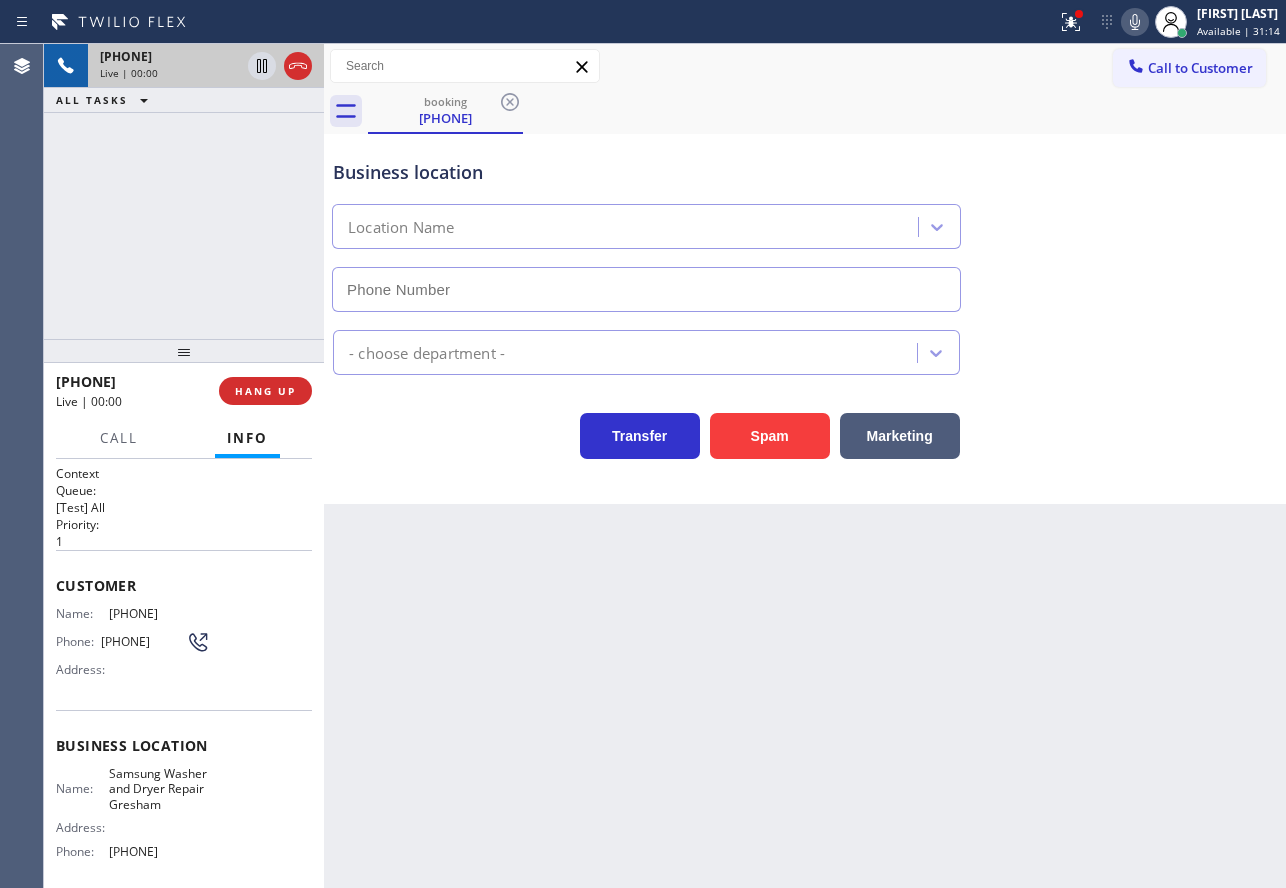 click 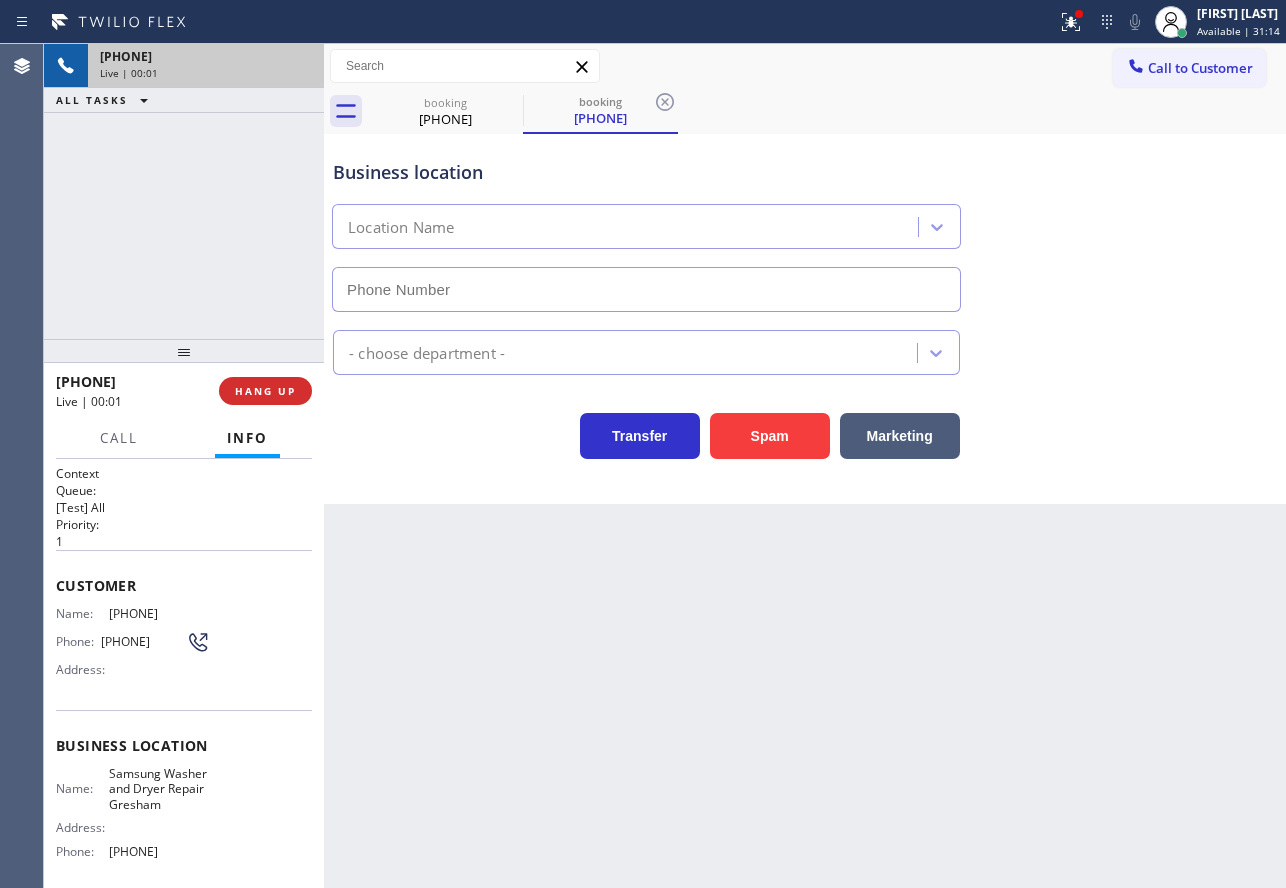 type on "[PHONE]" 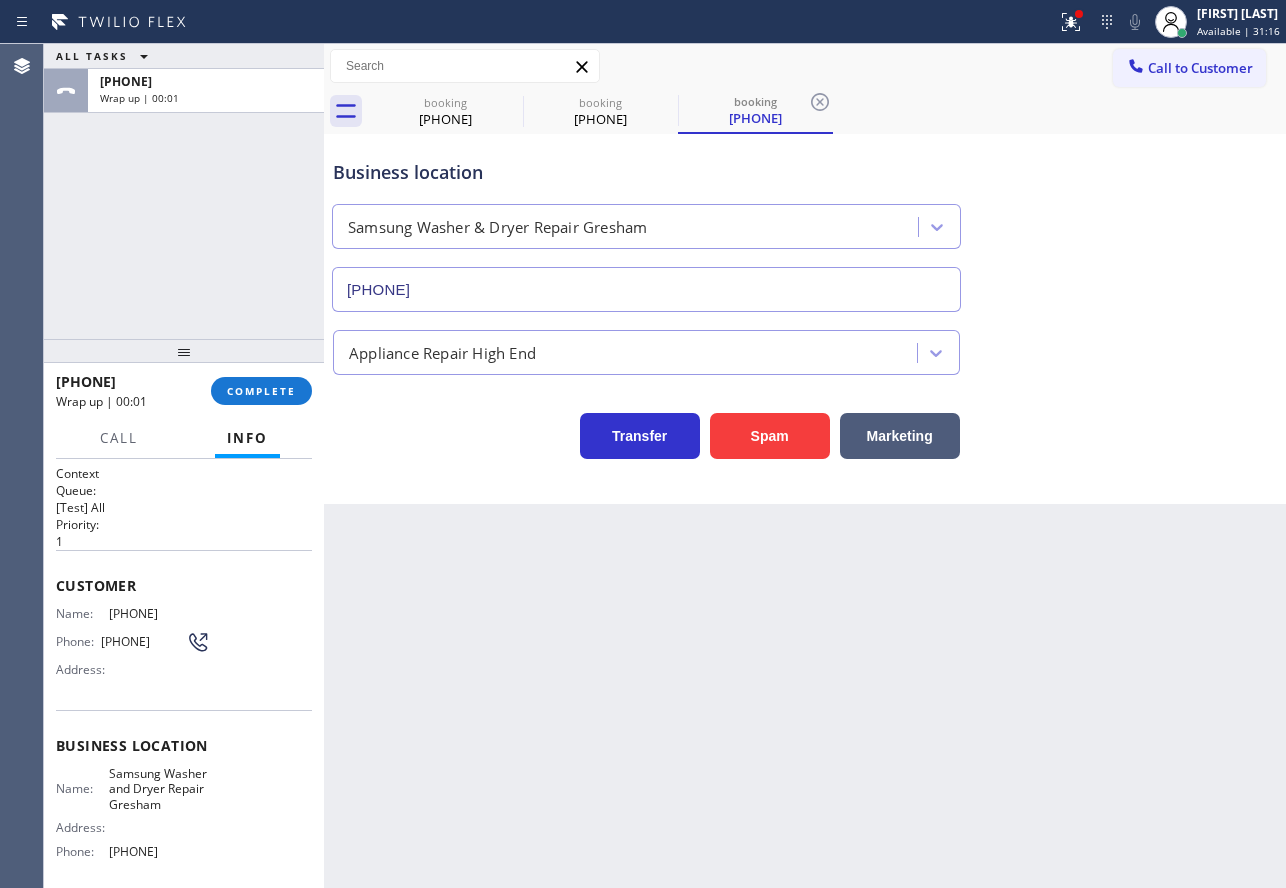 type on "[PHONE]" 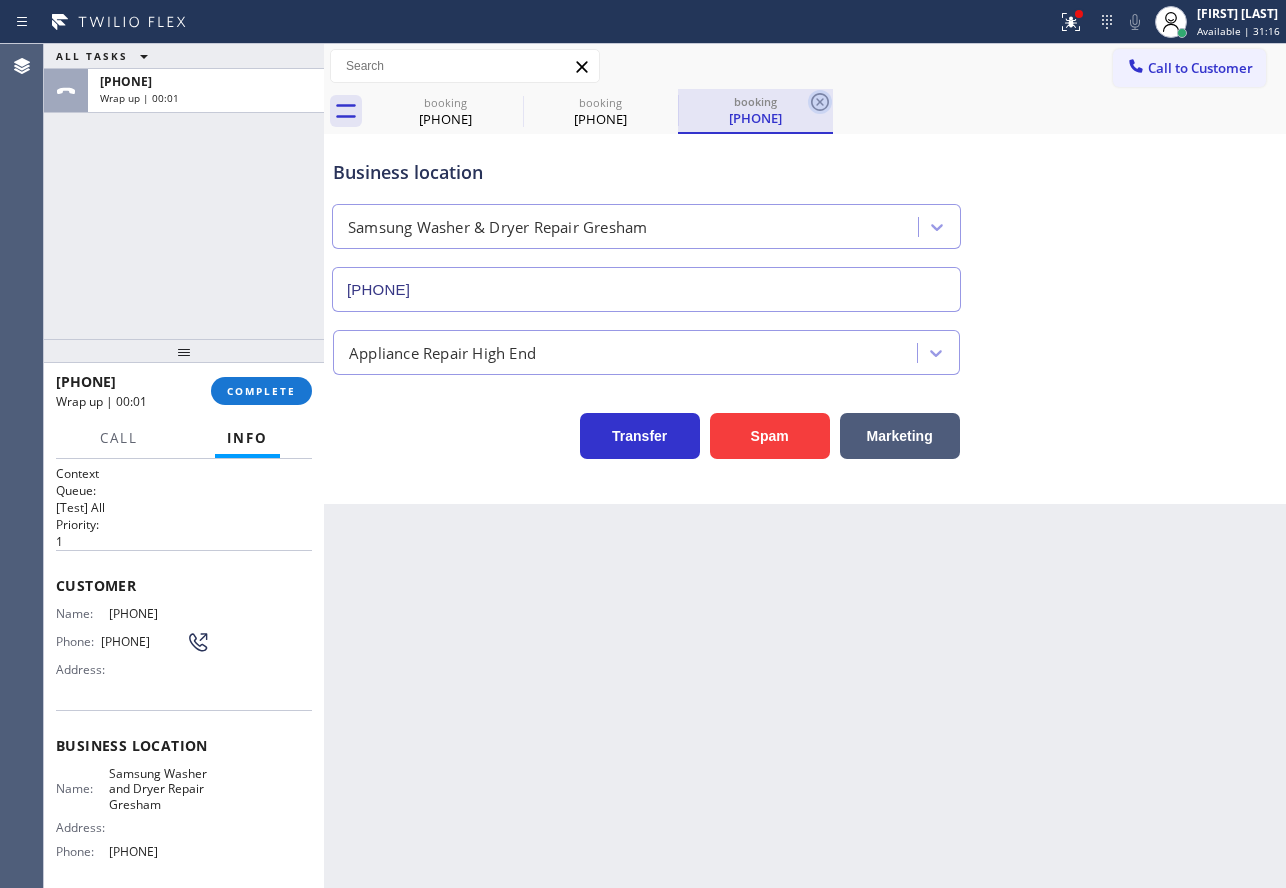 click 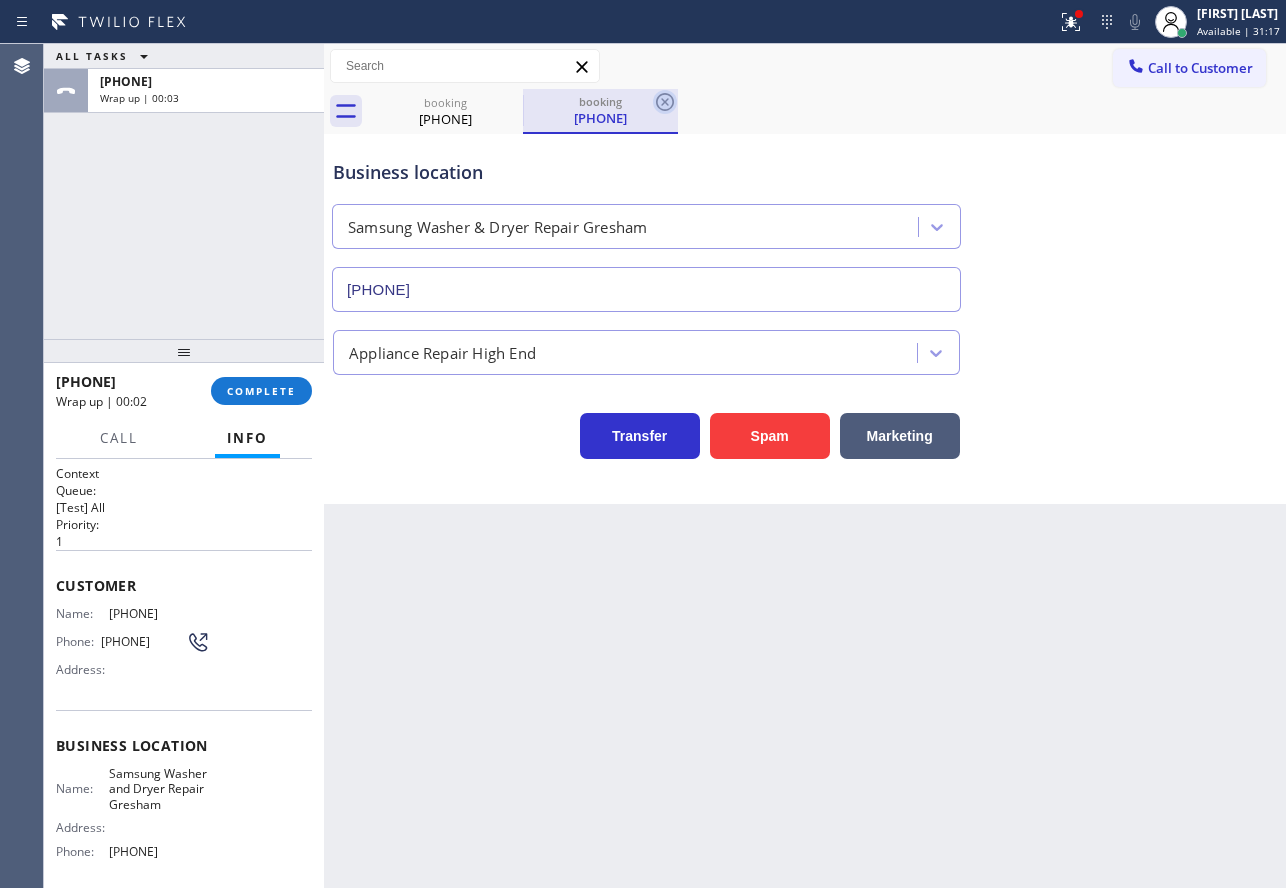 click 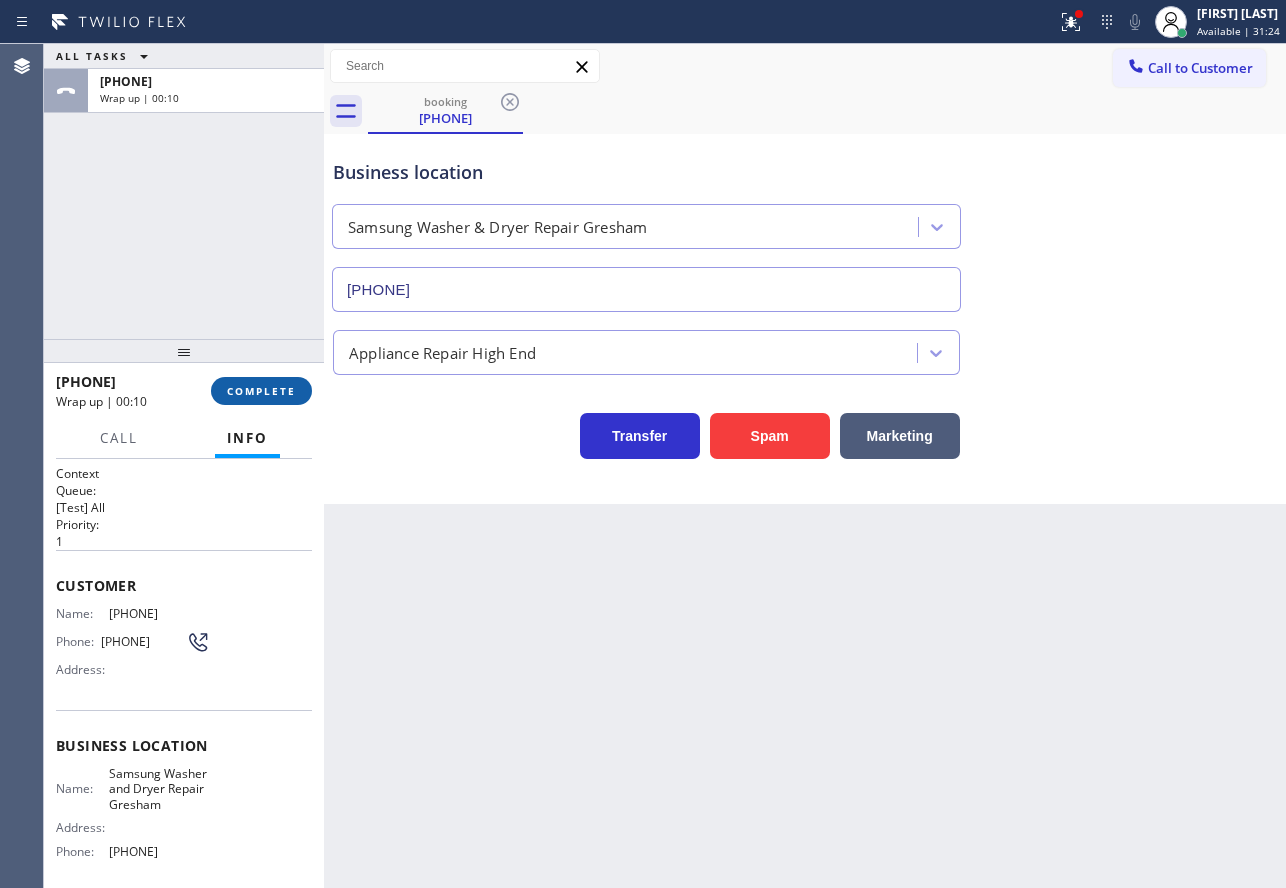 click on "COMPLETE" at bounding box center (261, 391) 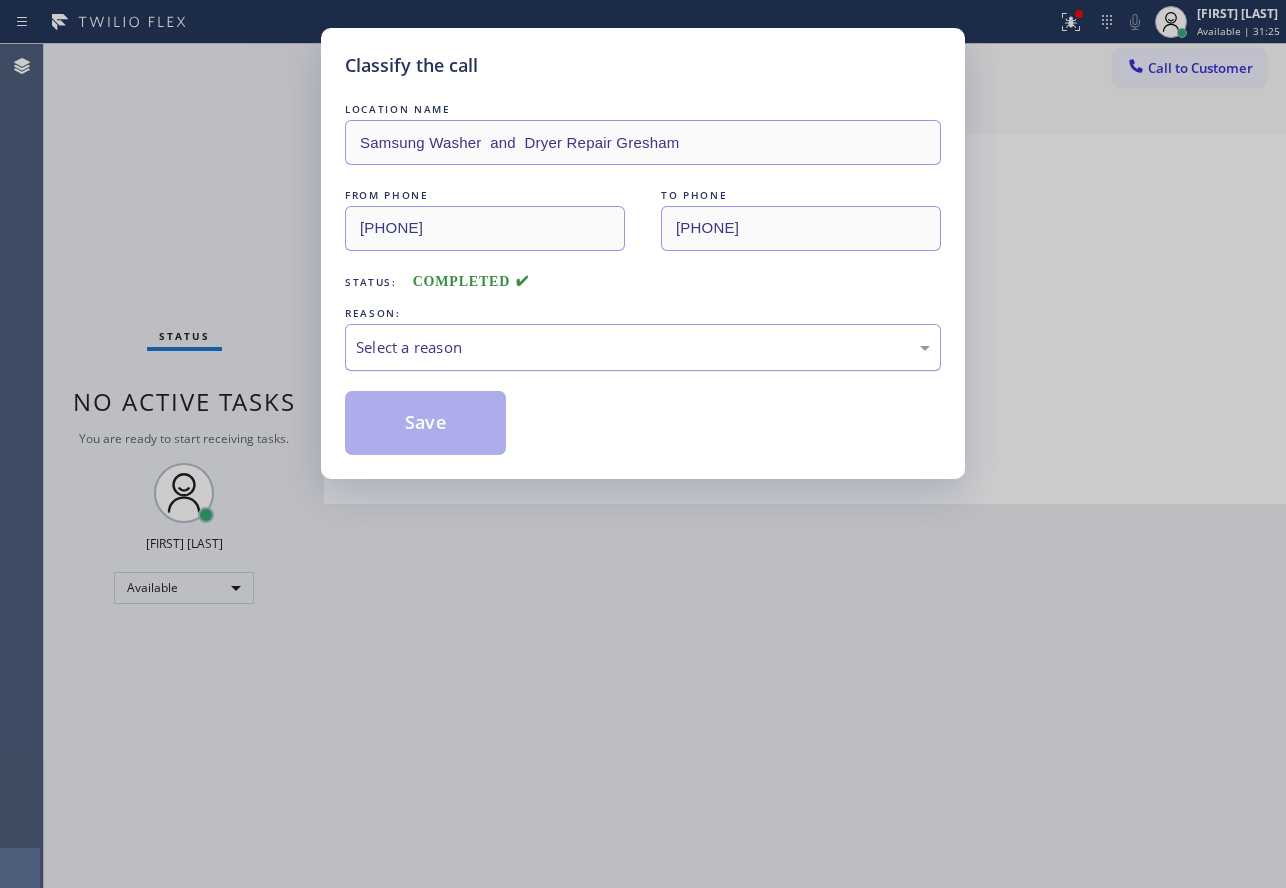 click on "Select a reason" at bounding box center [643, 347] 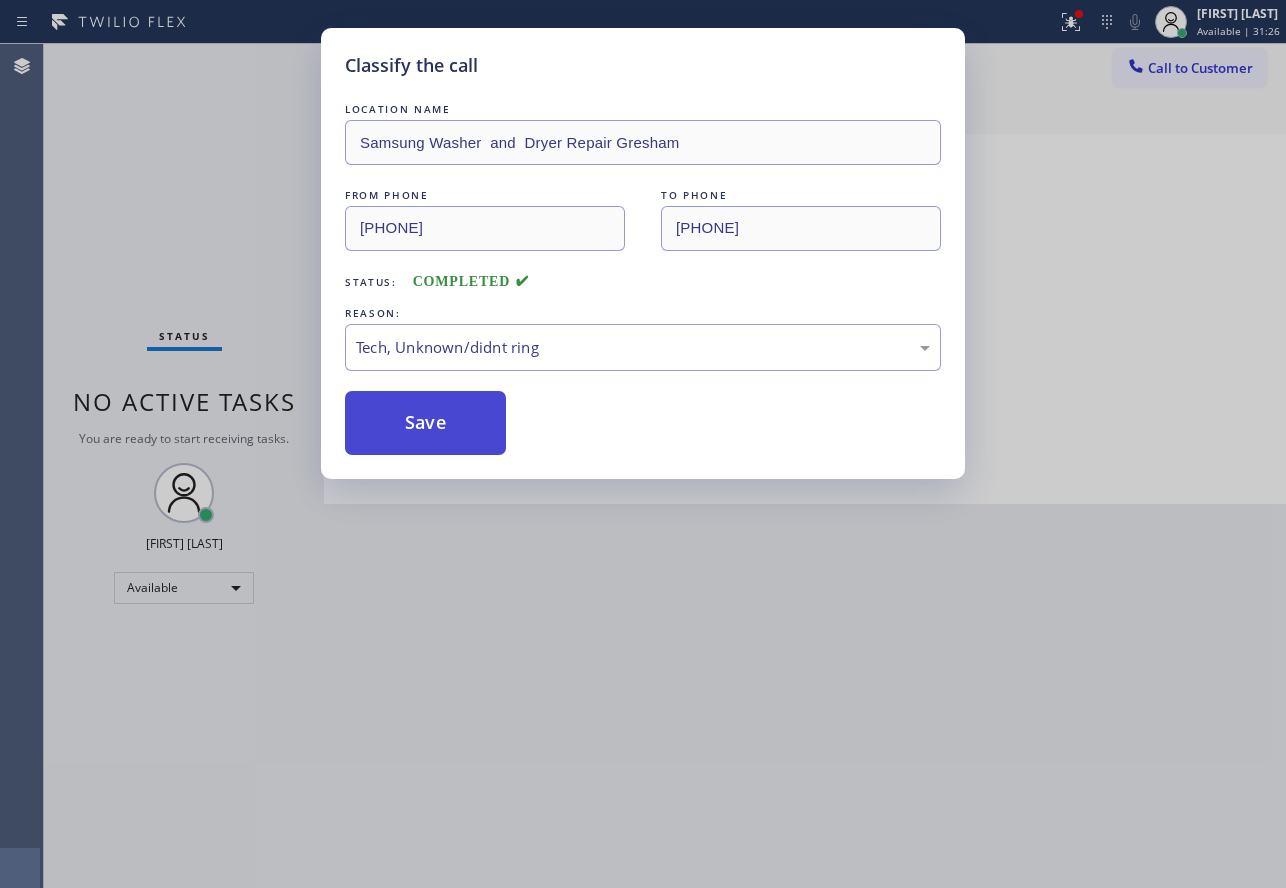 click on "Save" at bounding box center (425, 423) 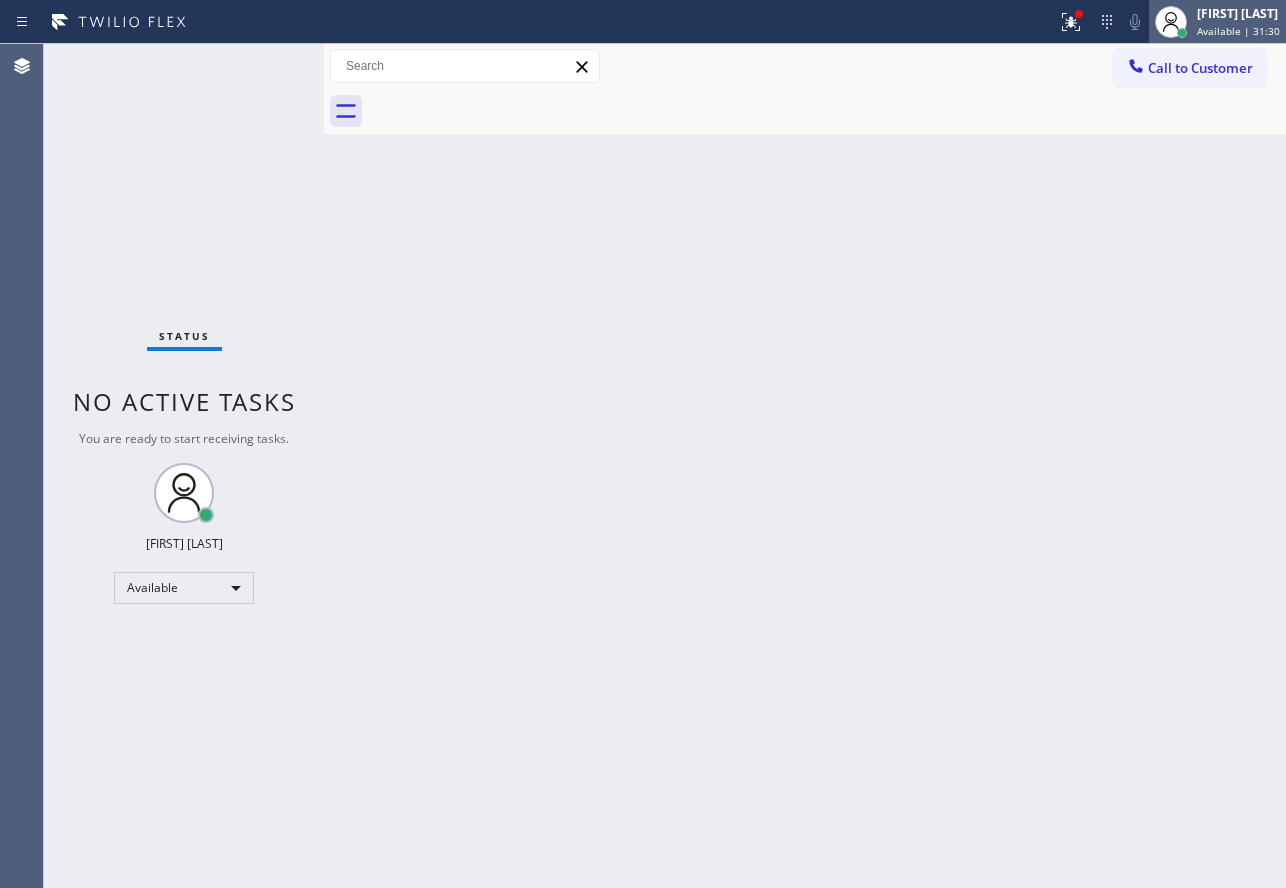 click on "[FIRST] [LAST]" at bounding box center [1238, 13] 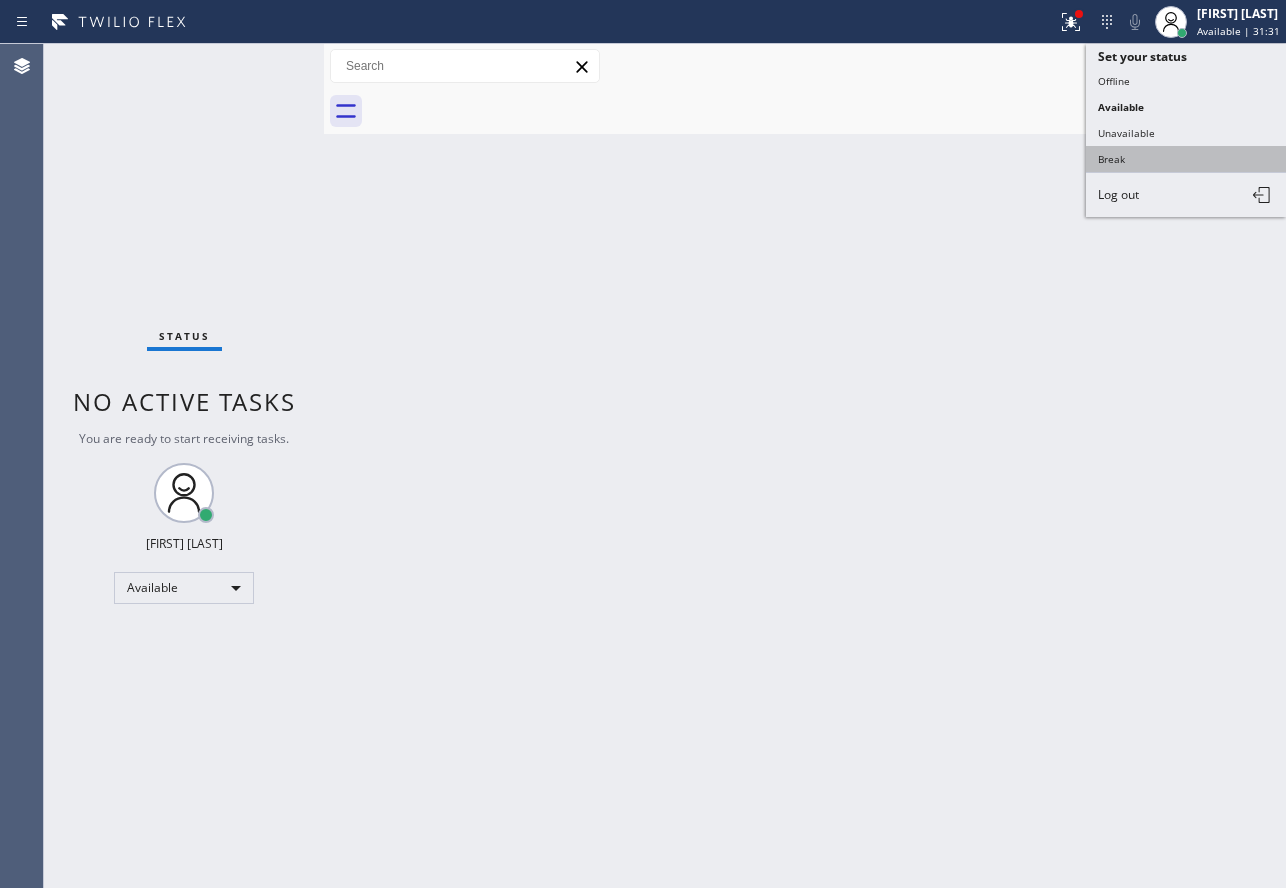 click on "Break" at bounding box center [1186, 159] 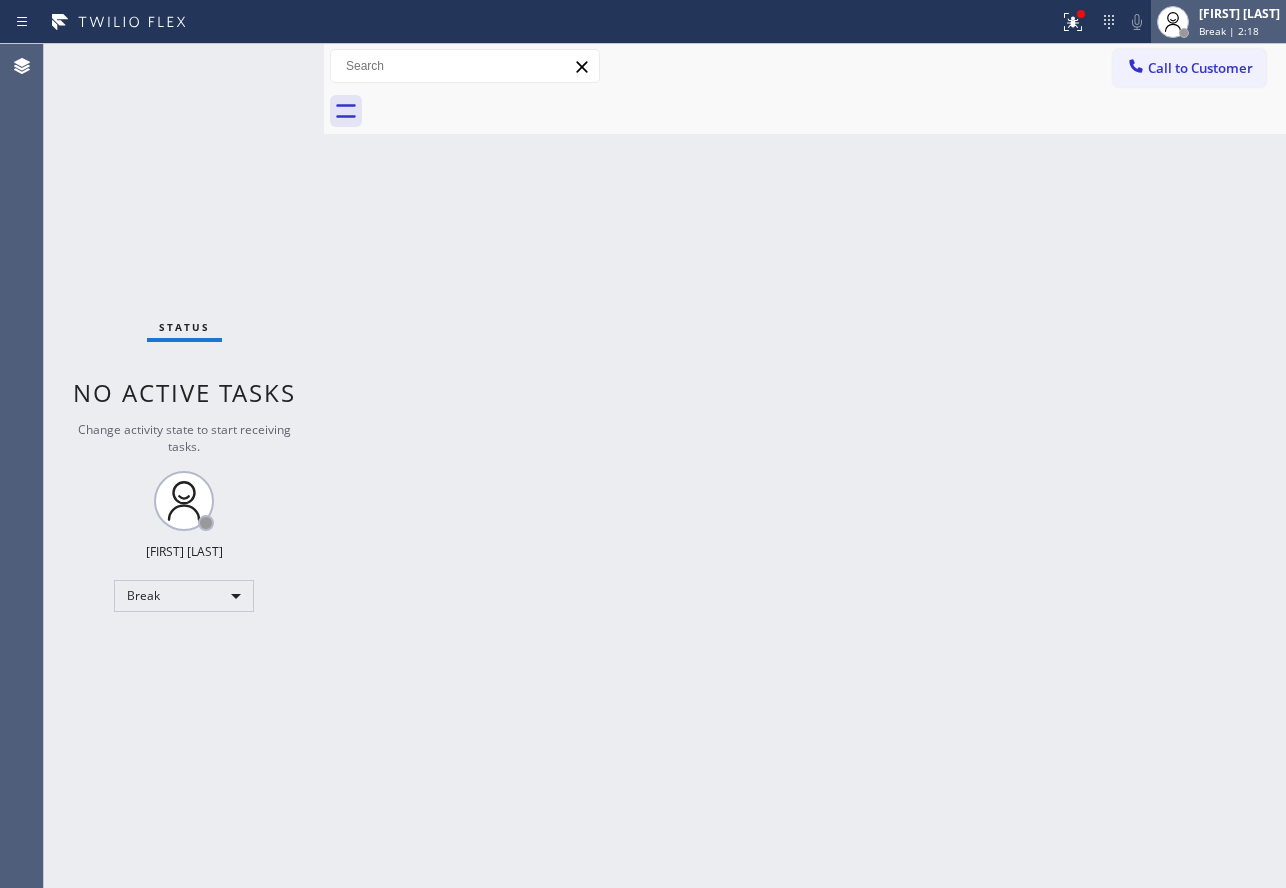 click on "Break | 2:18" at bounding box center (1229, 31) 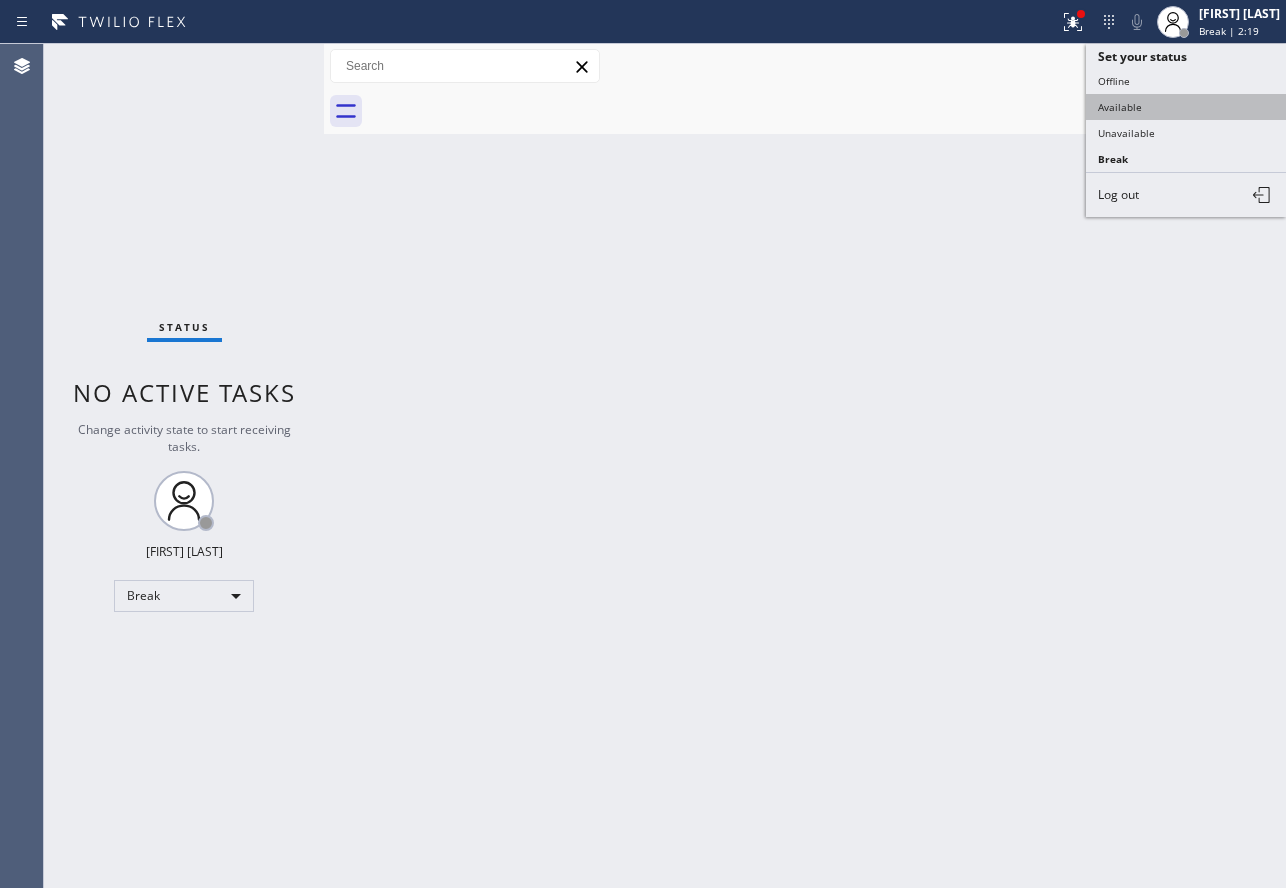 click on "Available" at bounding box center (1186, 107) 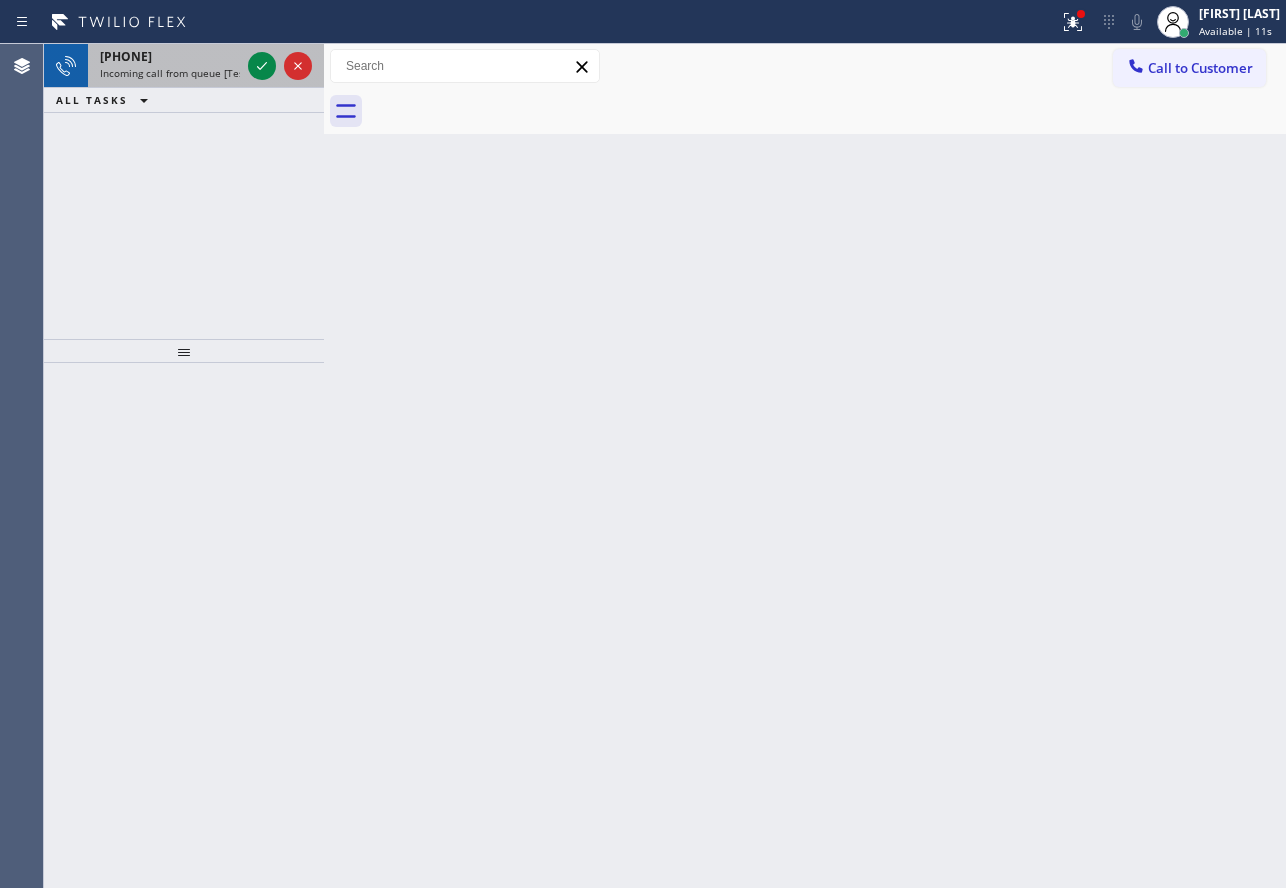 click on "[PHONE]" at bounding box center (170, 56) 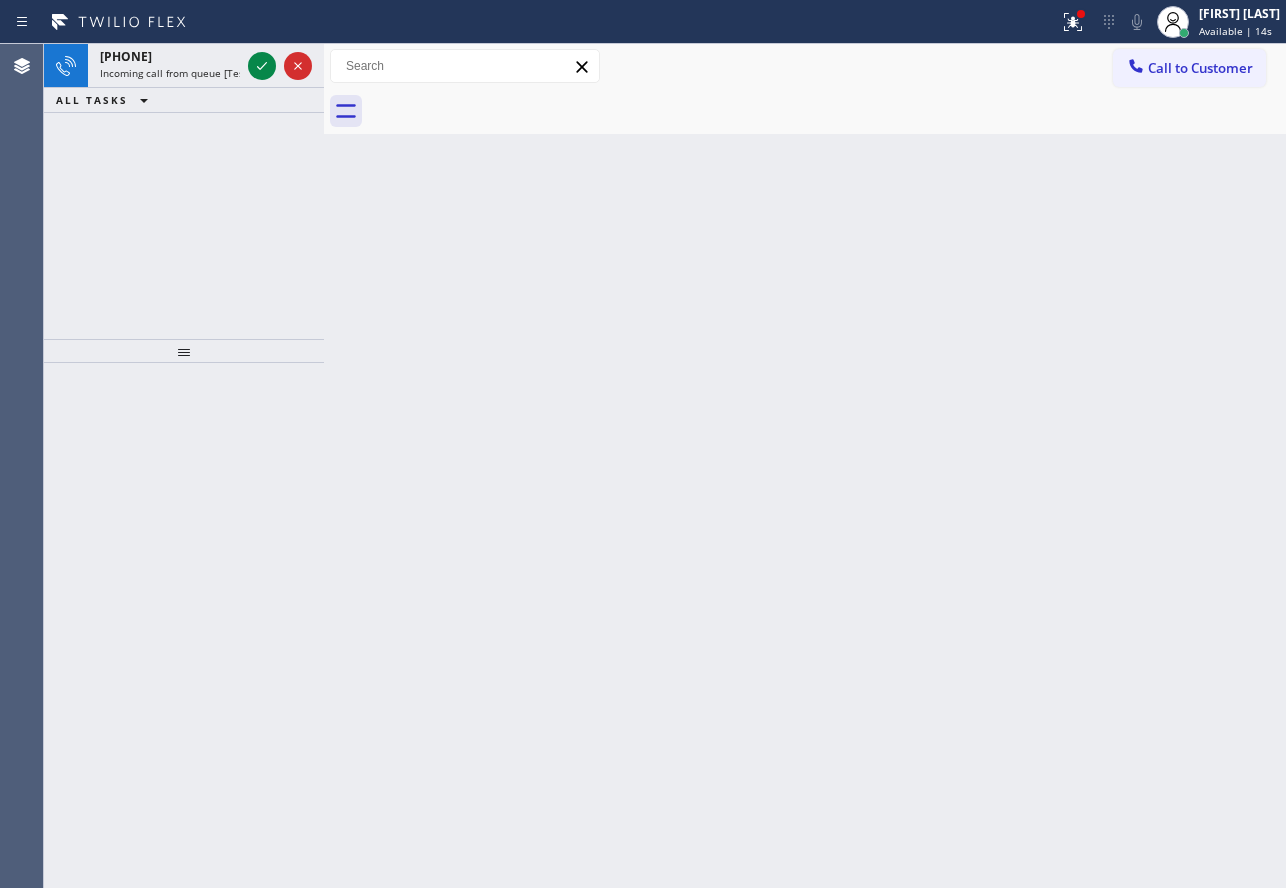 click on "[PHONE]" at bounding box center [170, 56] 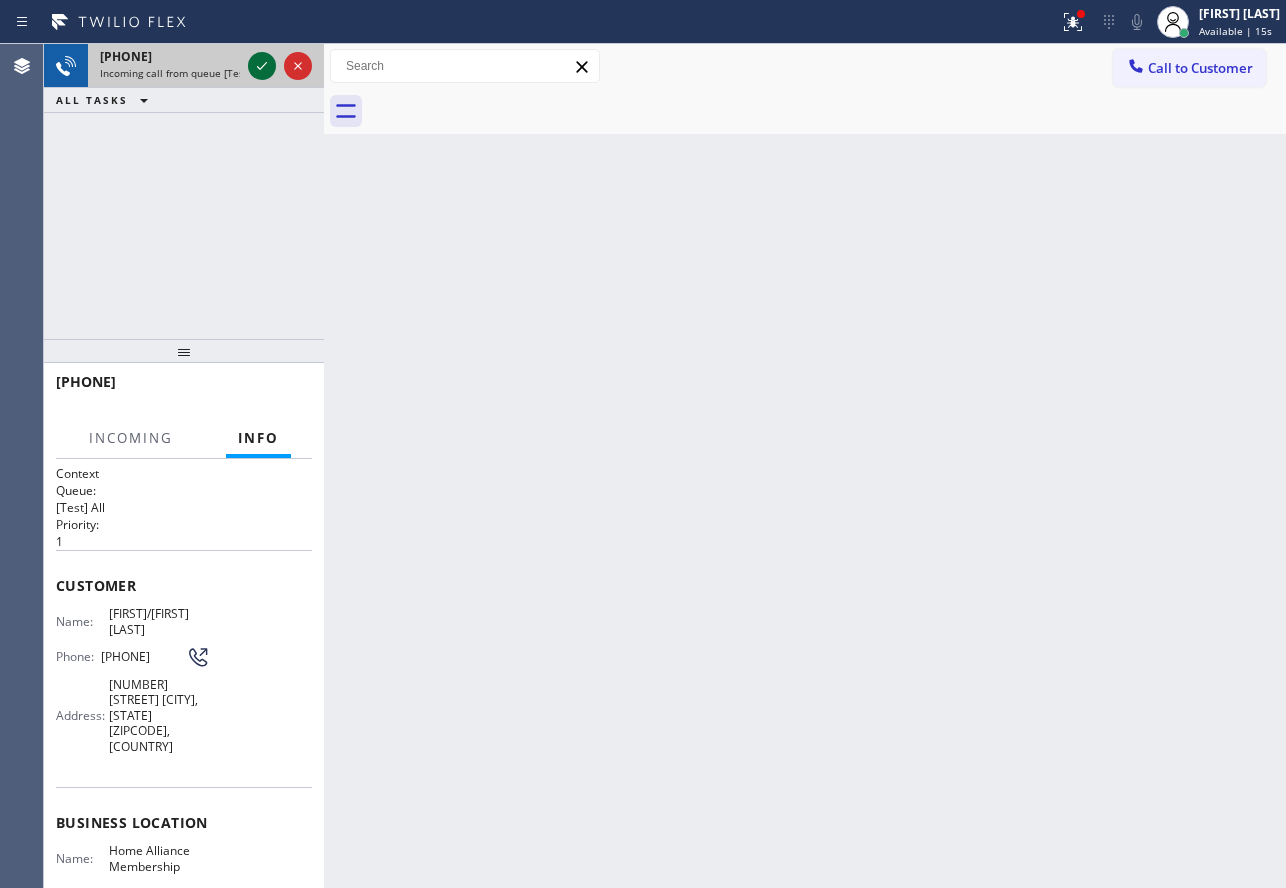 click 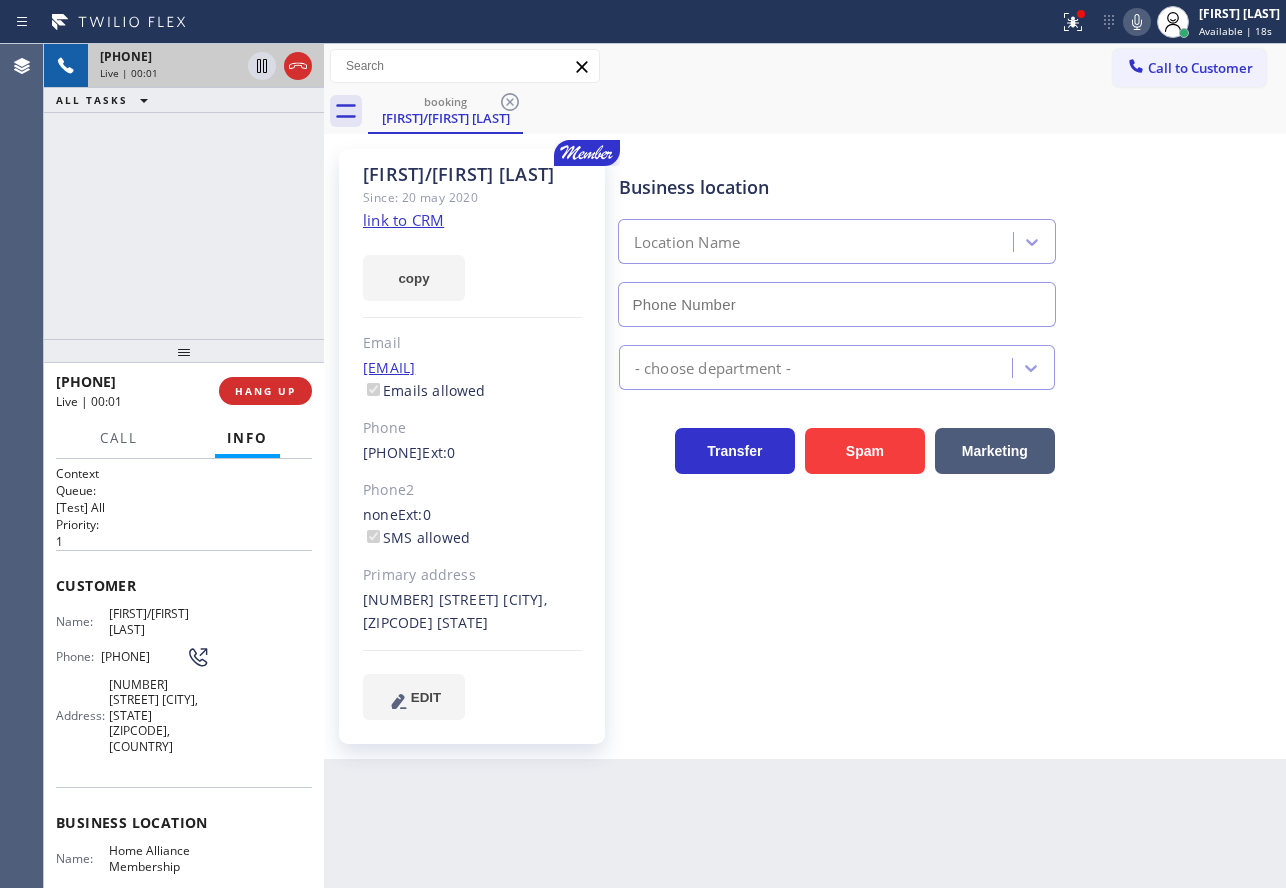 type on "[PHONE]" 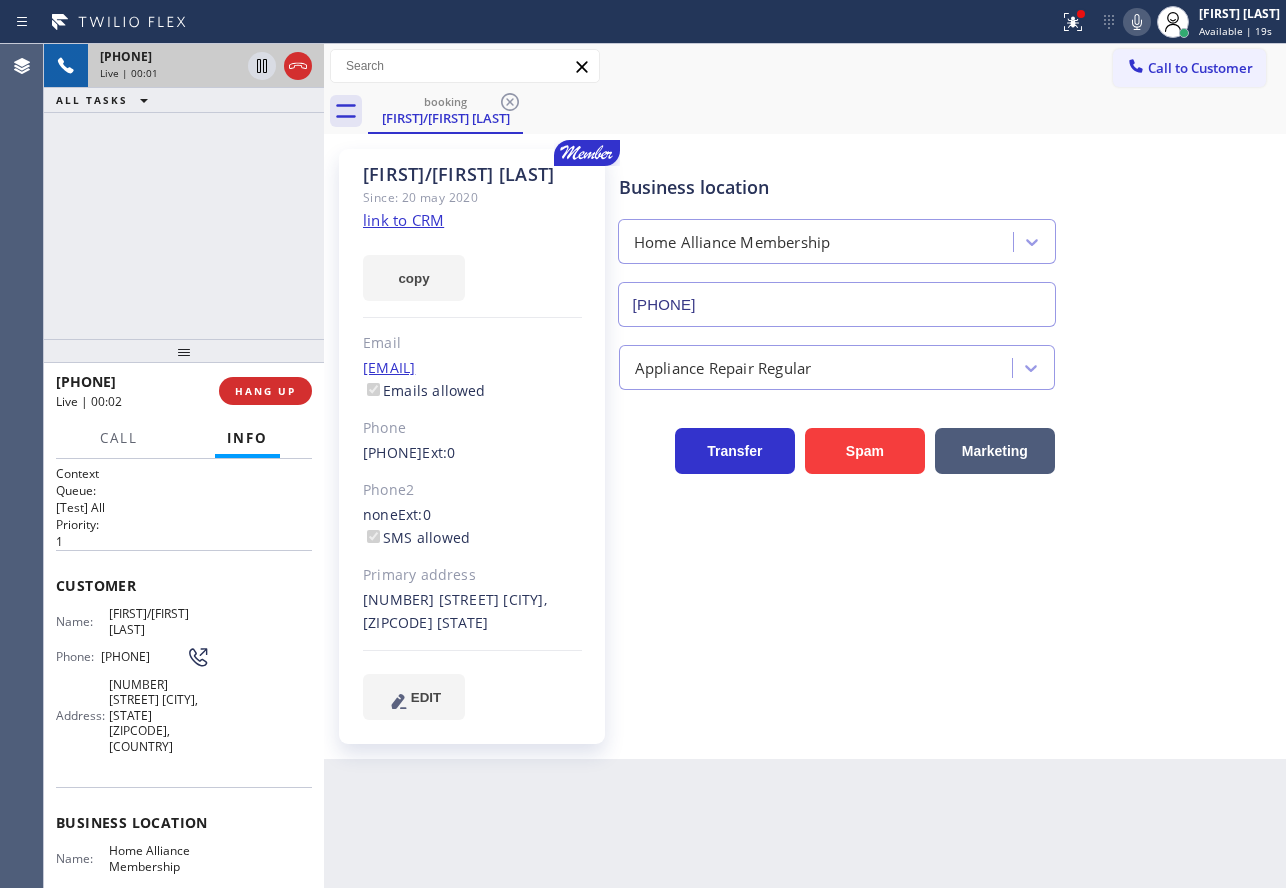 click on "link to CRM" at bounding box center (403, 220) 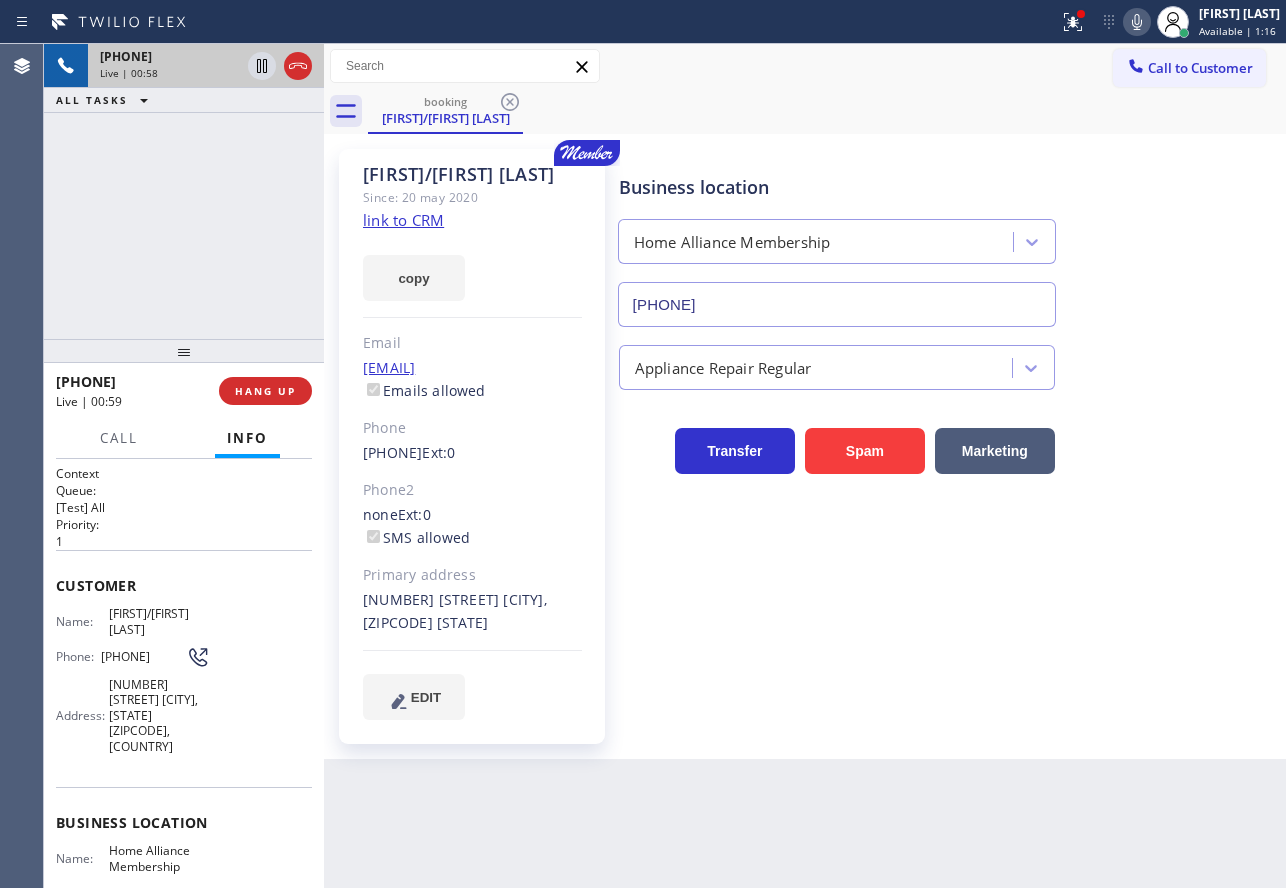 click on "Business location [COMPANY] [PHONE]" at bounding box center [837, 240] 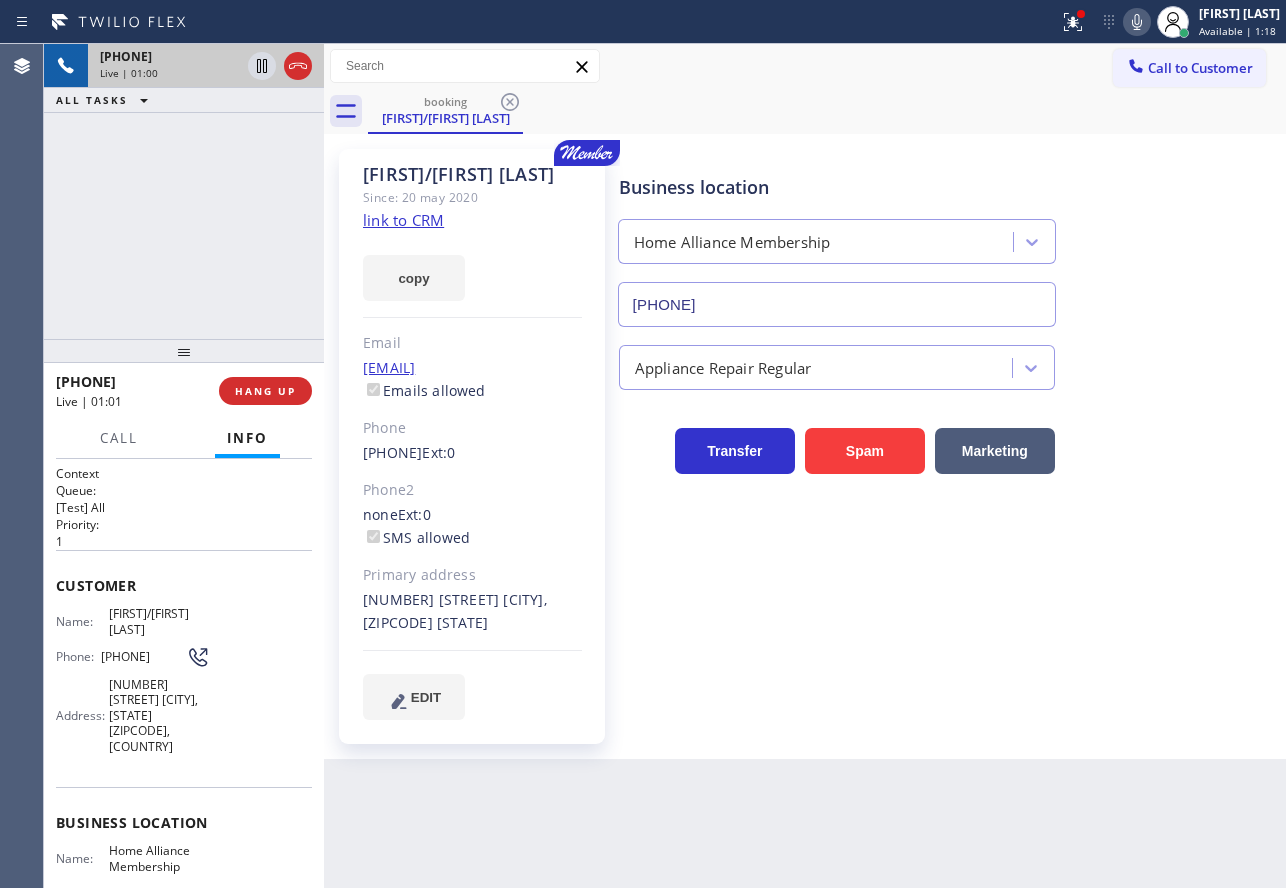 click 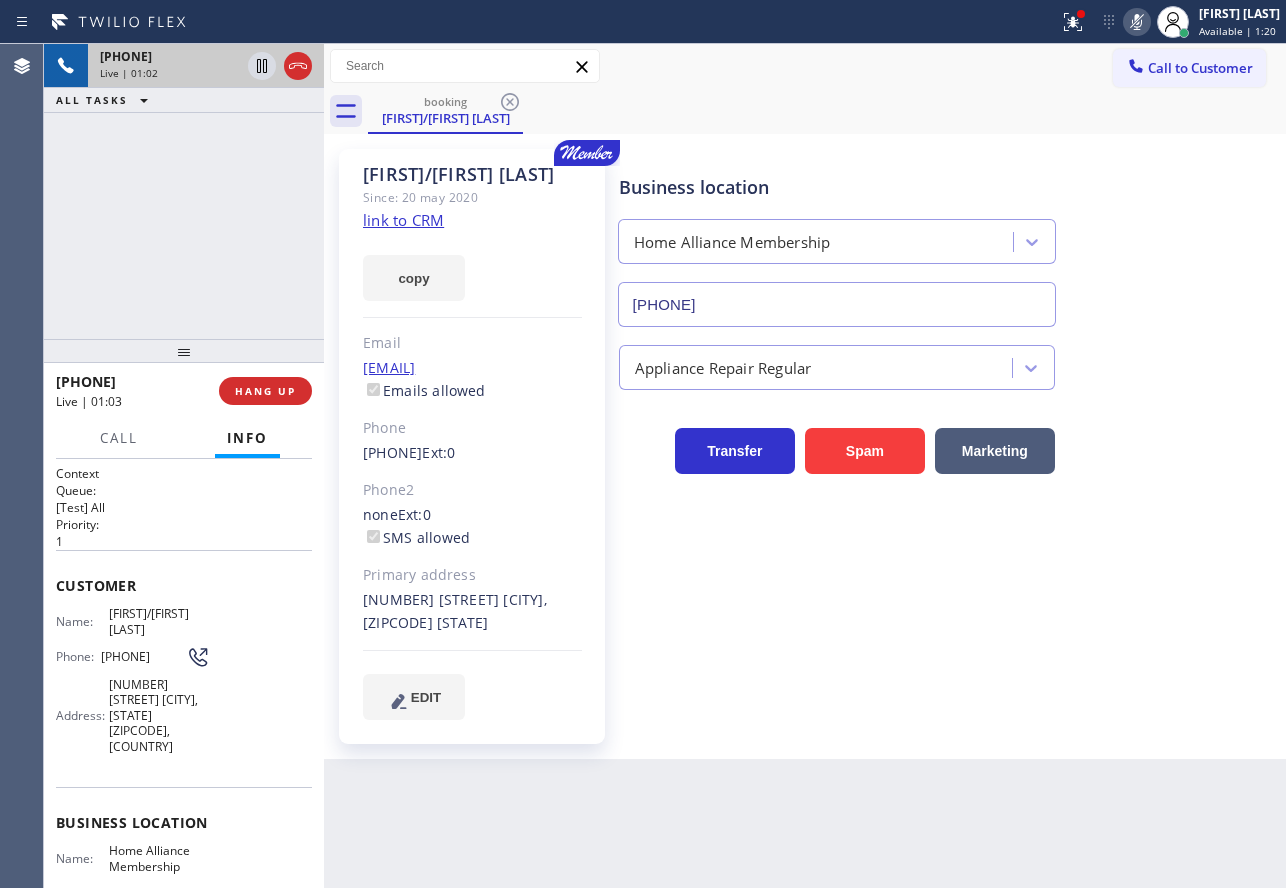 click 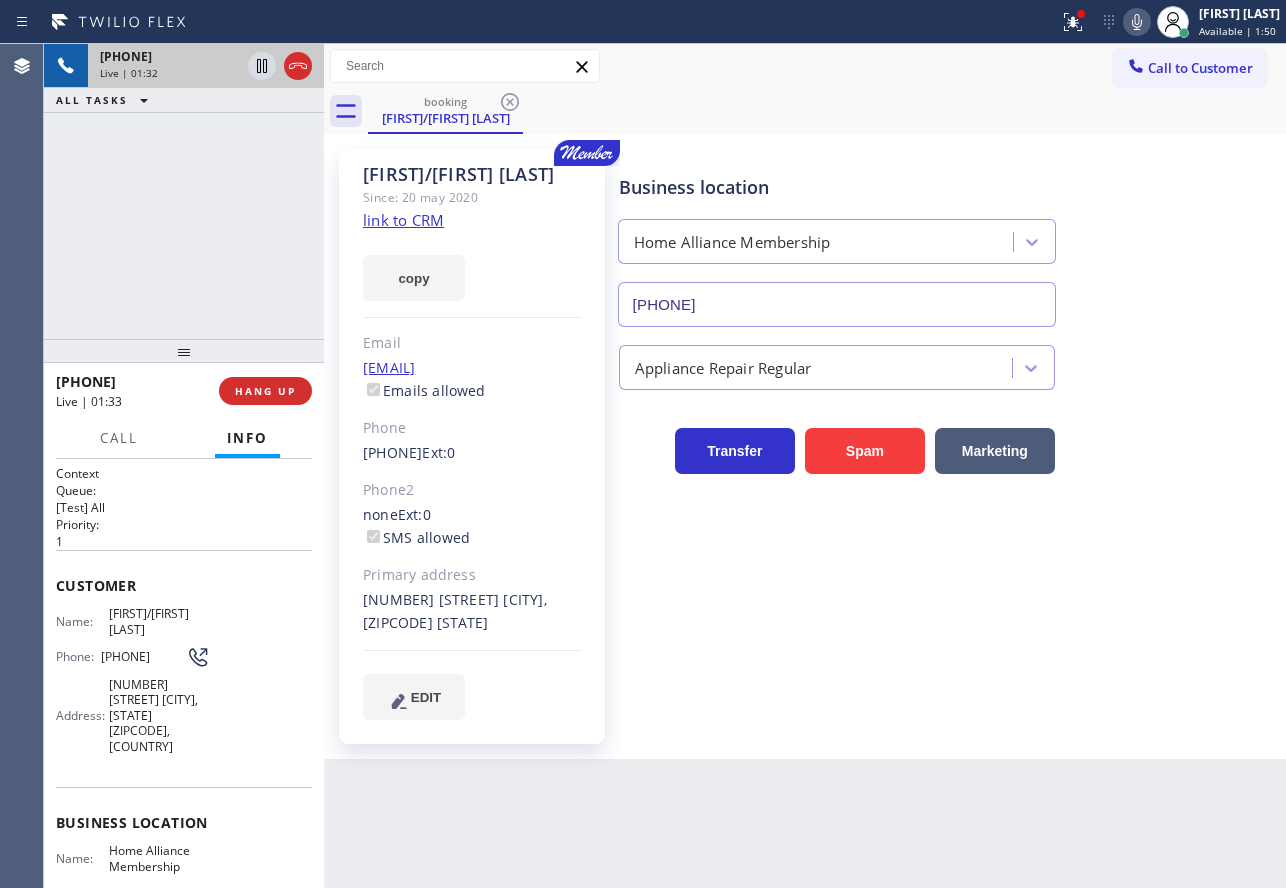 click 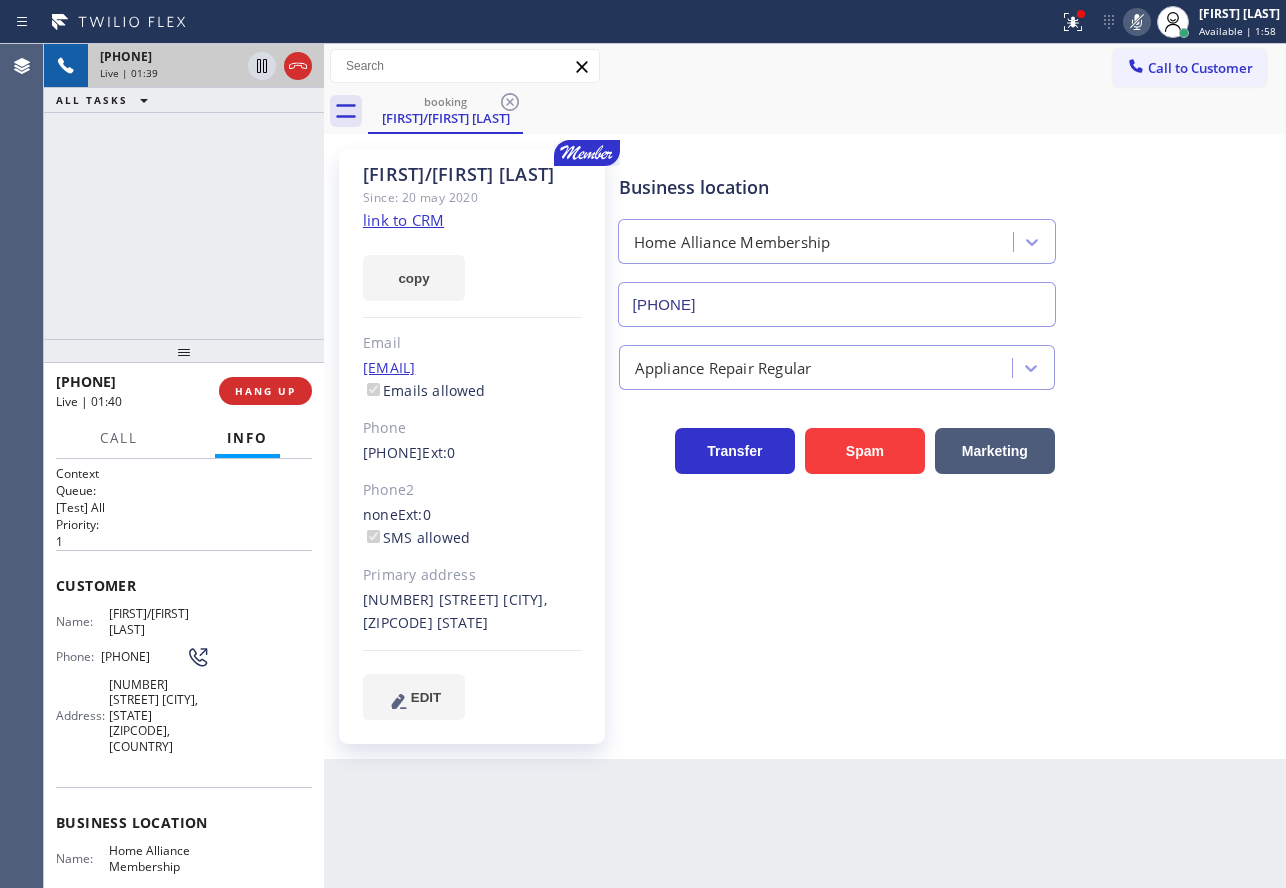 click 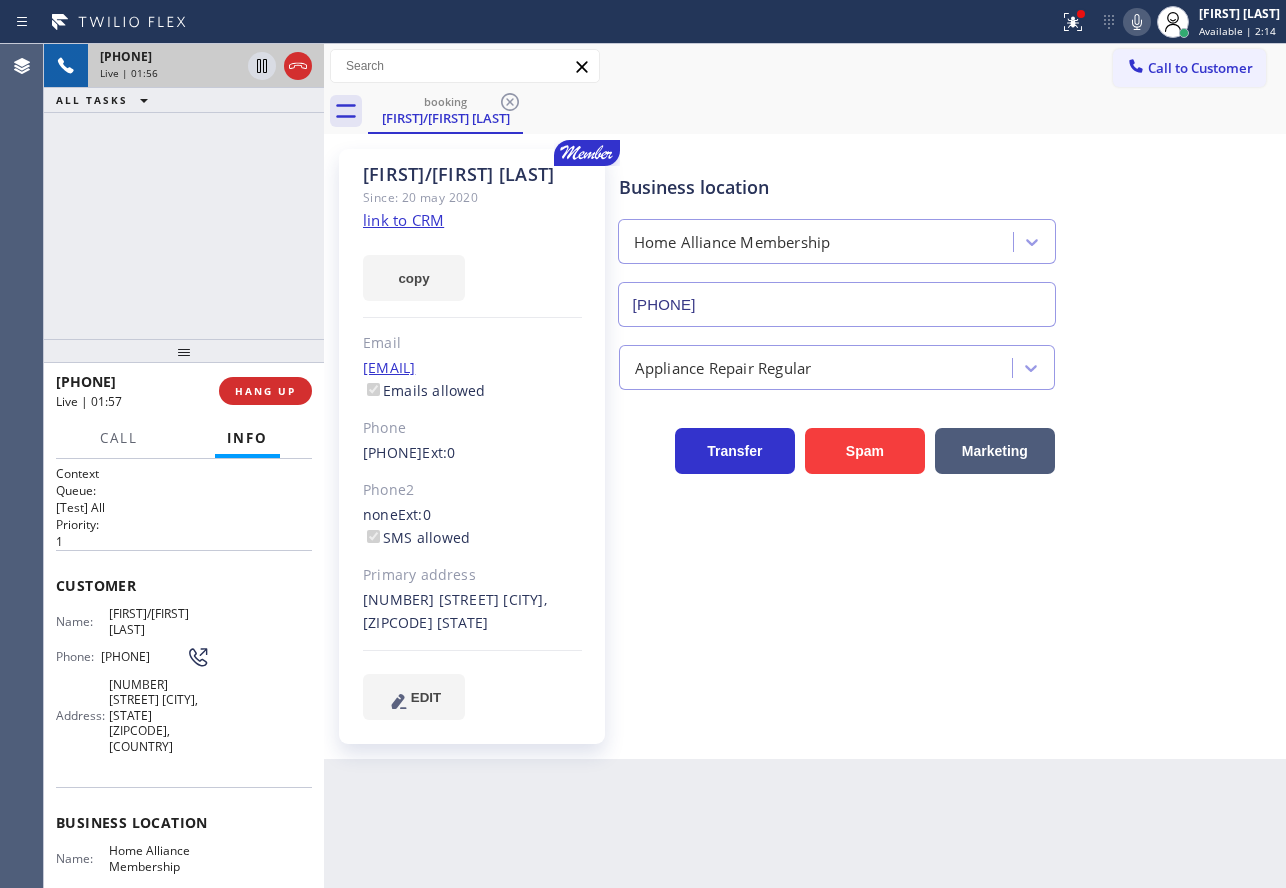 click 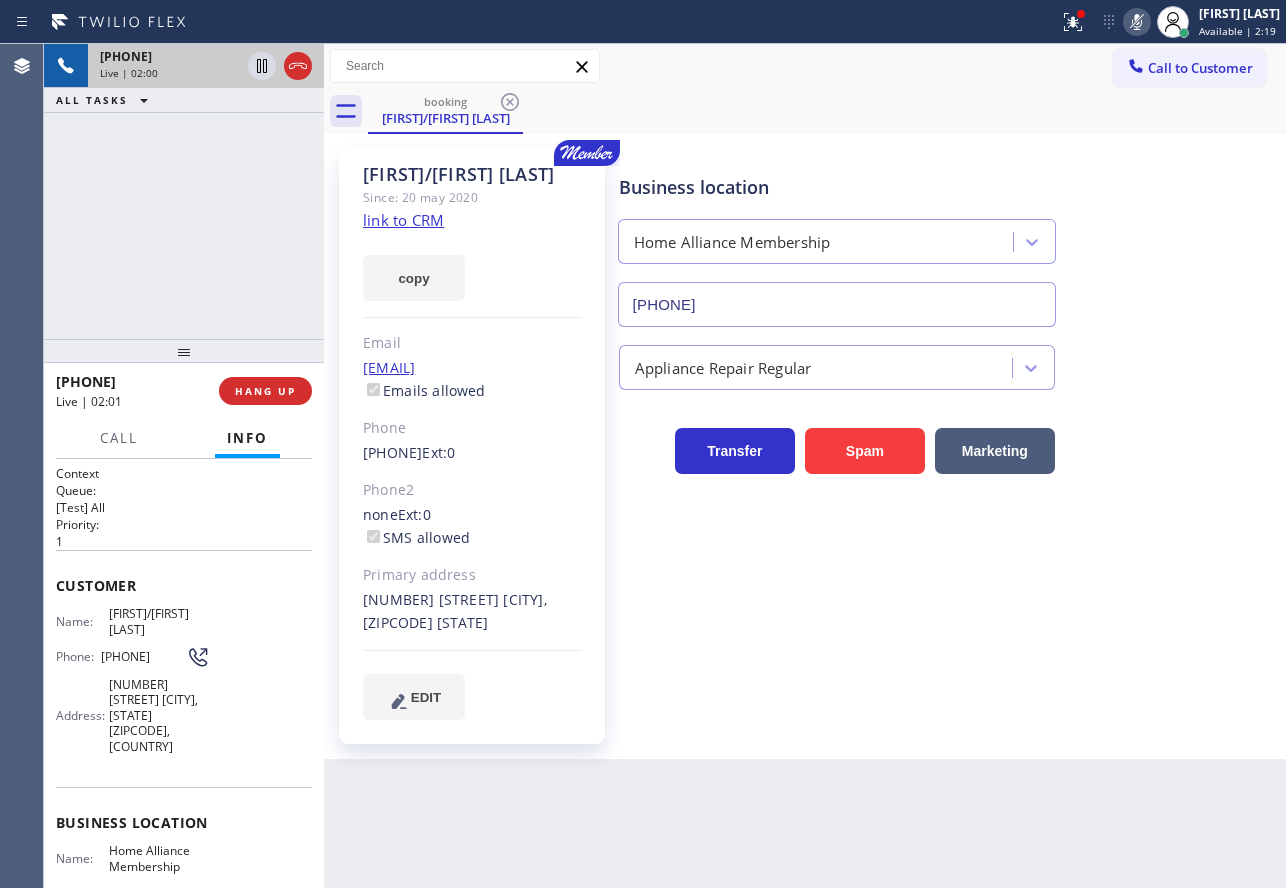 click 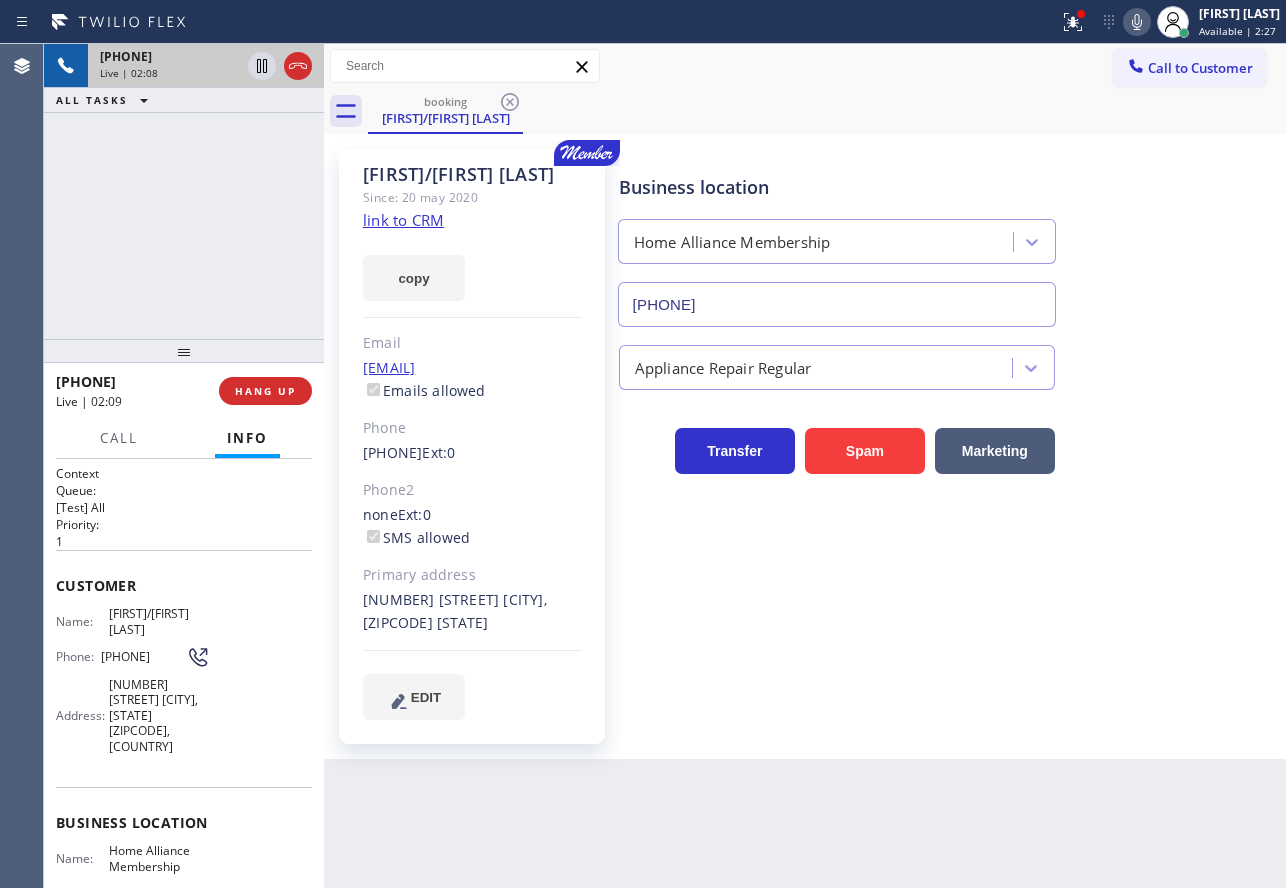 click 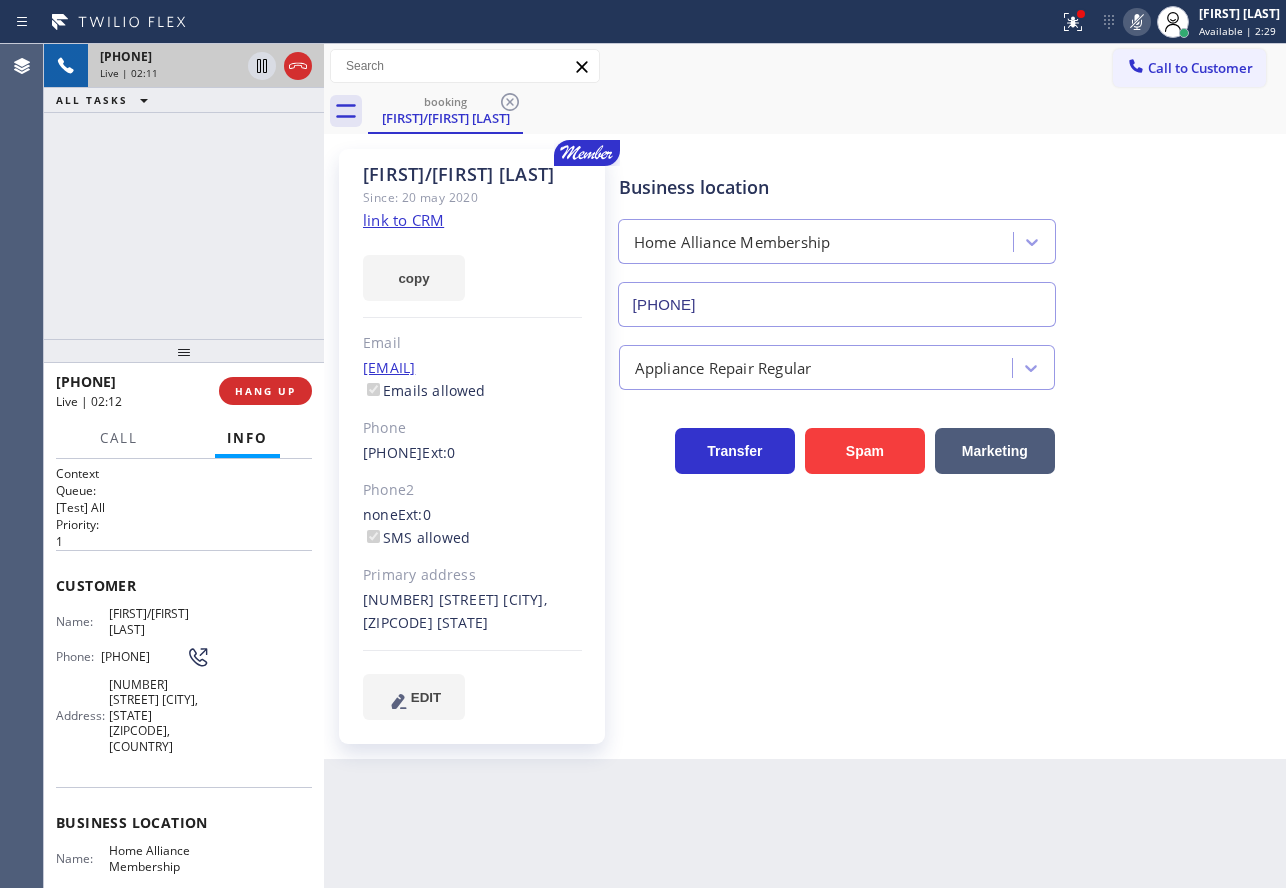 click 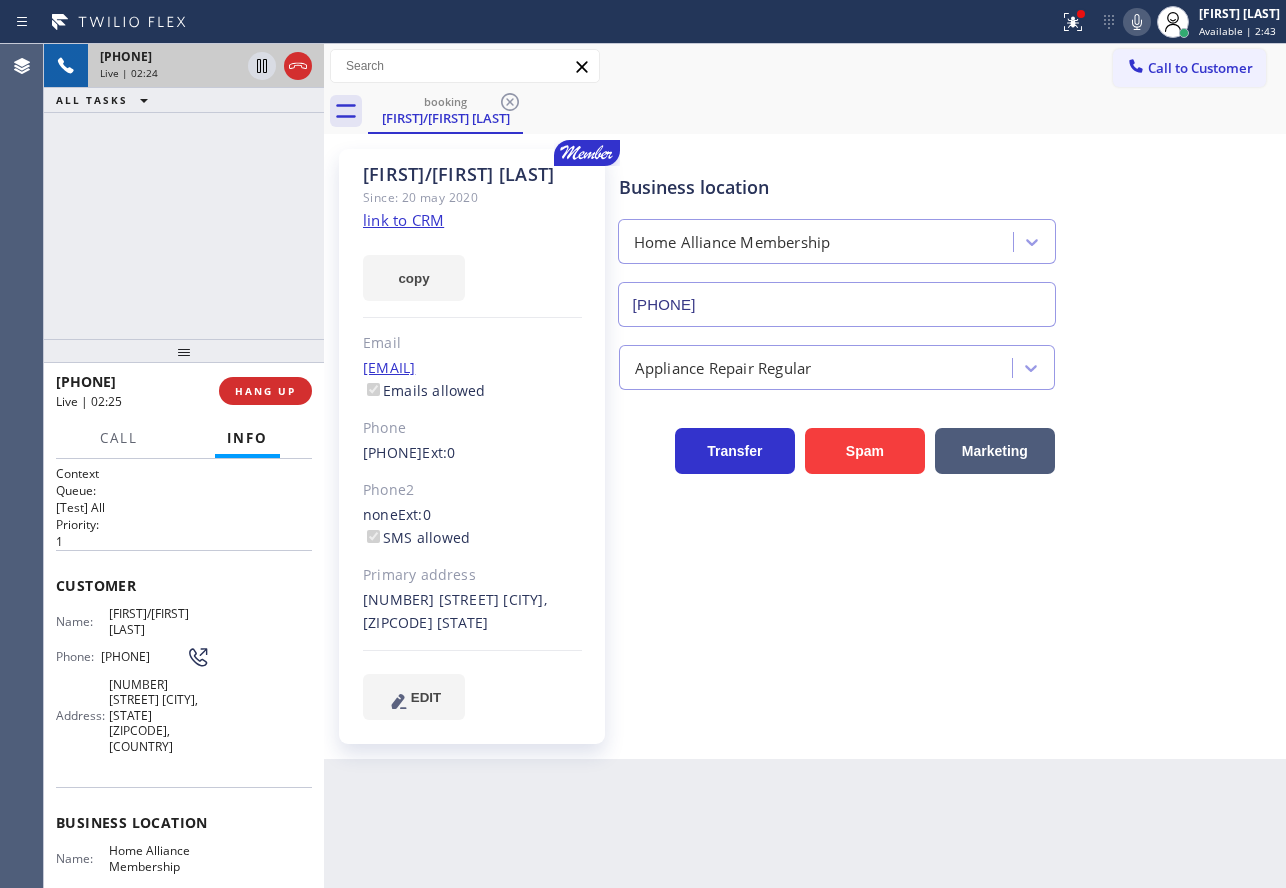 drag, startPoint x: 271, startPoint y: 393, endPoint x: 309, endPoint y: 428, distance: 51.662365 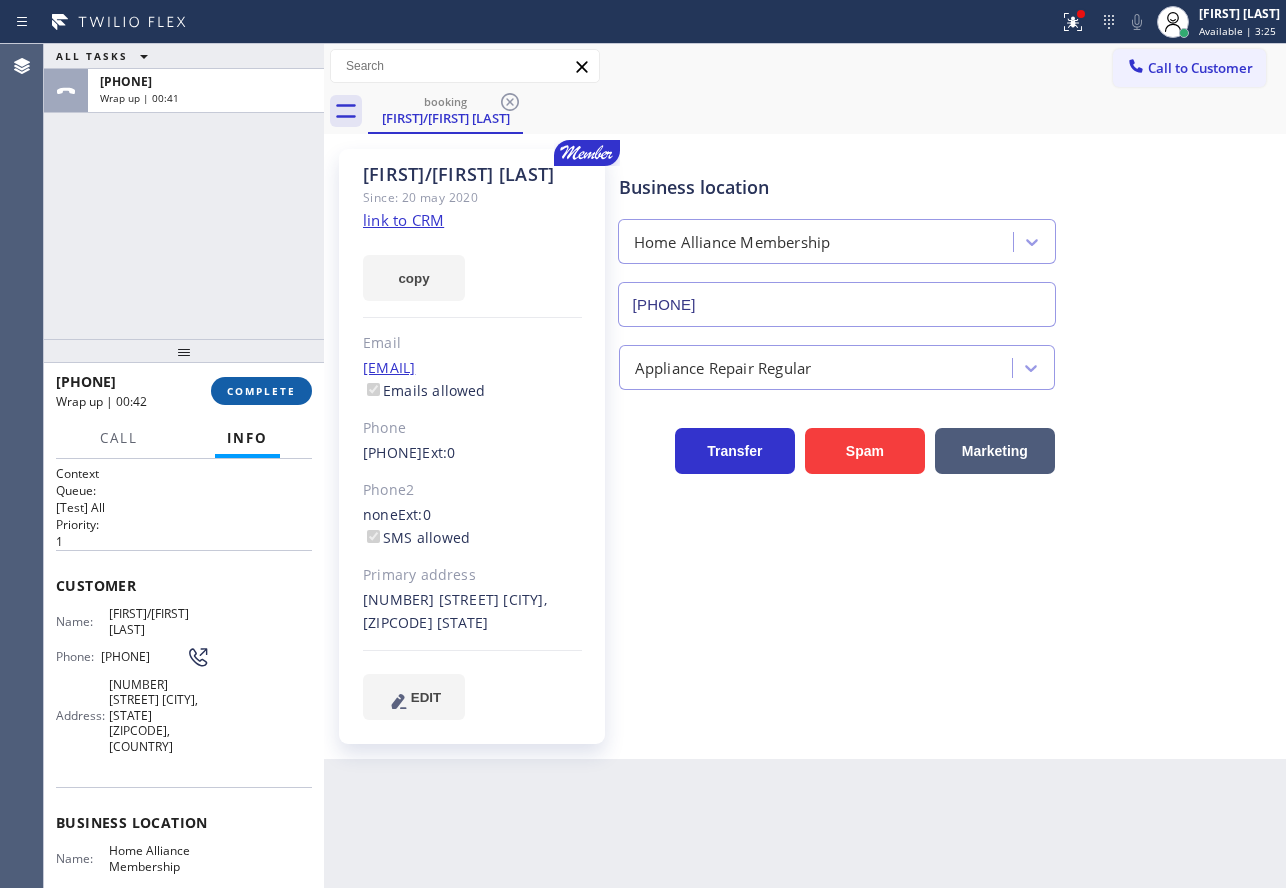 click on "COMPLETE" at bounding box center (261, 391) 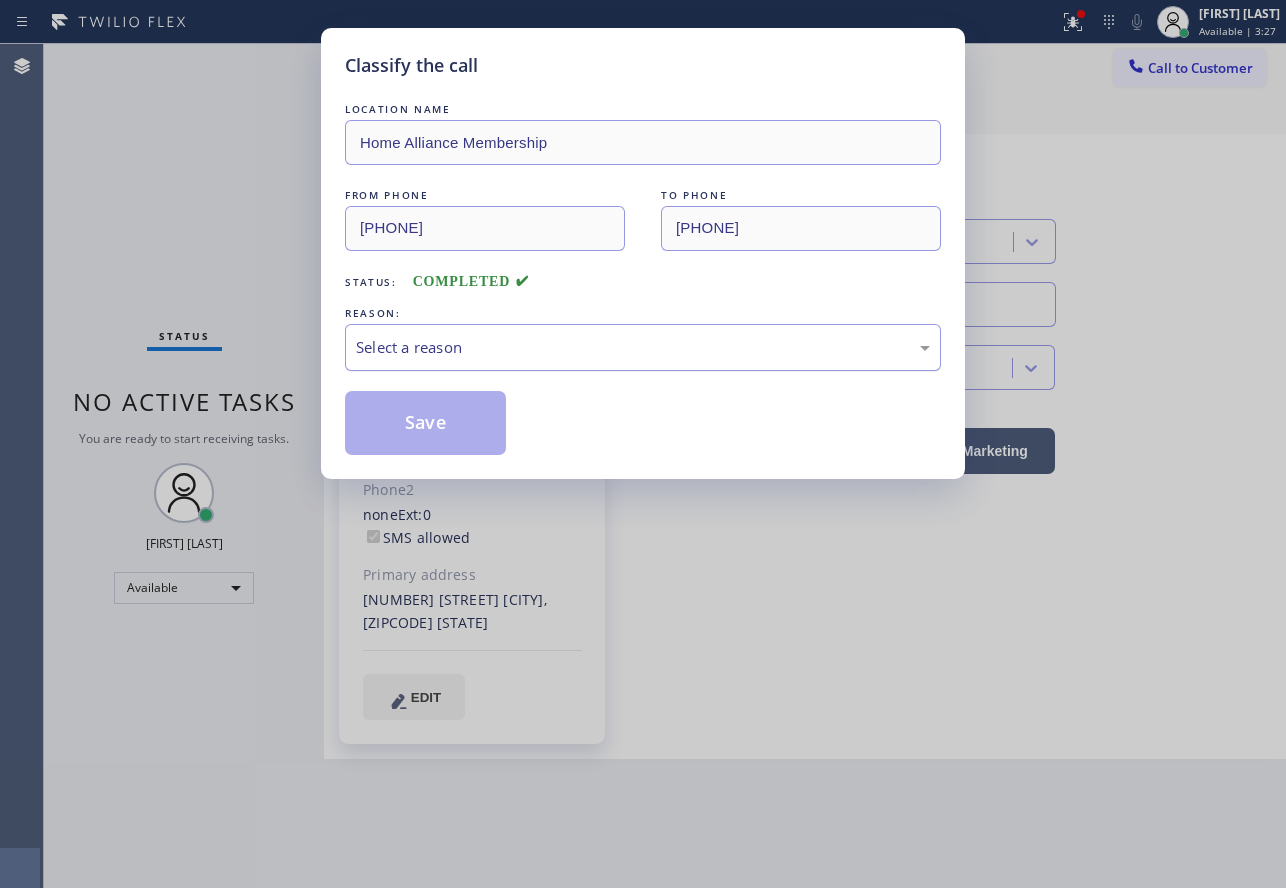 click on "Select a reason" at bounding box center [643, 347] 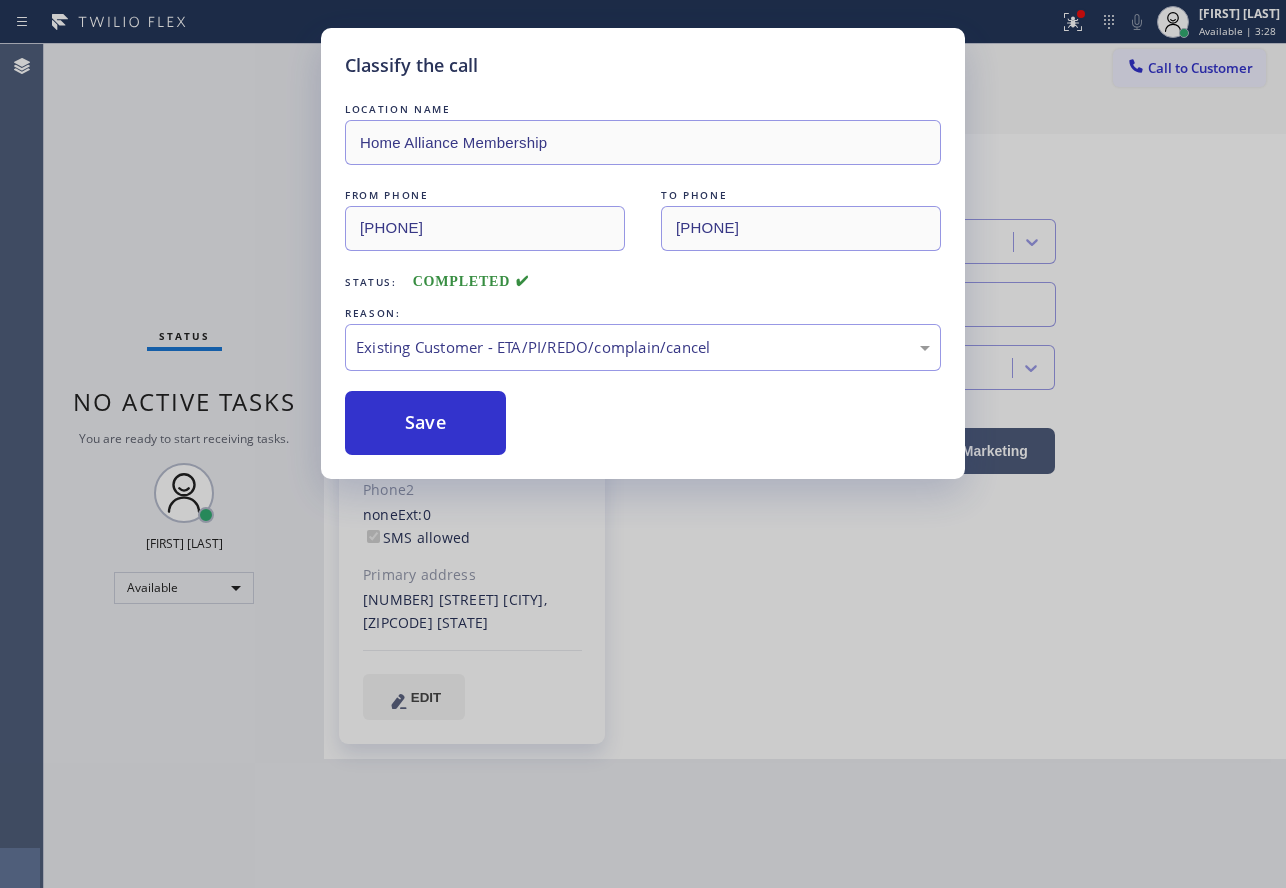 click on "Save" at bounding box center (425, 423) 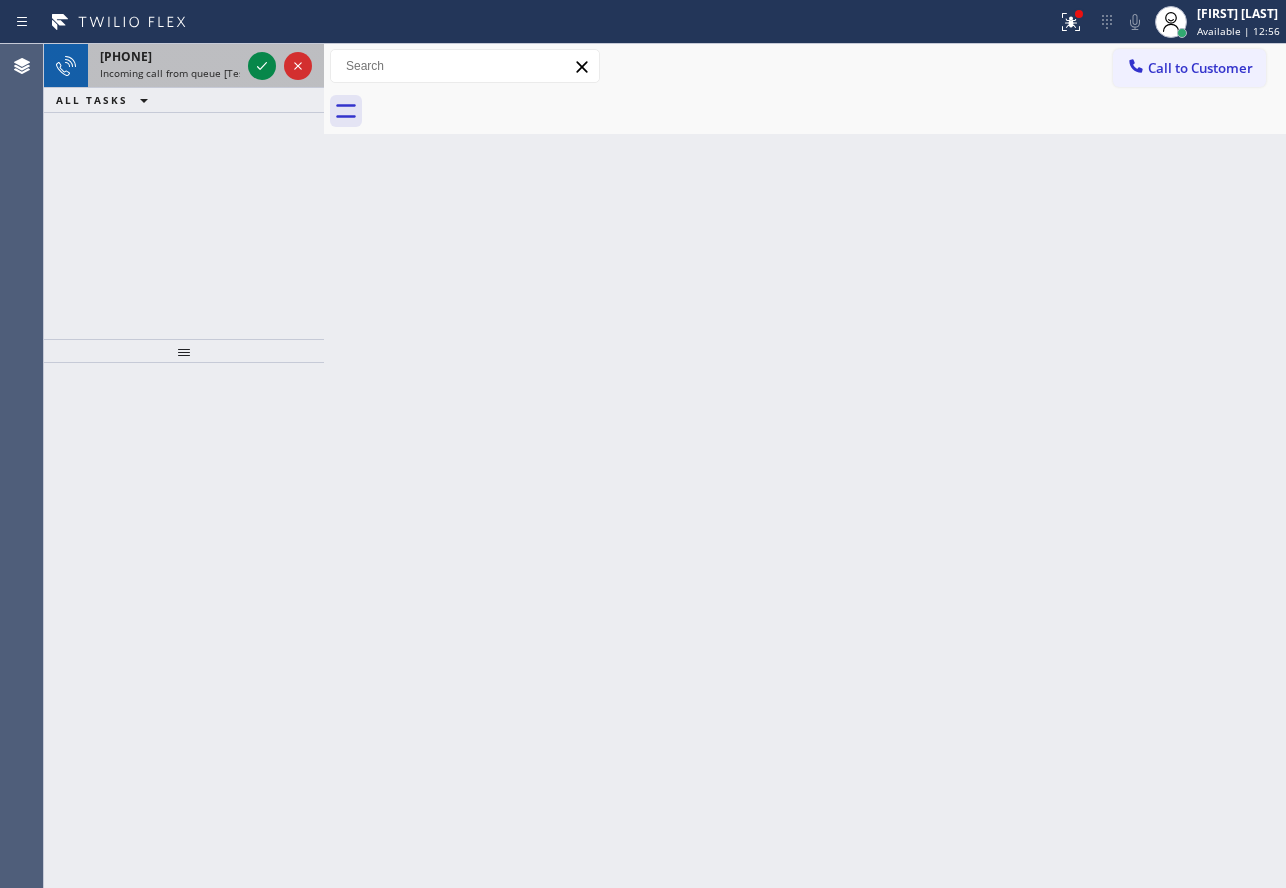 click on "[PHONE]" at bounding box center [126, 56] 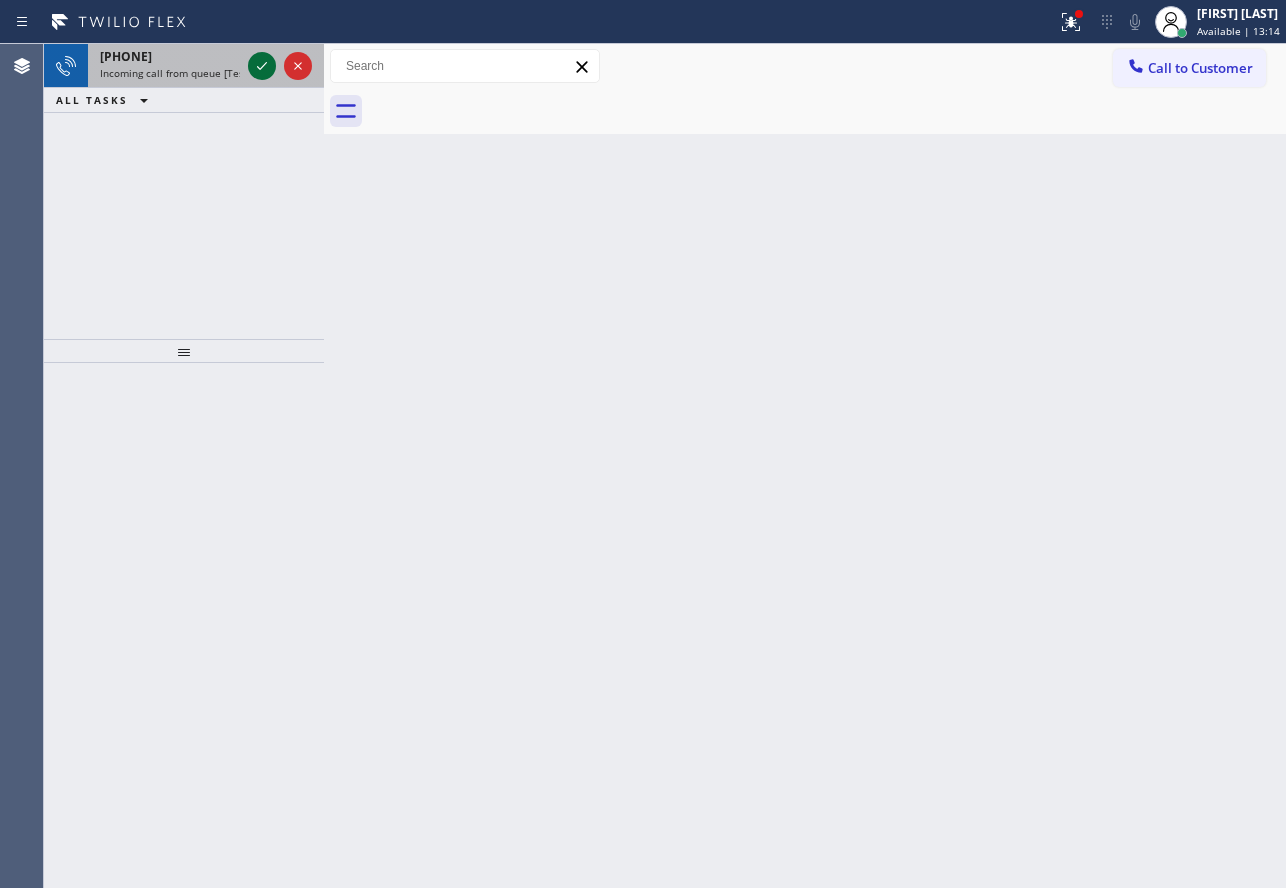 click 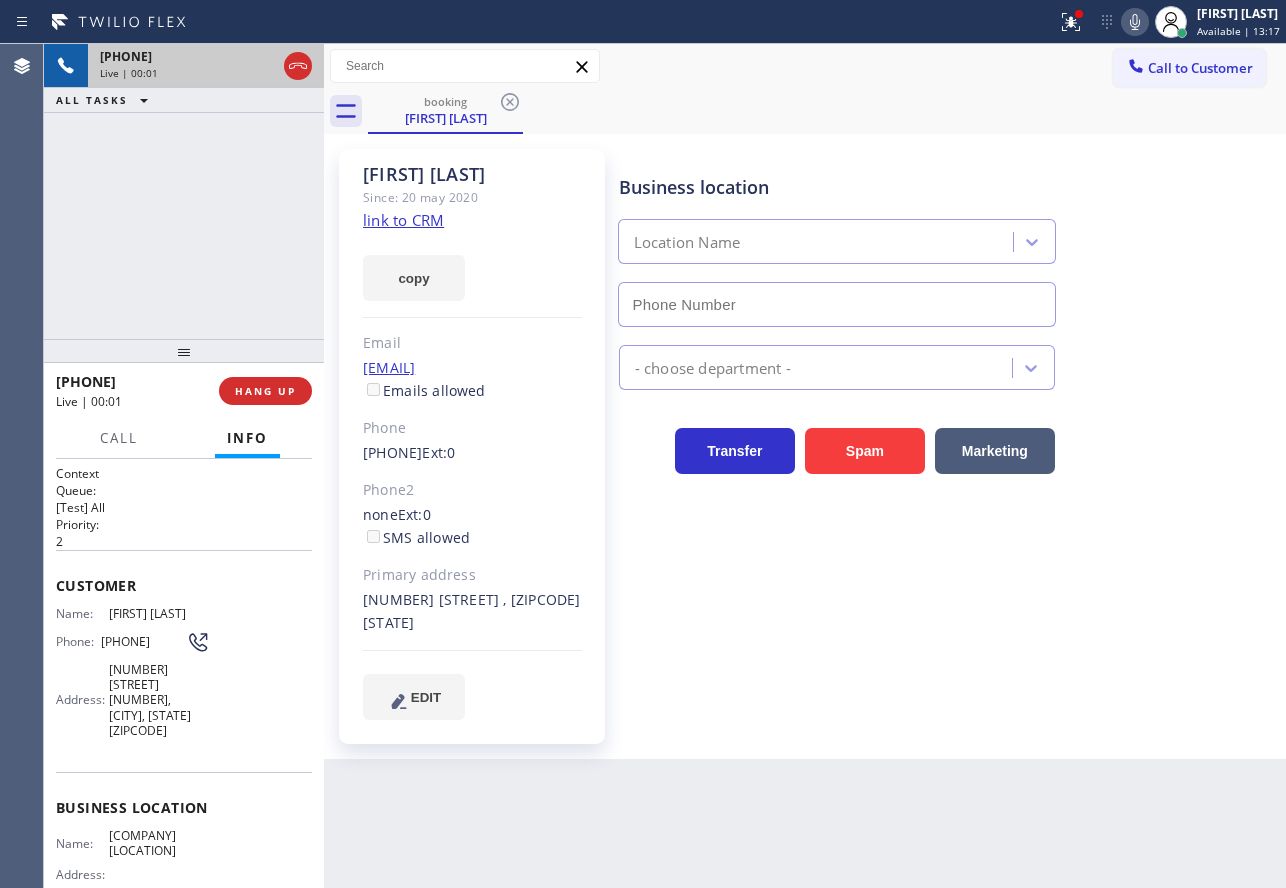 type on "[PHONE]" 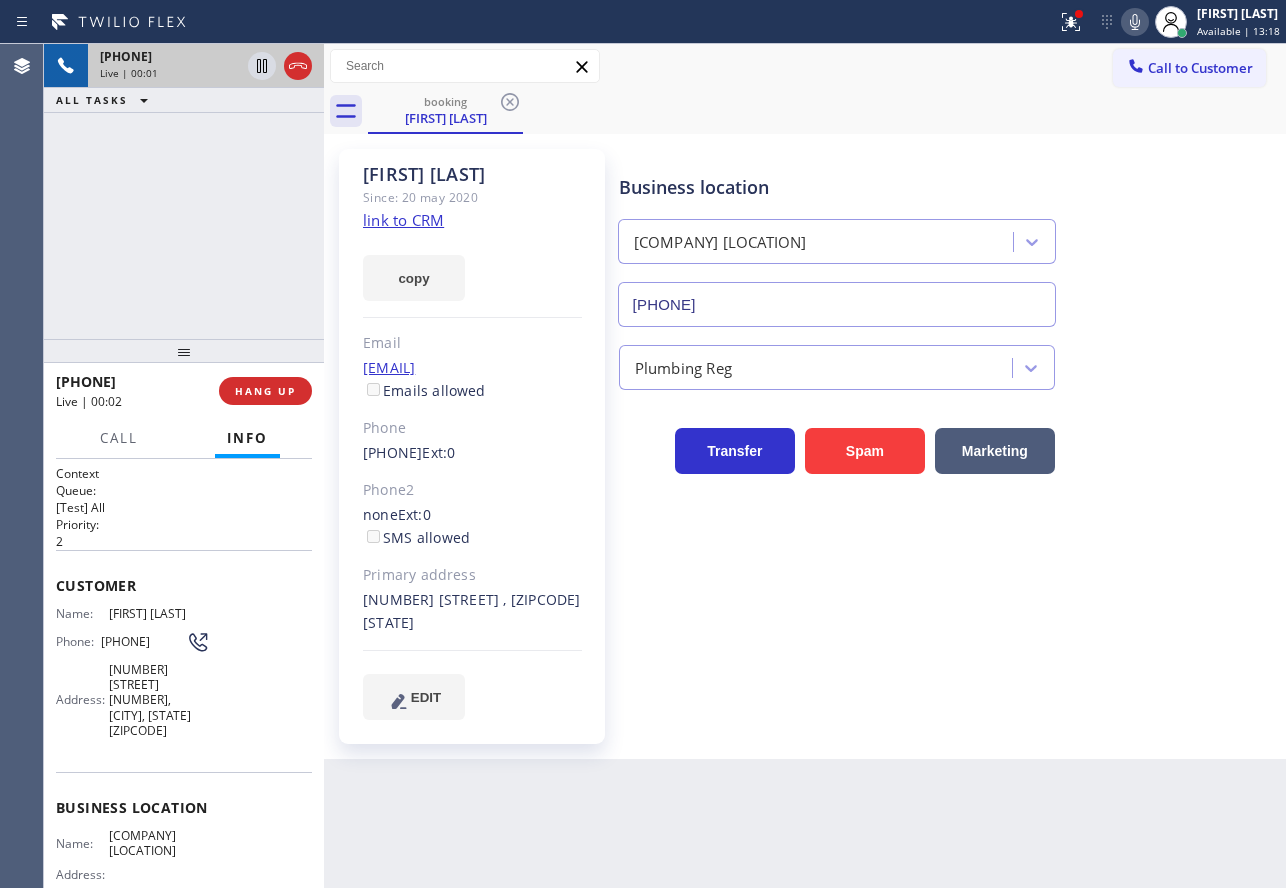 click on "link to CRM" 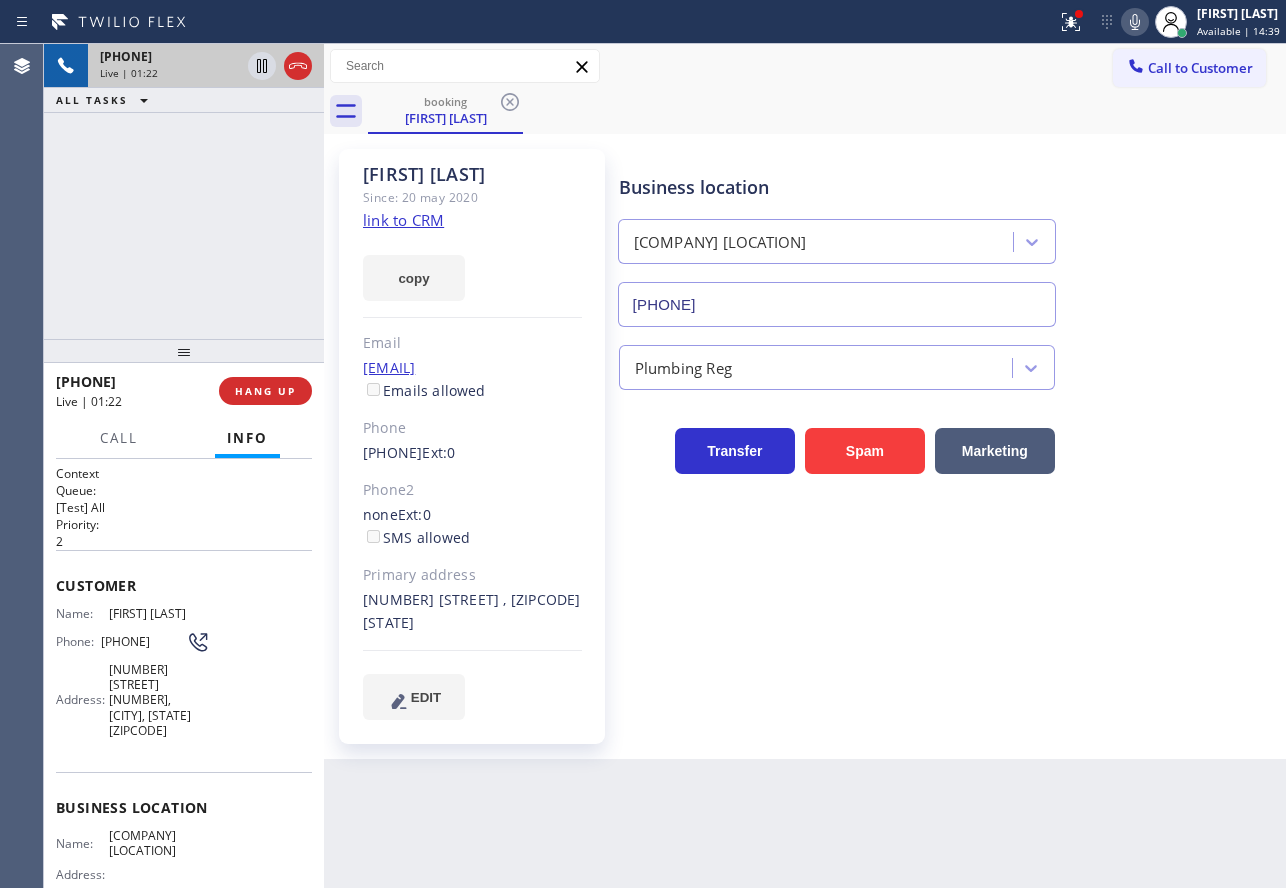 click on "Plumbing Reg" at bounding box center [948, 358] 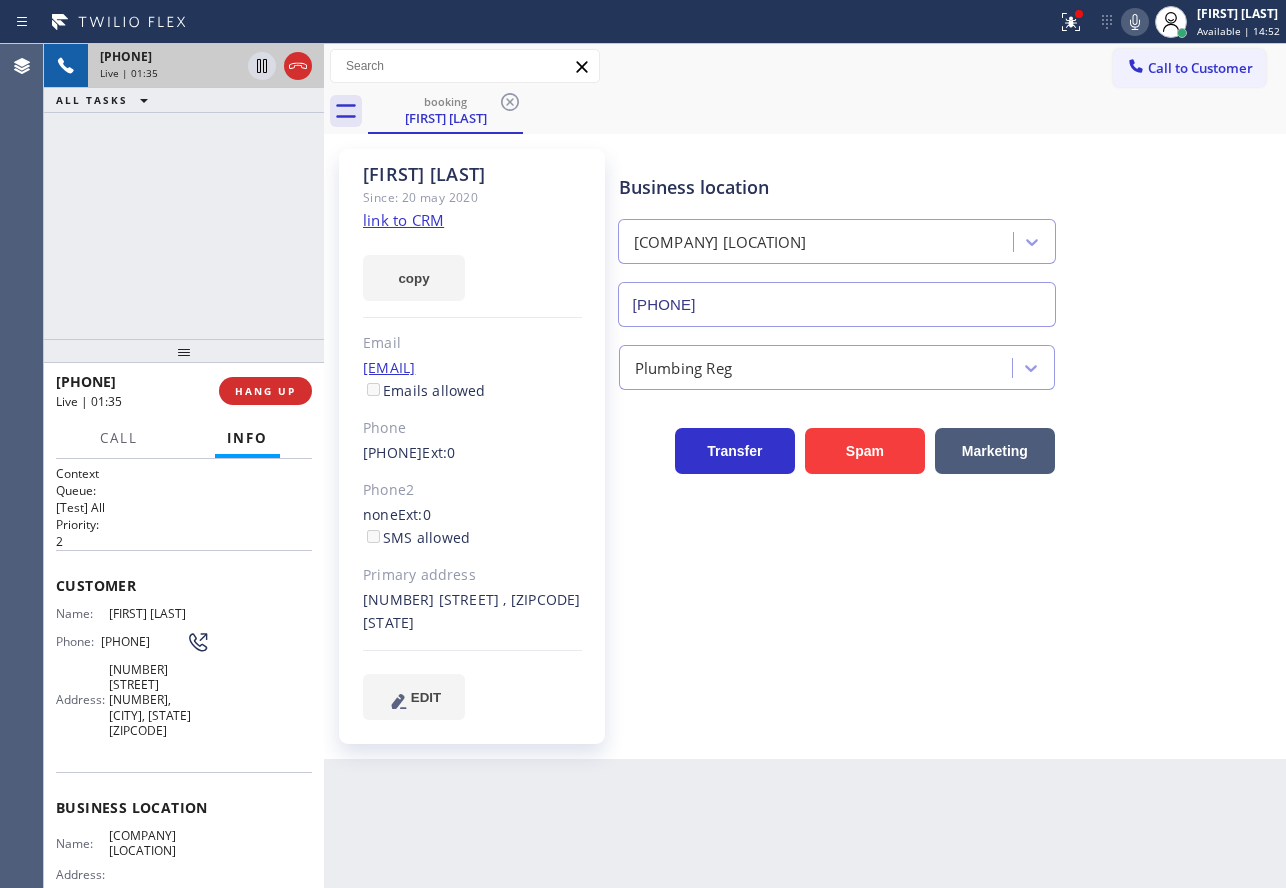 click 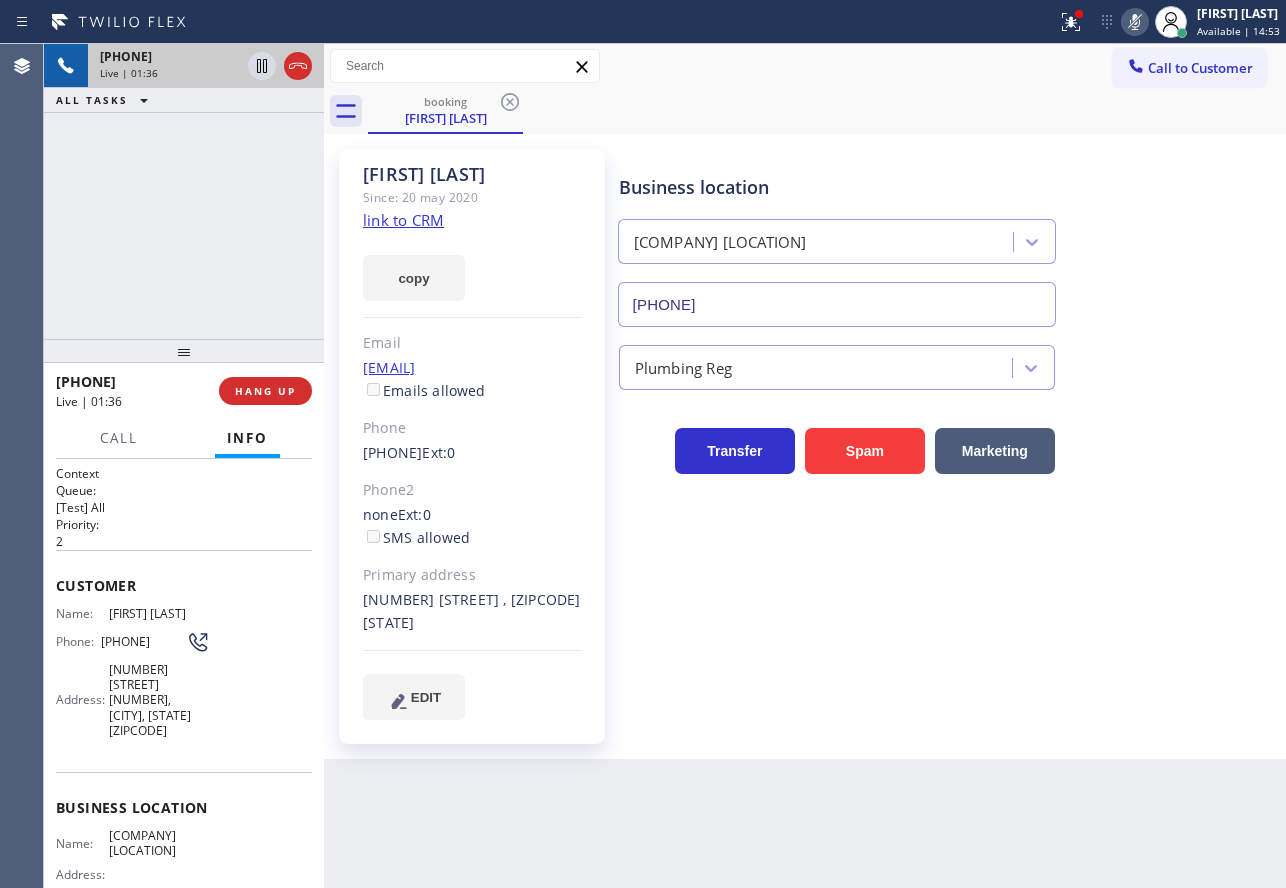 click 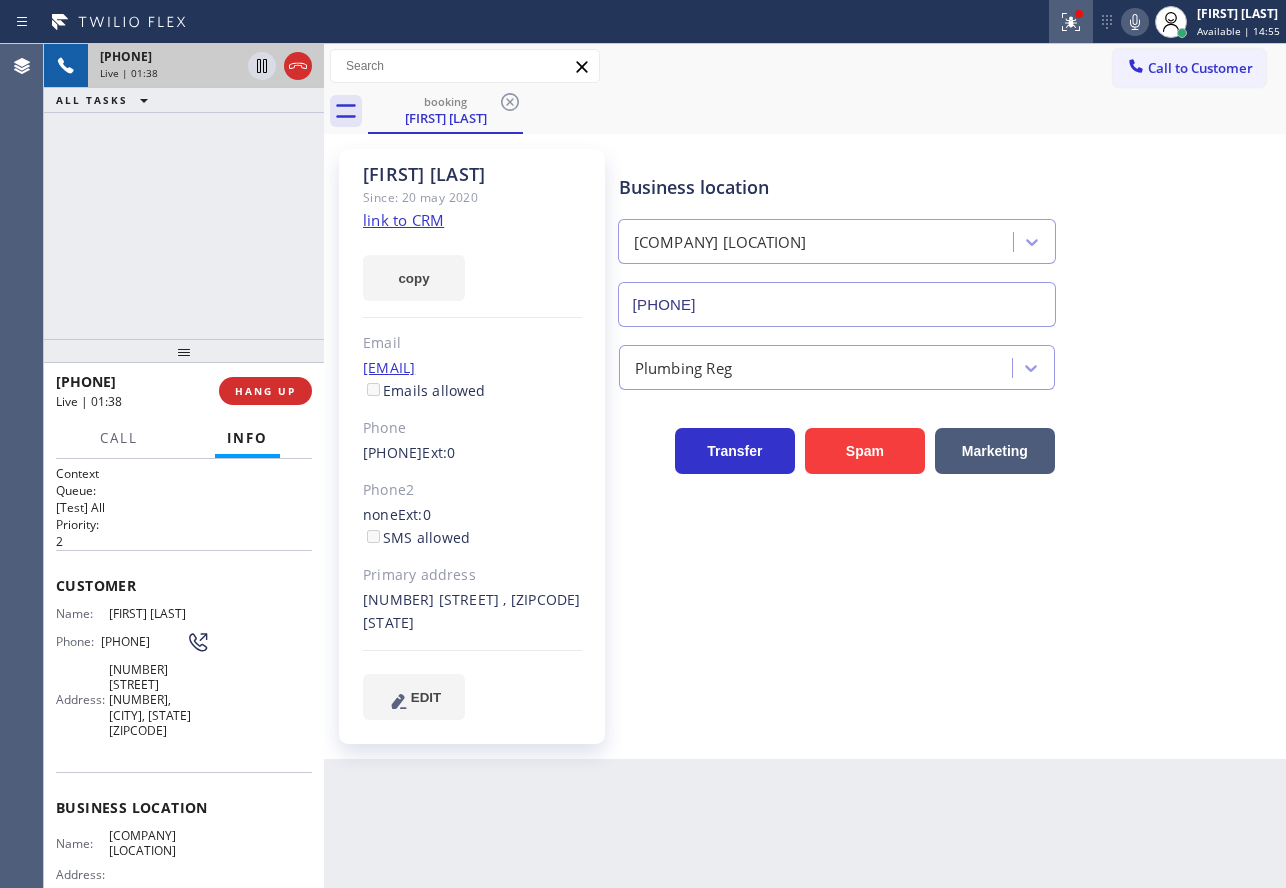click 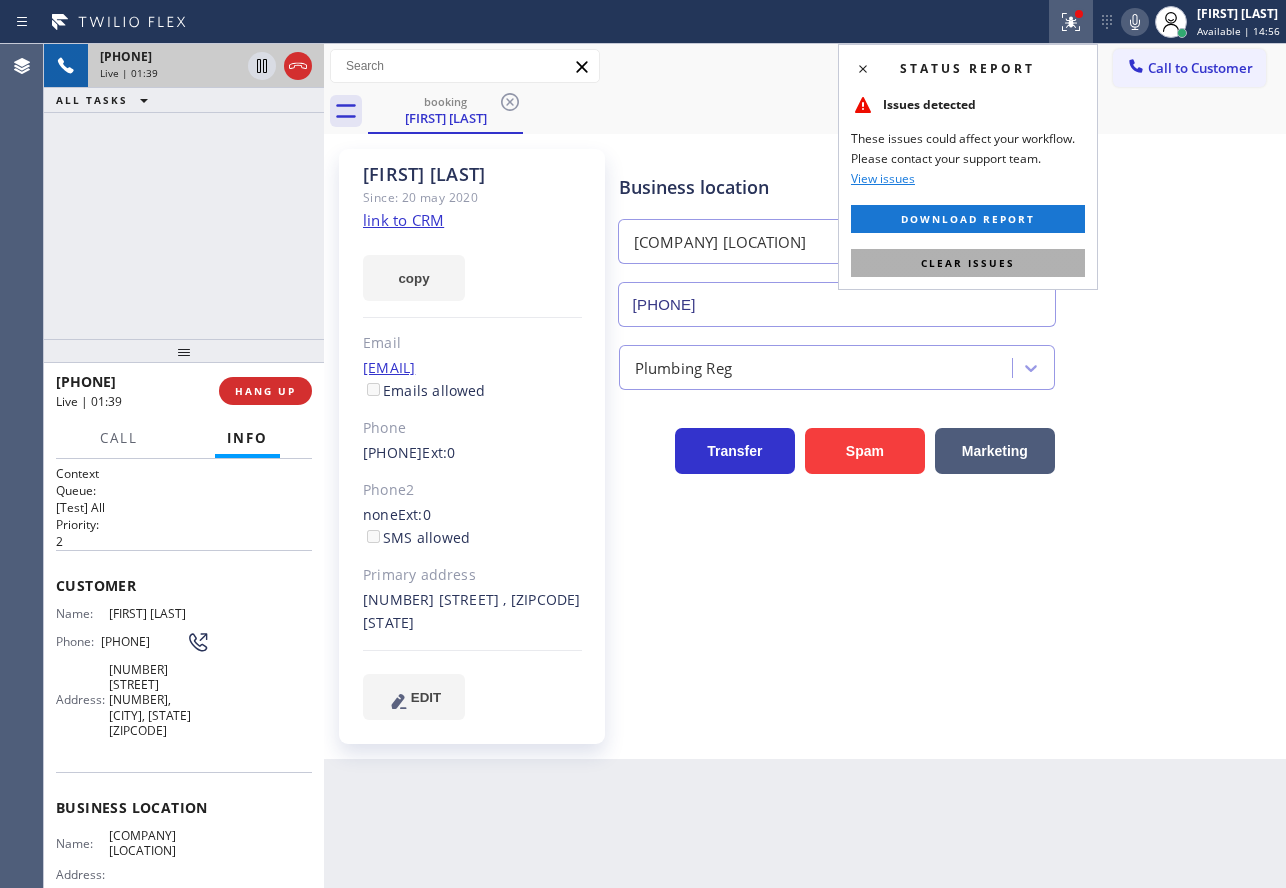 click on "Clear issues" at bounding box center [968, 263] 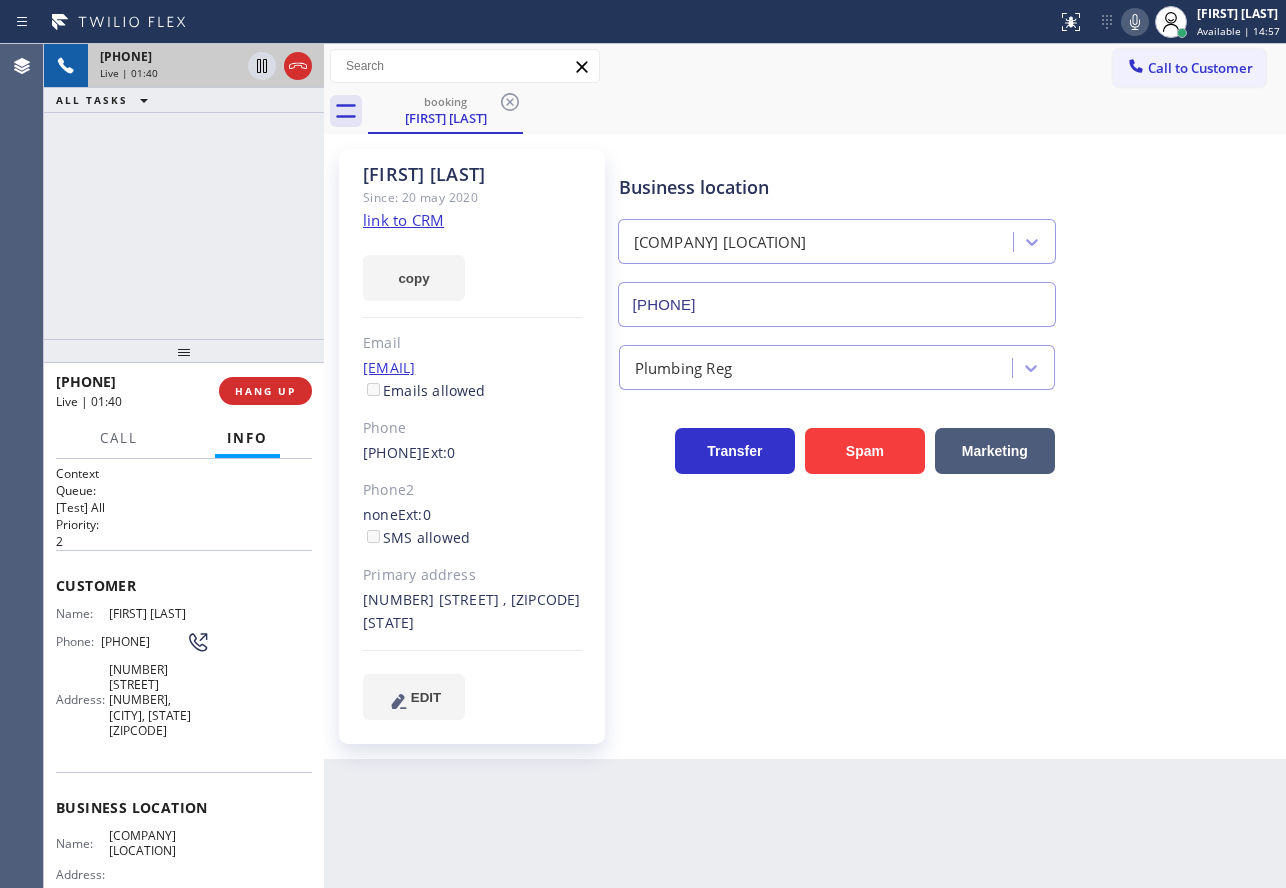 click on "Business location [COMPANY] [LOCATION] [PHONE]" at bounding box center [948, 236] 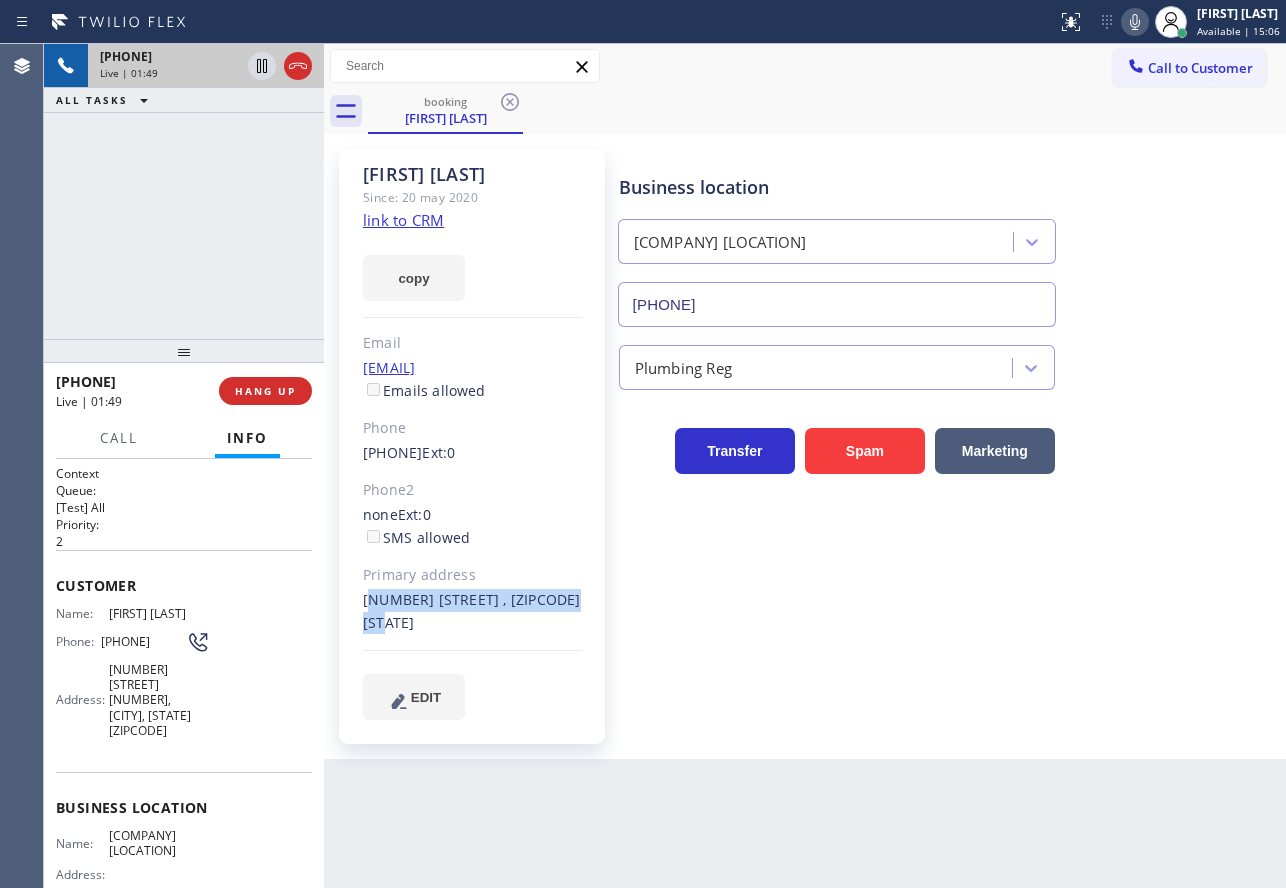drag, startPoint x: 416, startPoint y: 622, endPoint x: 362, endPoint y: 597, distance: 59.5063 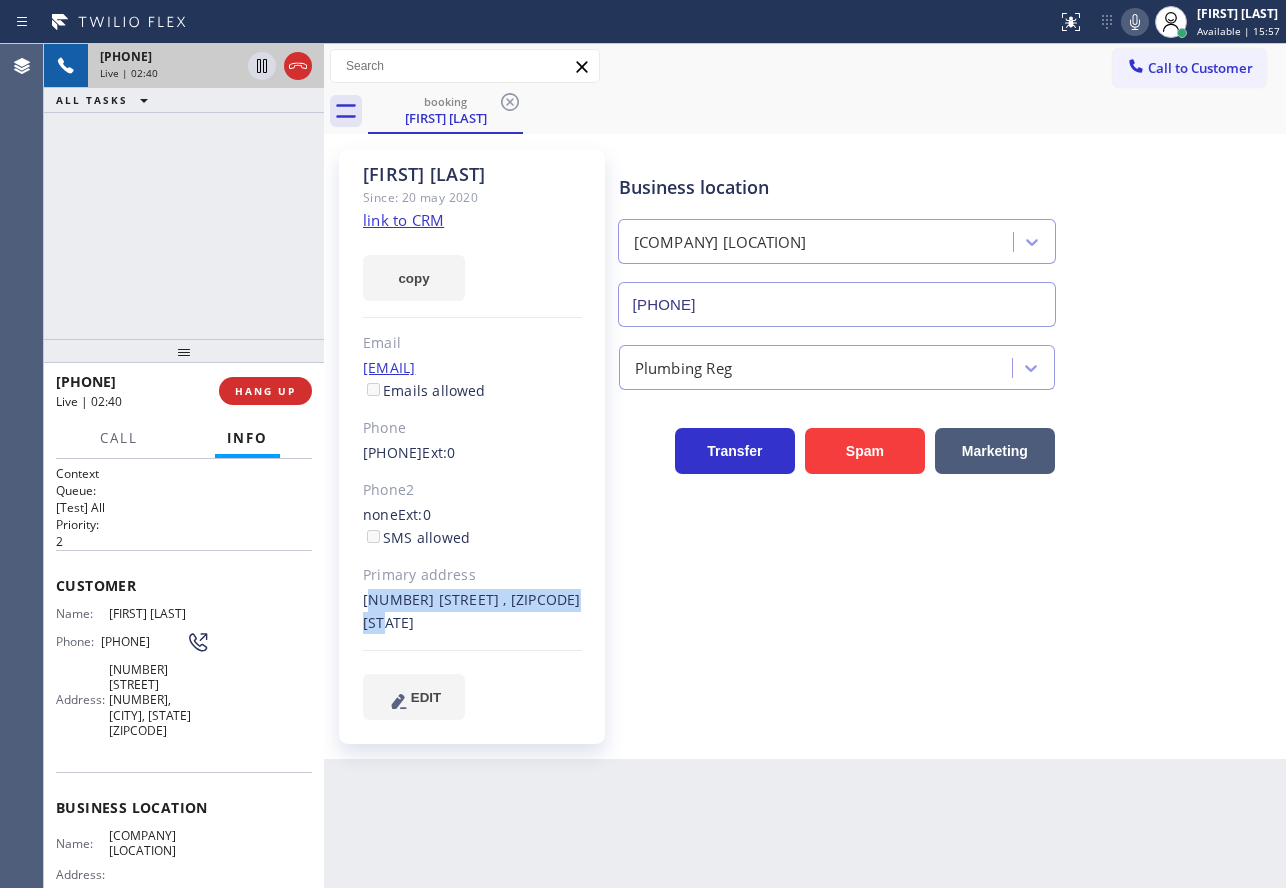 click 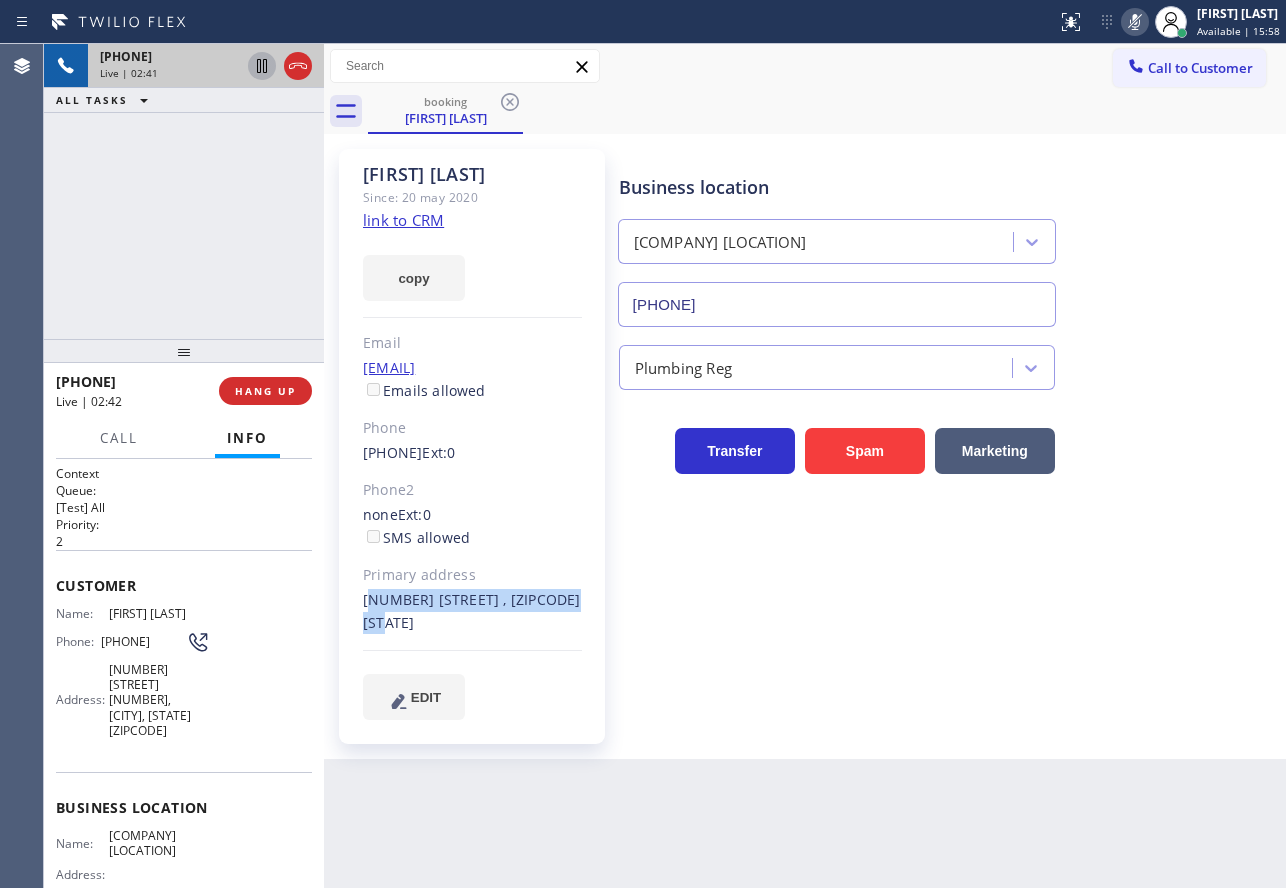 click 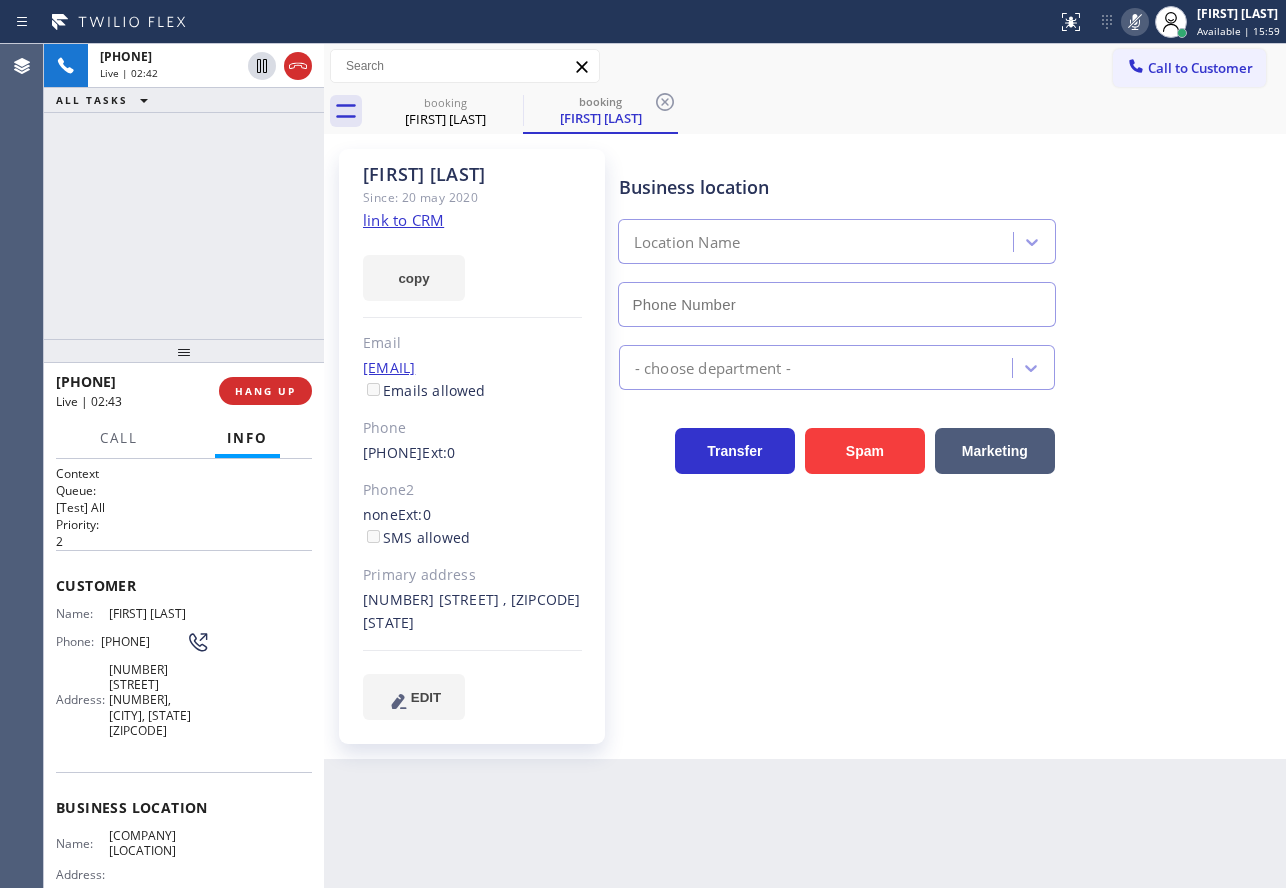 type on "[PHONE]" 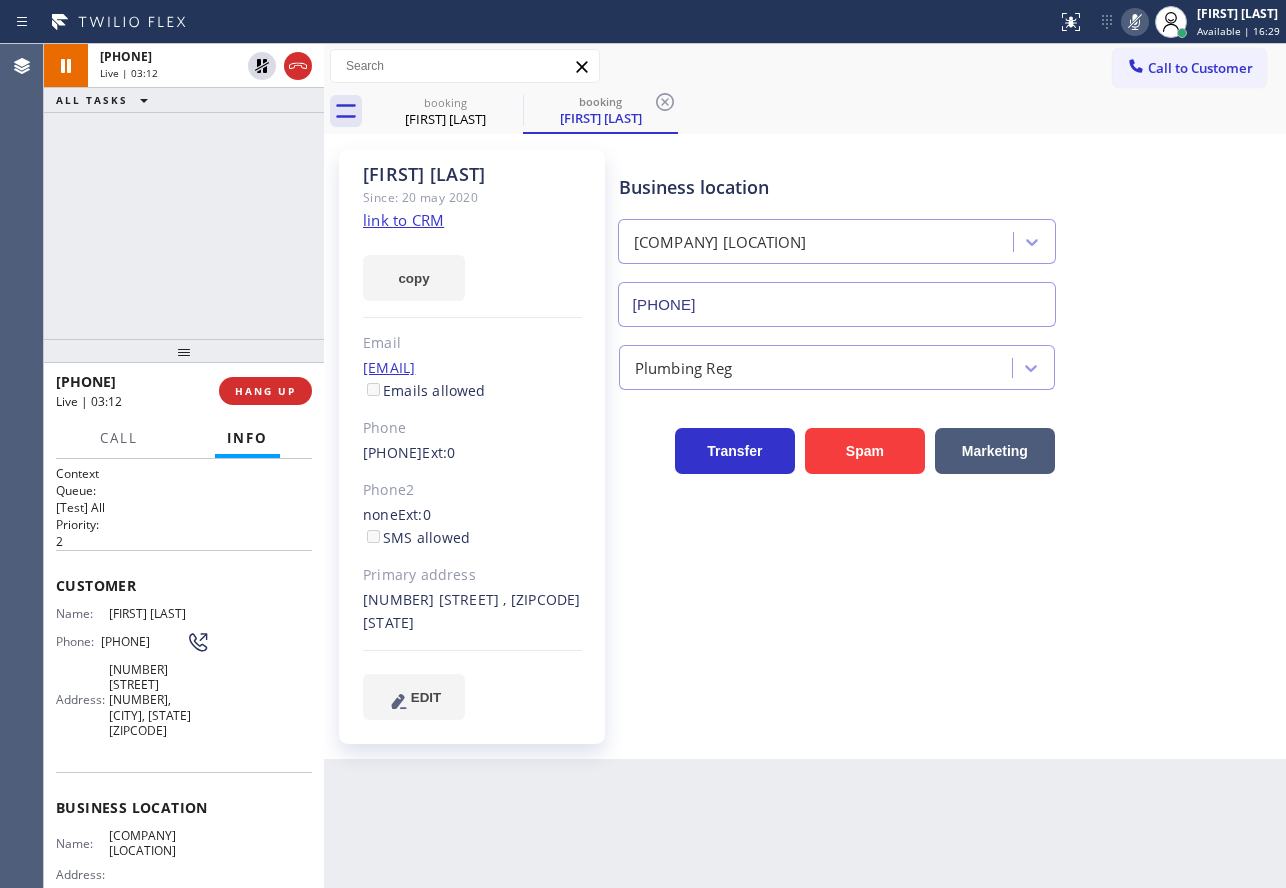 click on "Name: [COMPANY] [LOCATION] Address:   Phone: [PHONE]" at bounding box center [133, 871] 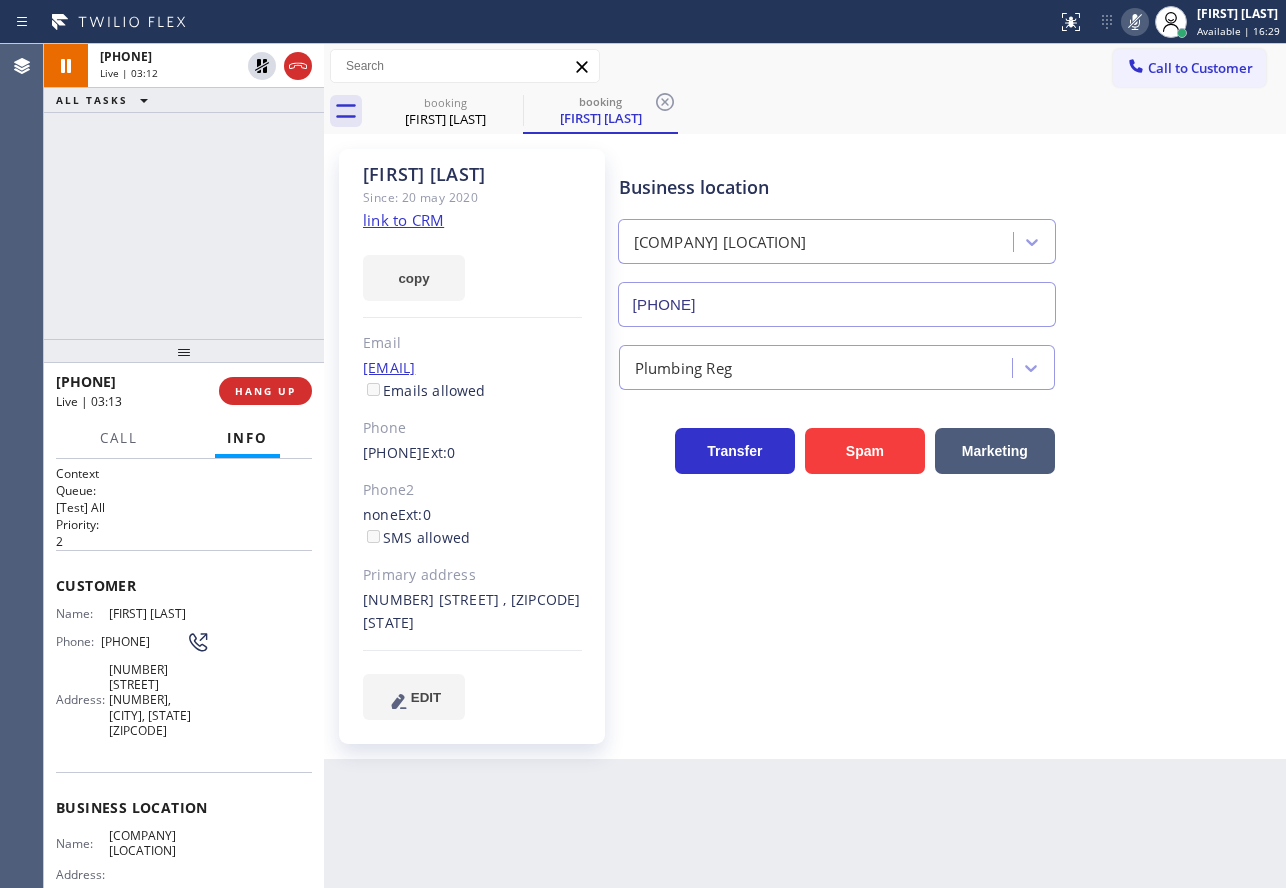 click on "[PHONE]" at bounding box center (159, 897) 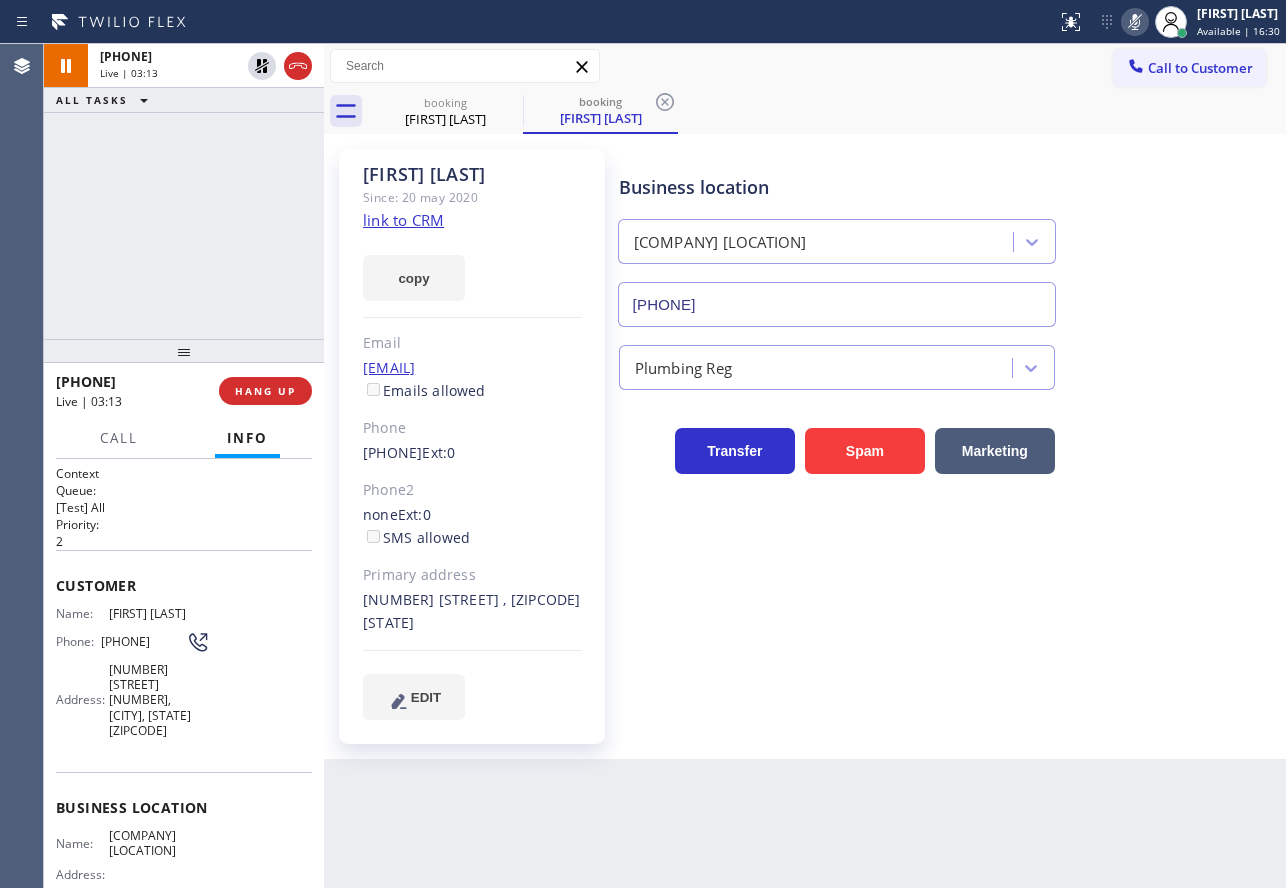 click on "[PHONE]" at bounding box center [159, 897] 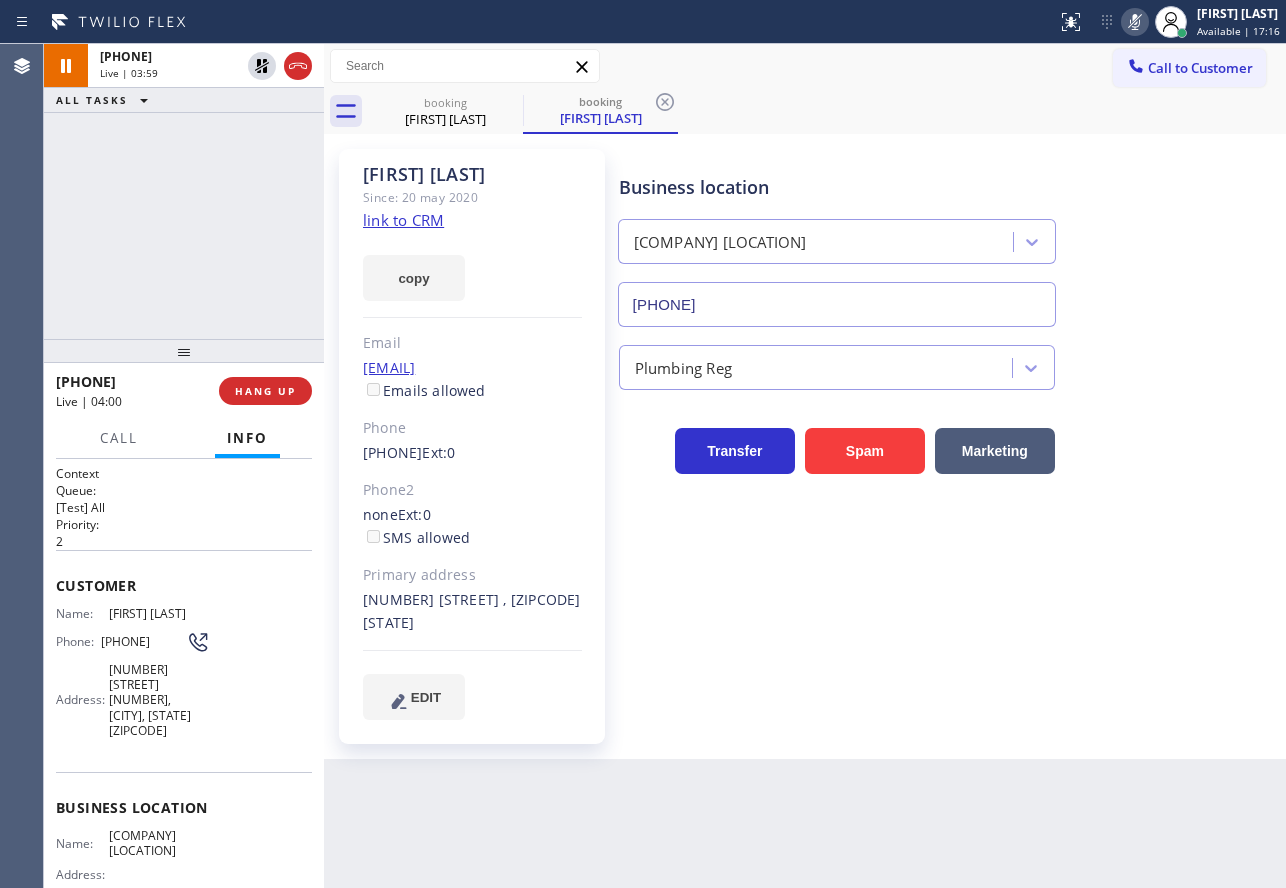 click on "[PHONE]" at bounding box center (159, 897) 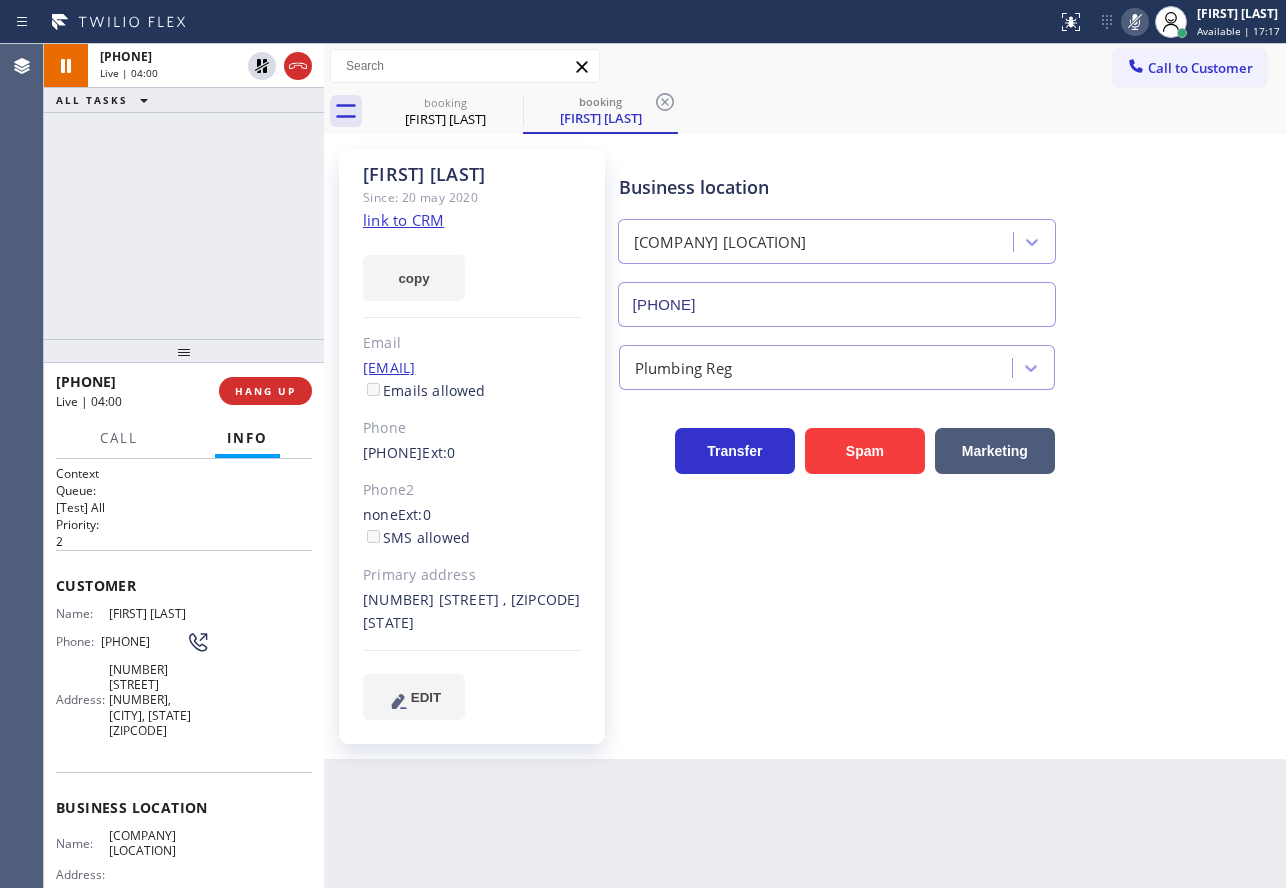 click on "[PHONE]" at bounding box center [159, 897] 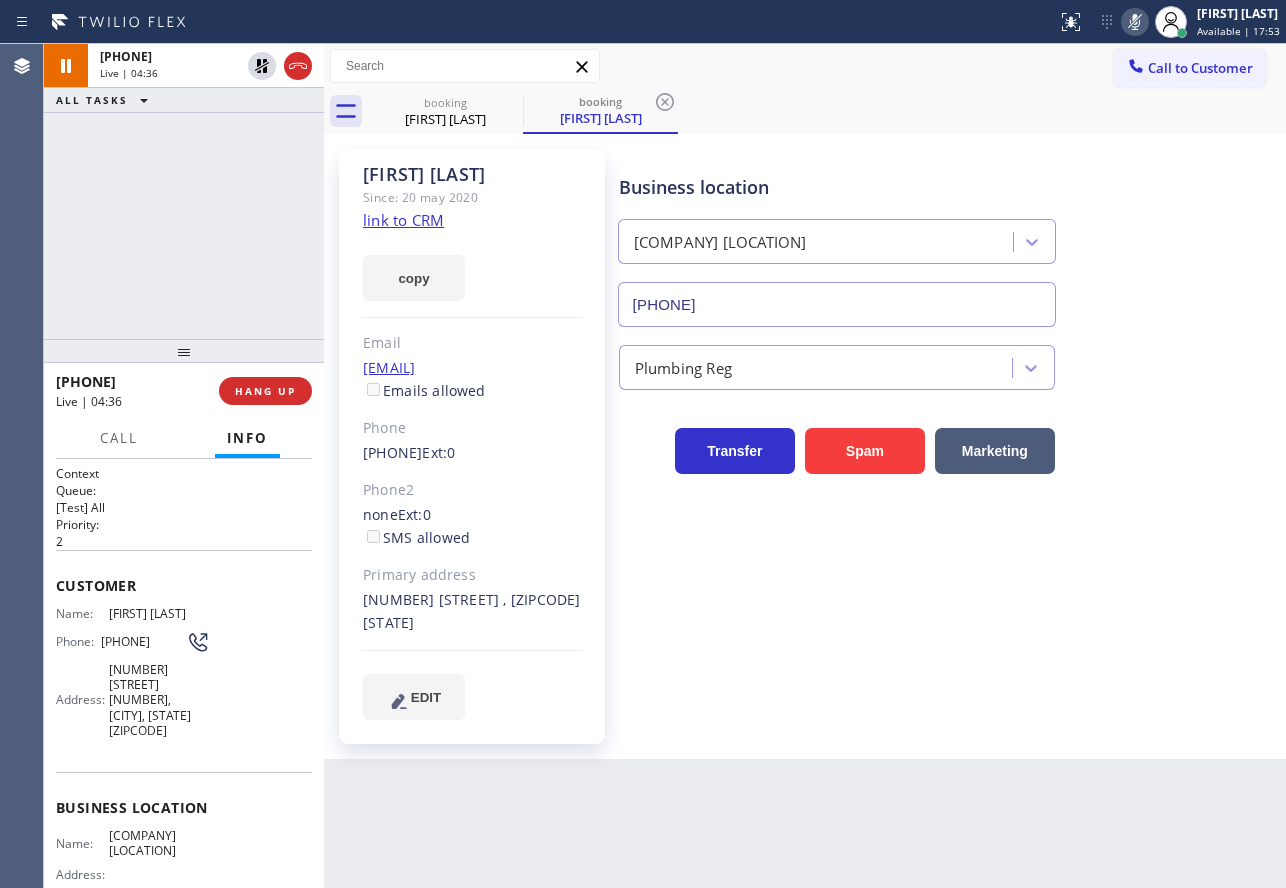 click 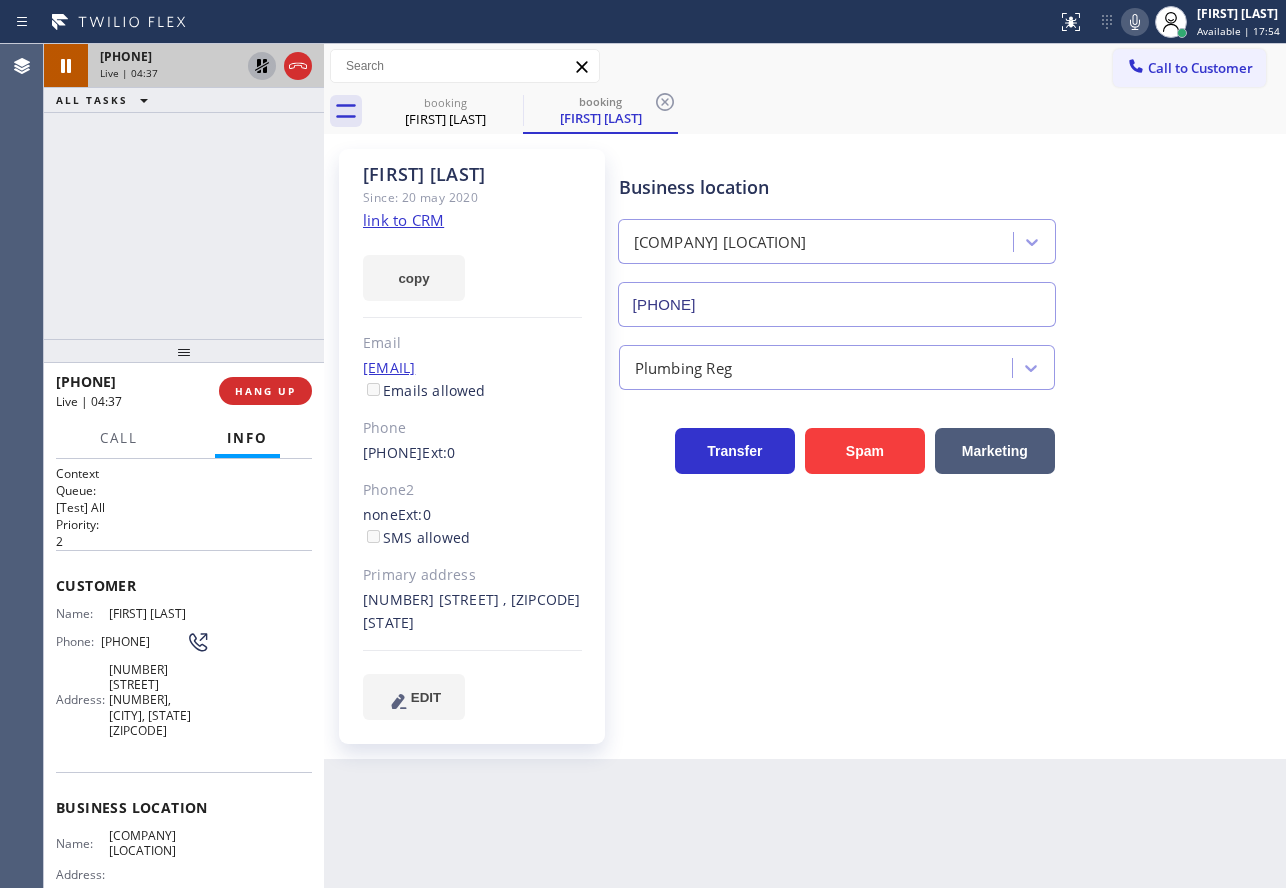 click 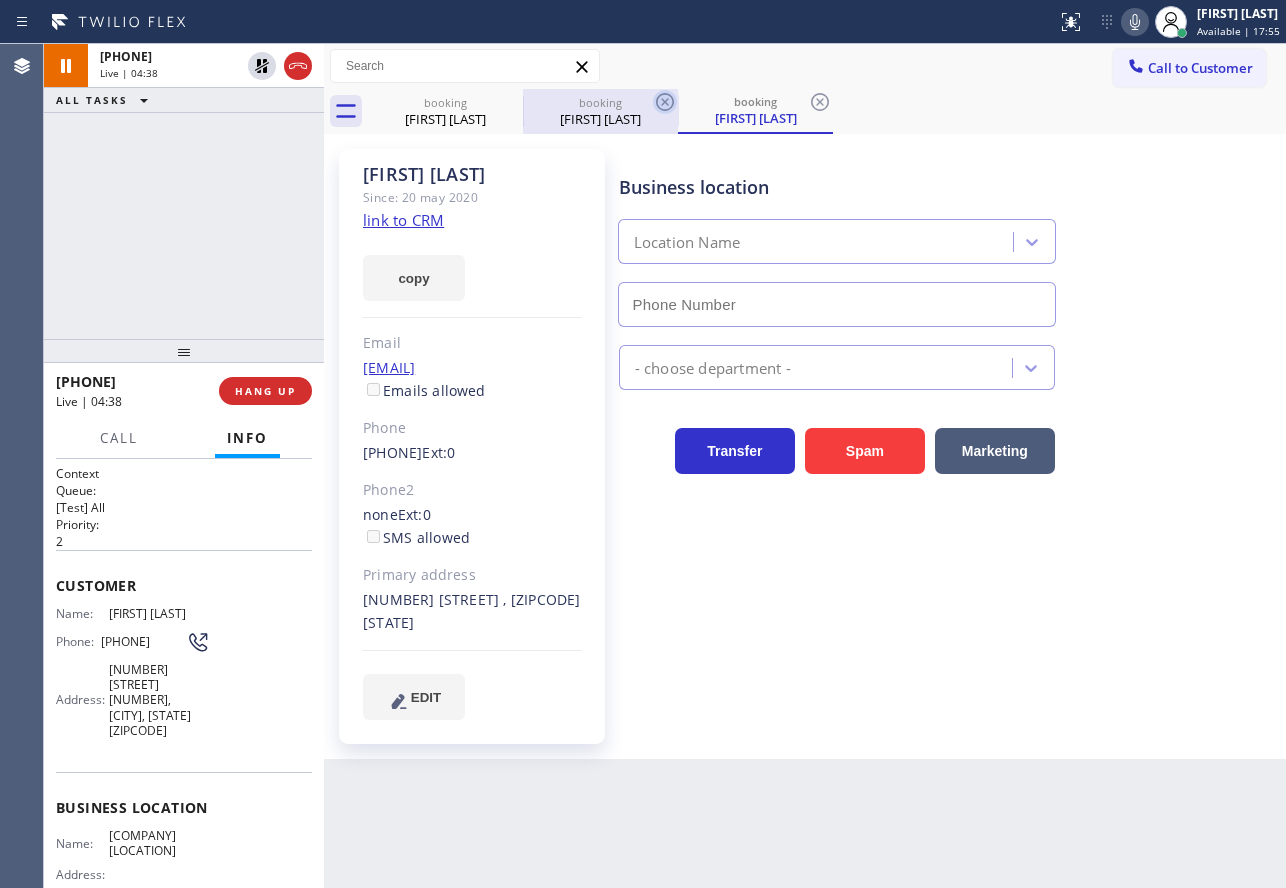 type on "[PHONE]" 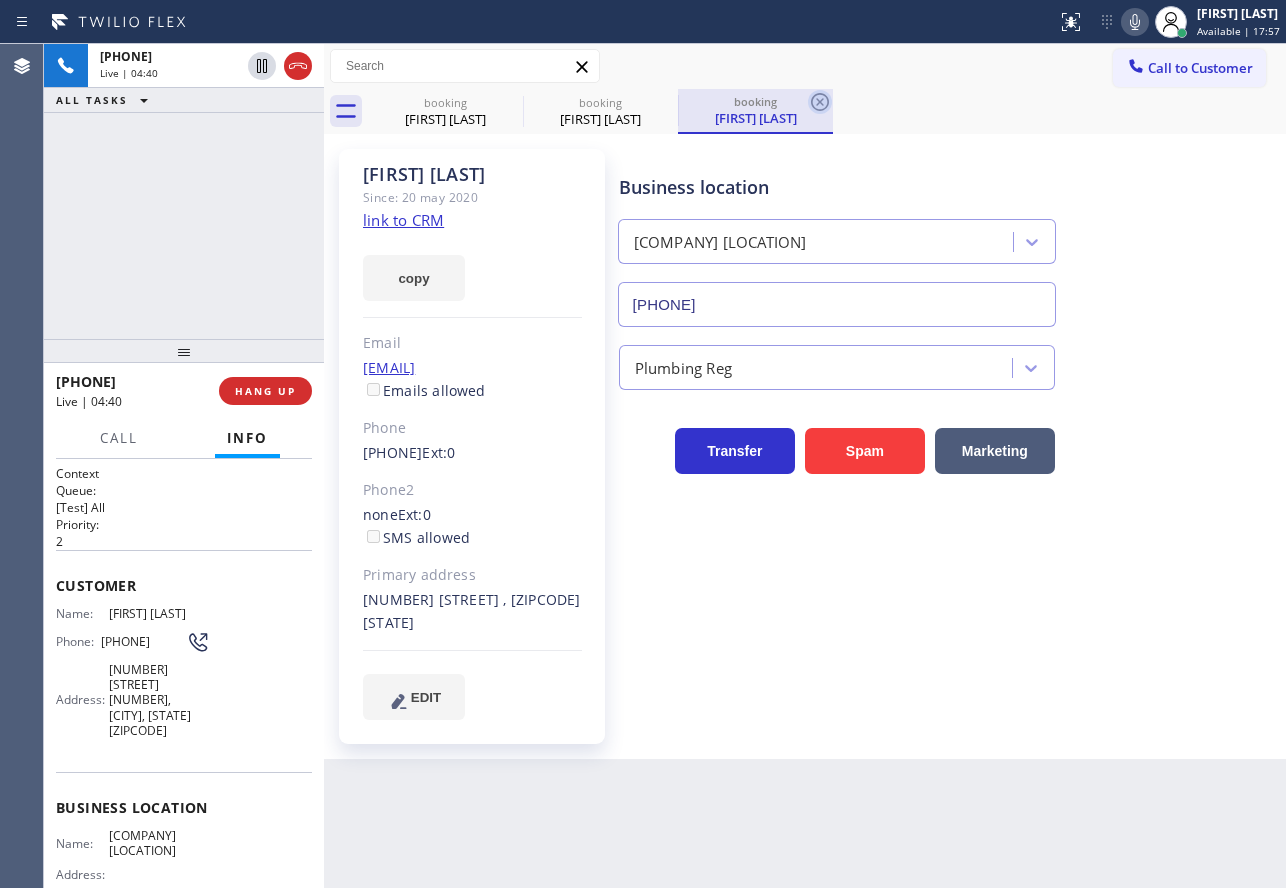 click 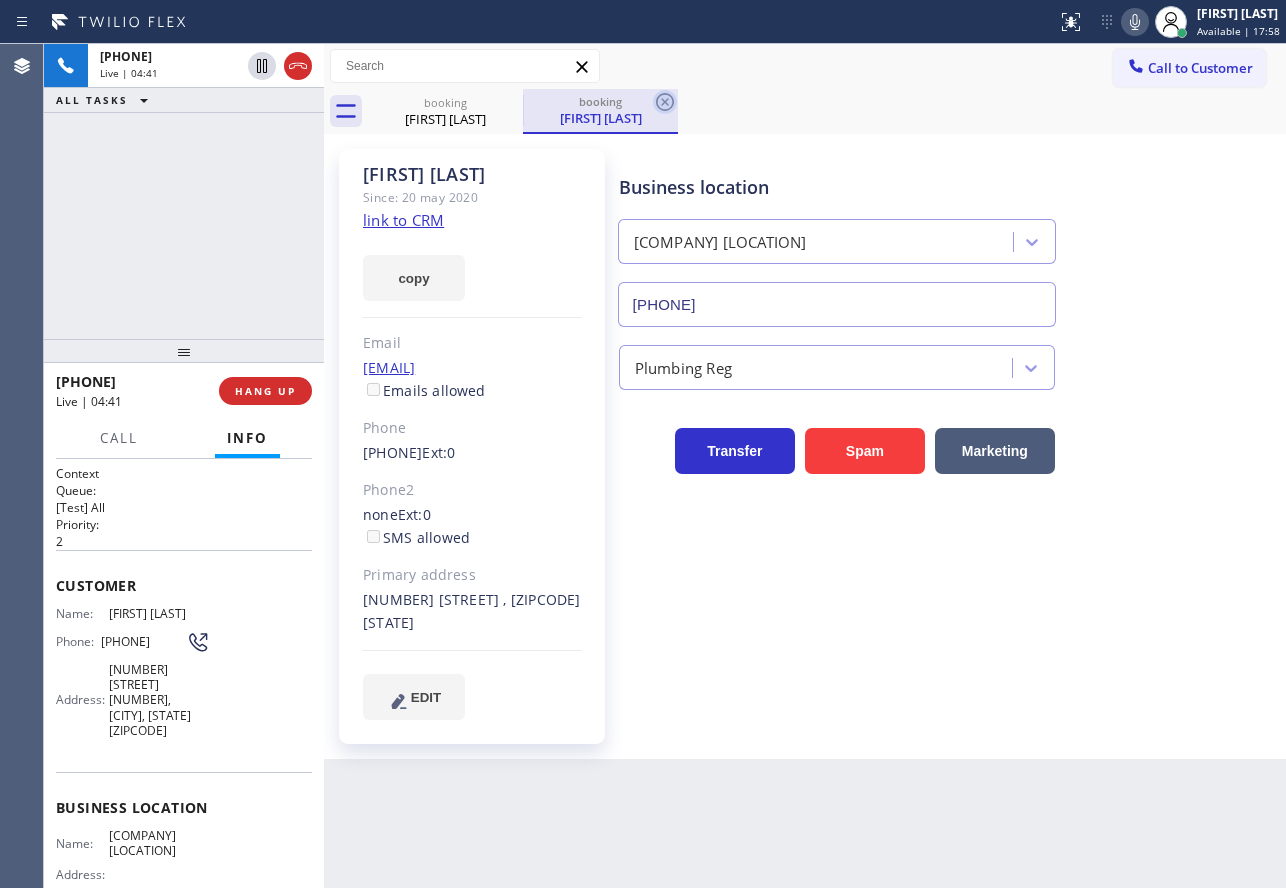 click 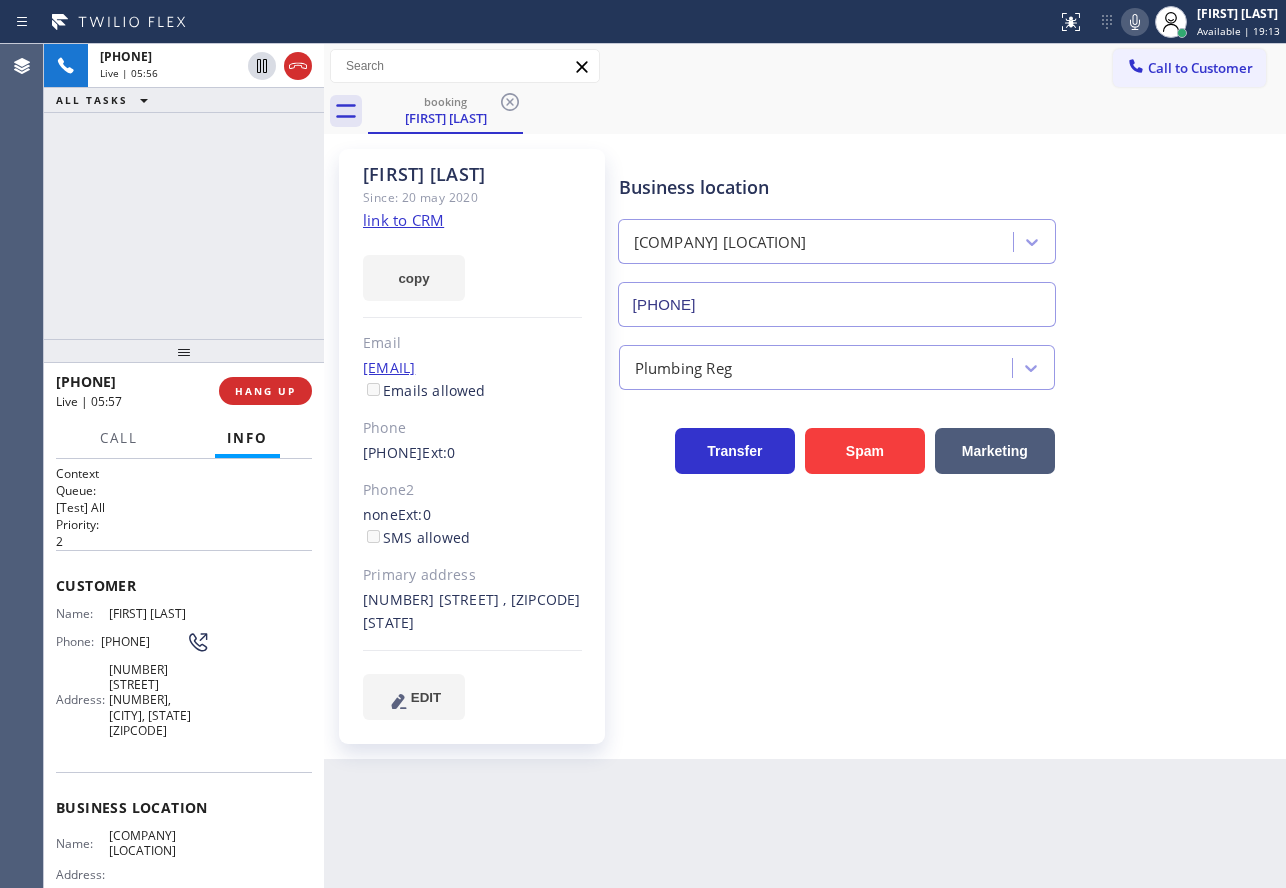 click on "[PHONE]" at bounding box center (159, 897) 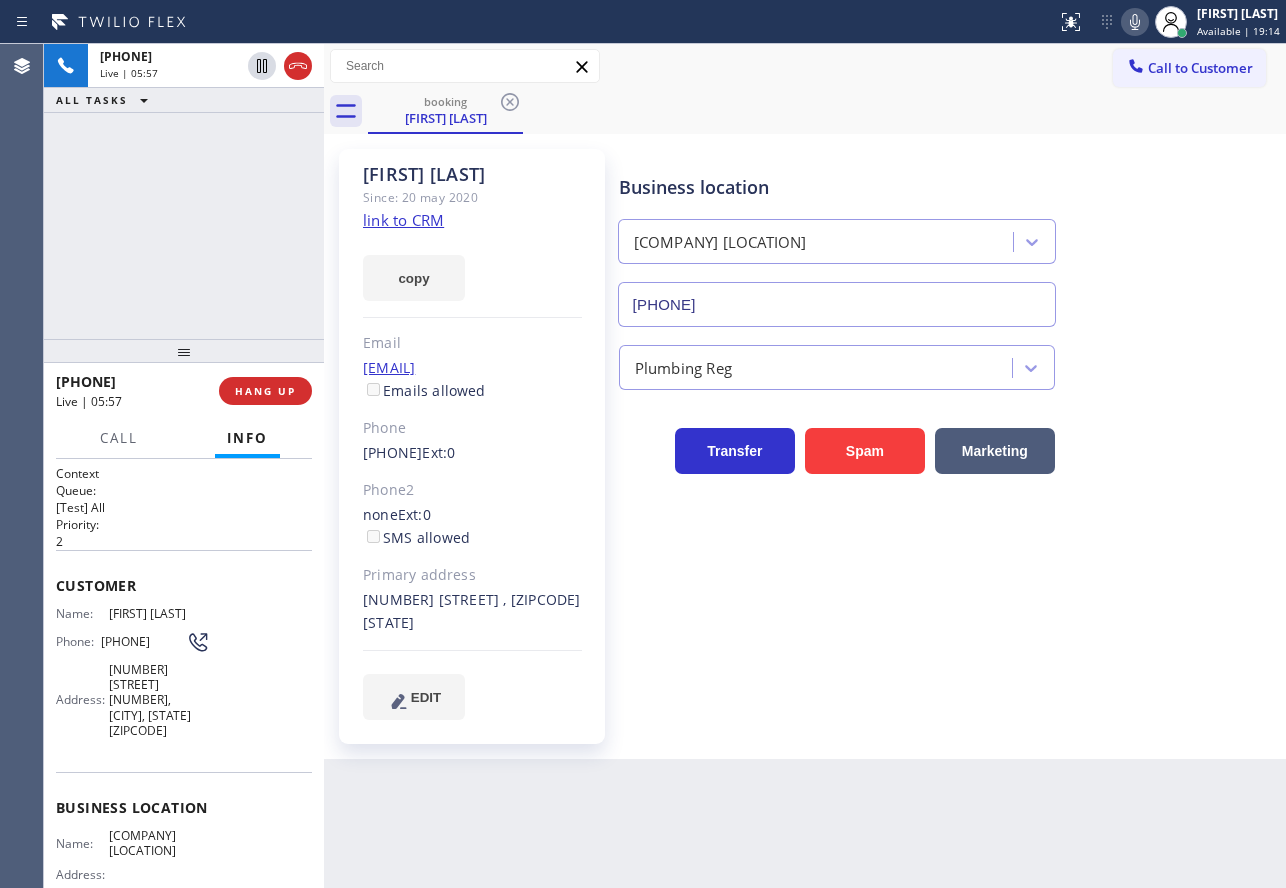 click on "[PHONE]" at bounding box center [159, 897] 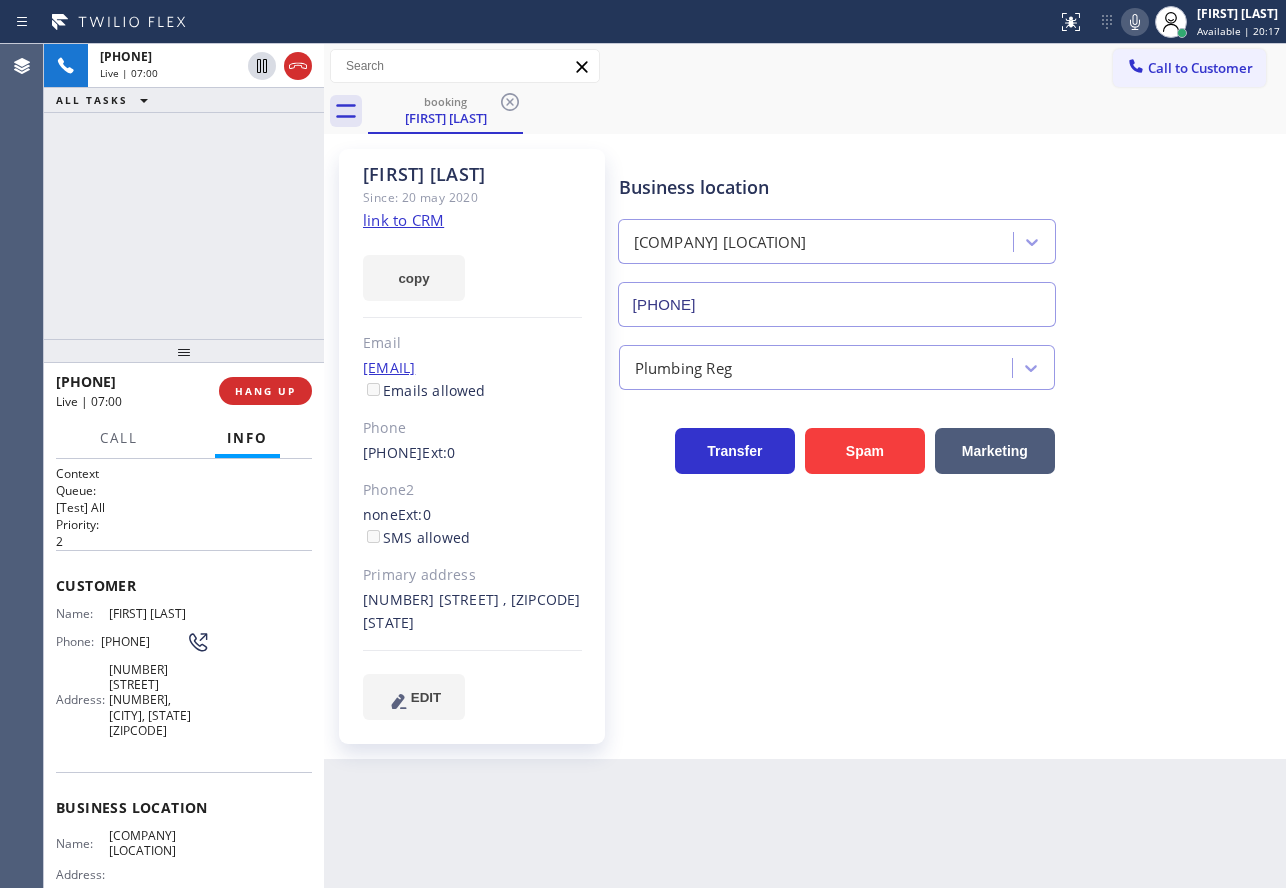 click 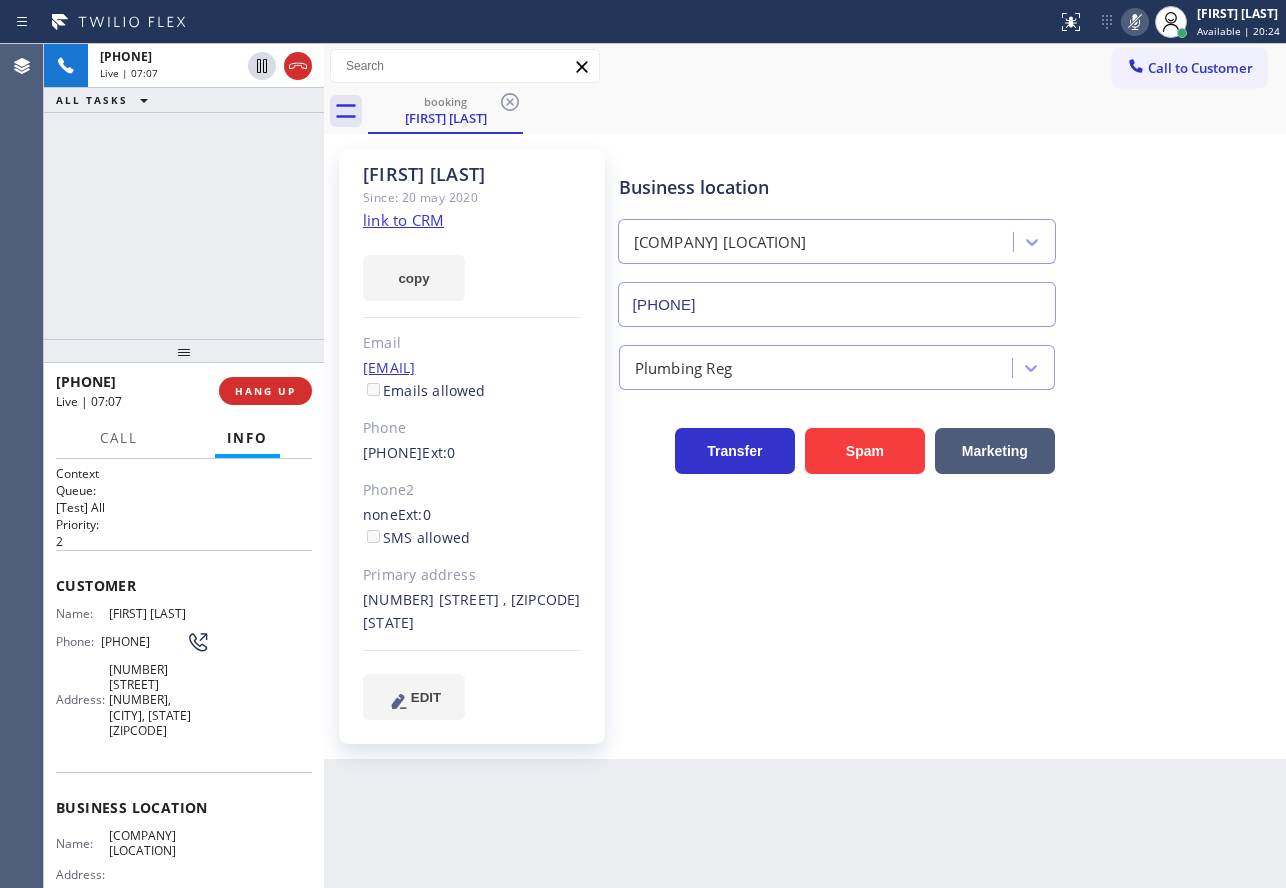 click 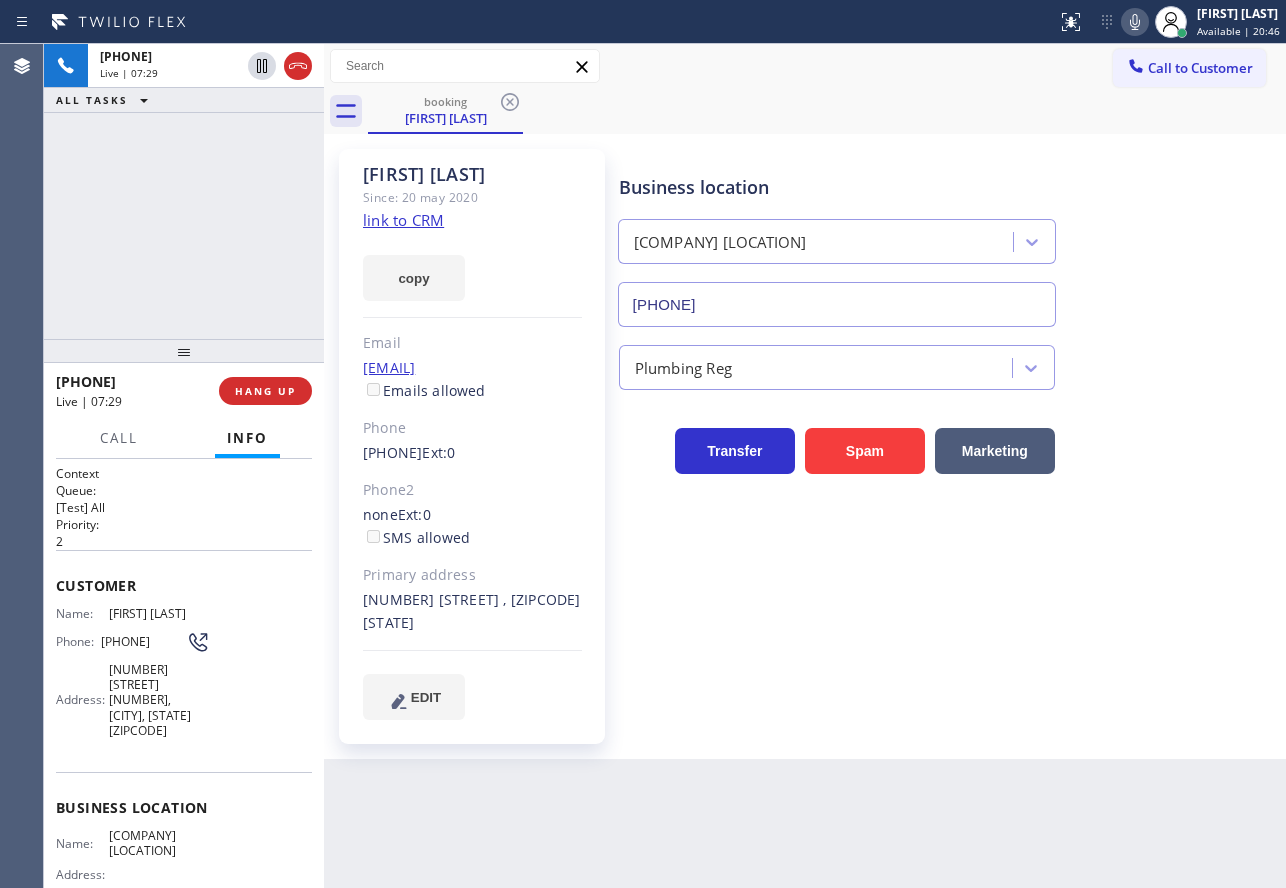 click on "Business location [COMPANY] [LOCATION] [PHONE]" at bounding box center [948, 236] 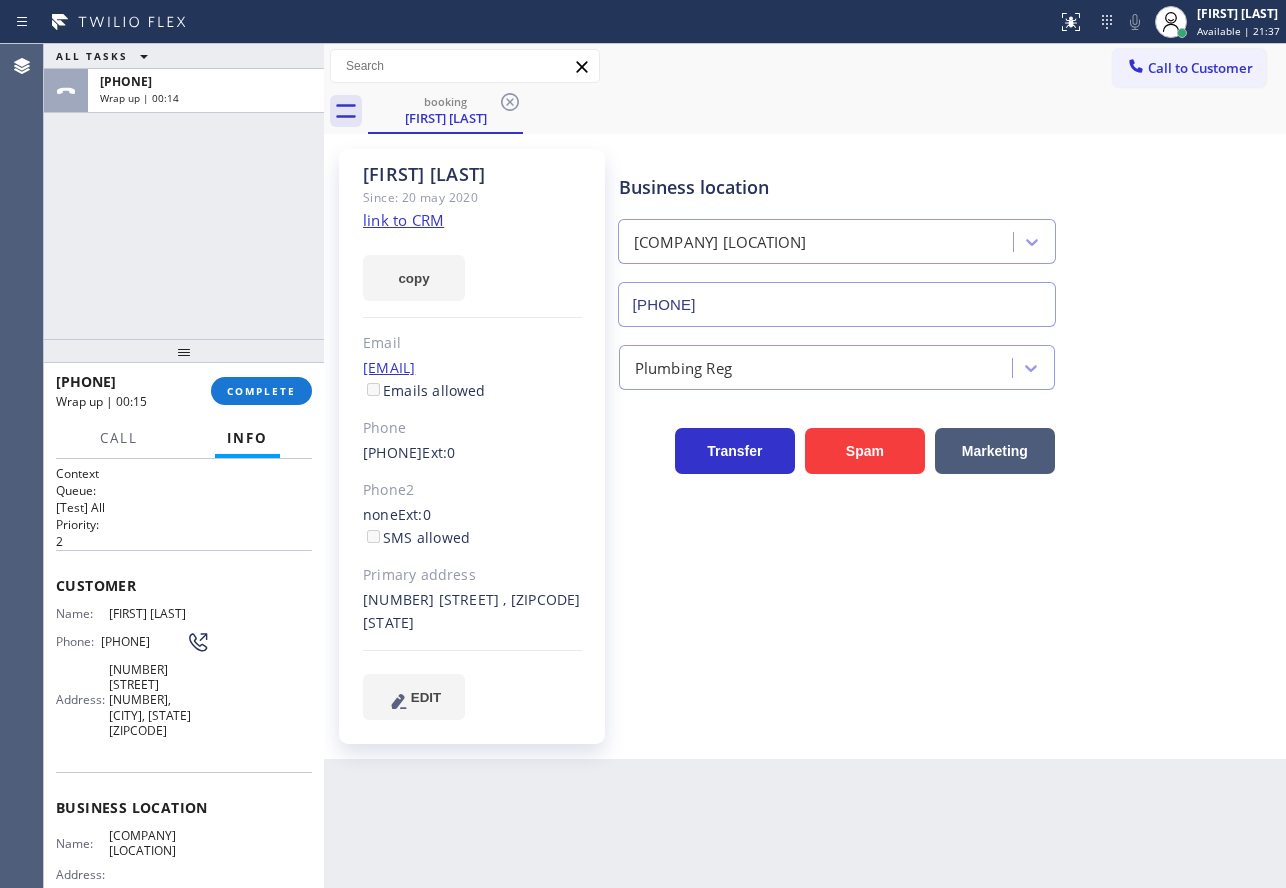 drag, startPoint x: 175, startPoint y: 829, endPoint x: 104, endPoint y: 811, distance: 73.24616 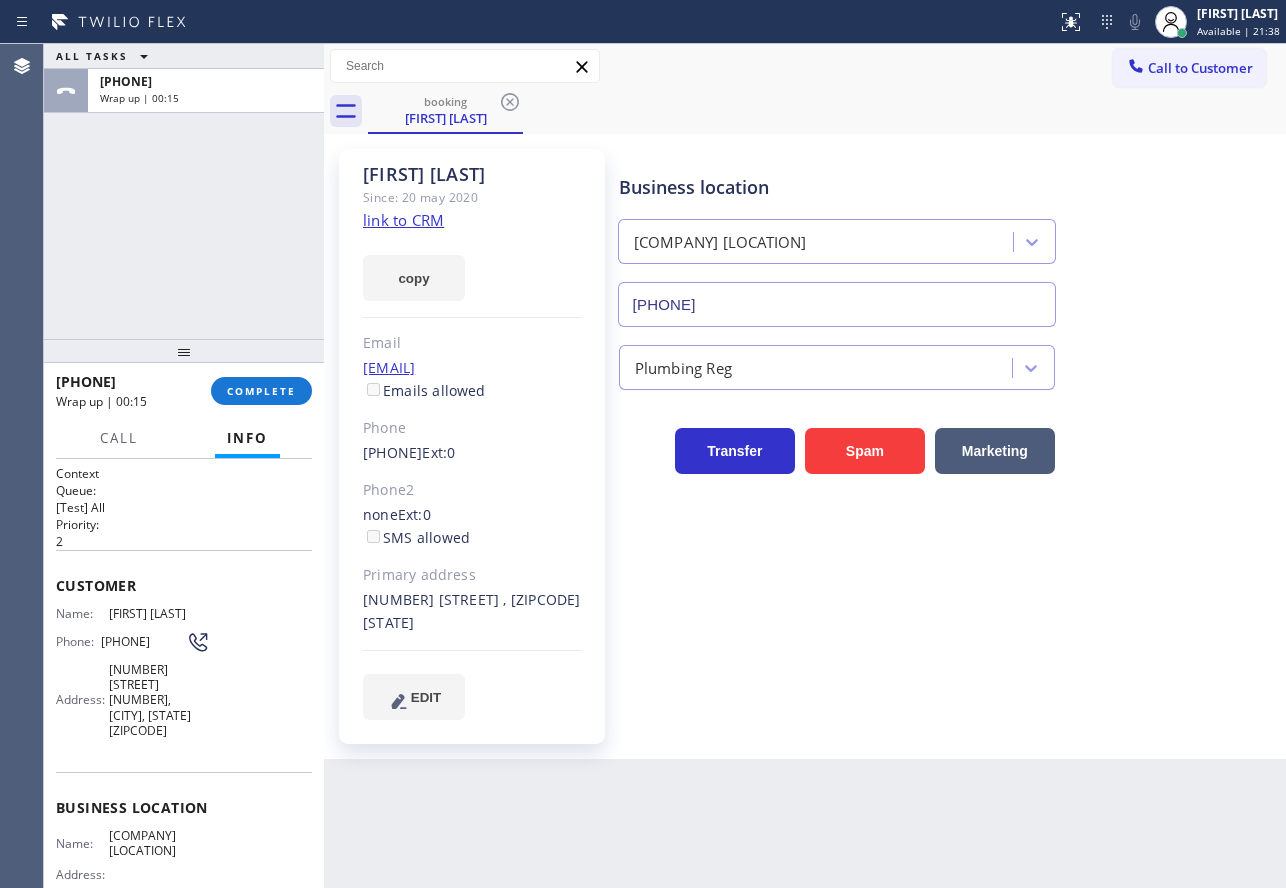 copy on "[COMPANY] [LOCATION]" 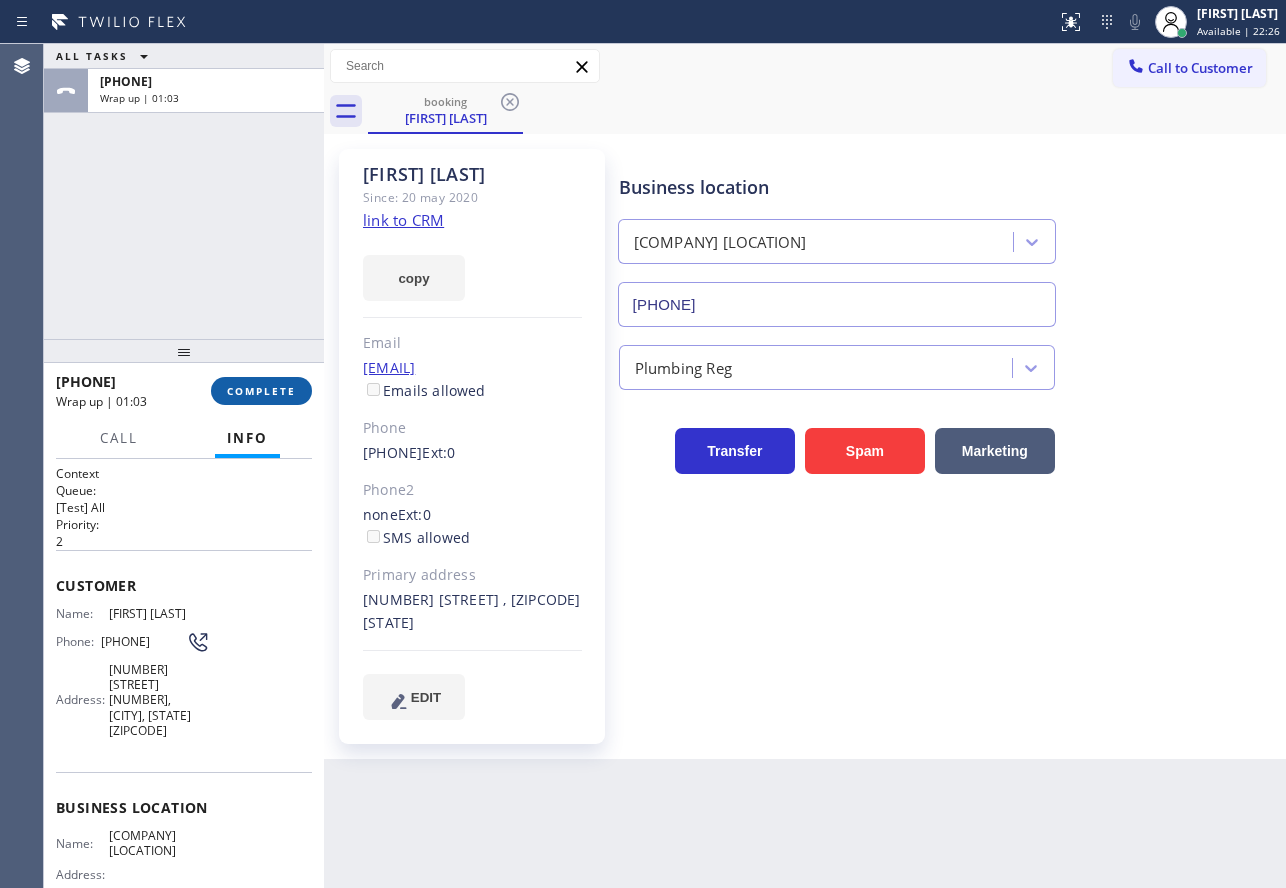 click on "COMPLETE" at bounding box center (261, 391) 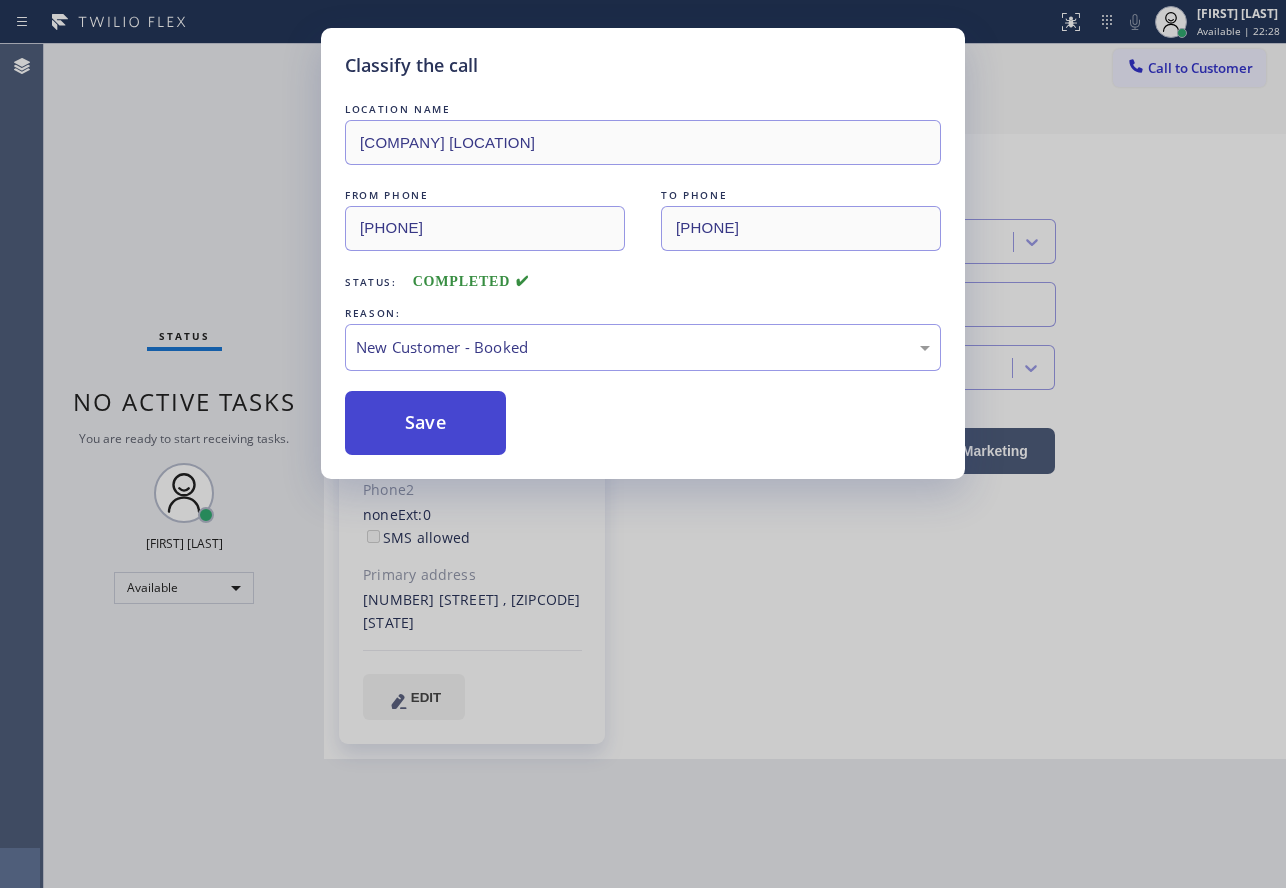 drag, startPoint x: 483, startPoint y: 346, endPoint x: 434, endPoint y: 396, distance: 70.00714 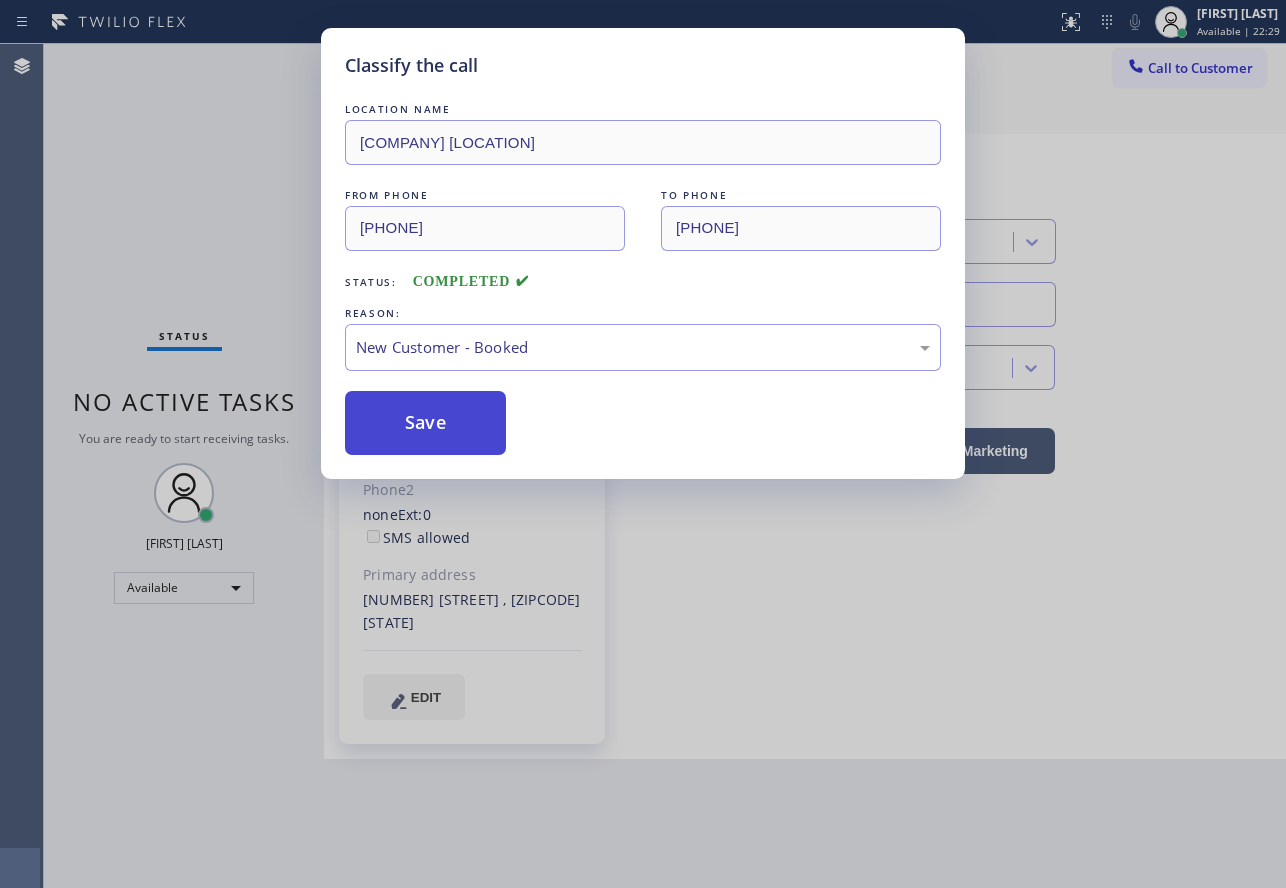 click on "Save" at bounding box center [425, 423] 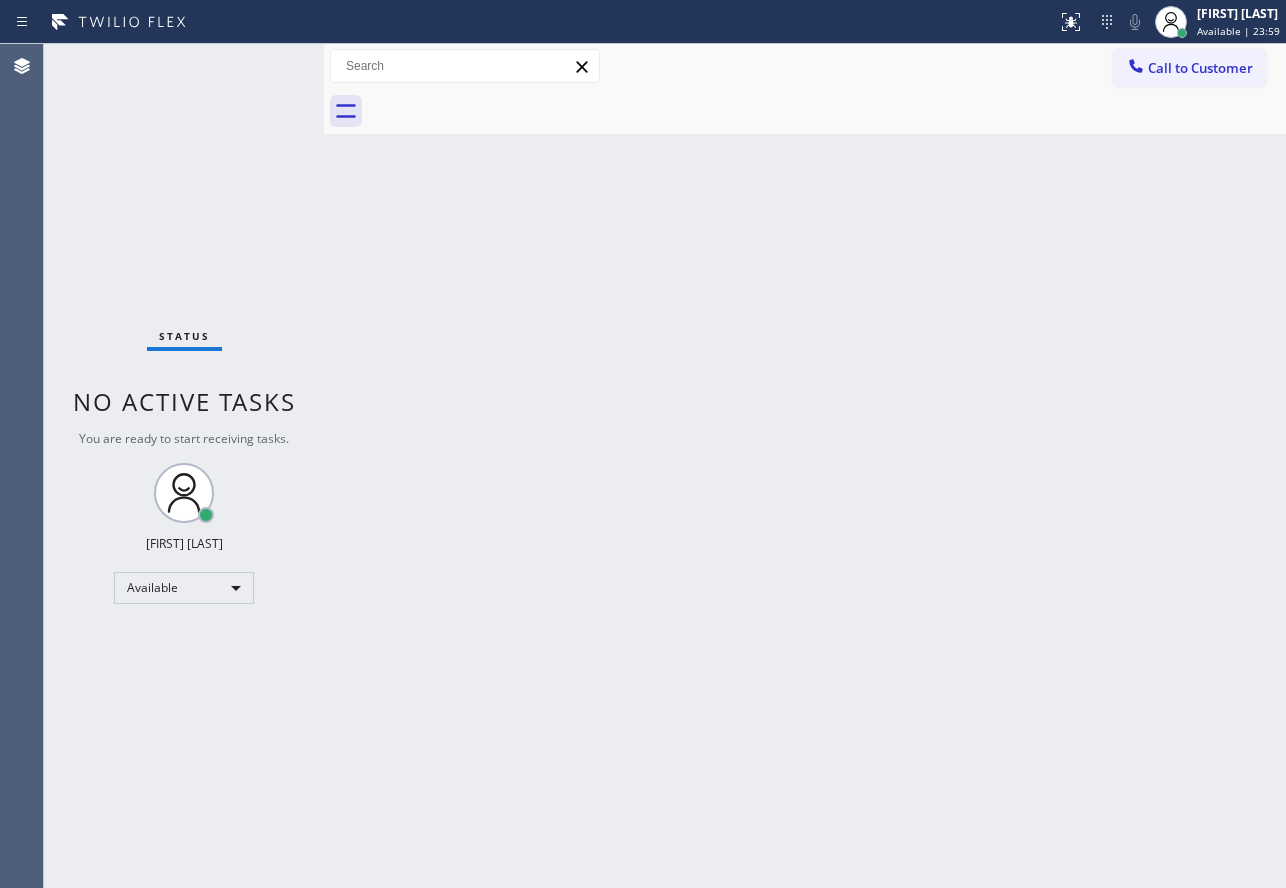 click on "Back to Dashboard Change Sender ID Customers Technicians Select a contact Outbound call Technician Search Technician Your caller id phone number Your caller id phone number Call Technician info Name   Phone none Address none Change Sender ID HVAC [PHONE] 5 Star Appliance [PHONE] Appliance Repair [PHONE] Plumbing [PHONE] Air Duct Cleaning [PHONE]  Electricians [PHONE]  Cancel Change Check personal SMS Reset Change No tabs Call to Customer Outbound call Location Search location Your caller id phone number [PHONE] Customer number Call Outbound call Technician Search Technician Your caller id phone number Your caller id phone number Call" at bounding box center (805, 466) 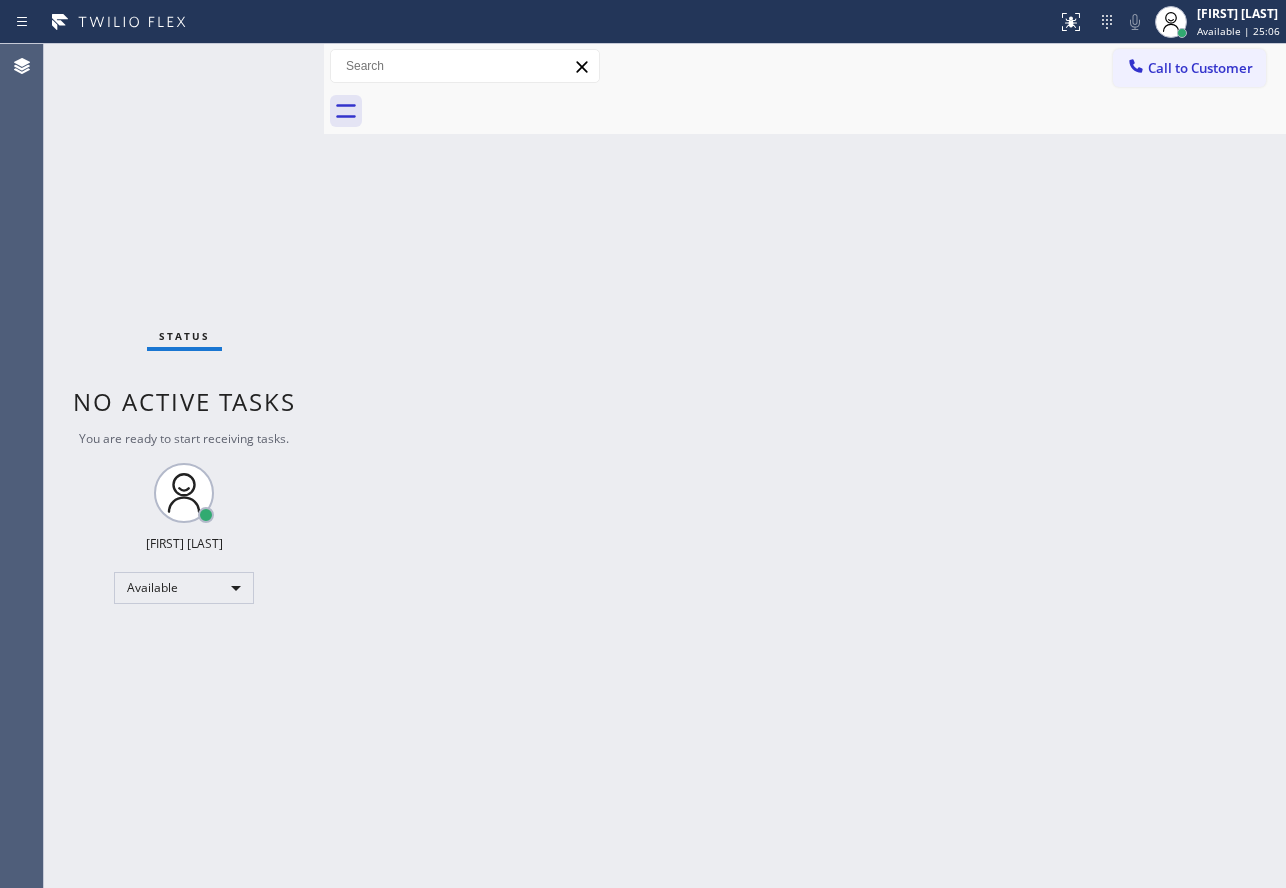 click on "Back to Dashboard Change Sender ID Customers Technicians Select a contact Outbound call Technician Search Technician Your caller id phone number Your caller id phone number Call Technician info Name   Phone none Address none Change Sender ID HVAC [PHONE] 5 Star Appliance [PHONE] Appliance Repair [PHONE] Plumbing [PHONE] Air Duct Cleaning [PHONE]  Electricians [PHONE]  Cancel Change Check personal SMS Reset Change No tabs Call to Customer Outbound call Location Search location Your caller id phone number [PHONE] Customer number Call Outbound call Technician Search Technician Your caller id phone number Your caller id phone number Call" at bounding box center (805, 466) 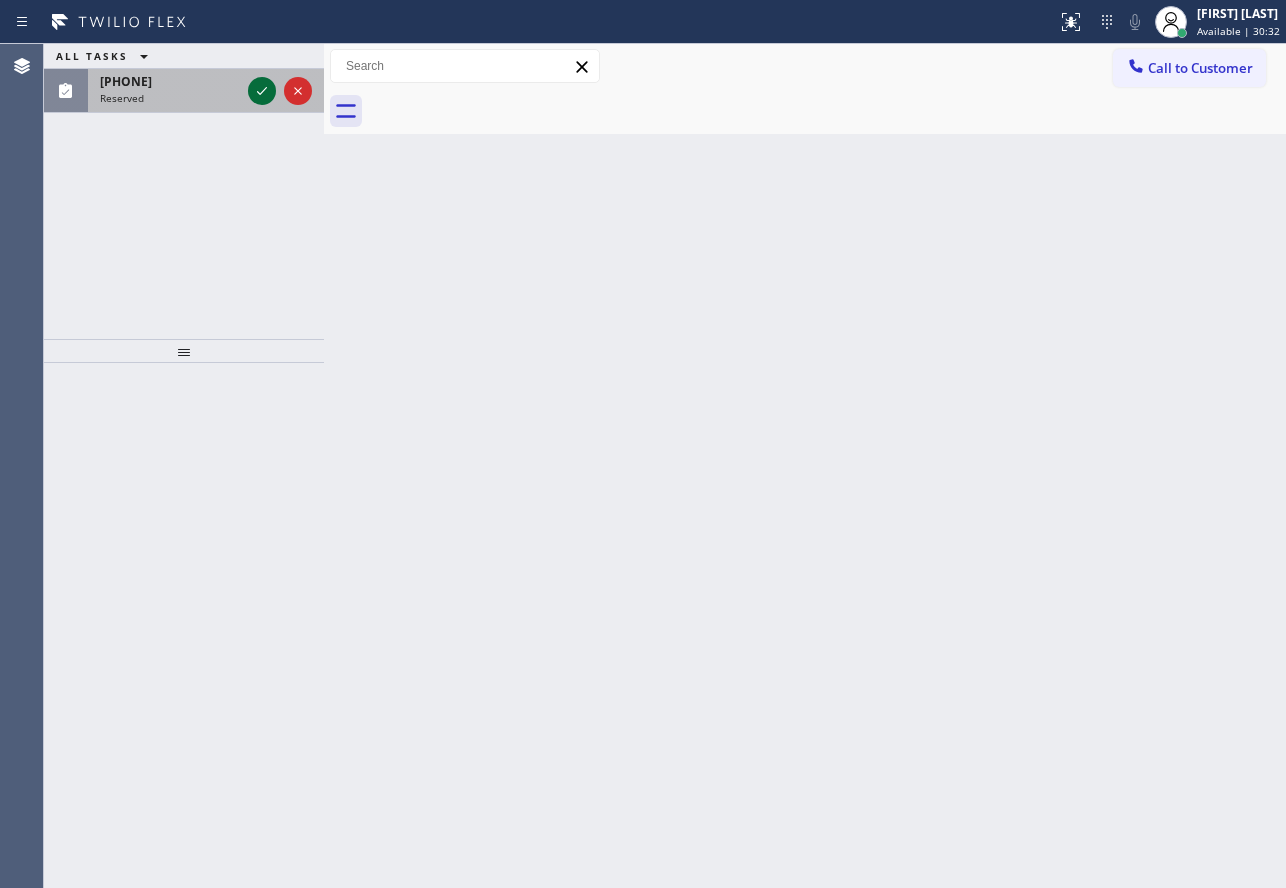 click 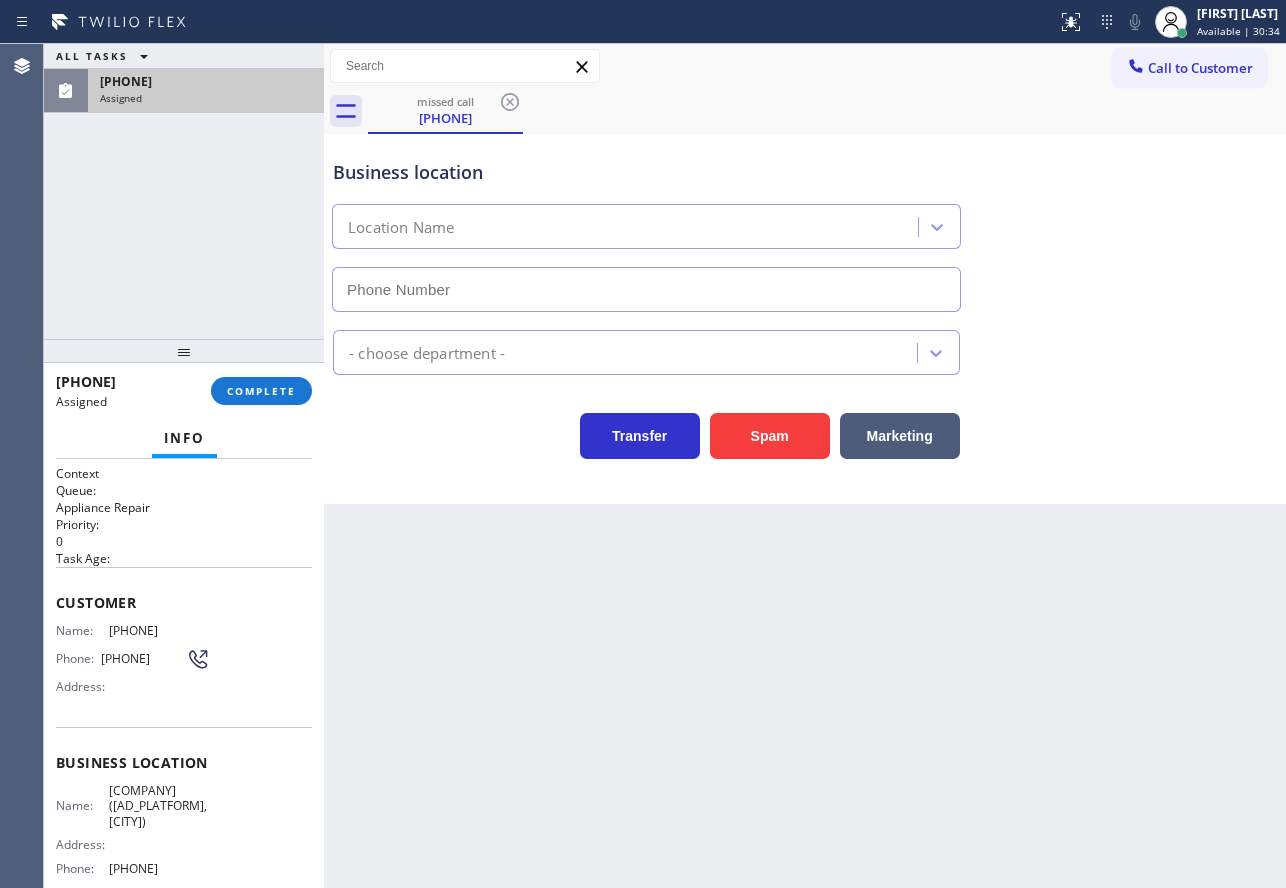 scroll, scrollTop: 186, scrollLeft: 0, axis: vertical 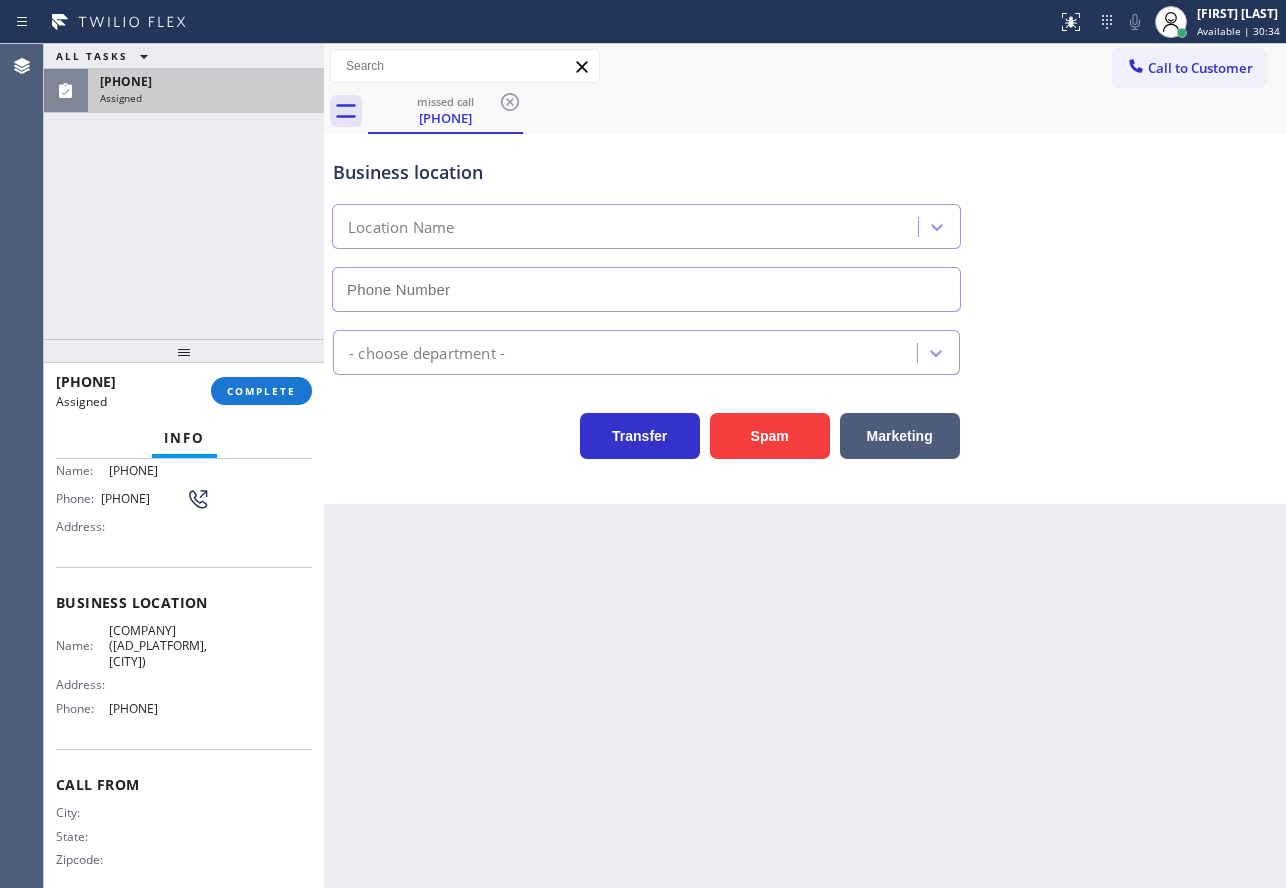 type on "[PHONE]" 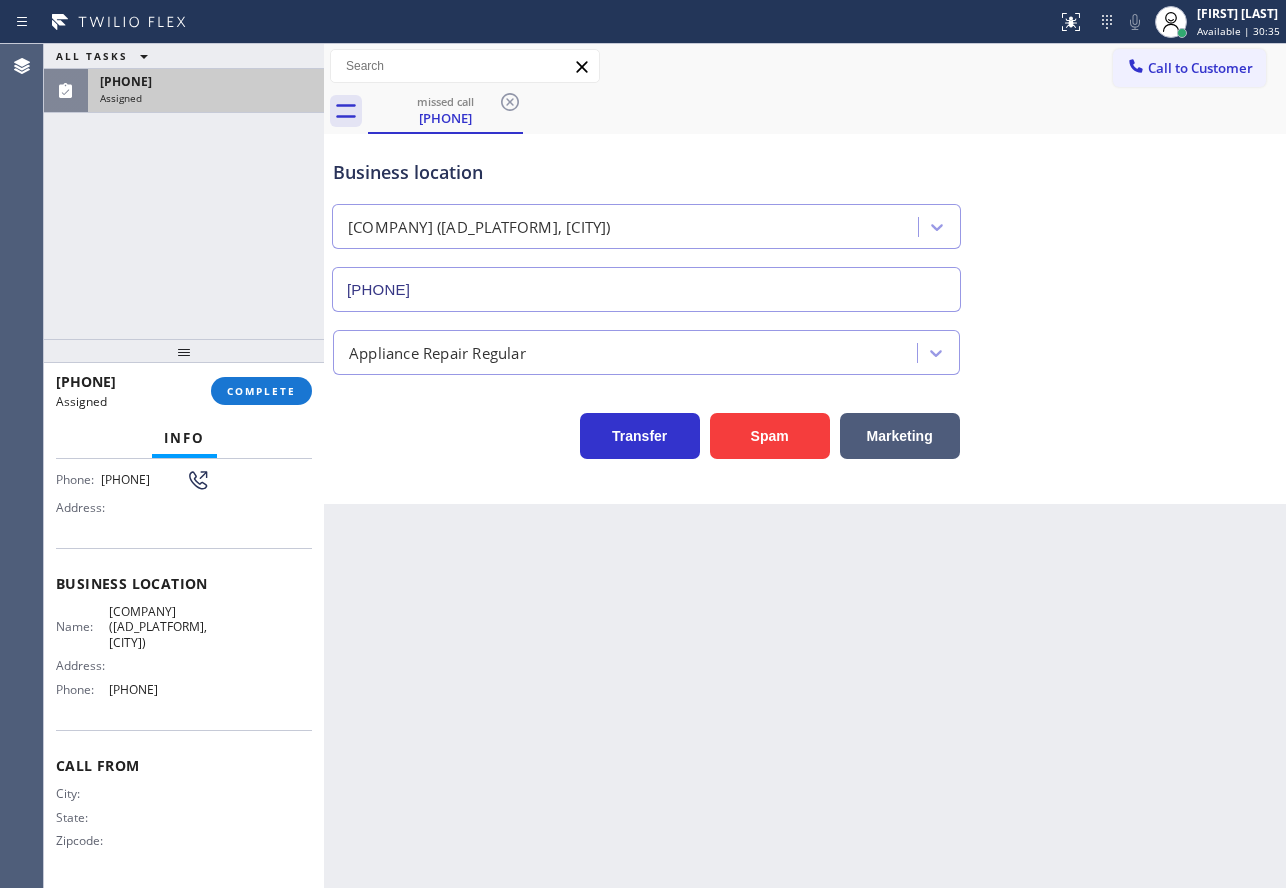 scroll, scrollTop: 48, scrollLeft: 0, axis: vertical 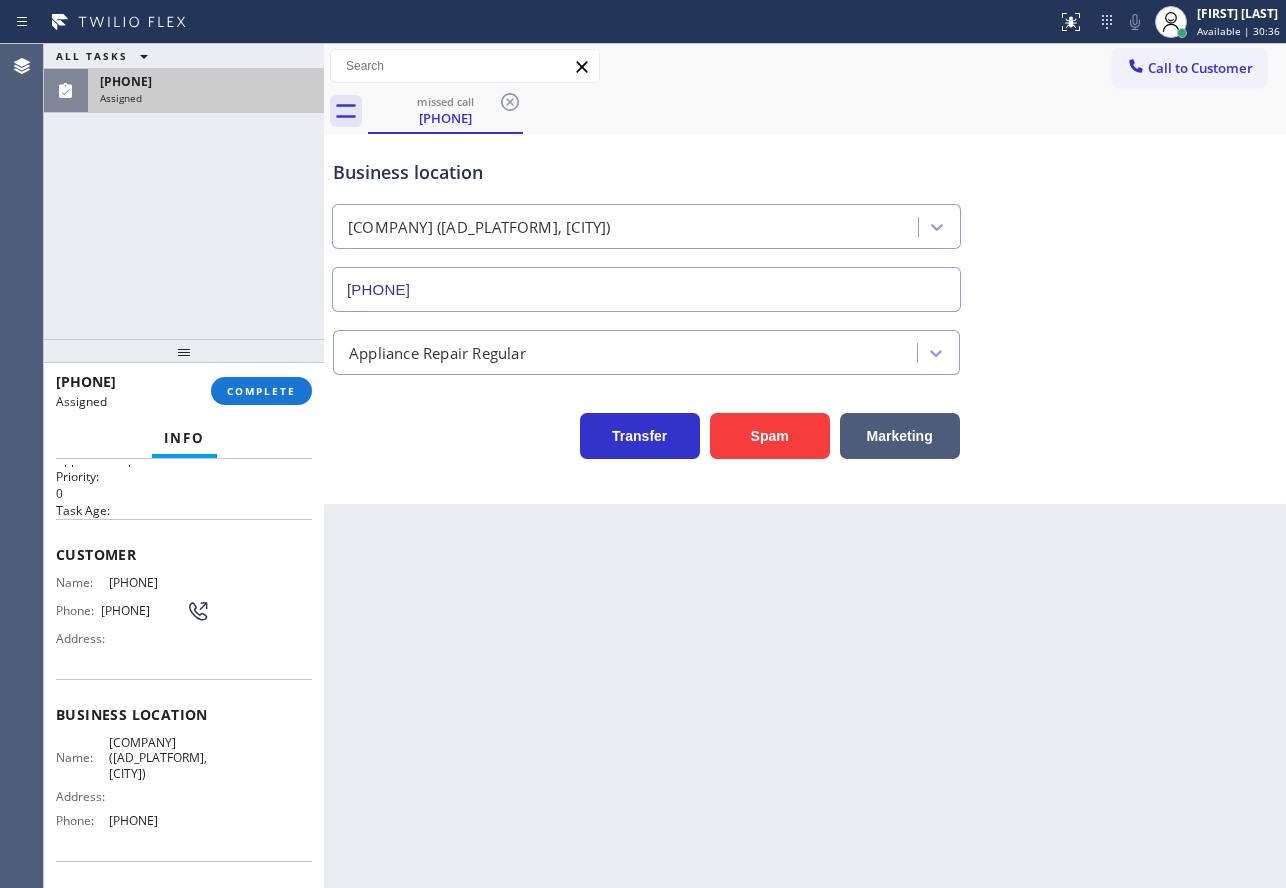 drag, startPoint x: 191, startPoint y: 696, endPoint x: 56, endPoint y: 561, distance: 190.91884 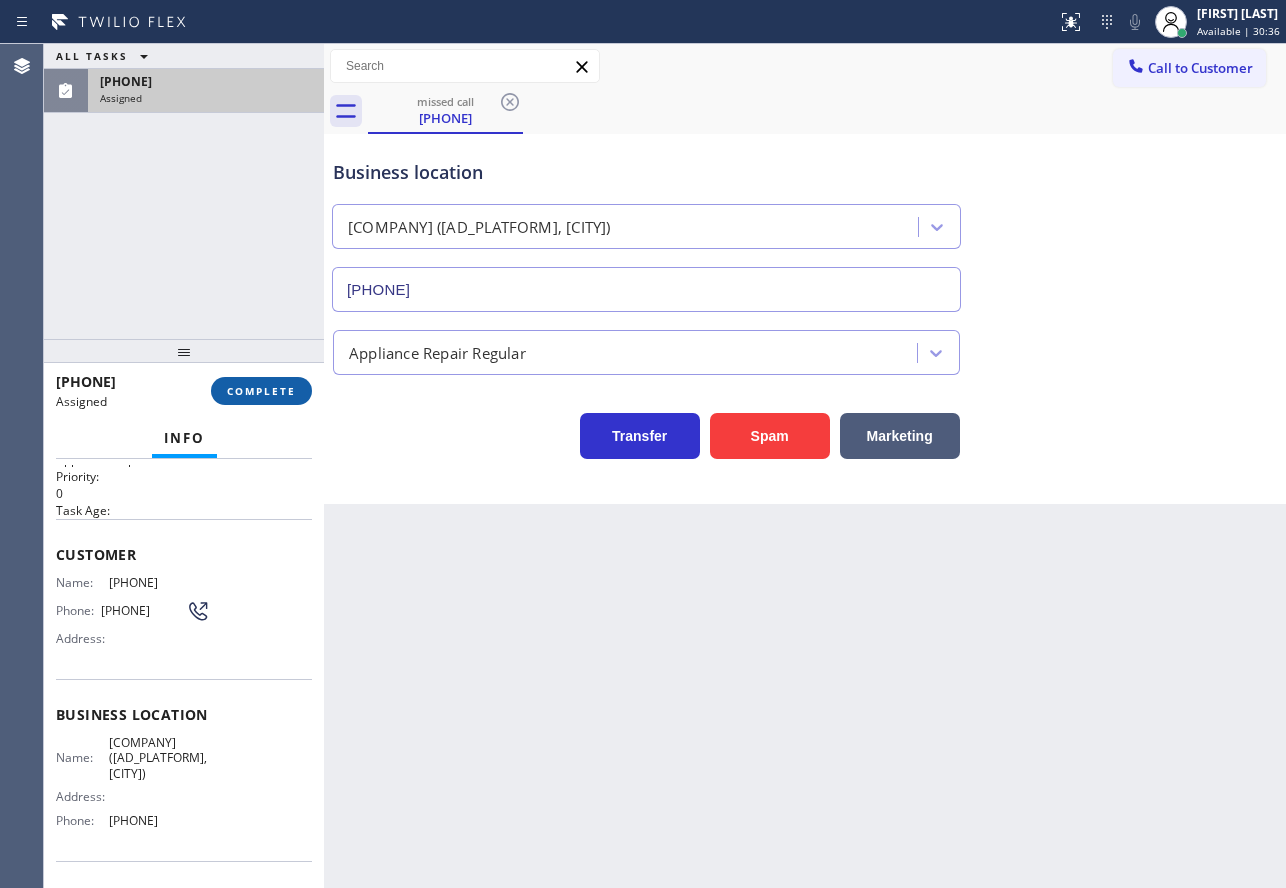 click on "COMPLETE" at bounding box center (261, 391) 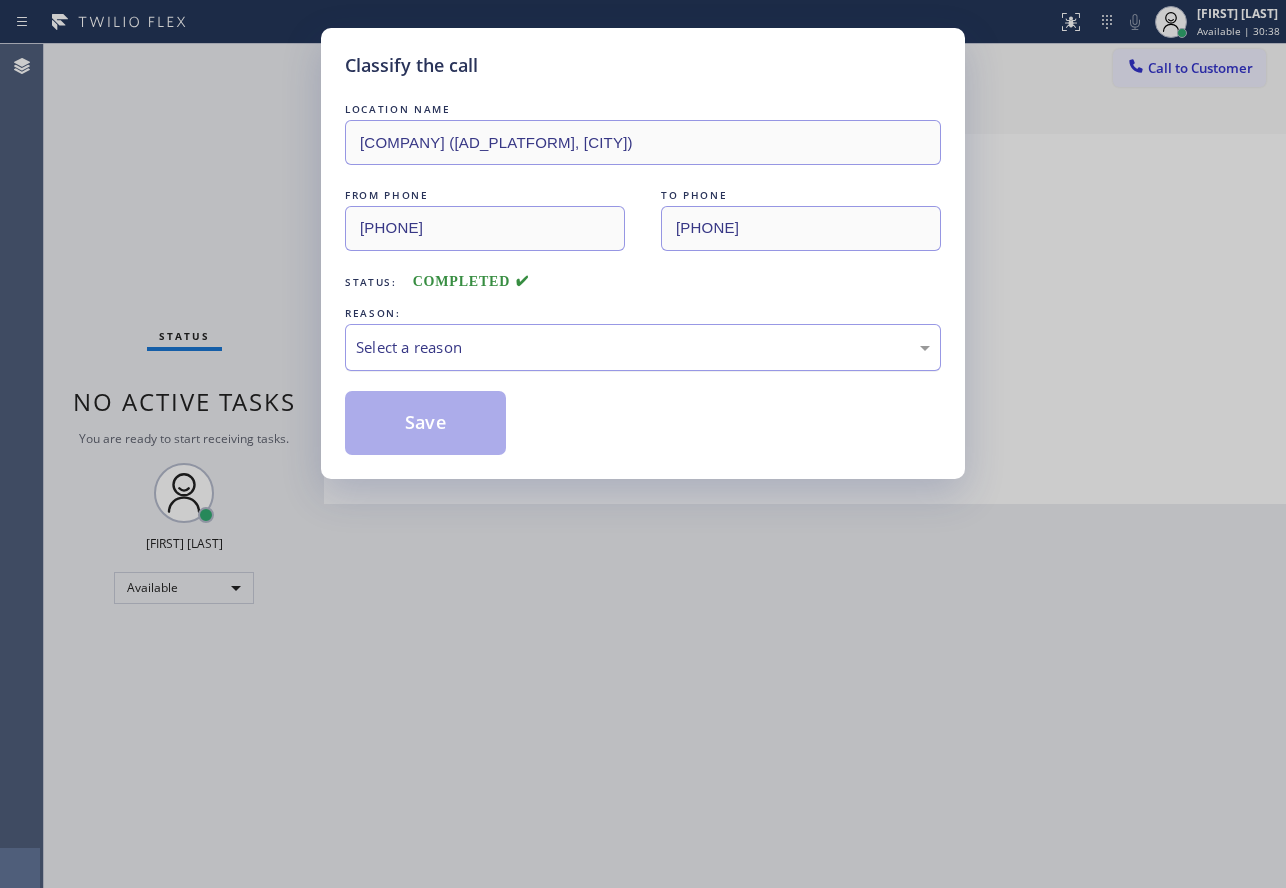 click on "Select a reason" at bounding box center [643, 347] 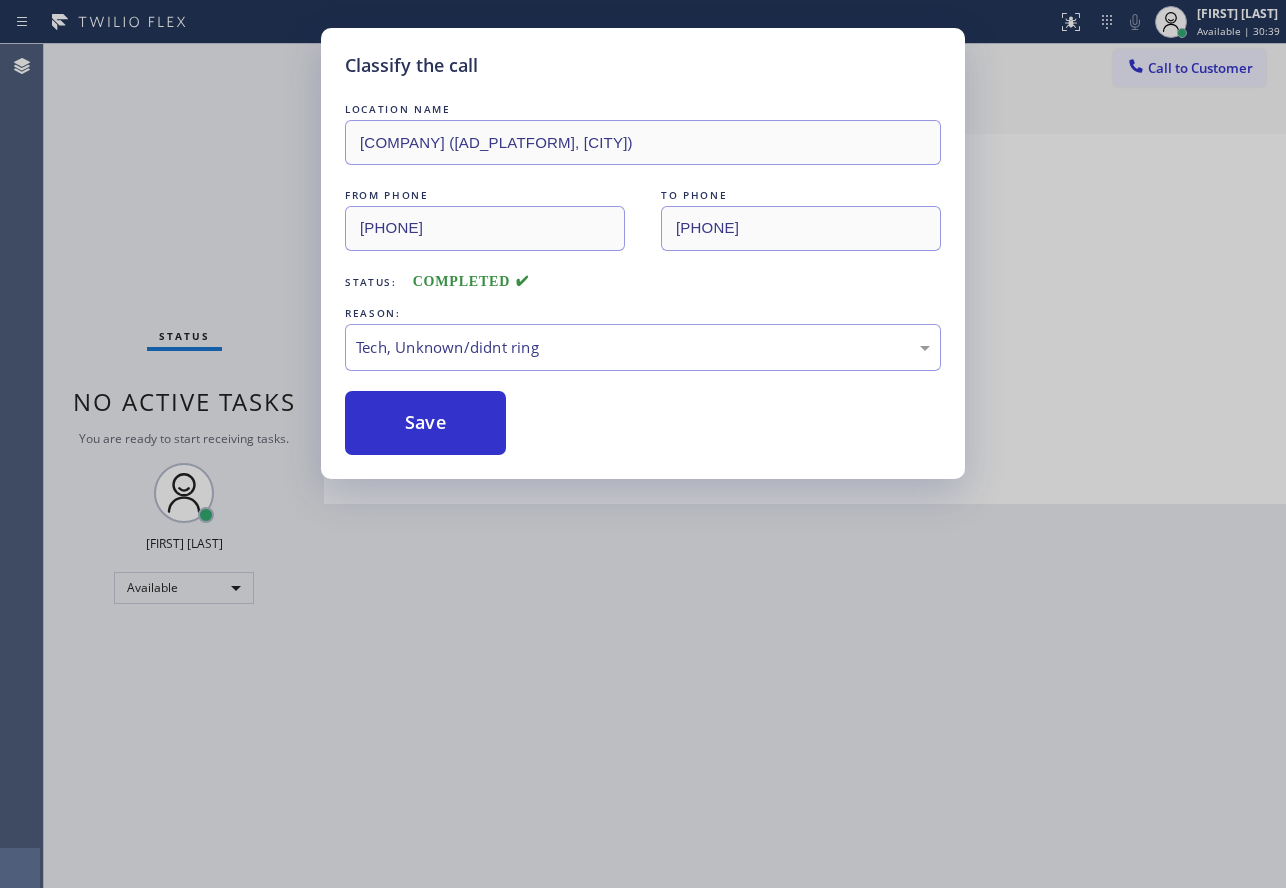 click on "Save" at bounding box center [425, 423] 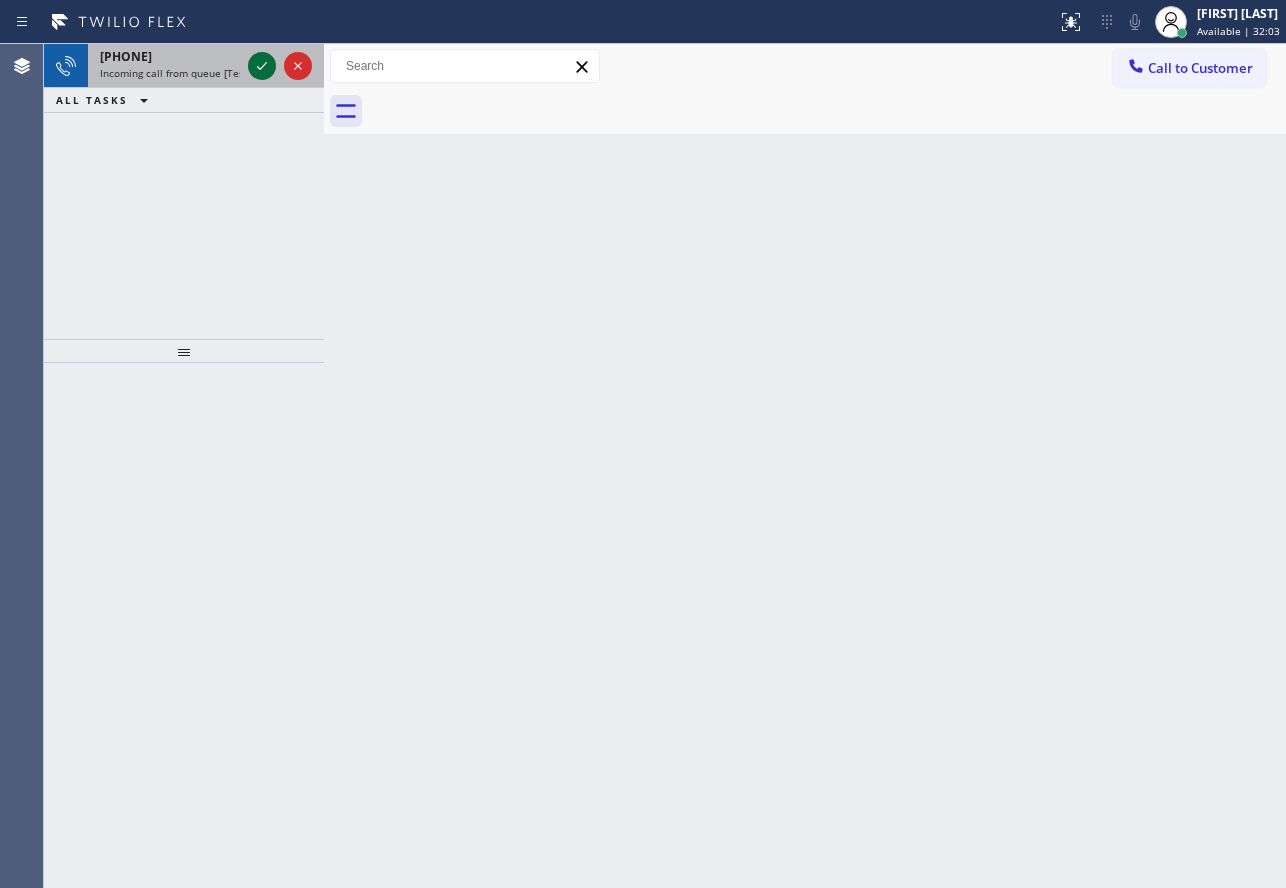 click 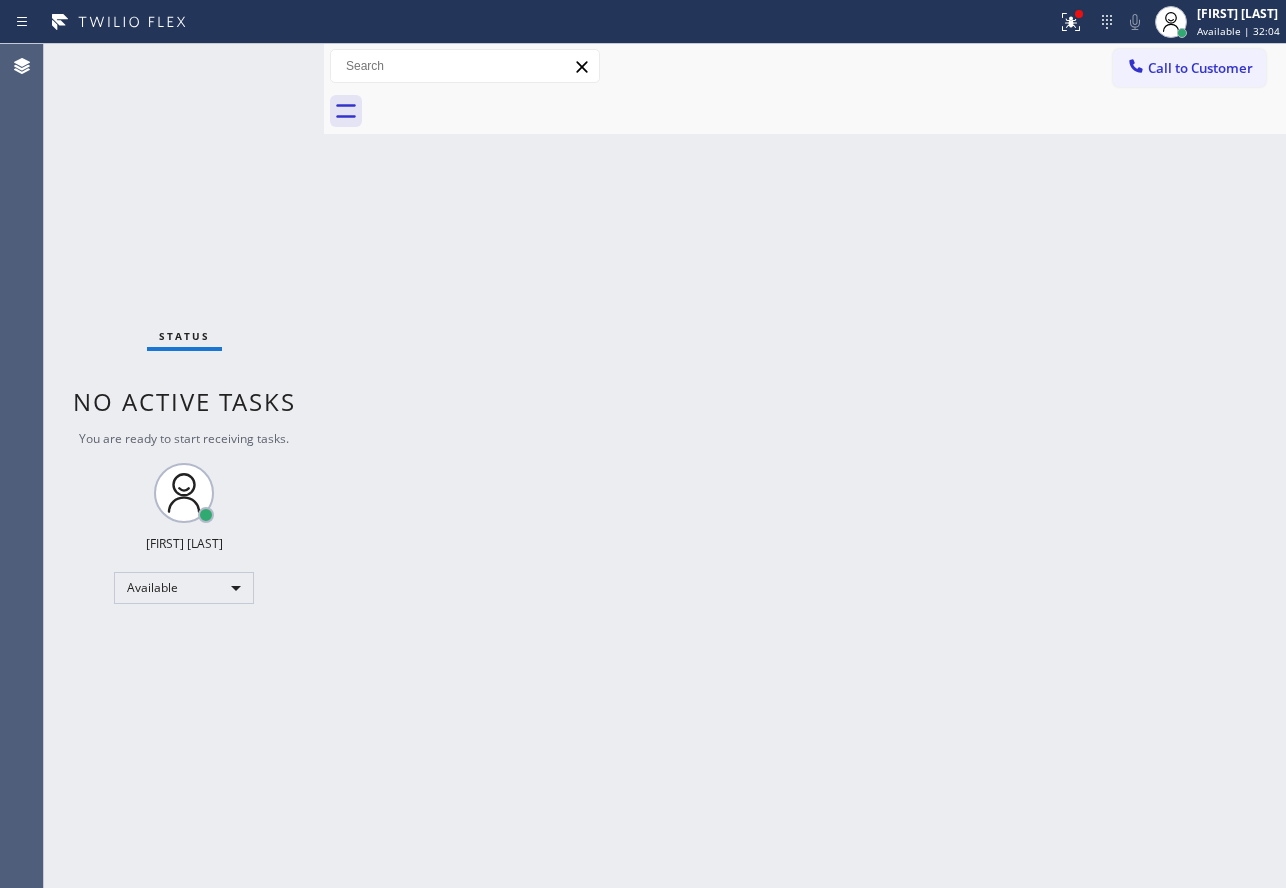 click on "Status   No active tasks     You are ready to start receiving tasks.   [FIRST] [LAST] Available" at bounding box center [184, 466] 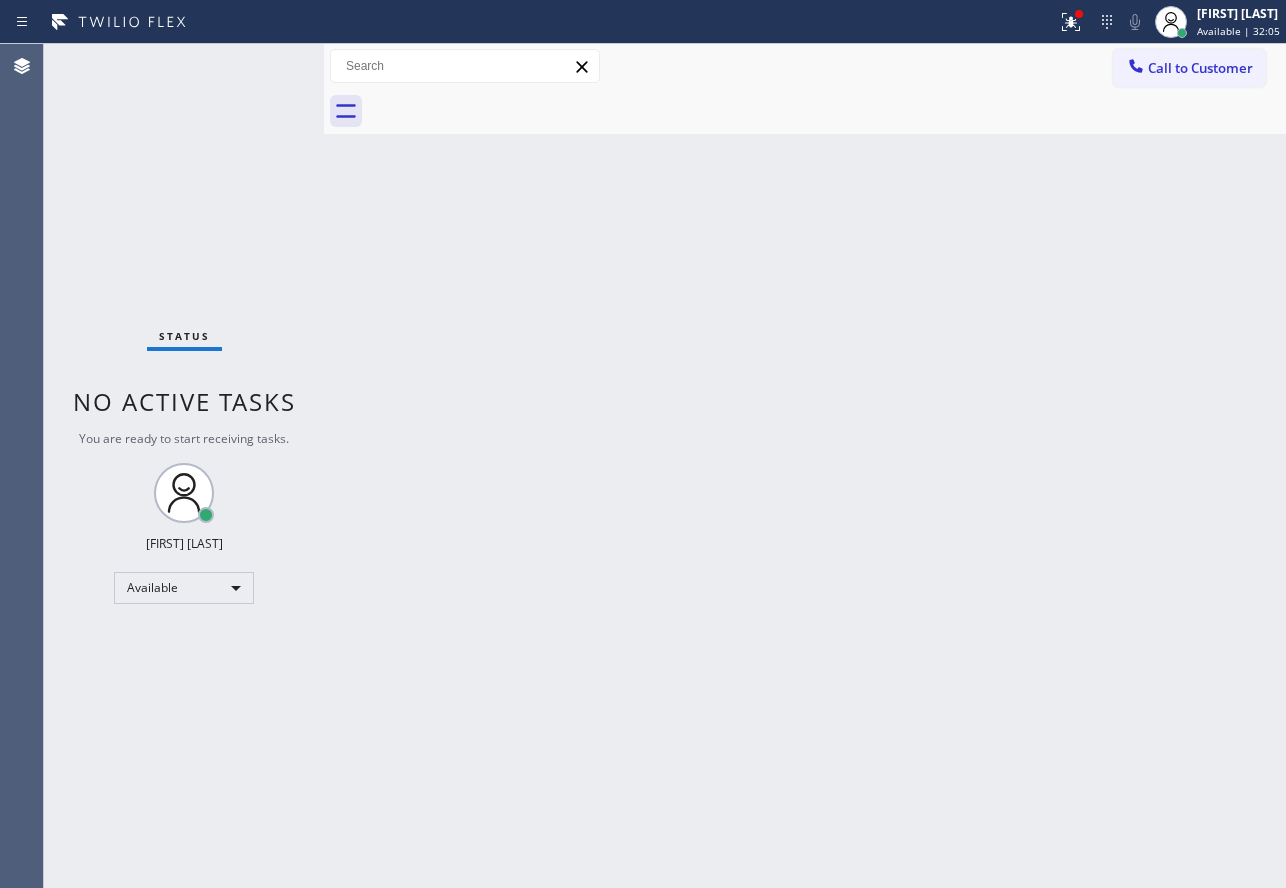 click on "Back to Dashboard Change Sender ID Customers Technicians Select a contact Outbound call Technician Search Technician Your caller id phone number Your caller id phone number Call Technician info Name   Phone none Address none Change Sender ID HVAC [PHONE] 5 Star Appliance [PHONE] Appliance Repair [PHONE] Plumbing [PHONE] Air Duct Cleaning [PHONE]  Electricians [PHONE]  Cancel Change Check personal SMS Reset Change No tabs Call to Customer Outbound call Location Search location Your caller id phone number [PHONE] Customer number Call Outbound call Technician Search Technician Your caller id phone number Your caller id phone number Call" at bounding box center (805, 466) 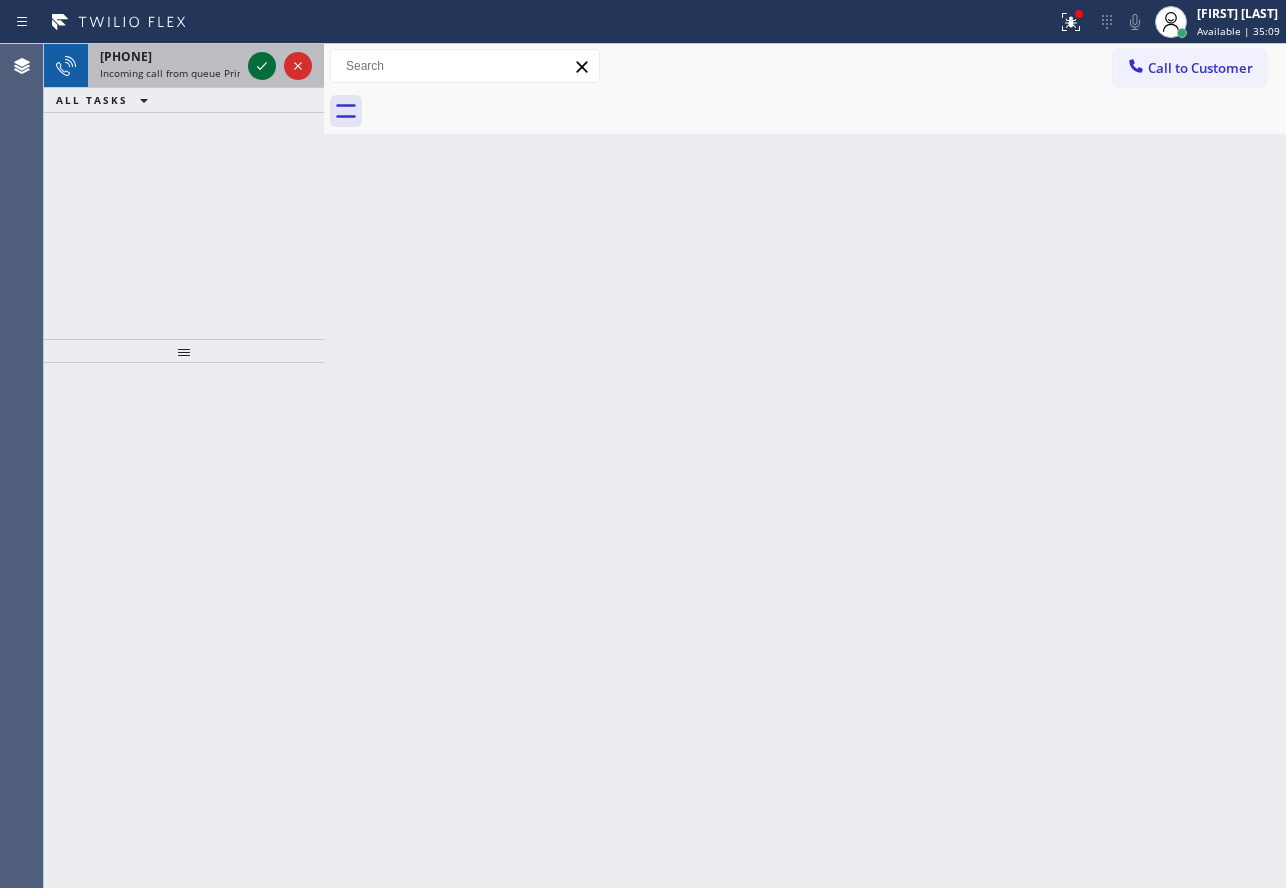 click 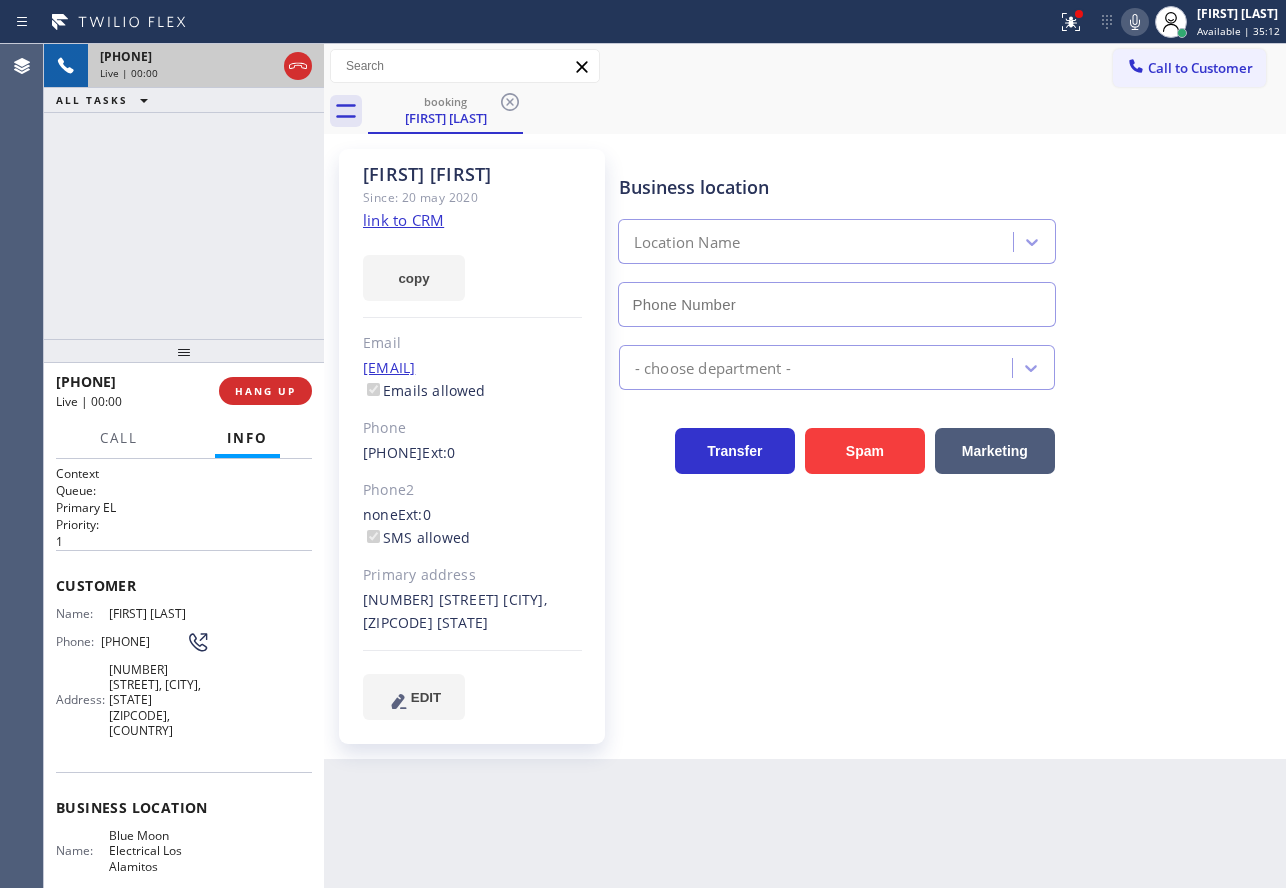 type on "[PHONE]" 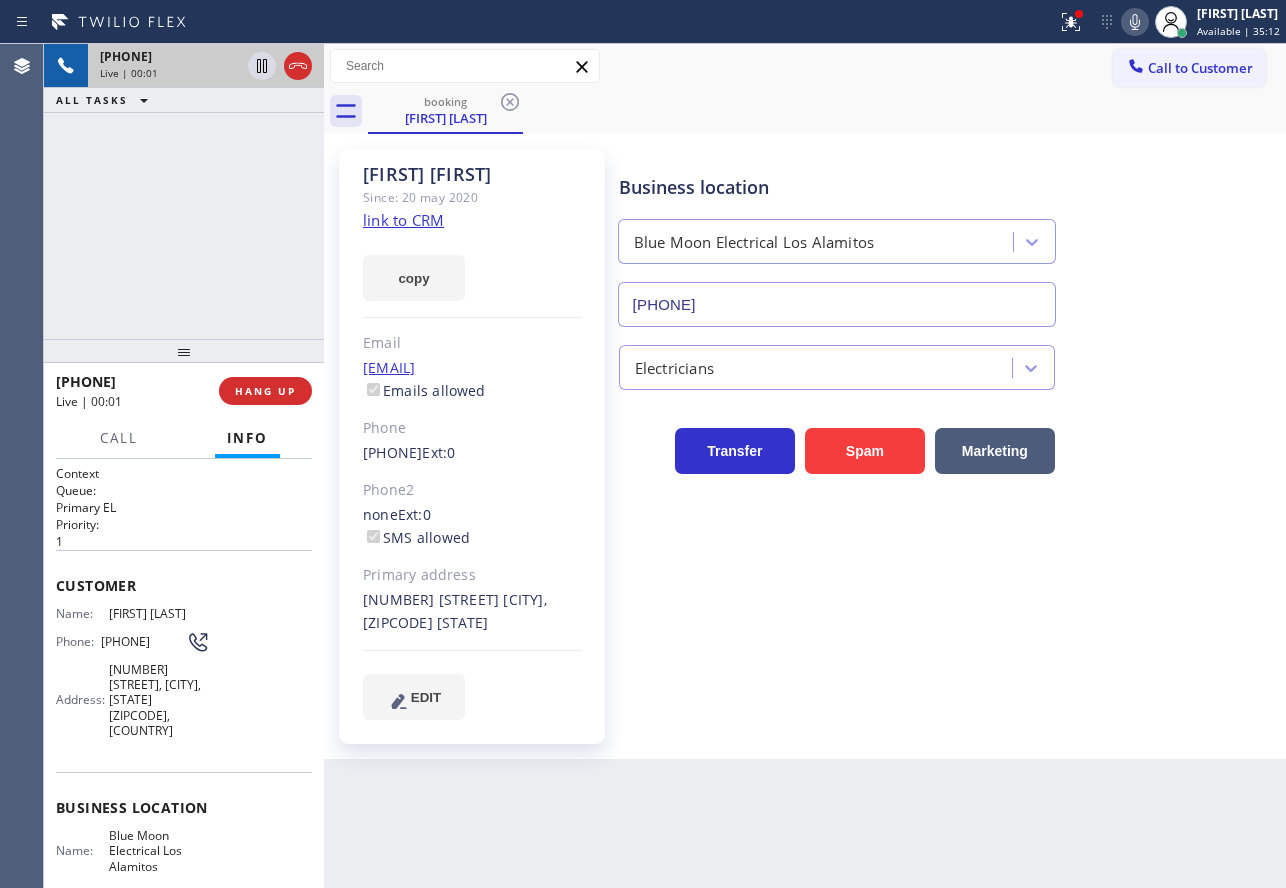 click on "link to CRM" 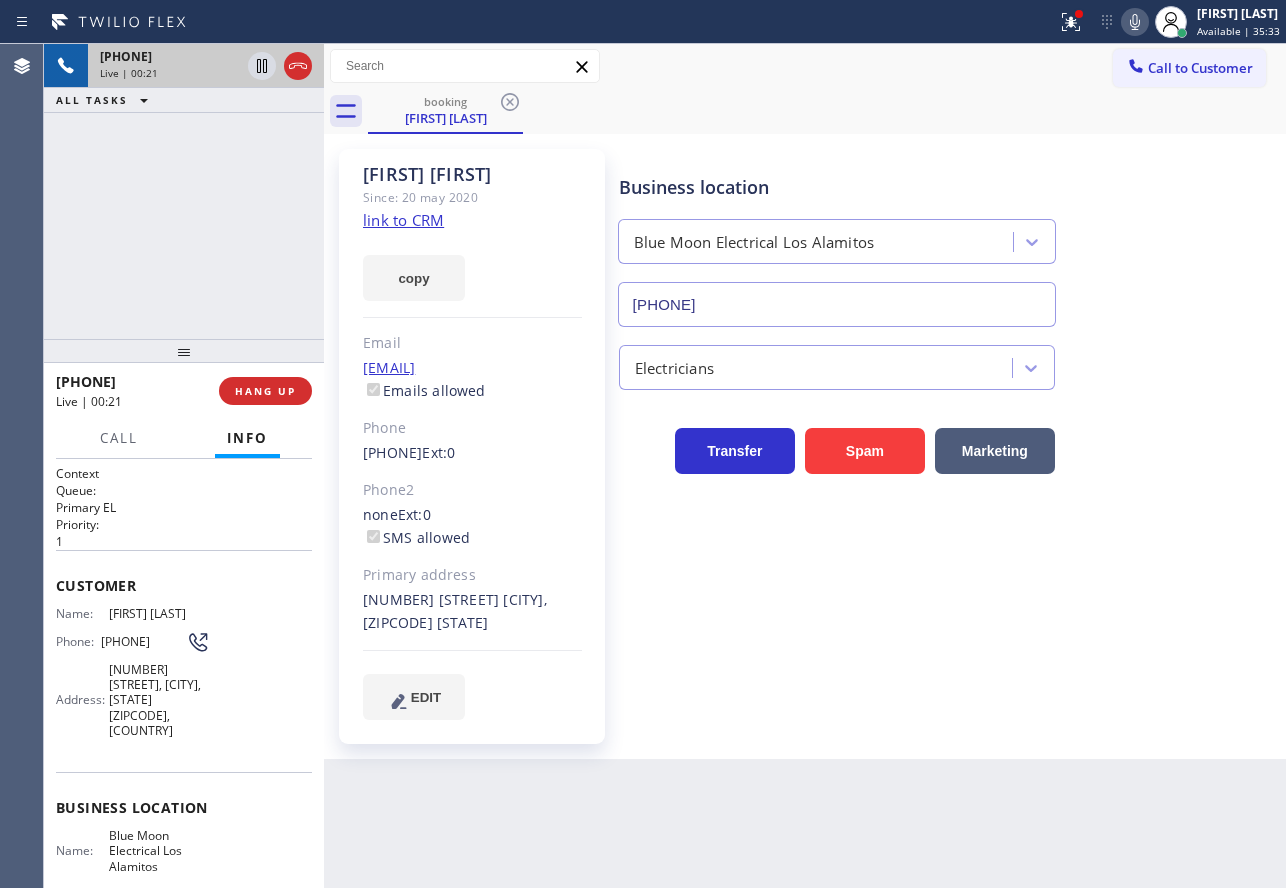 click 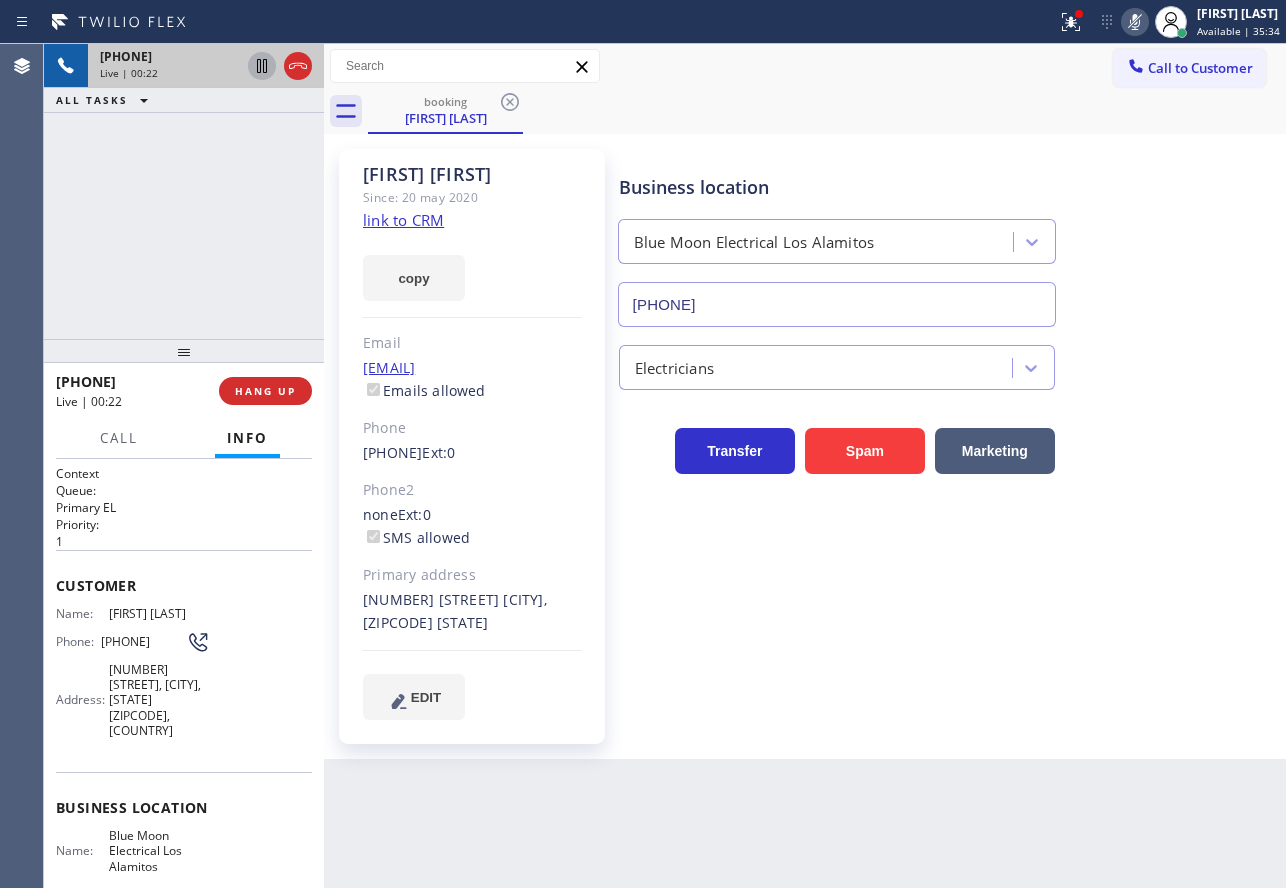 click 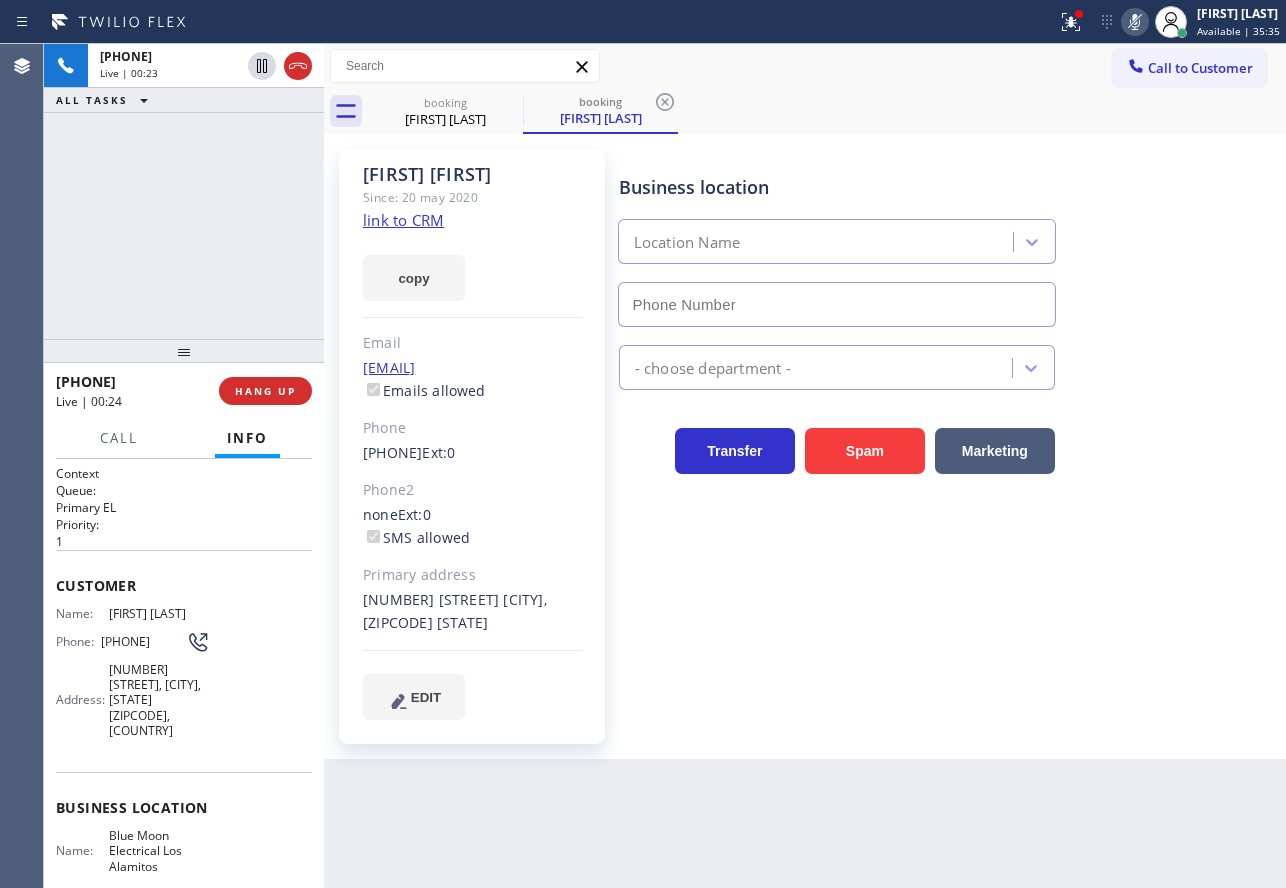 type on "[PHONE]" 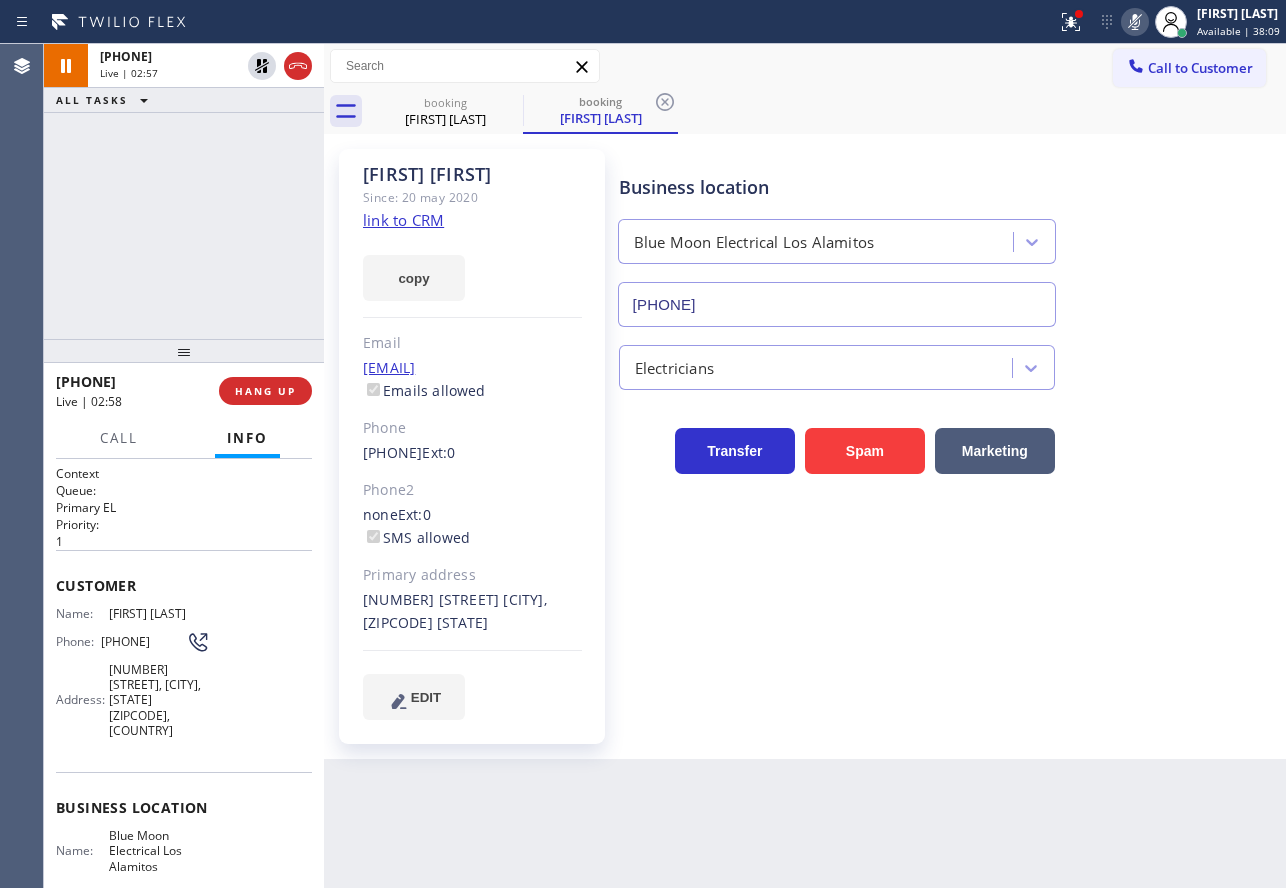 click 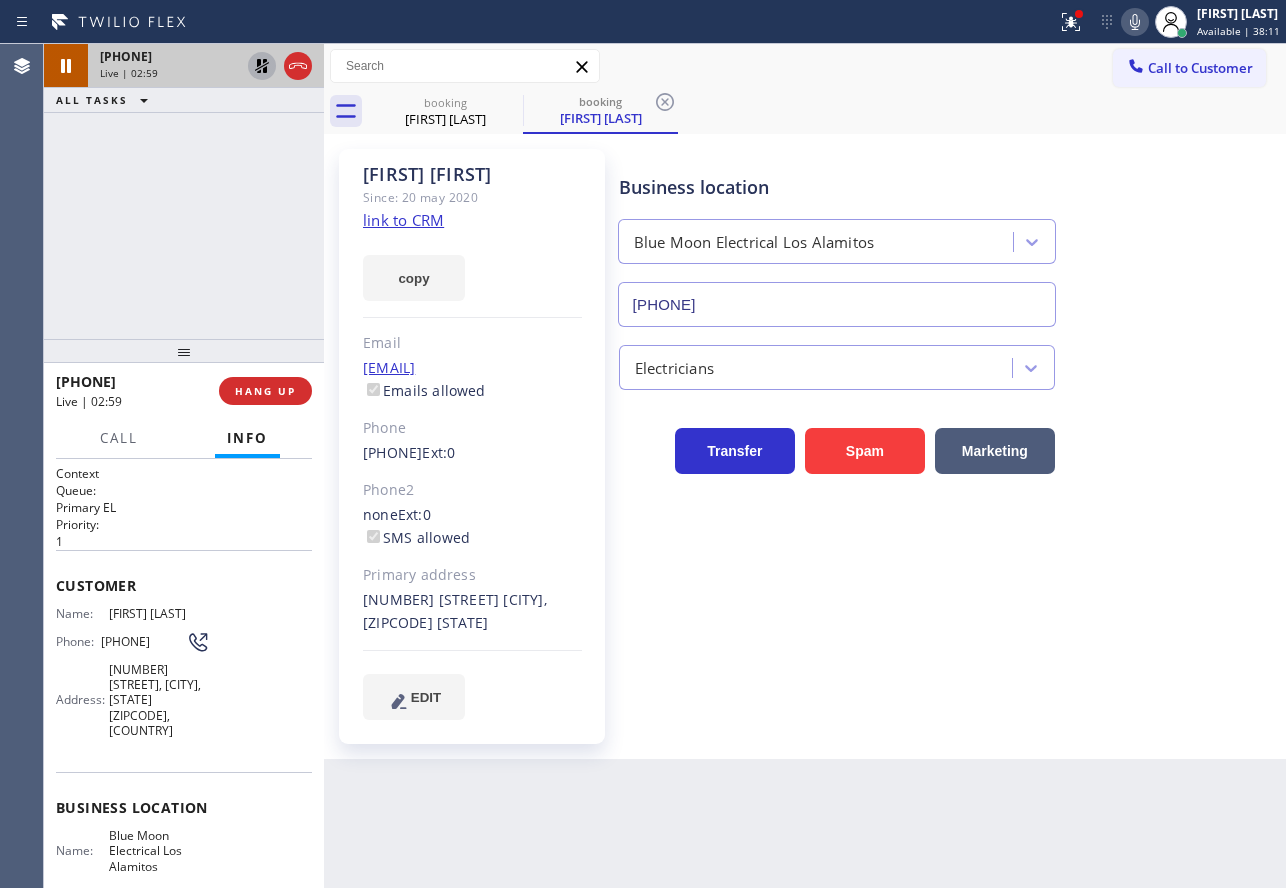 click 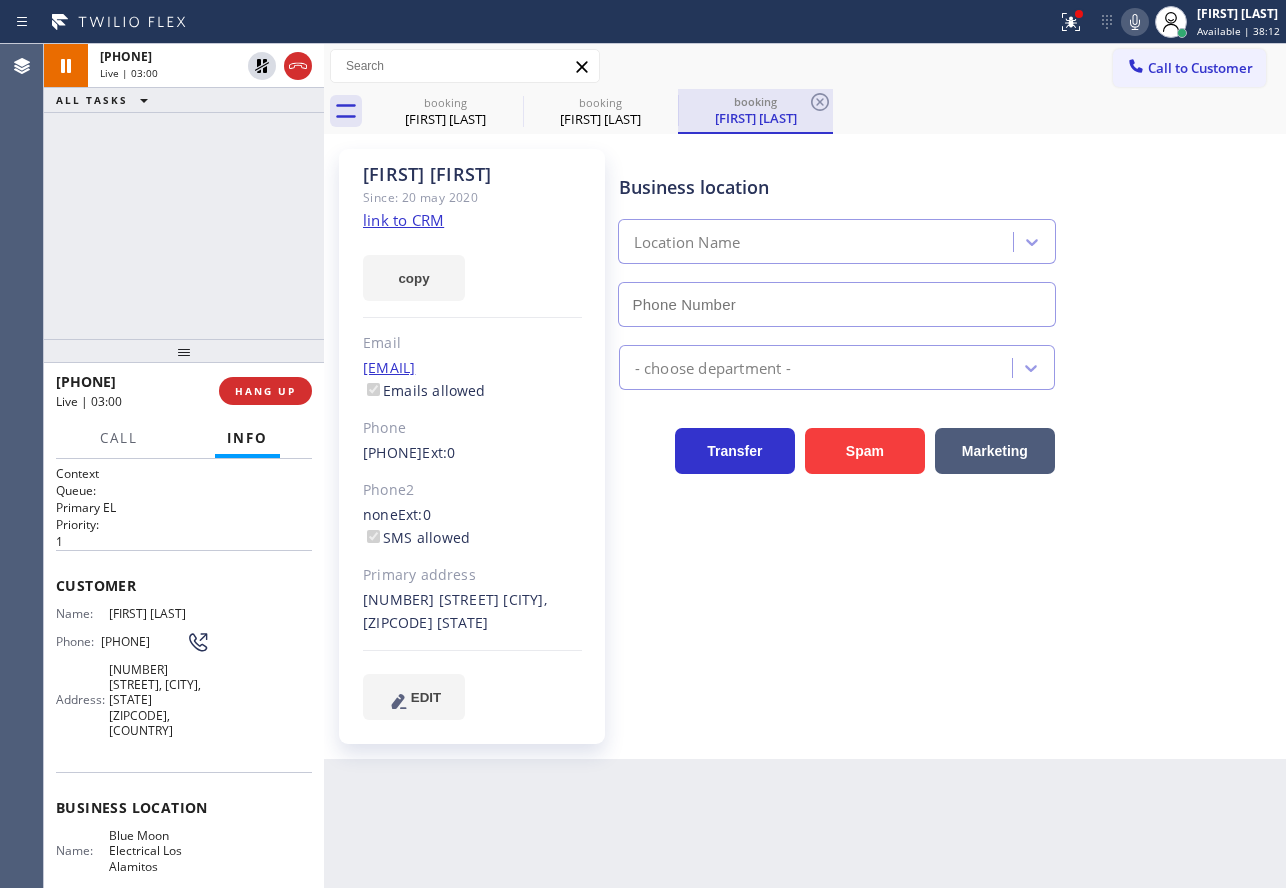 type on "[PHONE]" 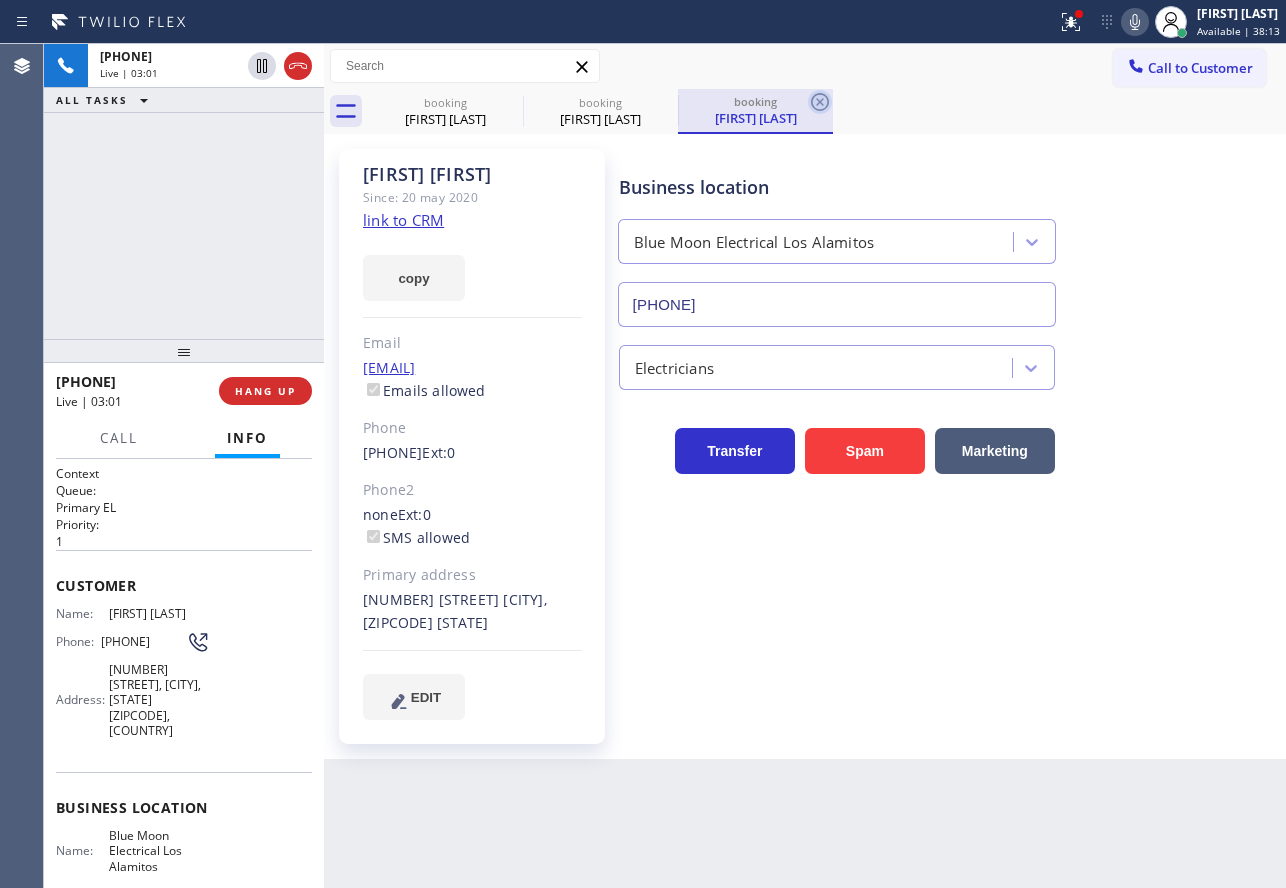 click 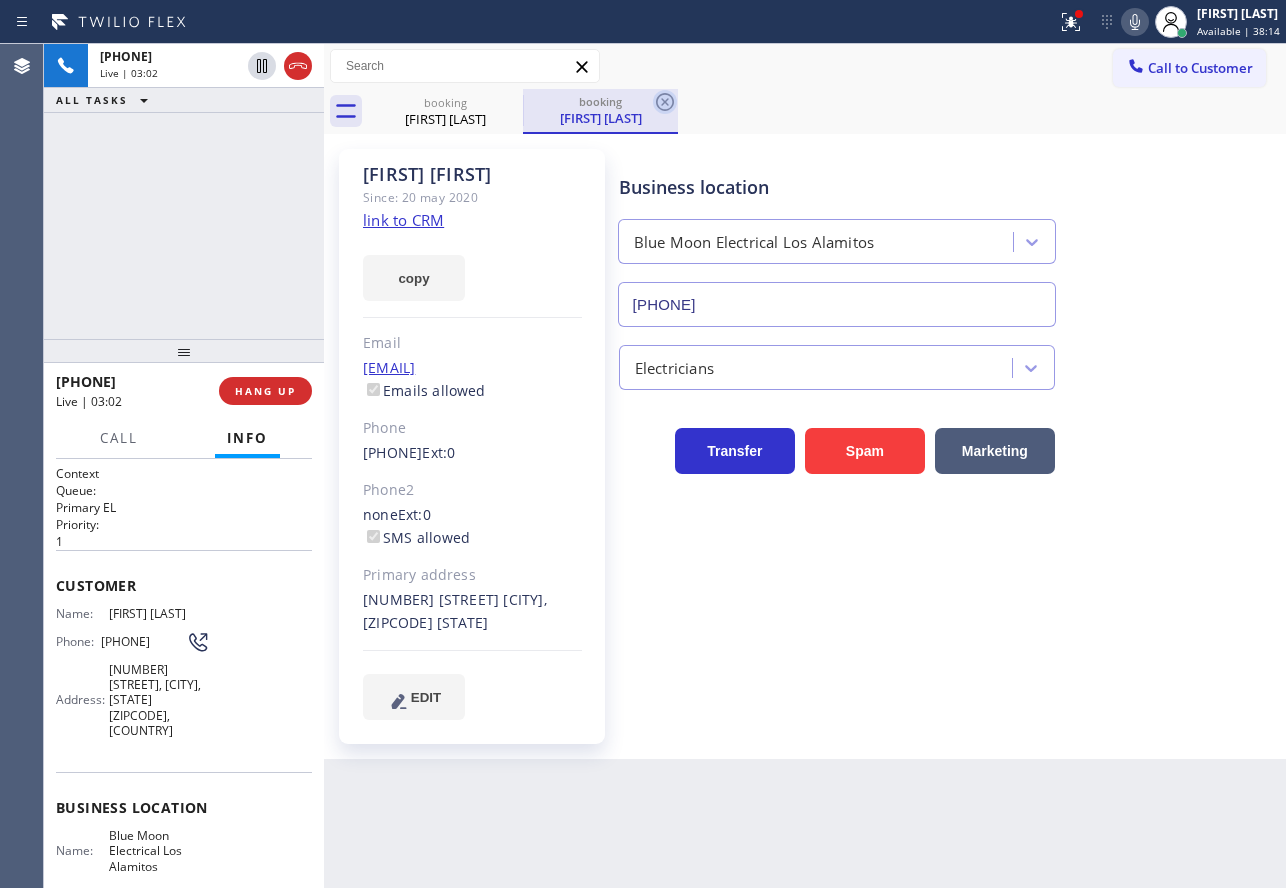 click 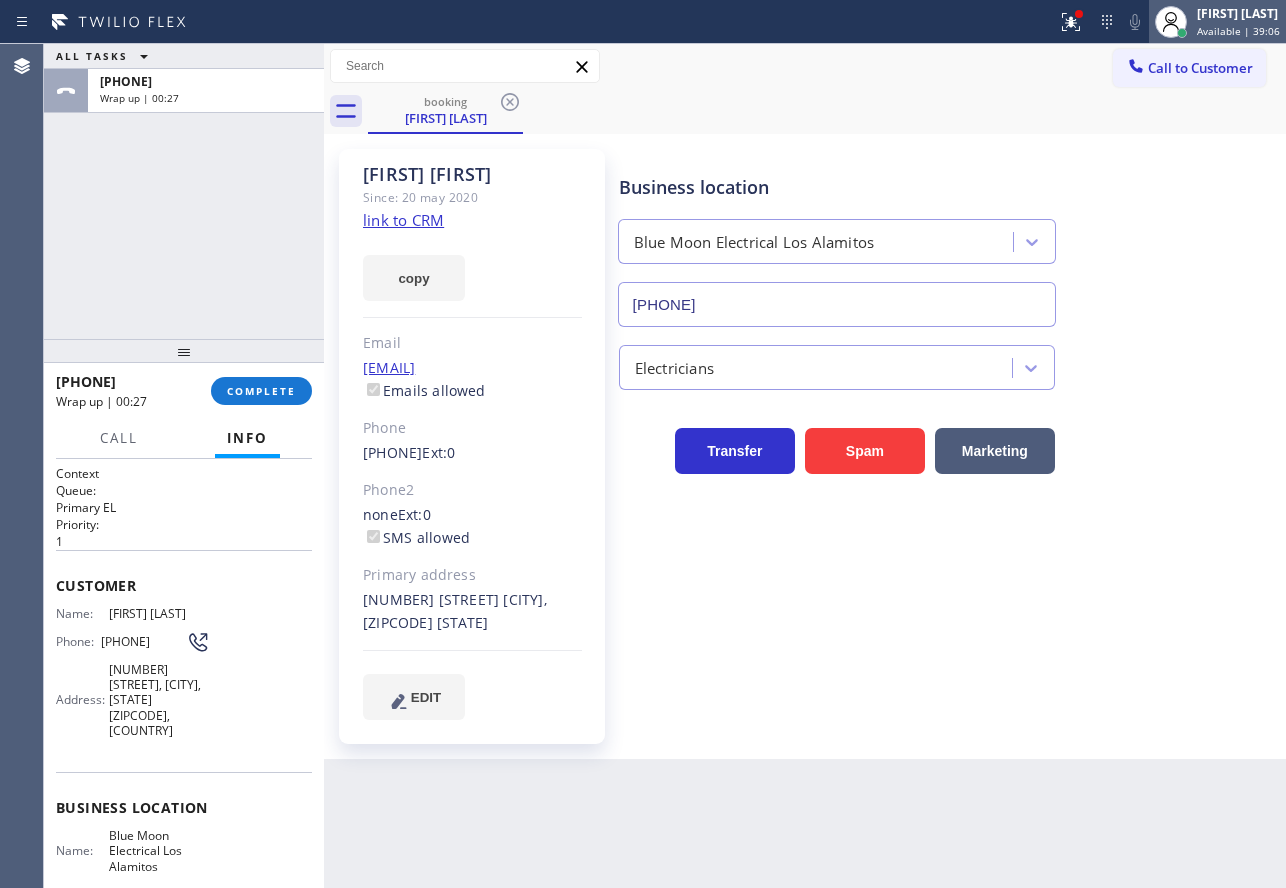 click on "[FIRST] [LAST]" at bounding box center [1238, 13] 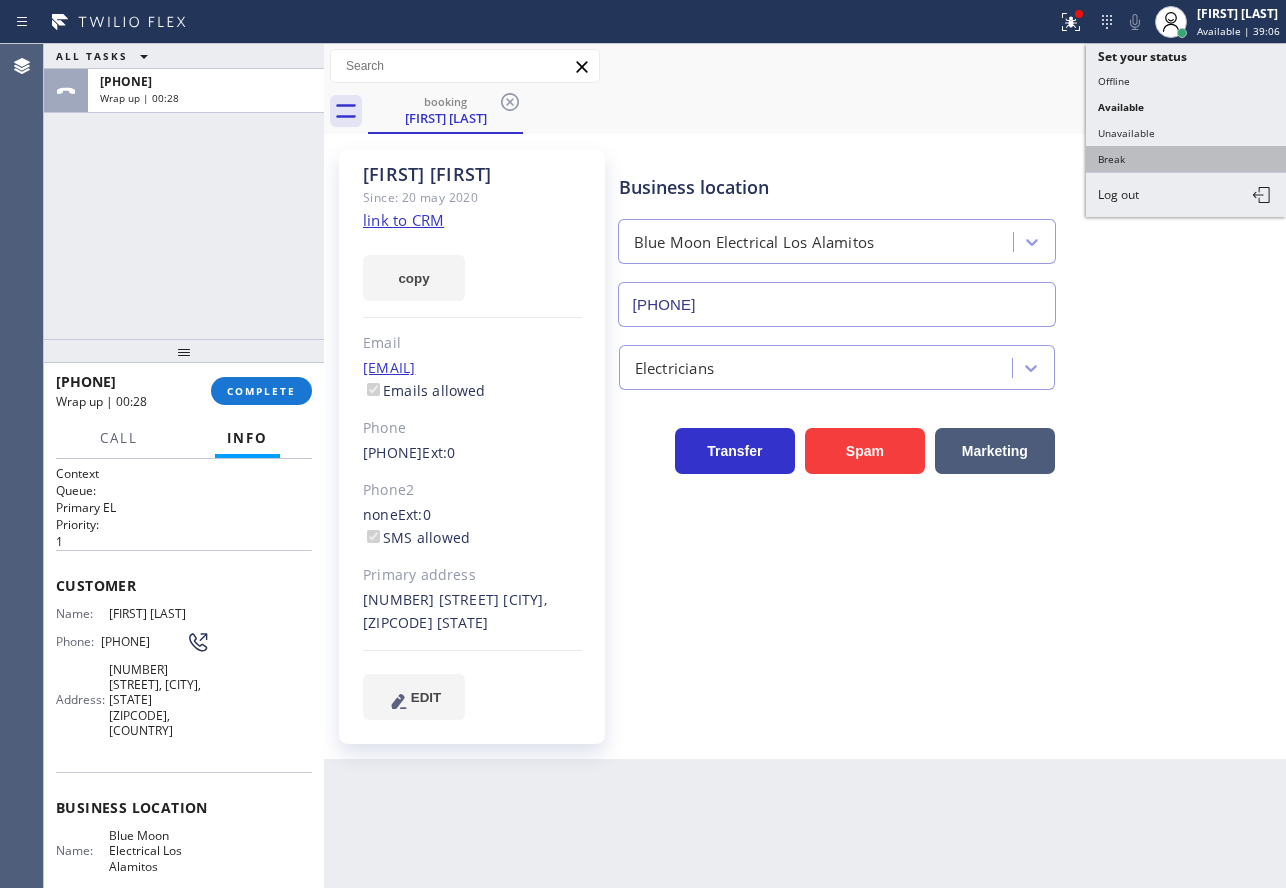 click on "Break" at bounding box center (1186, 159) 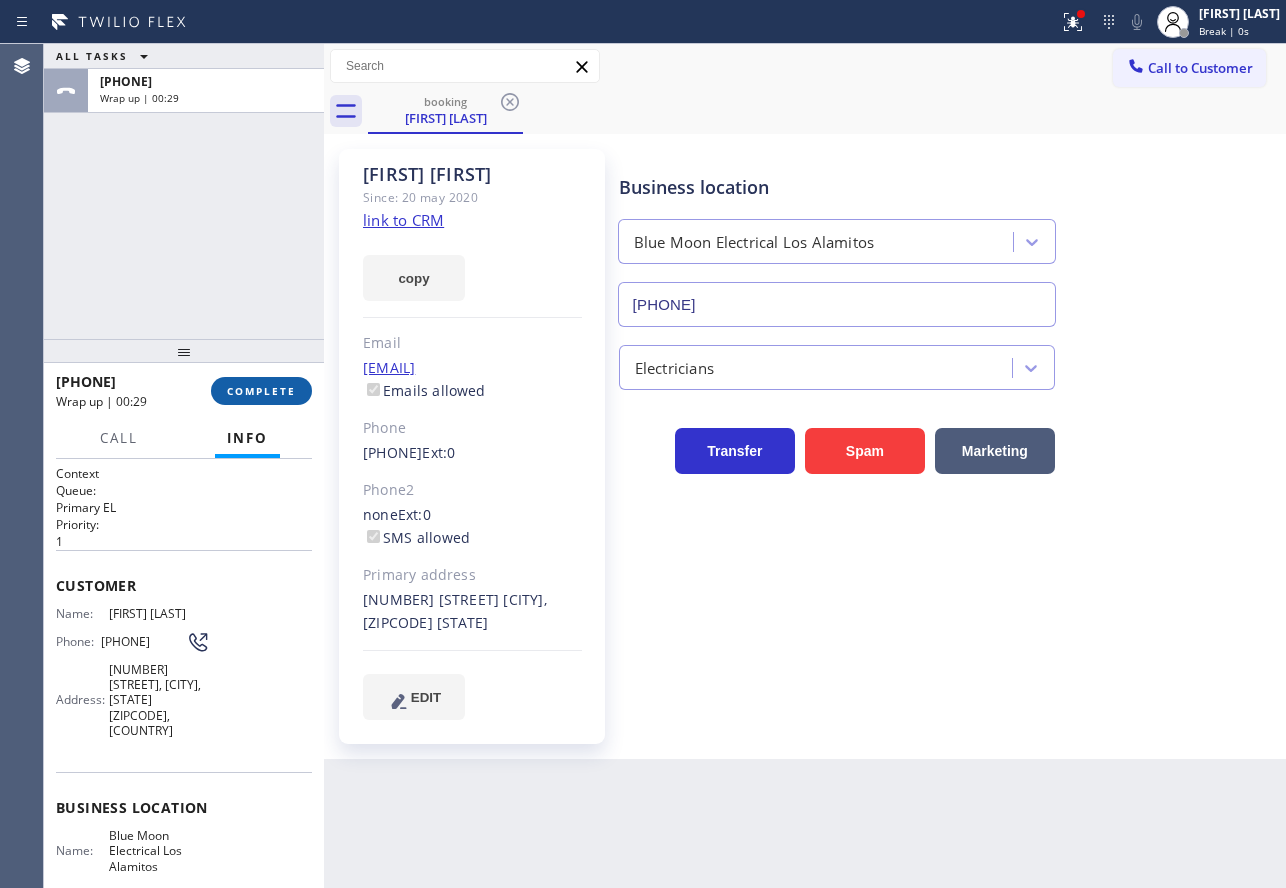 click on "COMPLETE" at bounding box center (261, 391) 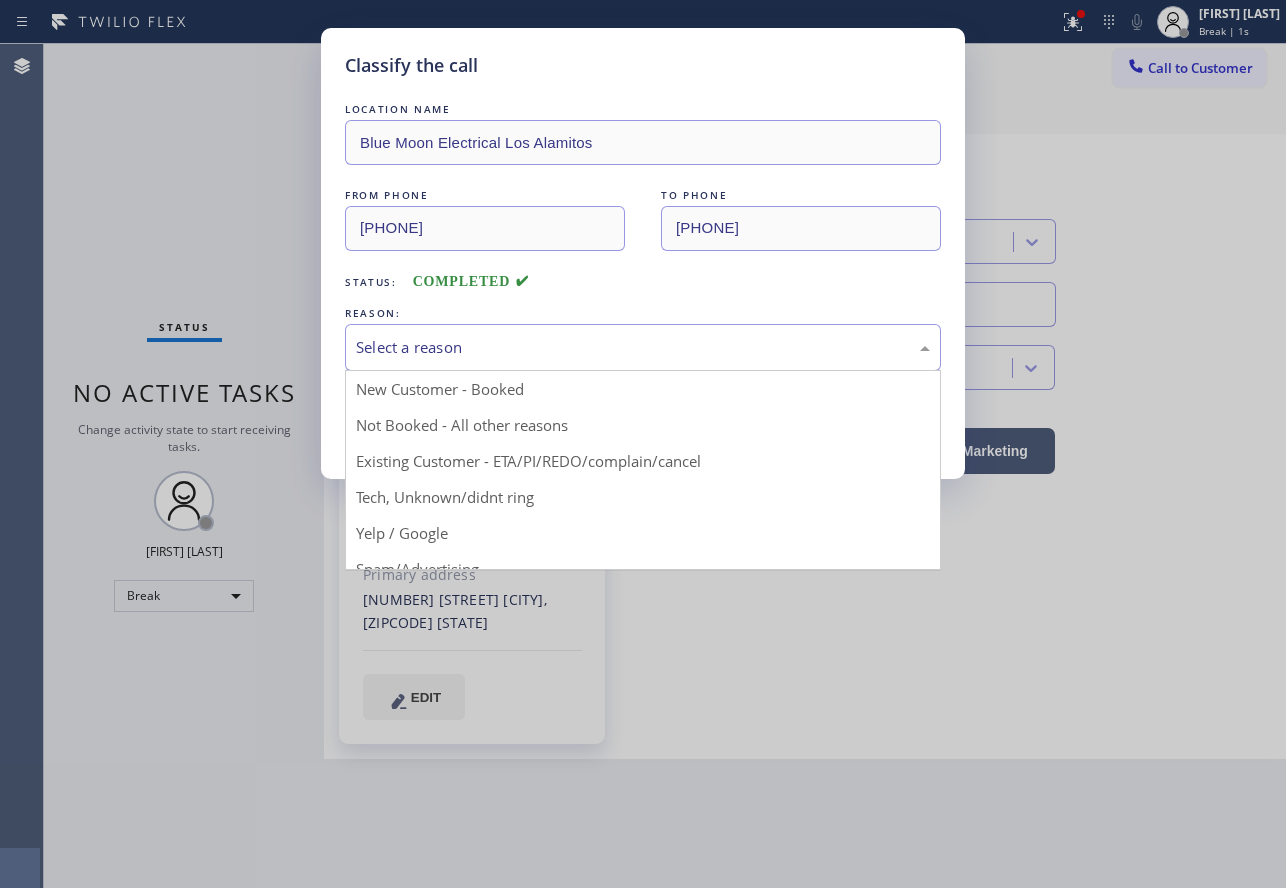 click on "Select a reason" at bounding box center [643, 347] 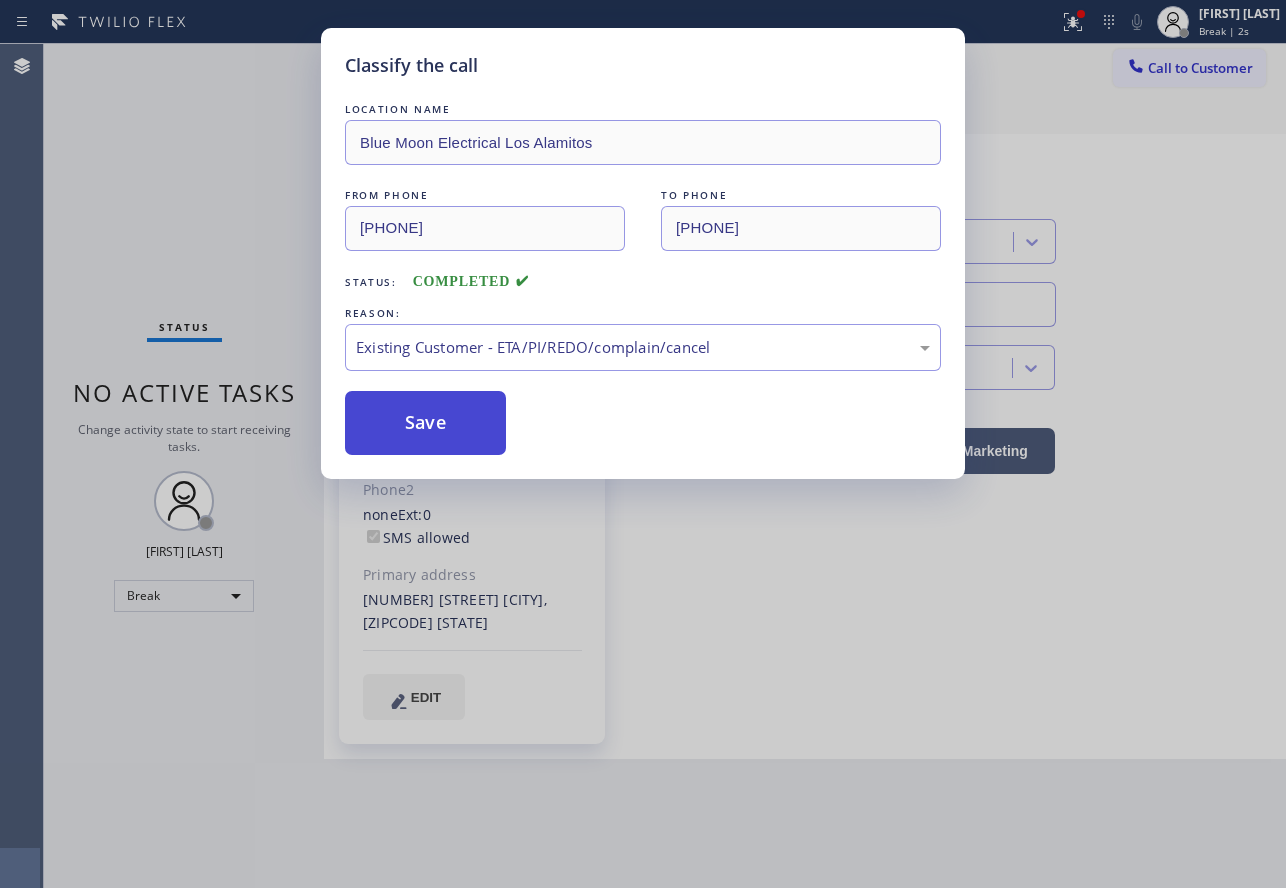 click on "Save" at bounding box center [425, 423] 